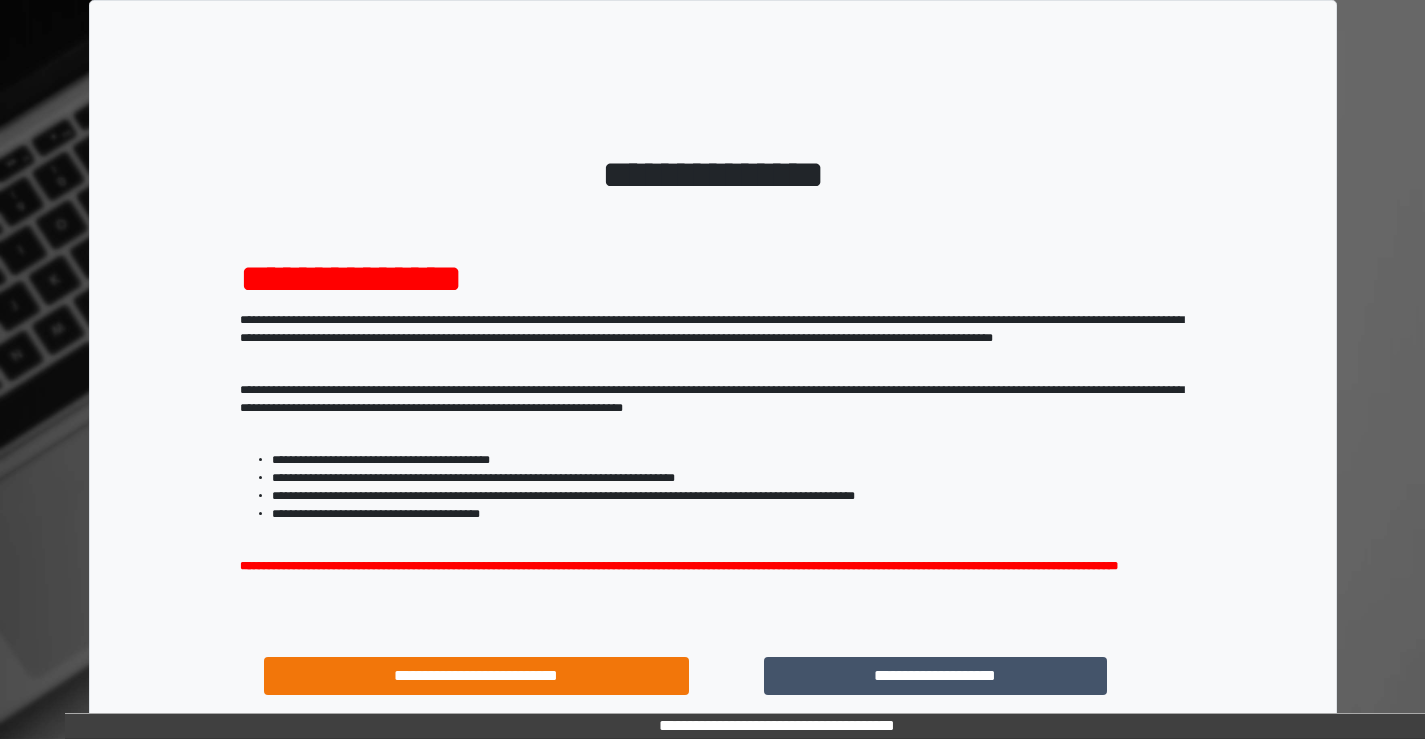 scroll, scrollTop: 171, scrollLeft: 0, axis: vertical 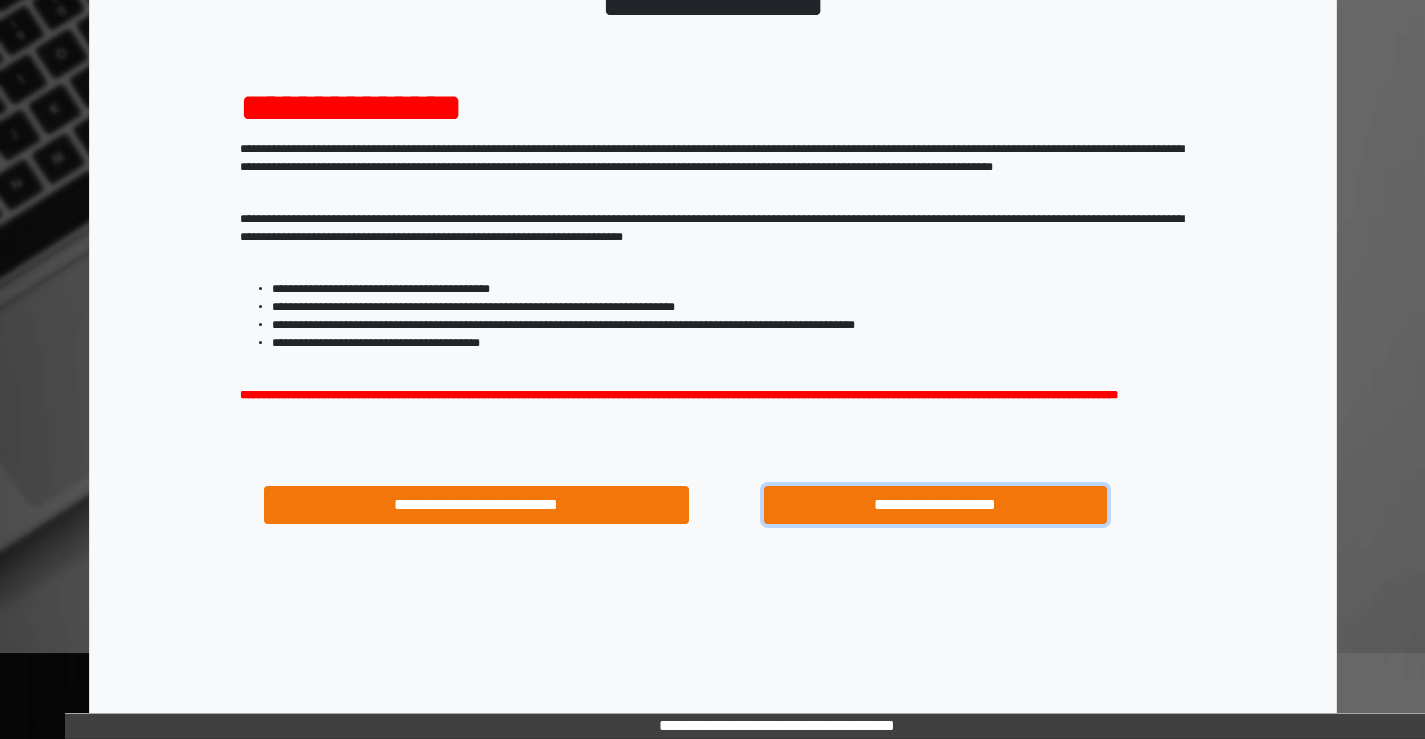 click on "**********" at bounding box center [936, 505] 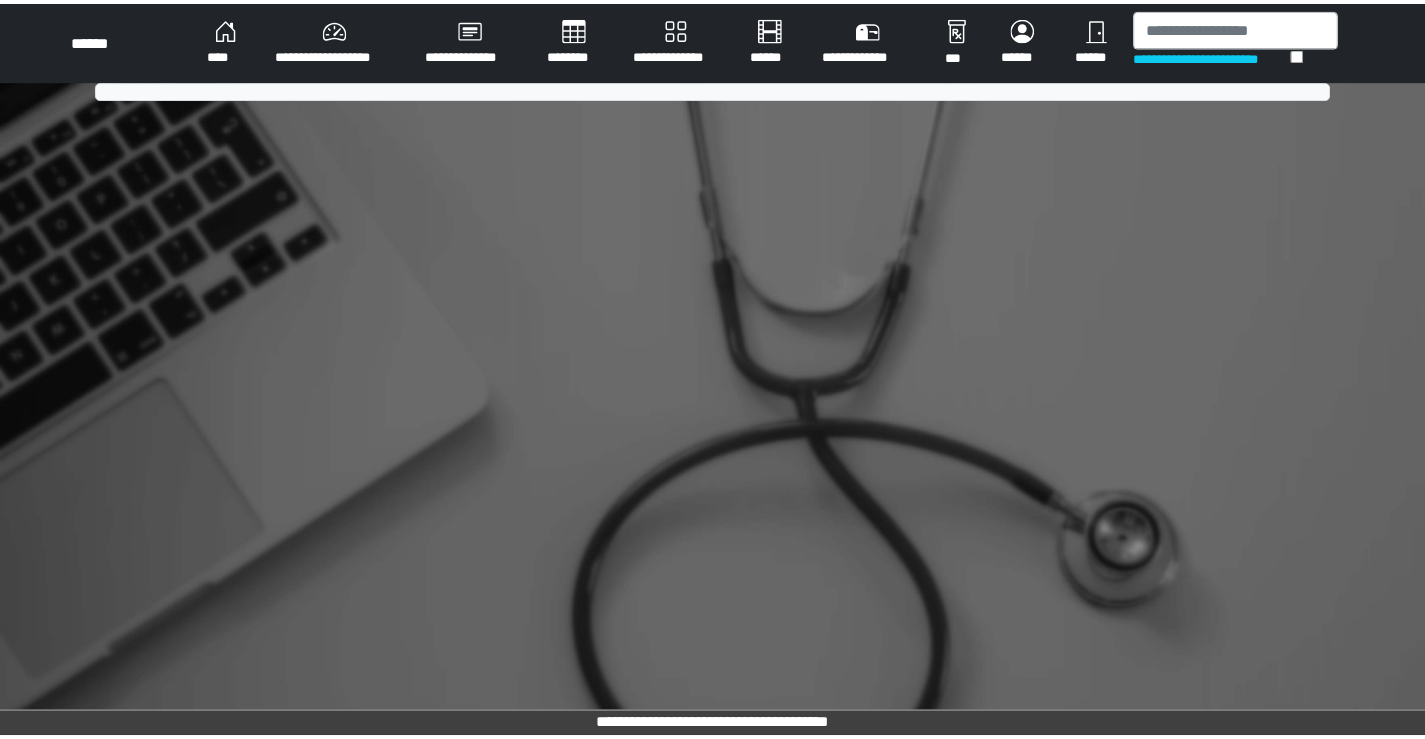 scroll, scrollTop: 0, scrollLeft: 0, axis: both 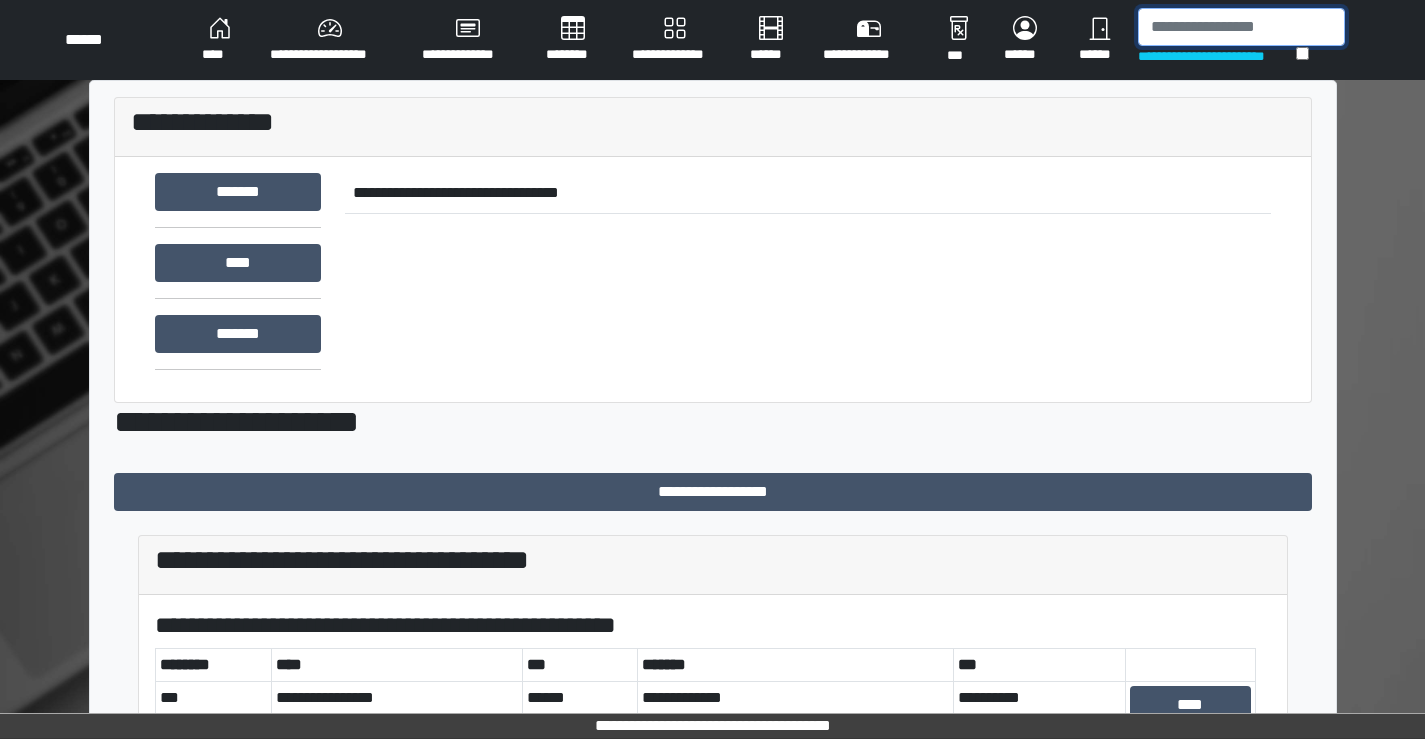click at bounding box center (1241, 27) 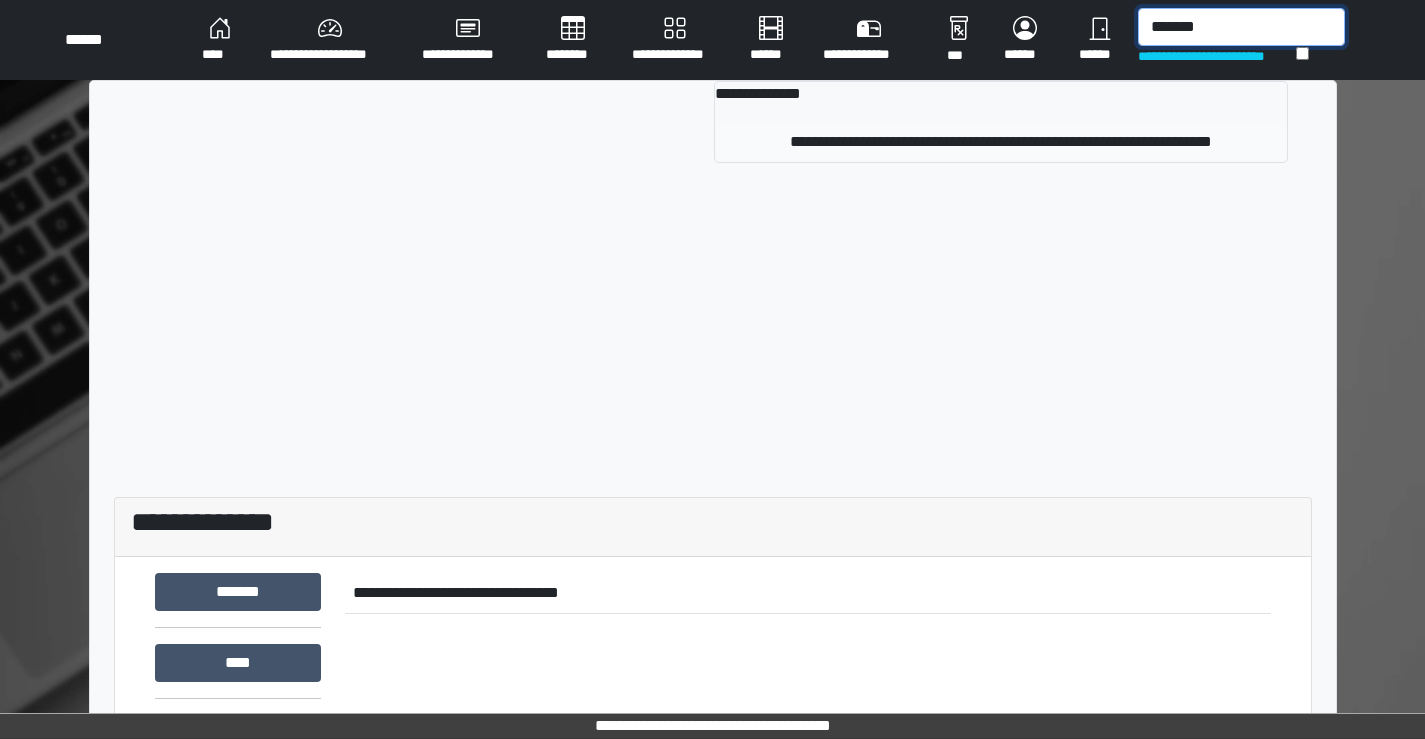 type on "*******" 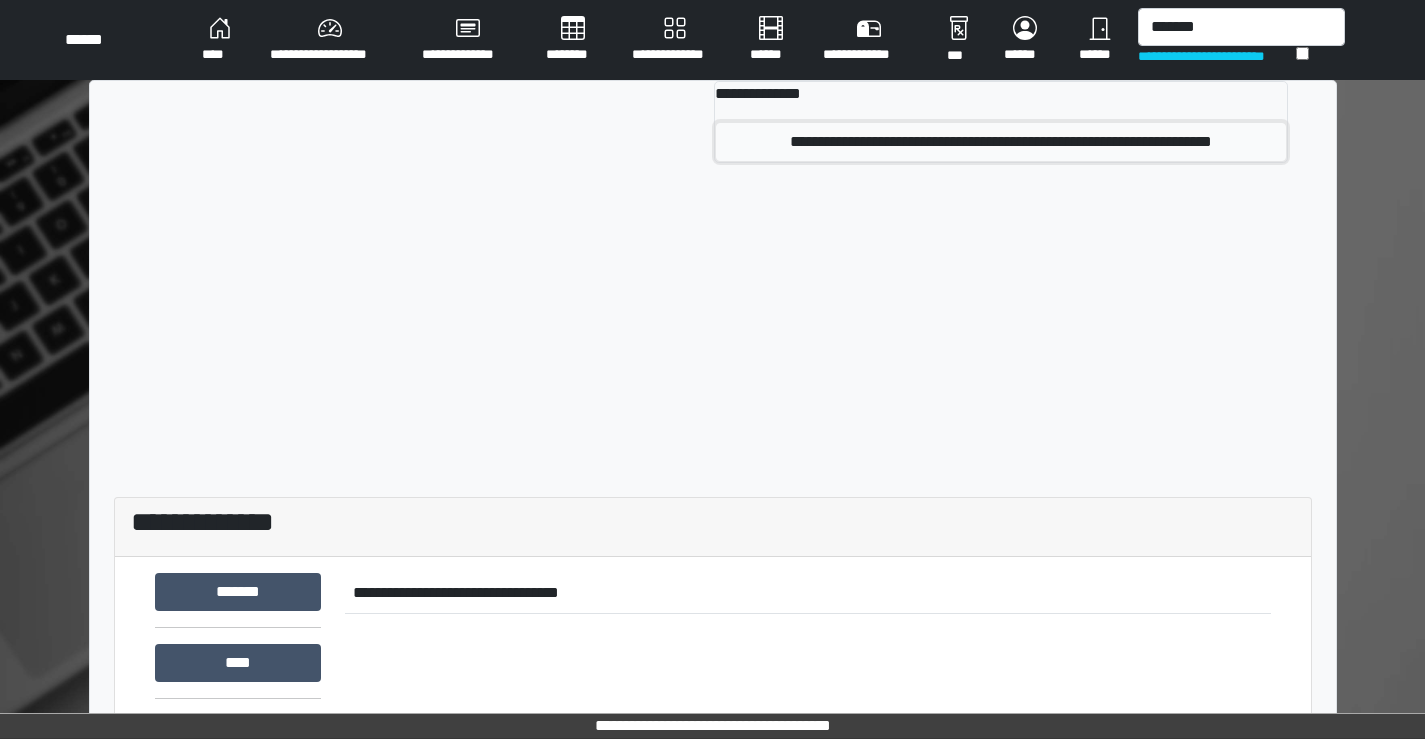 click on "**********" at bounding box center (1000, 142) 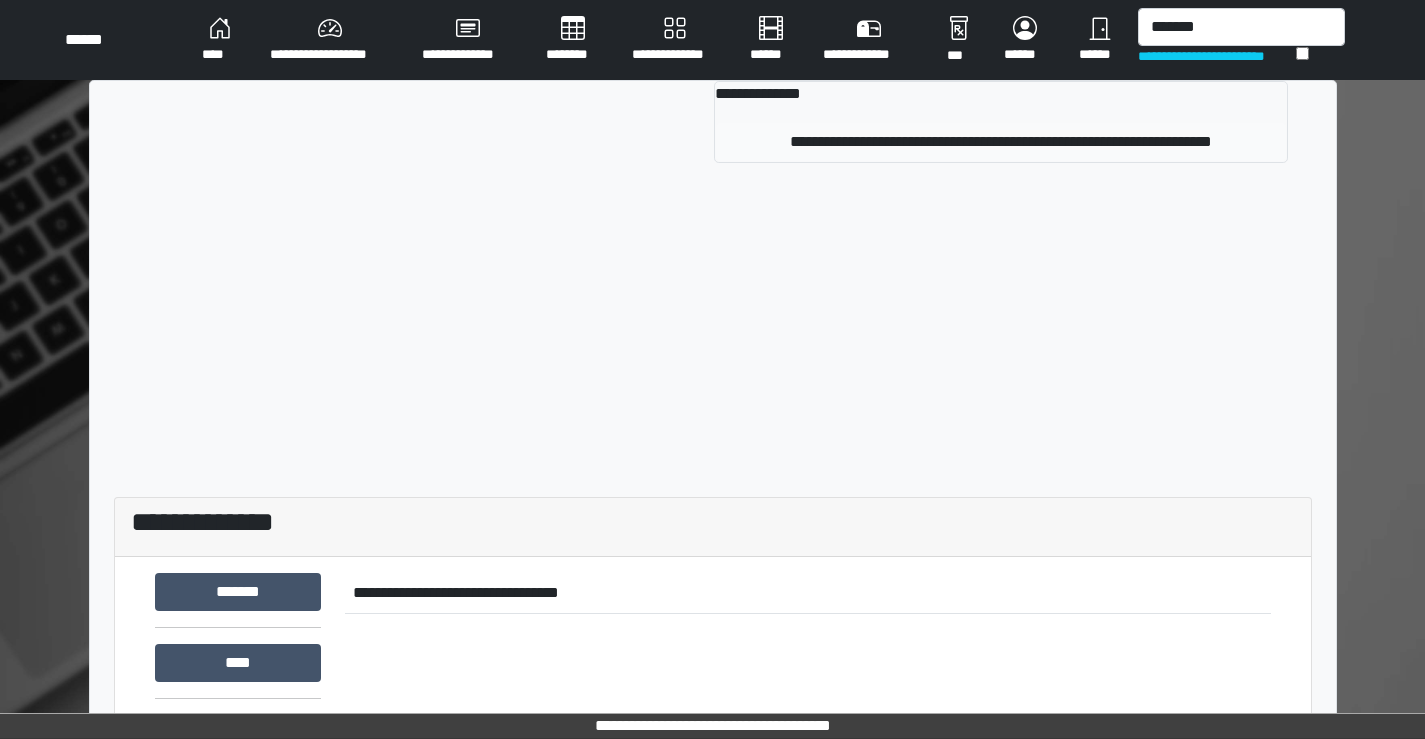 type 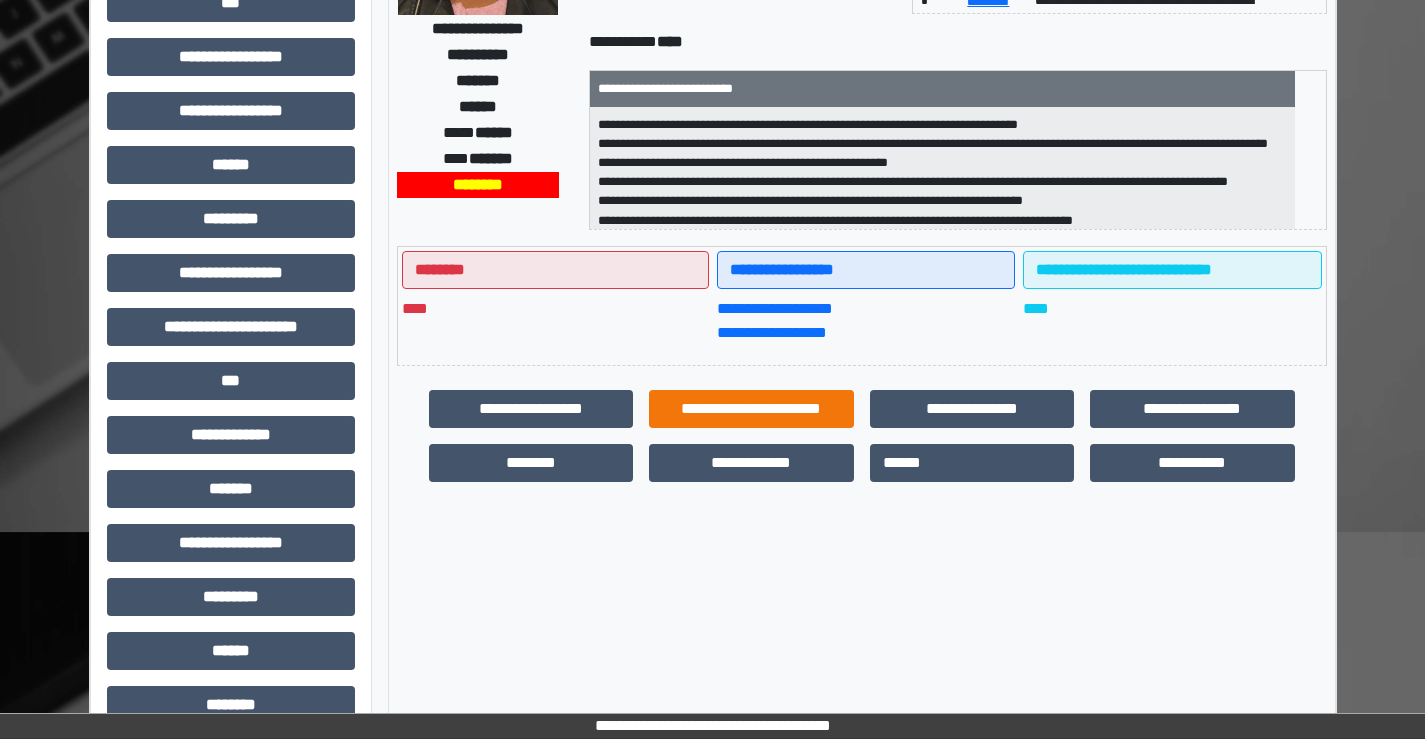 scroll, scrollTop: 400, scrollLeft: 0, axis: vertical 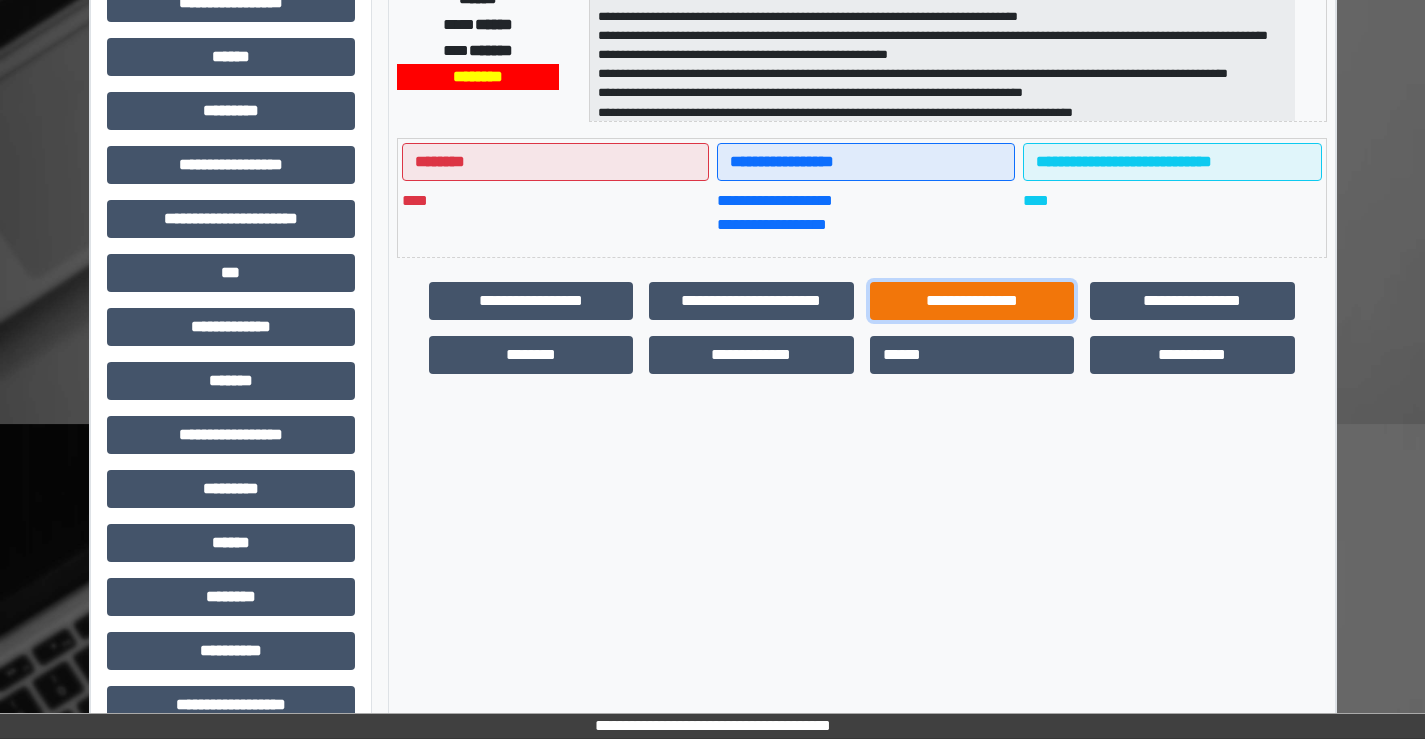 click on "**********" at bounding box center (972, 301) 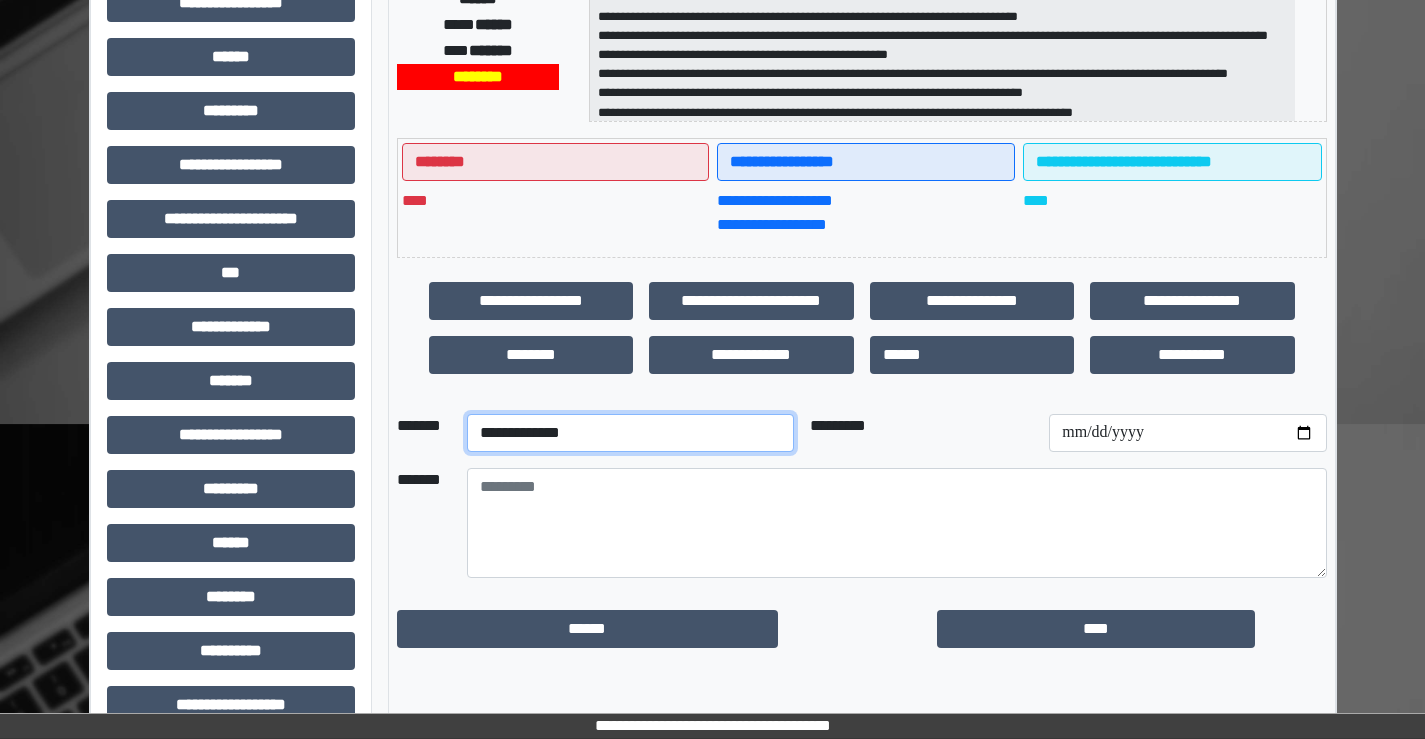 click on "**********" at bounding box center (630, 433) 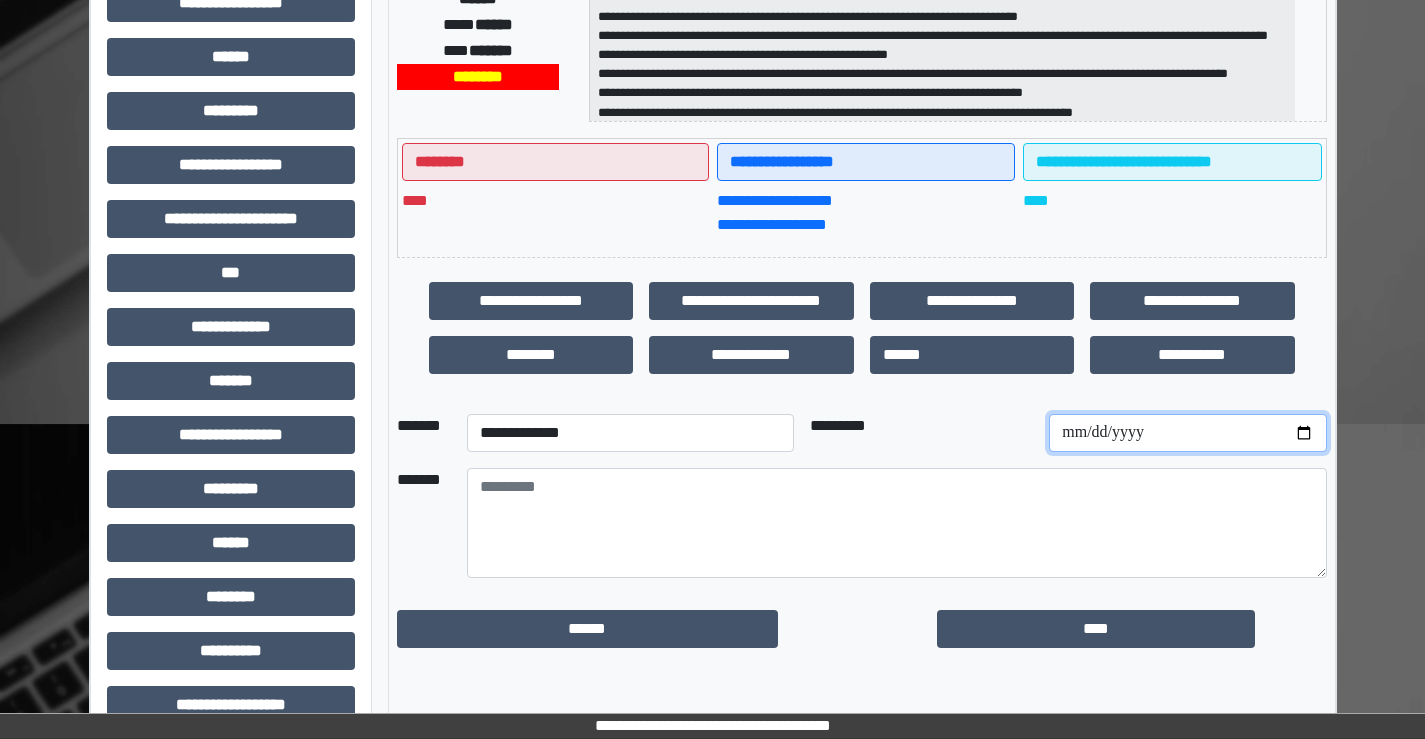 click at bounding box center (1187, 433) 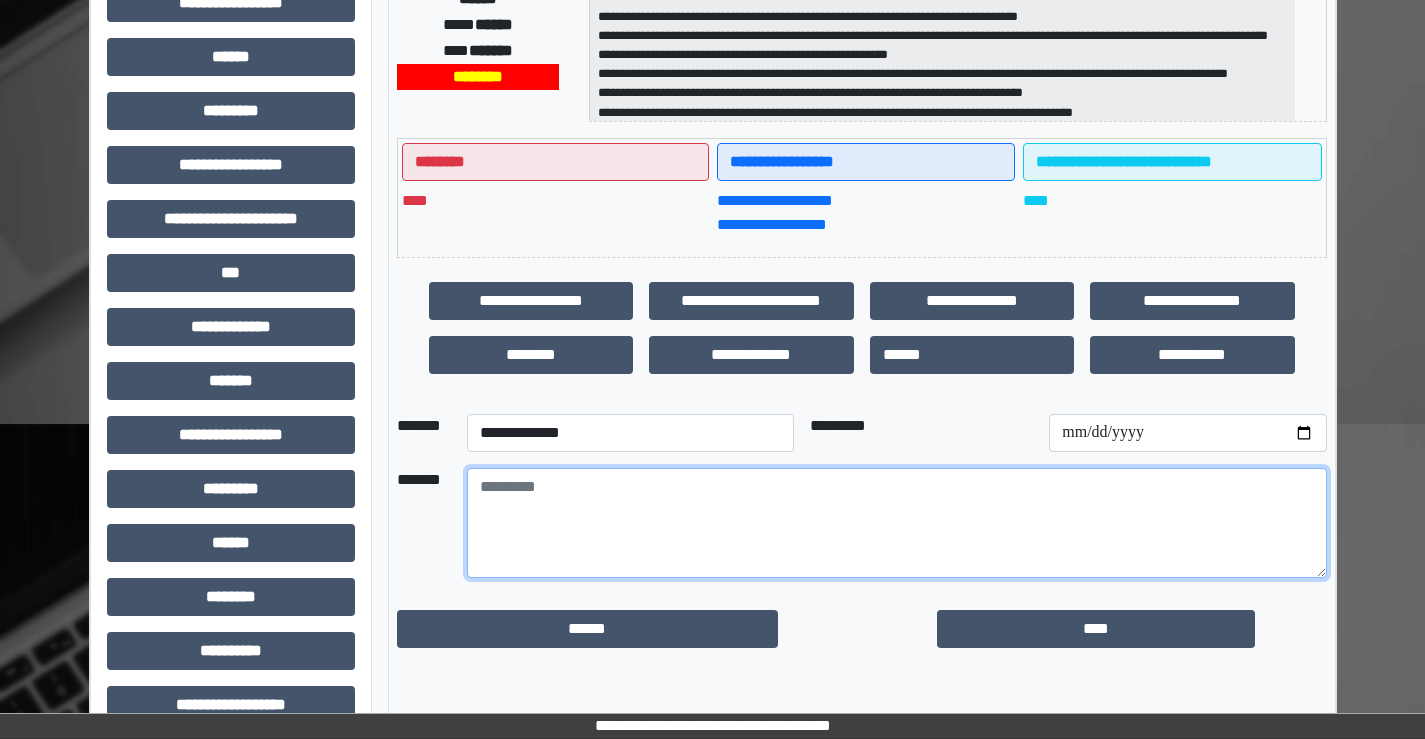 click at bounding box center [897, 523] 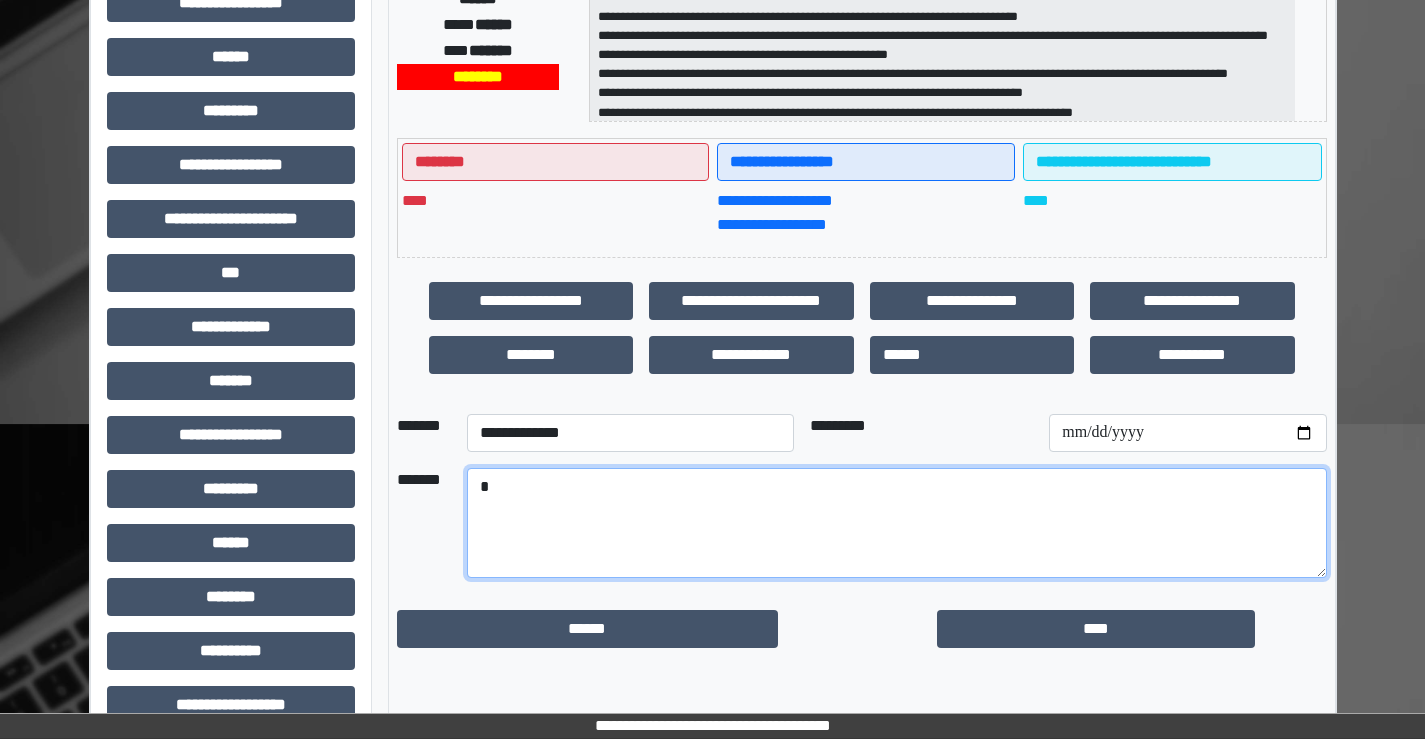 type on "*" 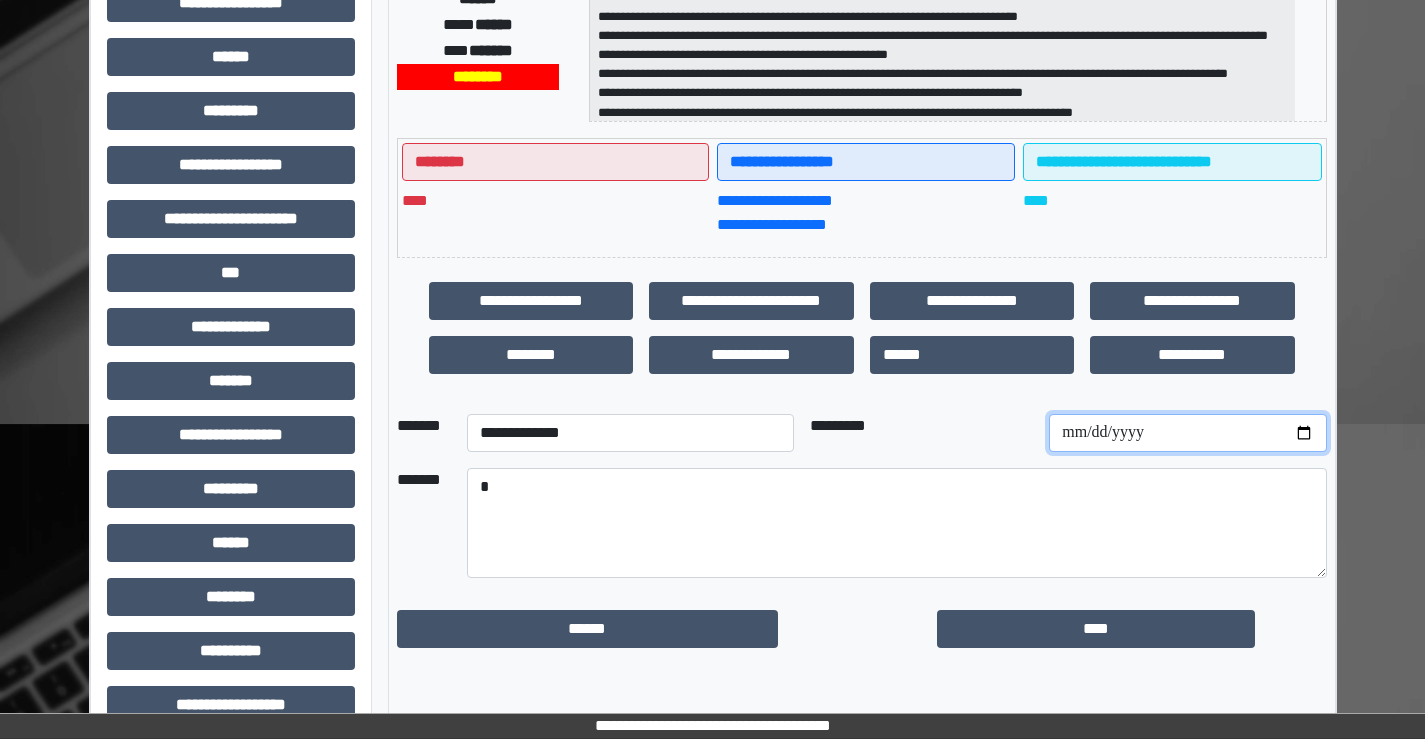 click on "**********" at bounding box center (1187, 433) 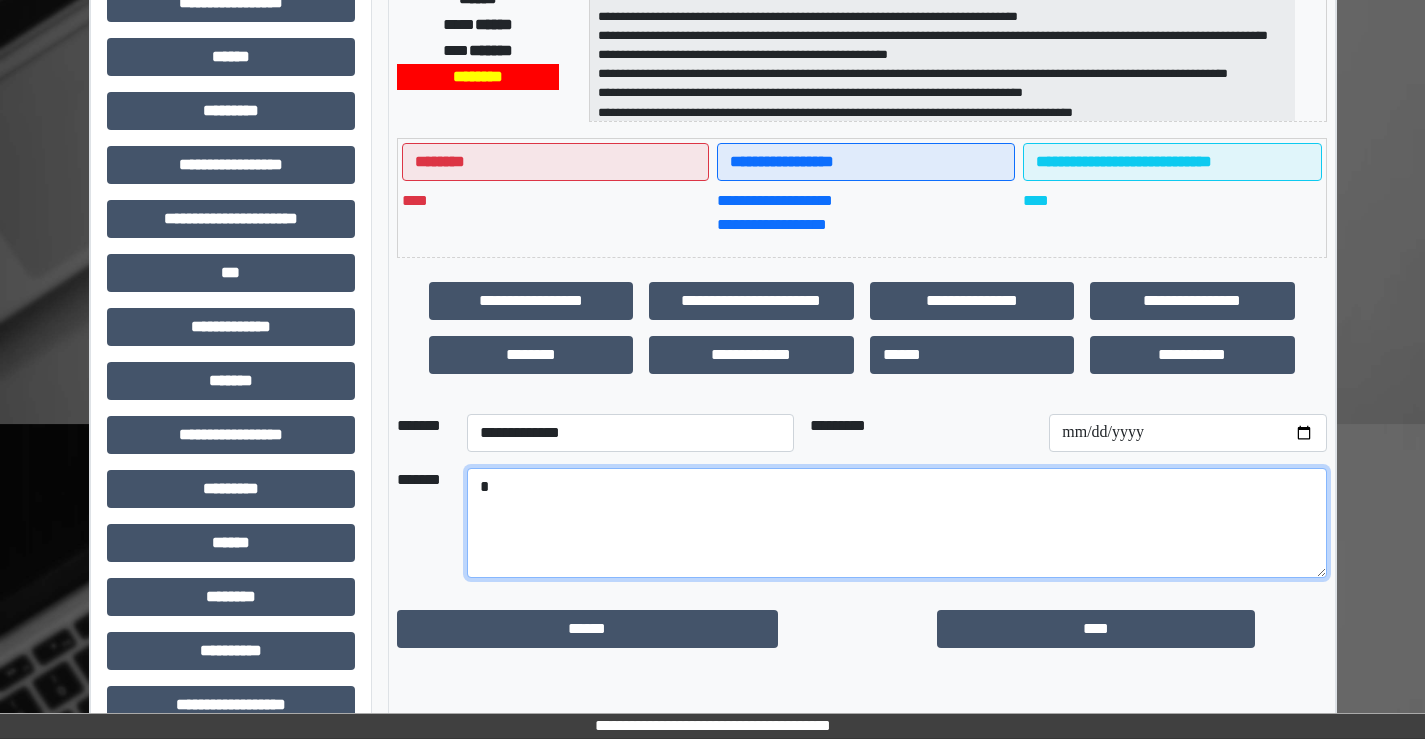 click on "*" at bounding box center [897, 523] 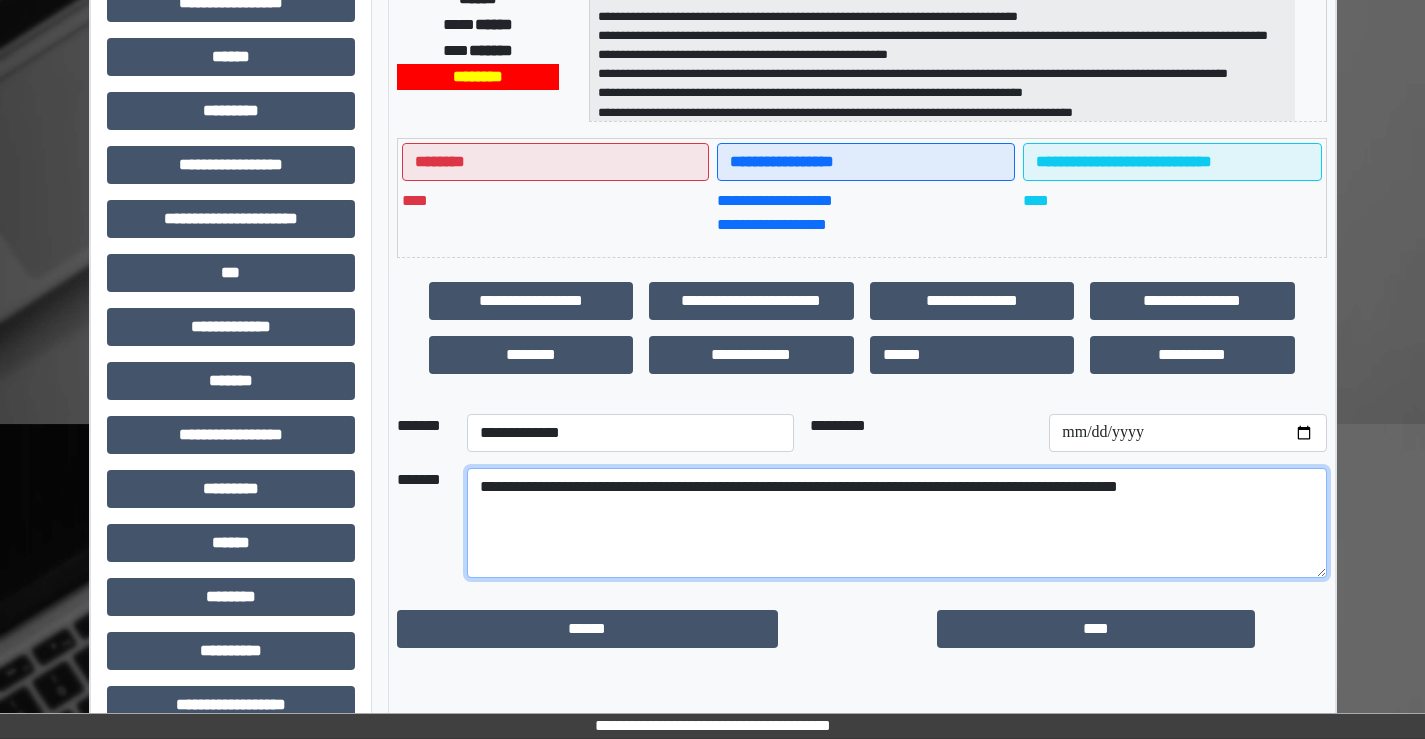 click on "**********" at bounding box center (897, 523) 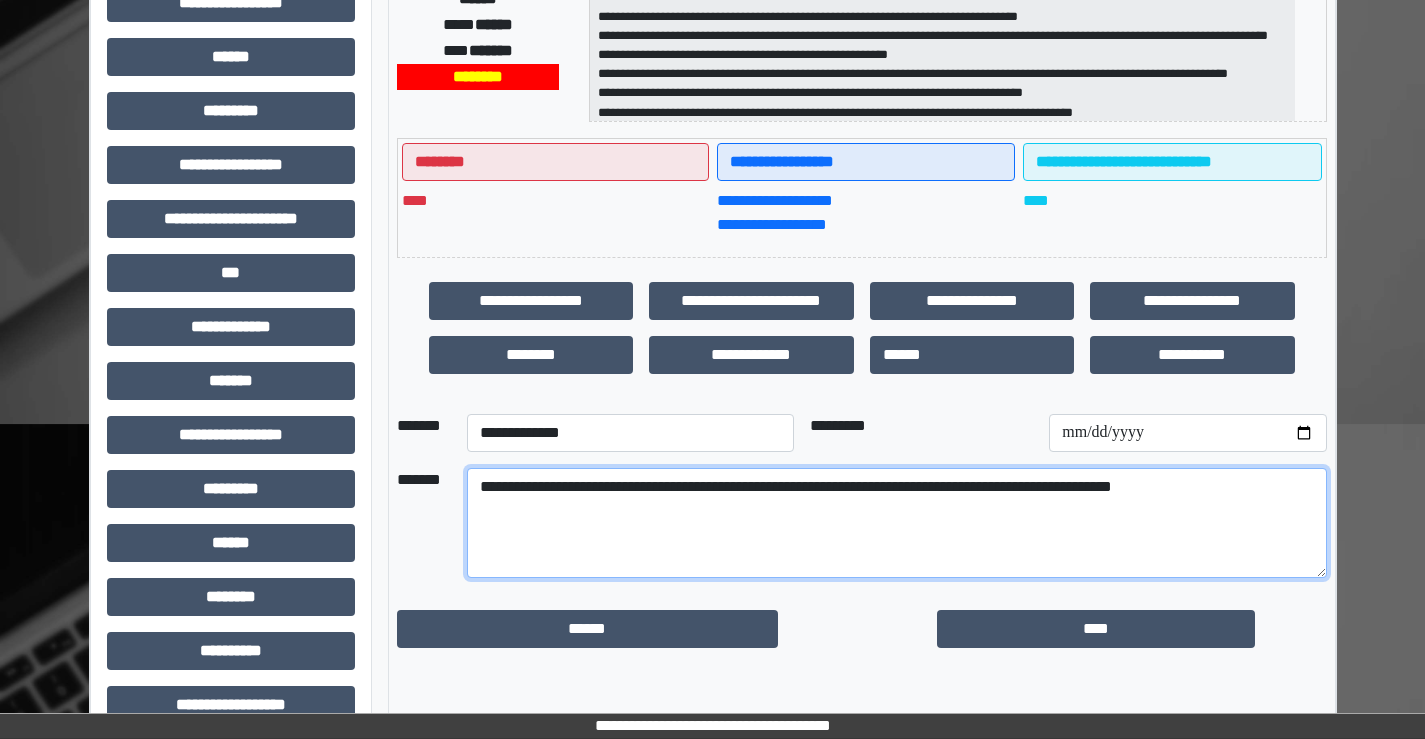click on "**********" at bounding box center [897, 523] 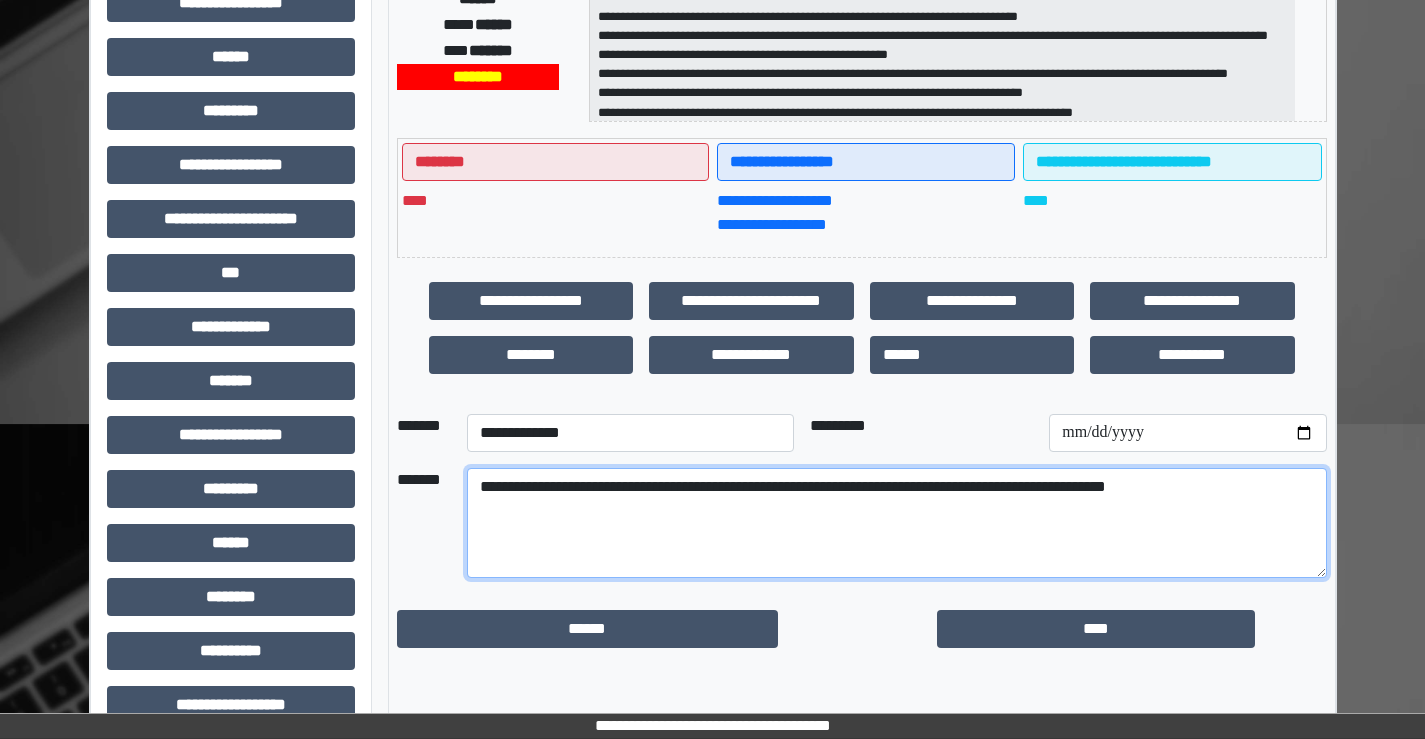 click on "**********" at bounding box center [897, 523] 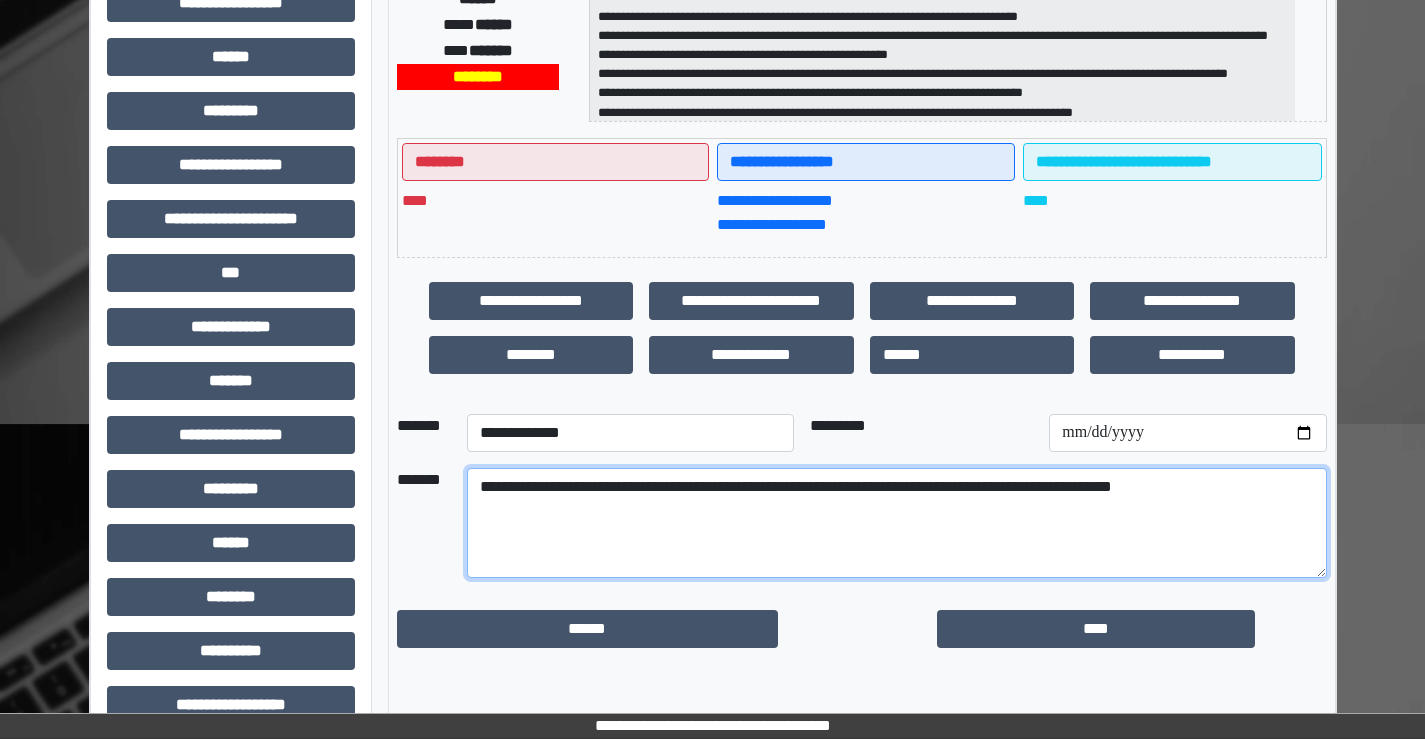 click on "**********" at bounding box center [897, 523] 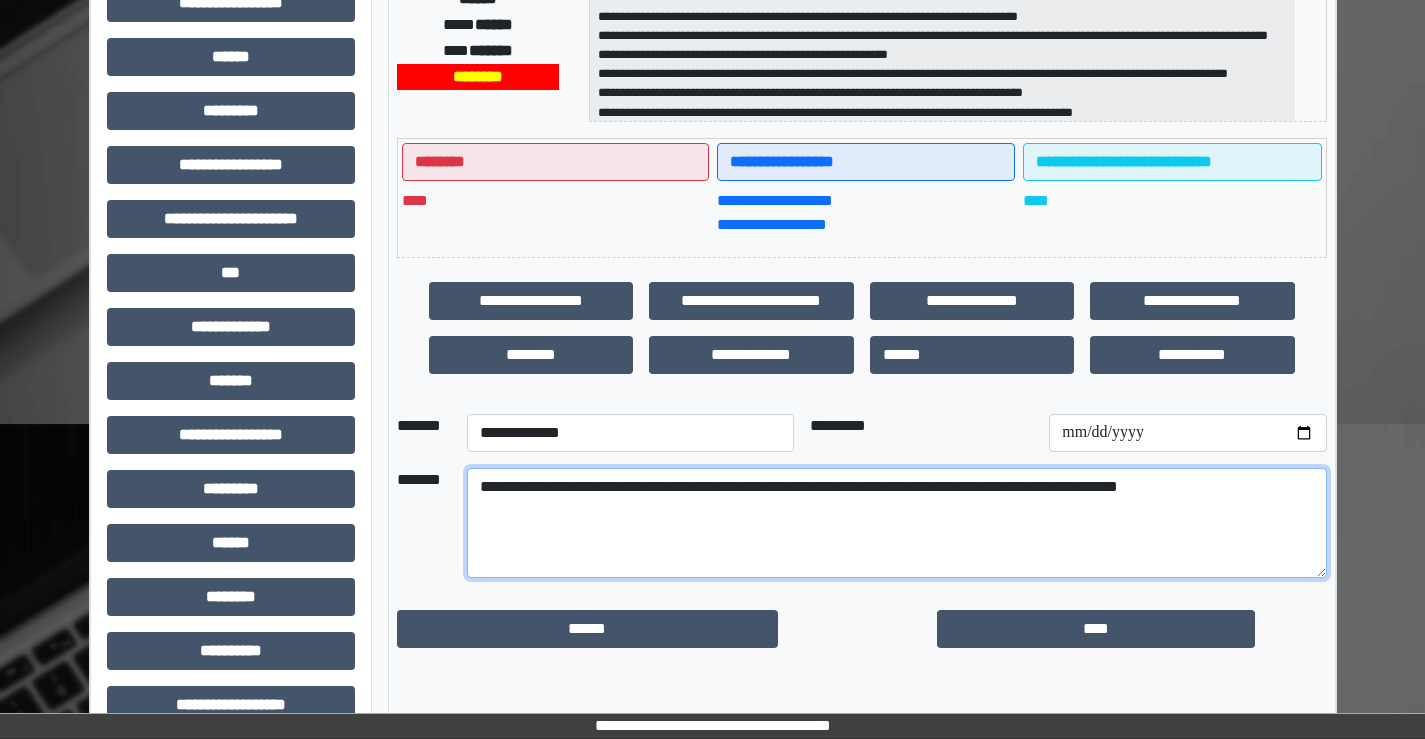 click on "**********" at bounding box center [897, 523] 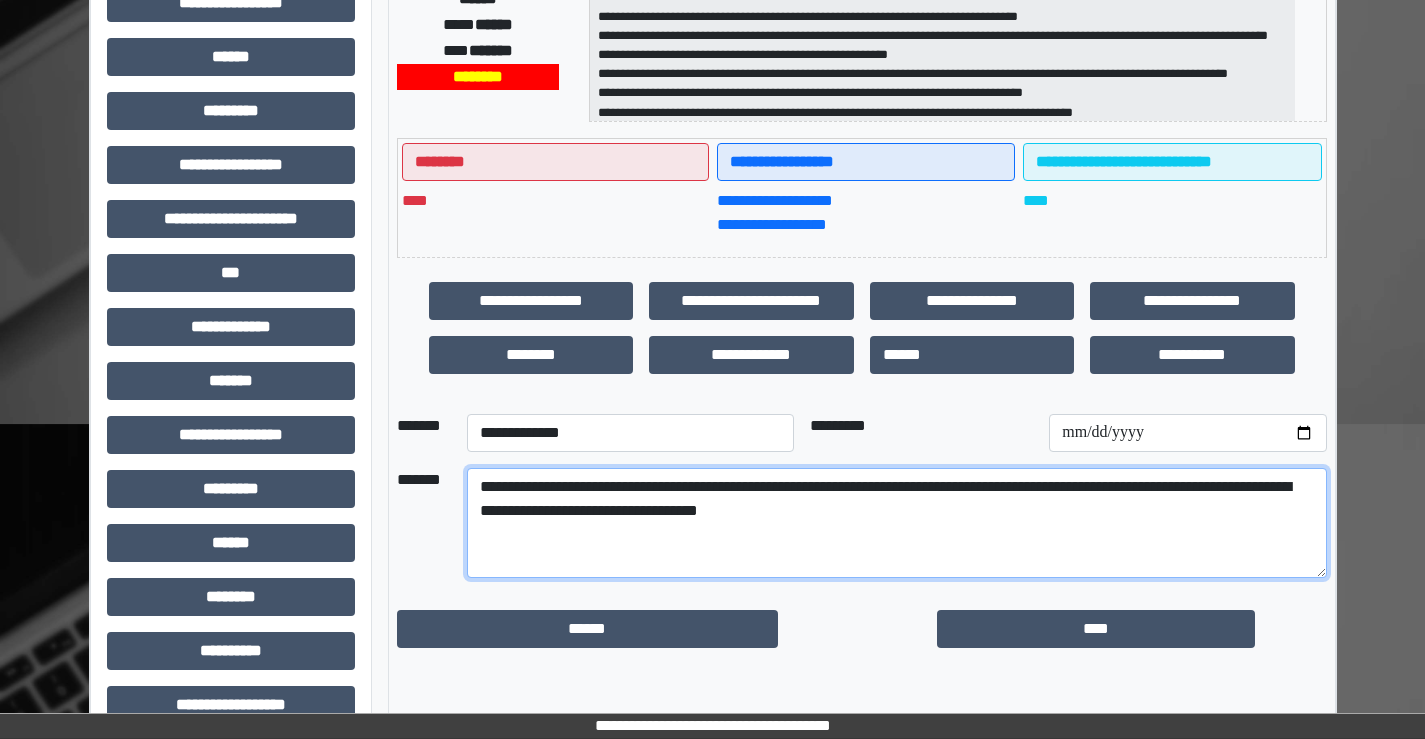 click on "**********" at bounding box center (897, 523) 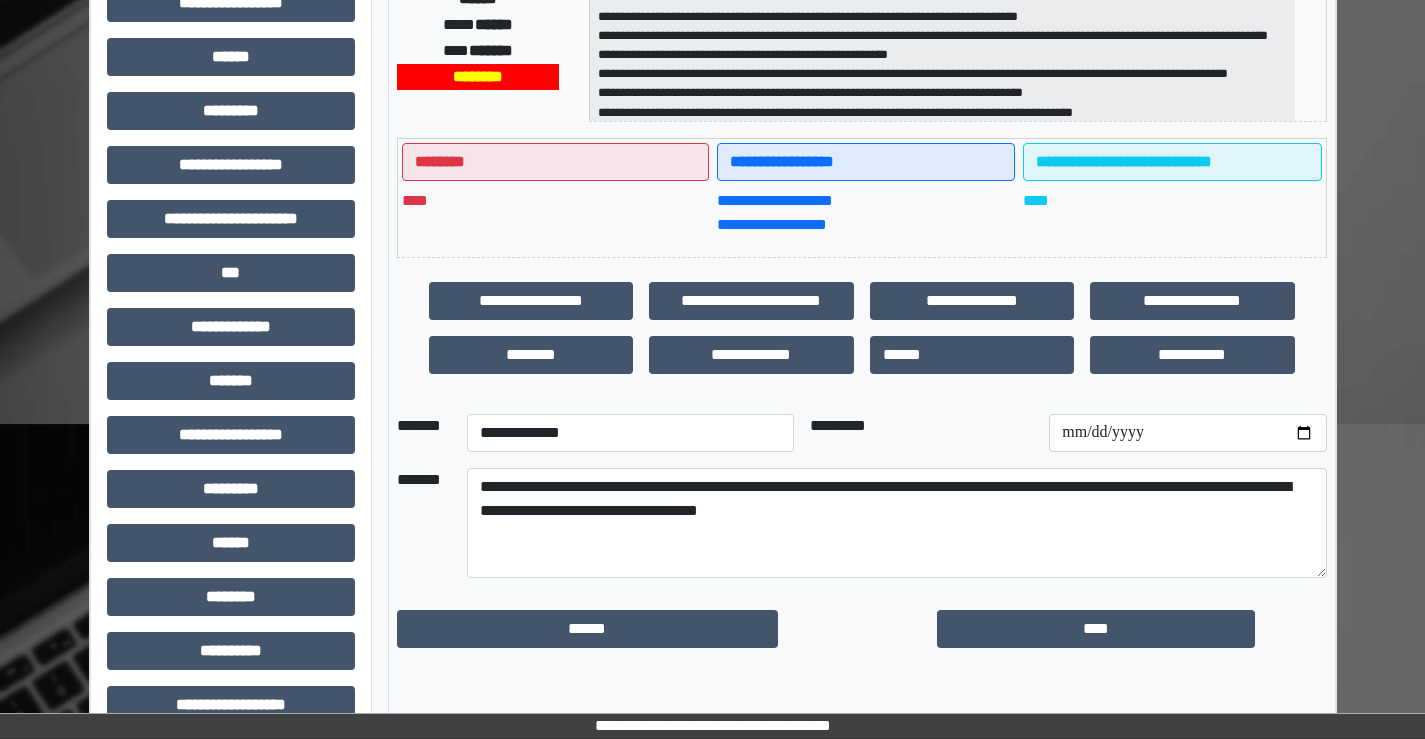 click on "**********" at bounding box center (897, 523) 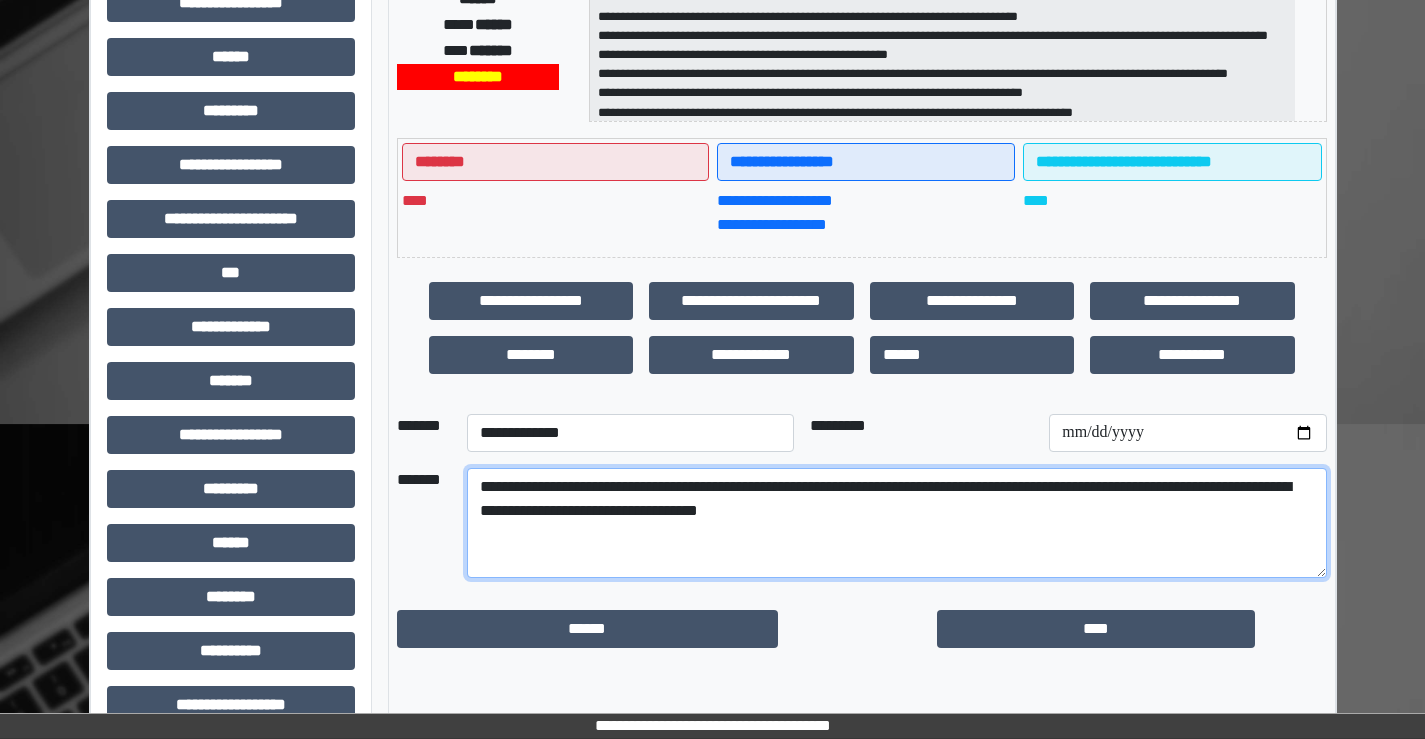 click on "**********" at bounding box center (897, 523) 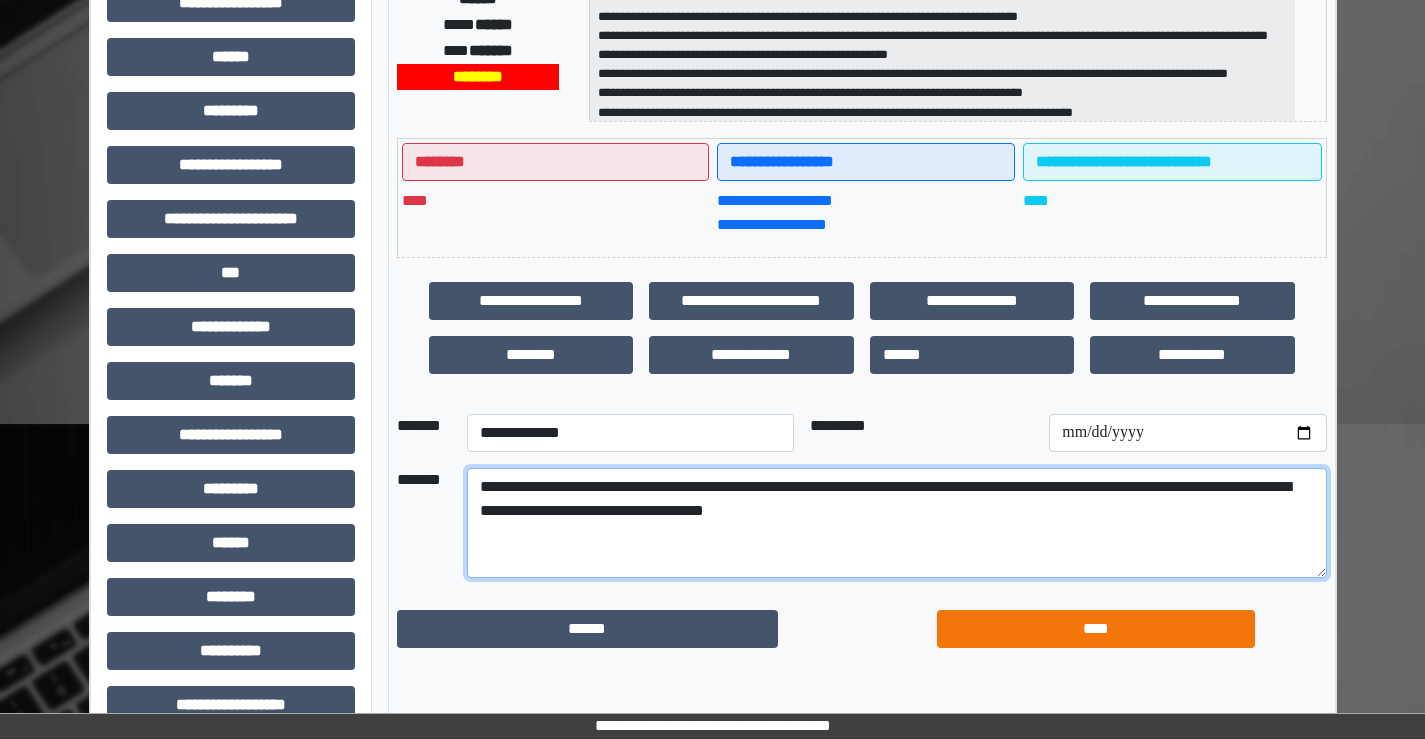 type on "**********" 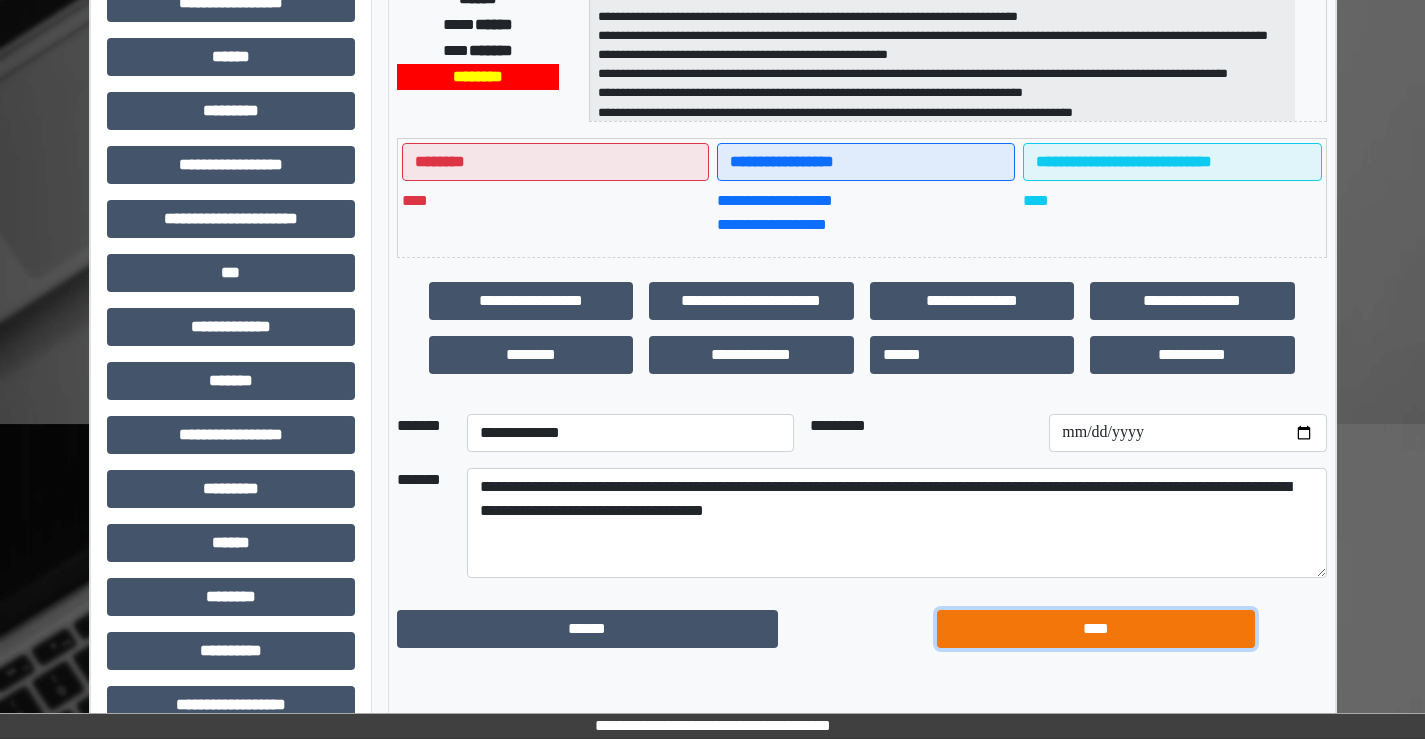 click on "****" at bounding box center [1096, 629] 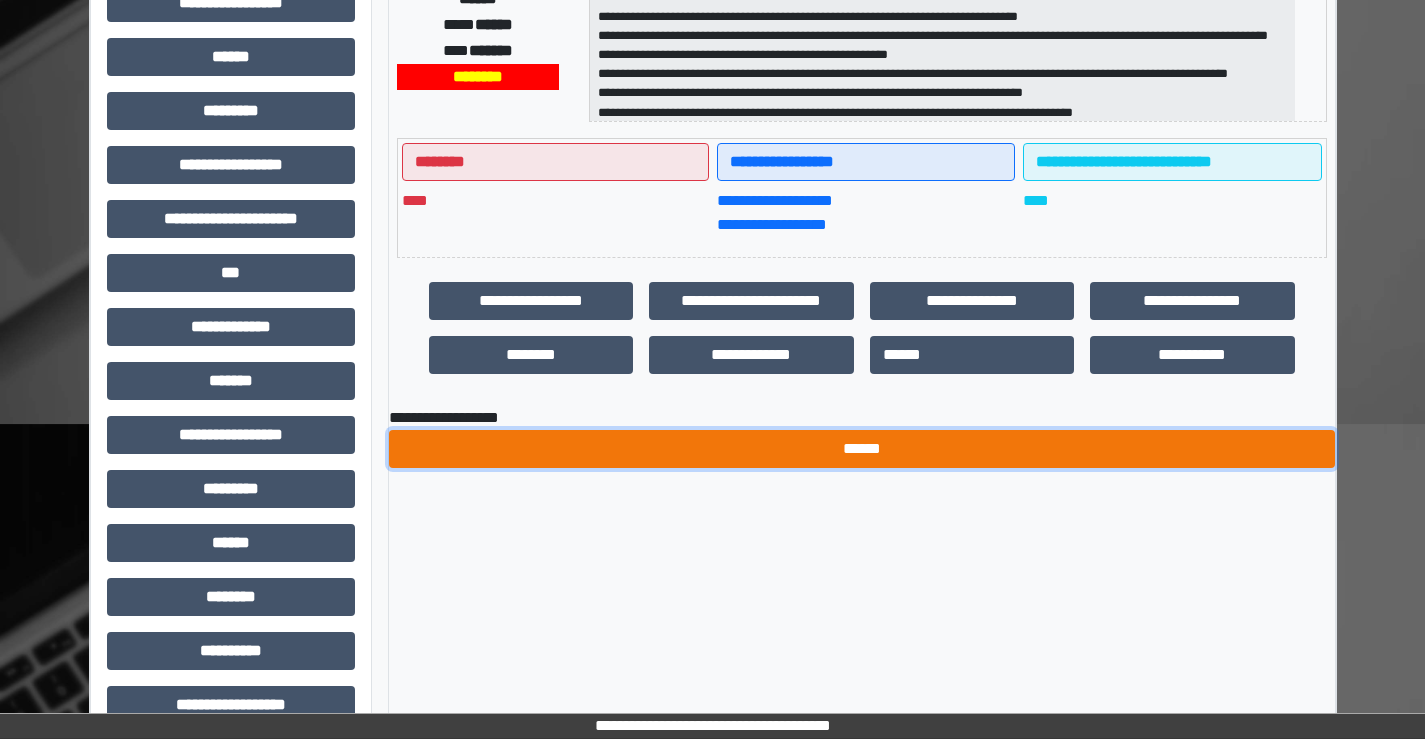 click on "******" at bounding box center [862, 449] 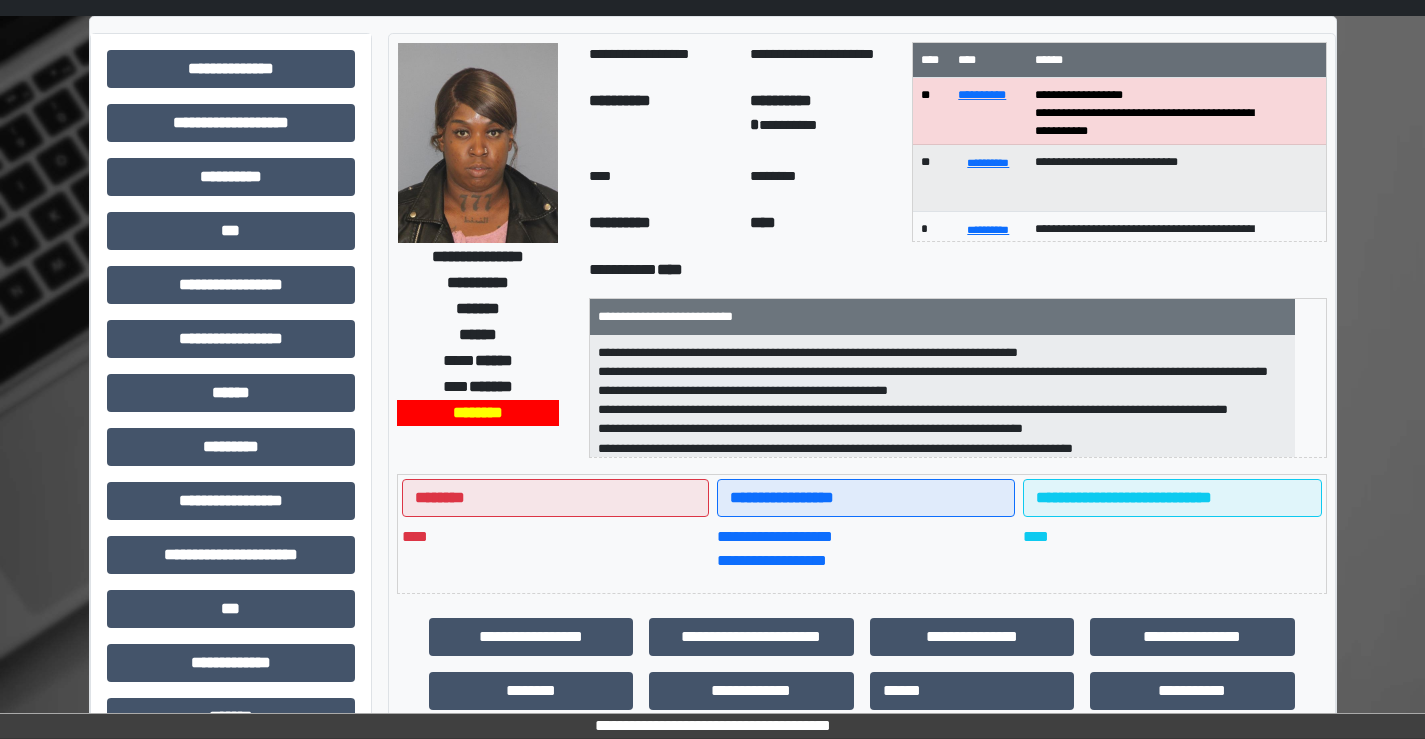 scroll, scrollTop: 0, scrollLeft: 0, axis: both 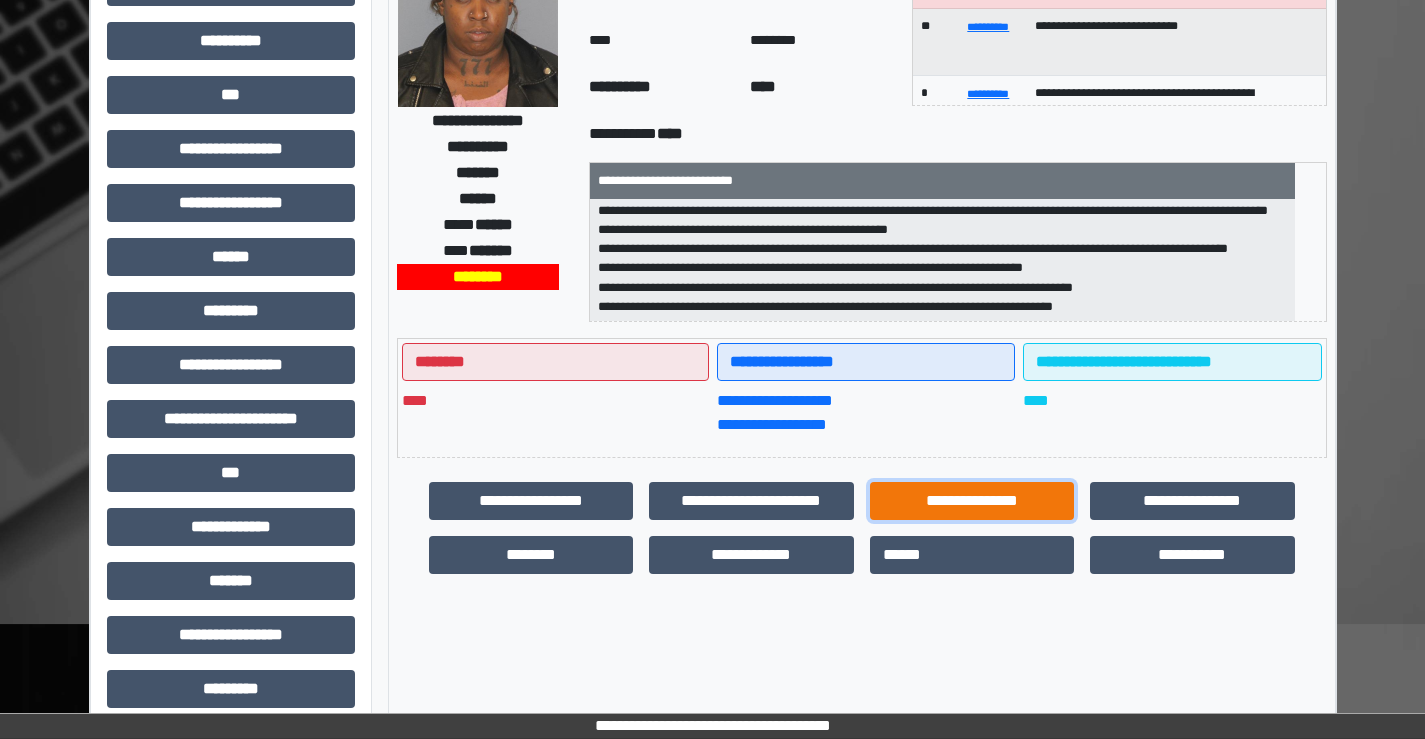click on "**********" at bounding box center (972, 501) 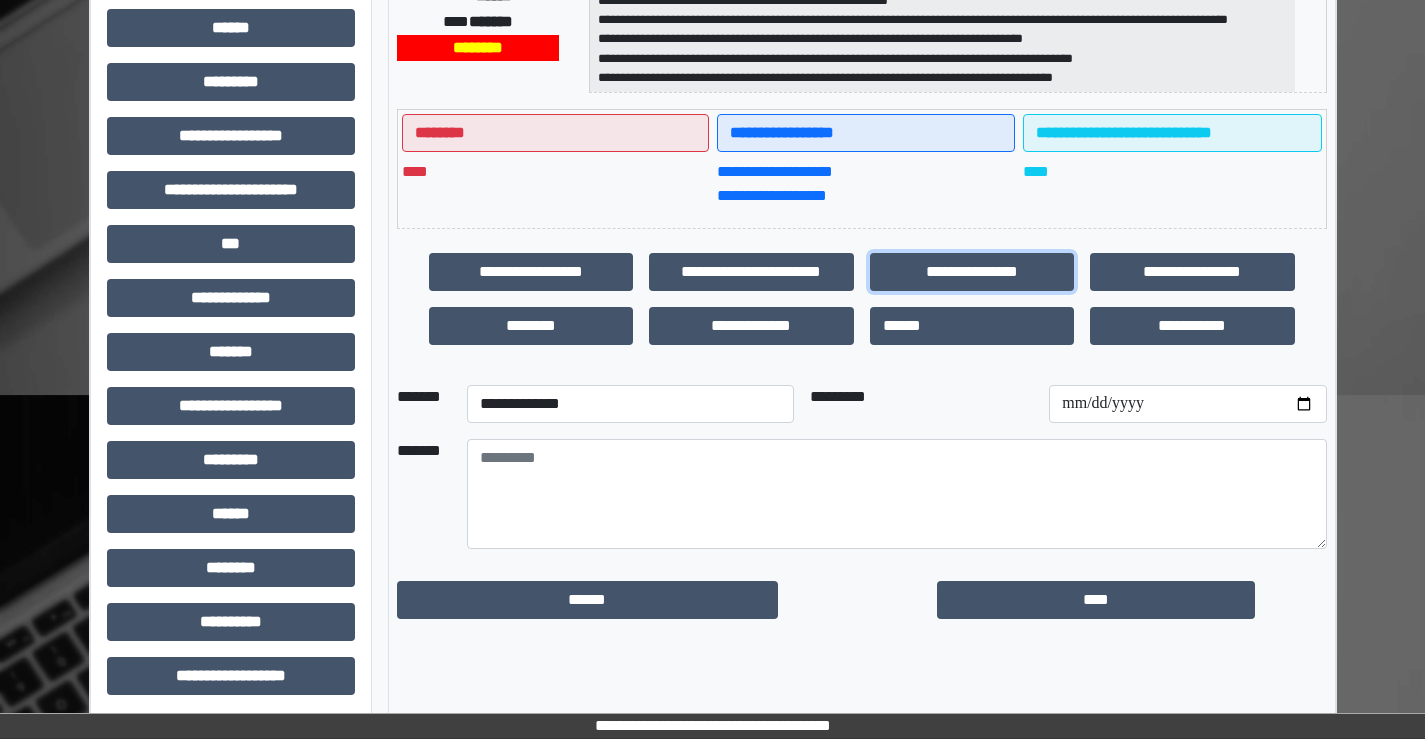 scroll, scrollTop: 435, scrollLeft: 0, axis: vertical 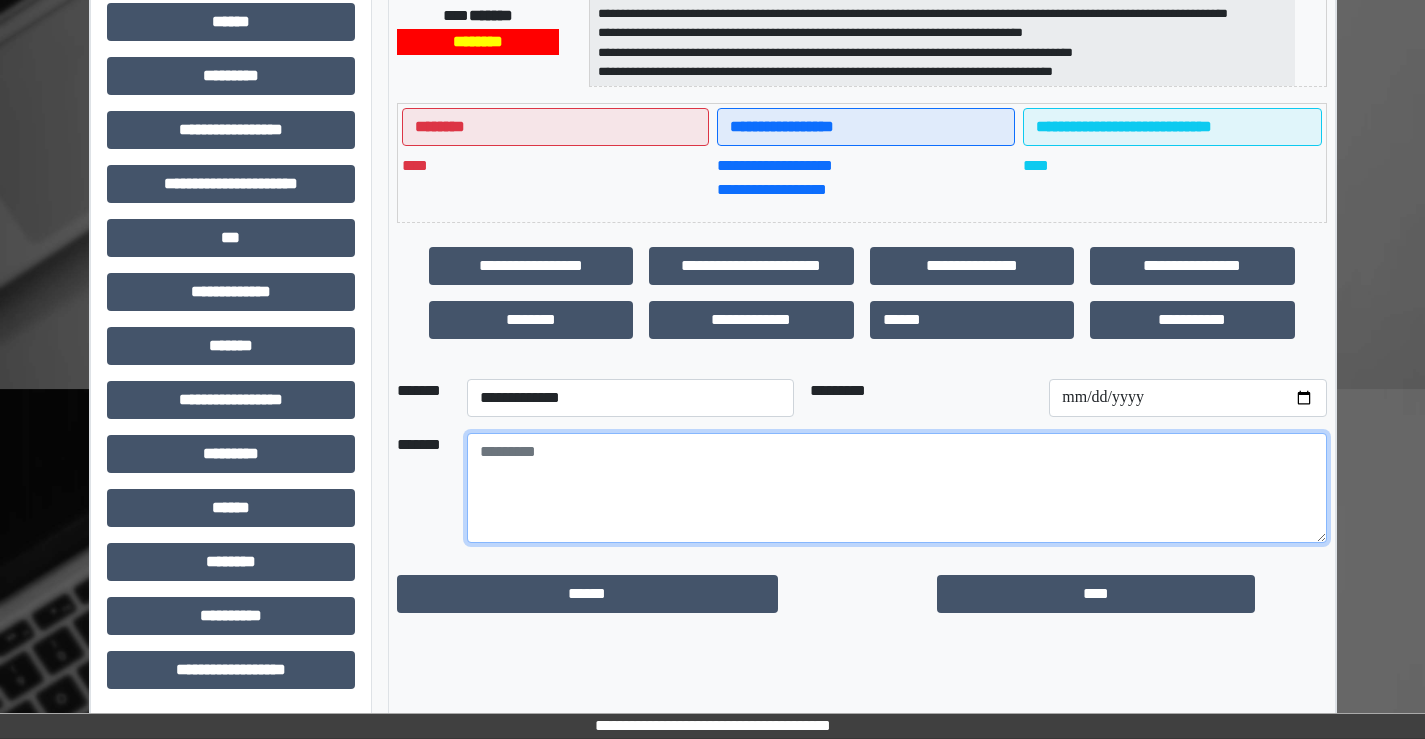 click at bounding box center (897, 488) 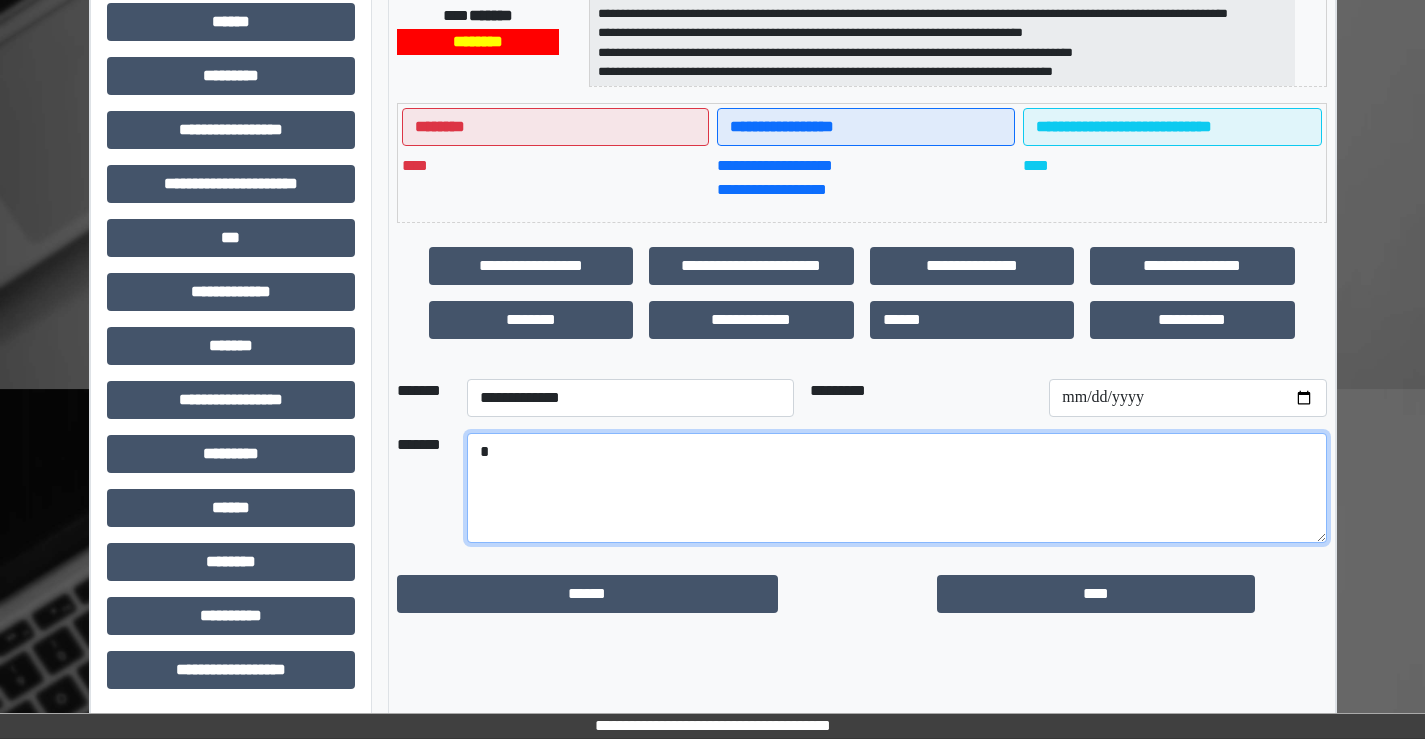 type on "*" 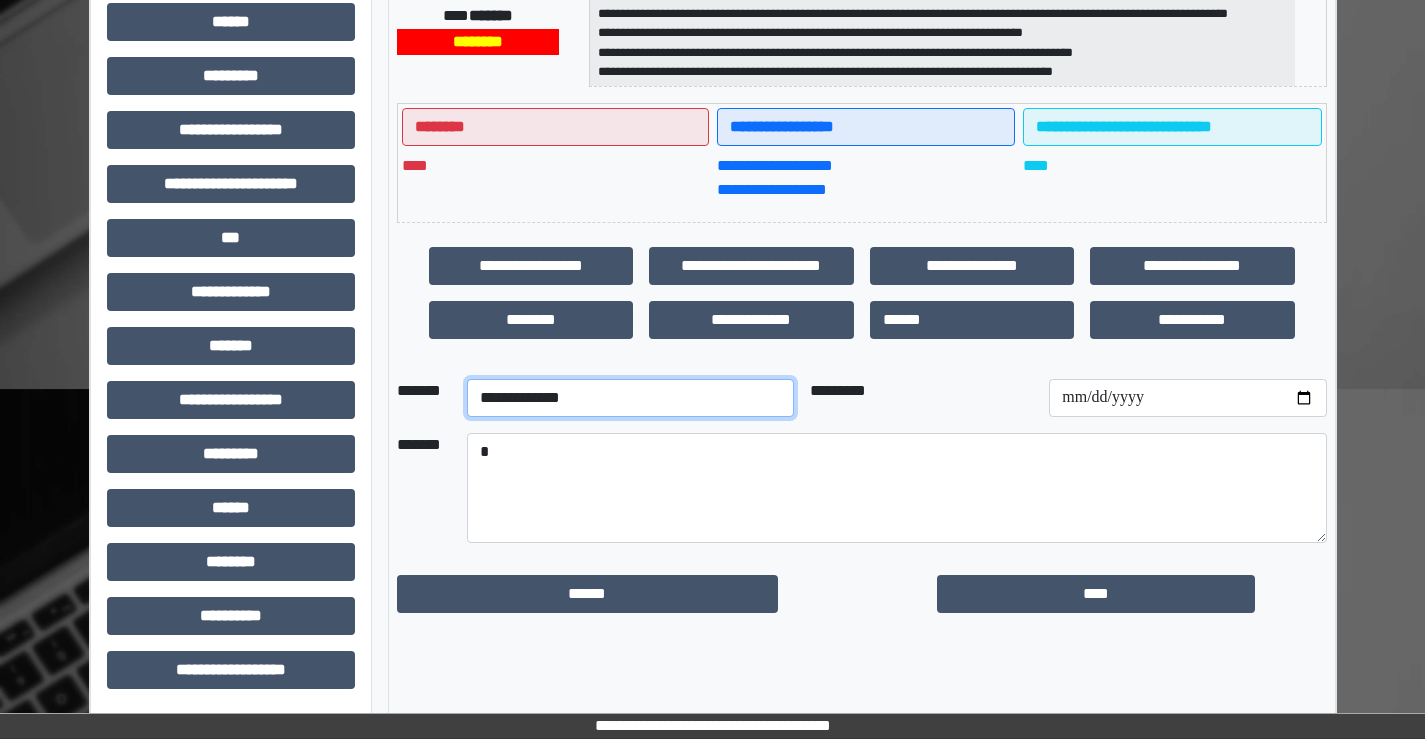 click on "**********" at bounding box center [630, 398] 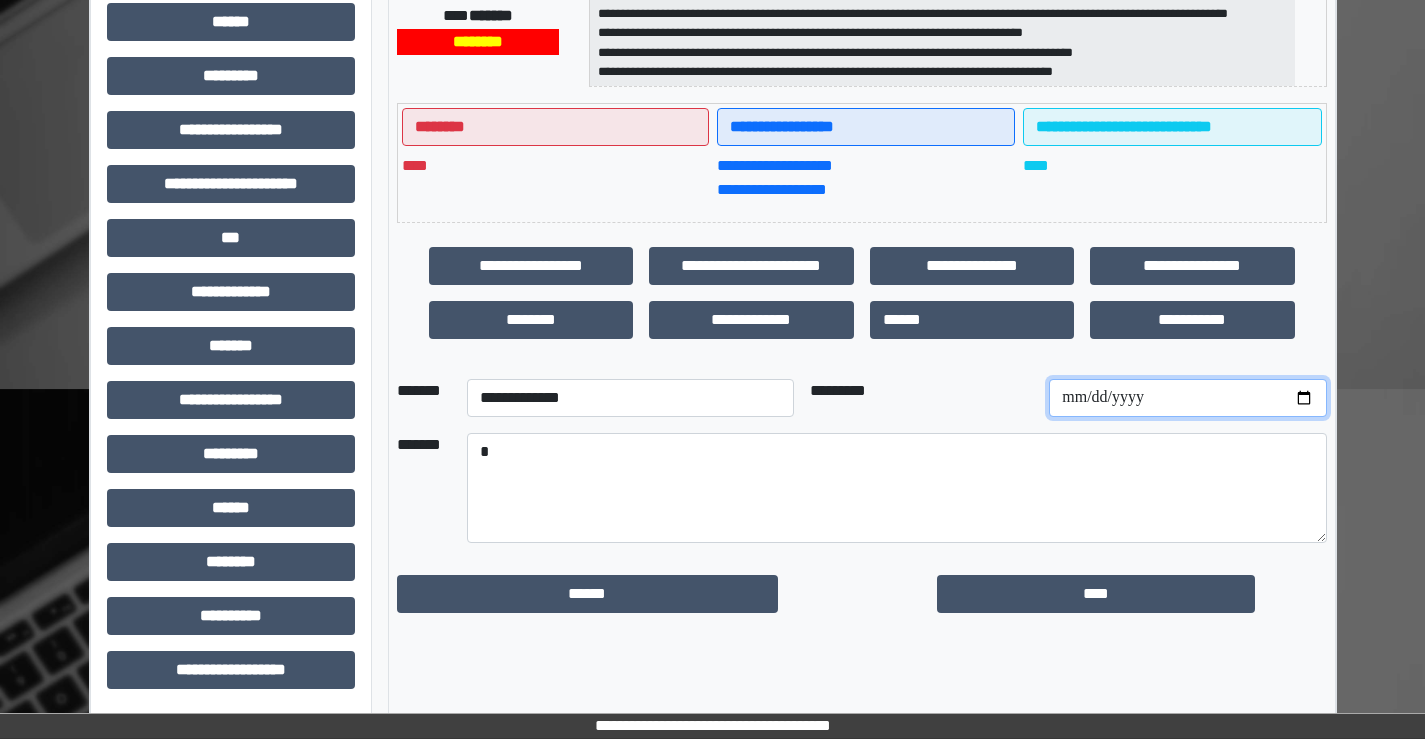 click at bounding box center [1187, 398] 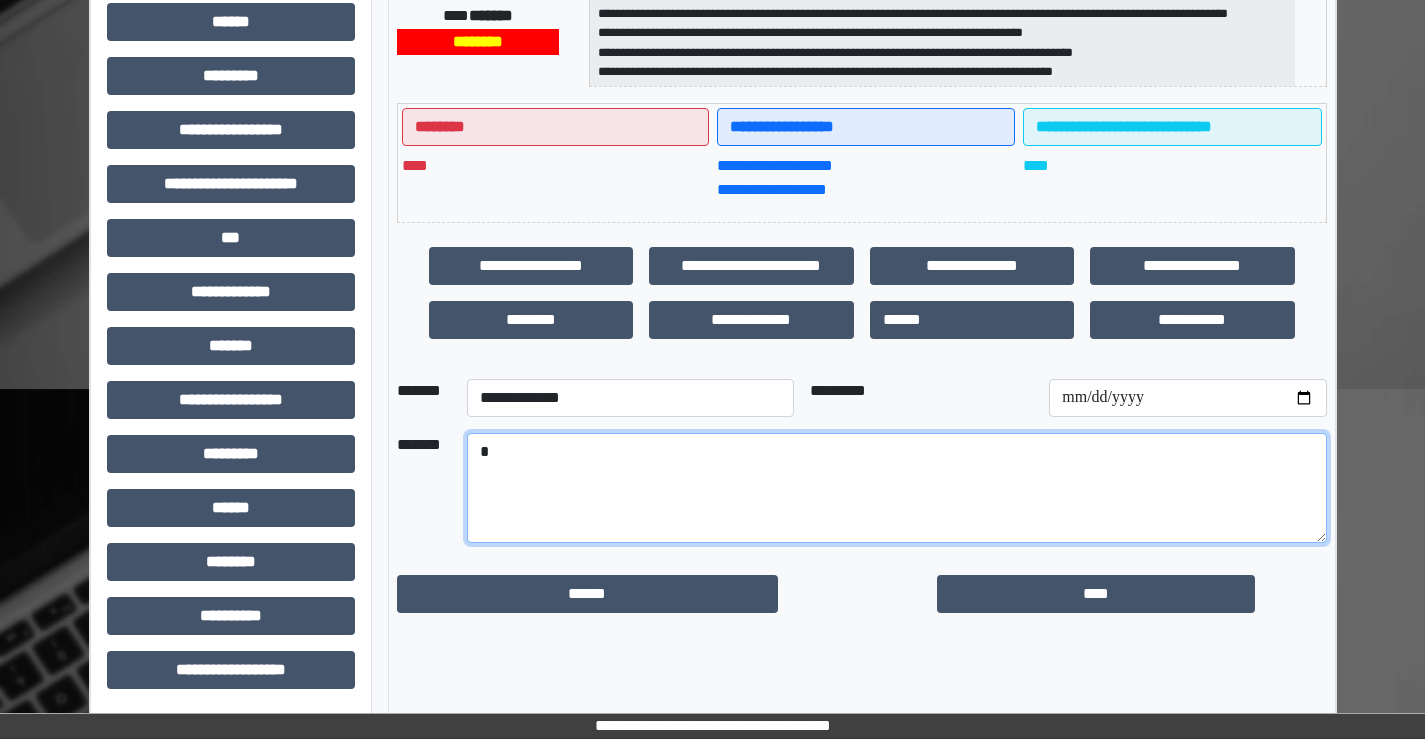 click on "*" at bounding box center [897, 488] 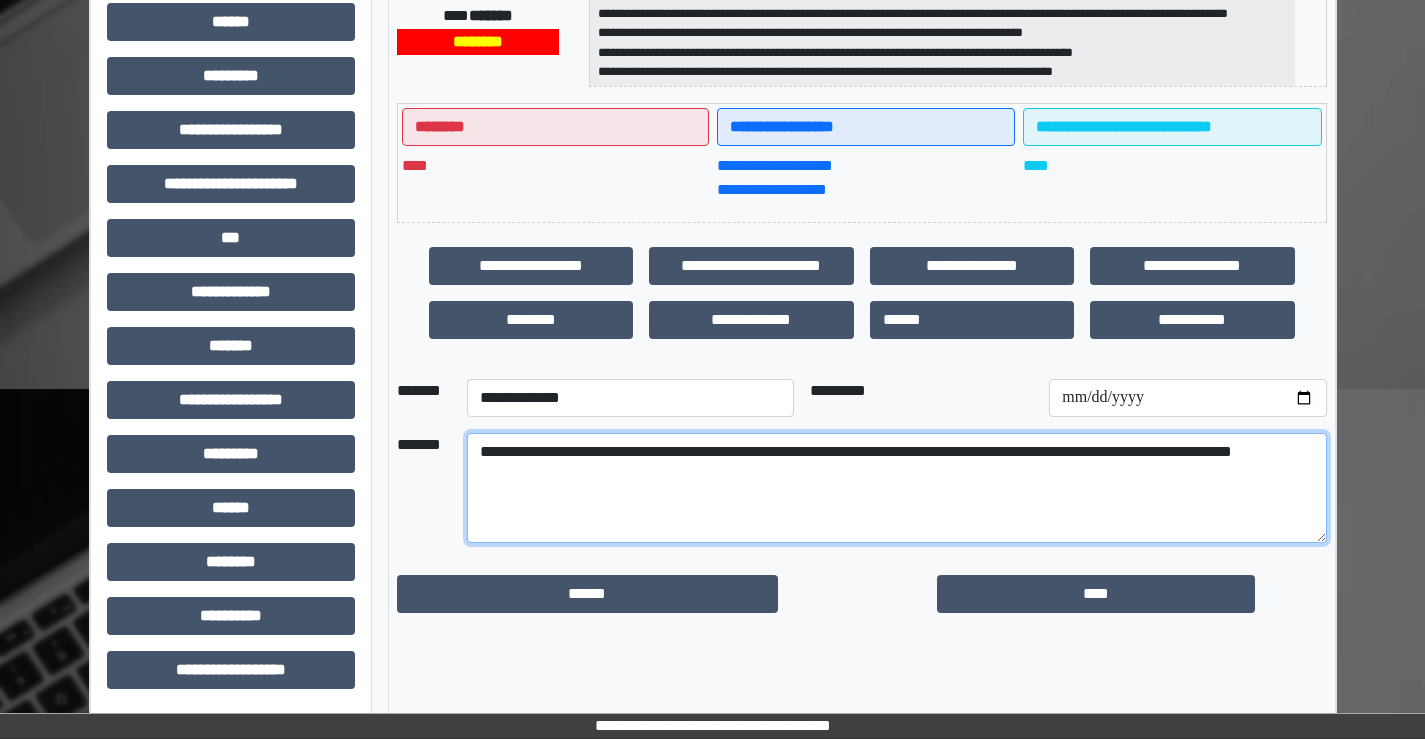 click on "**********" at bounding box center (897, 488) 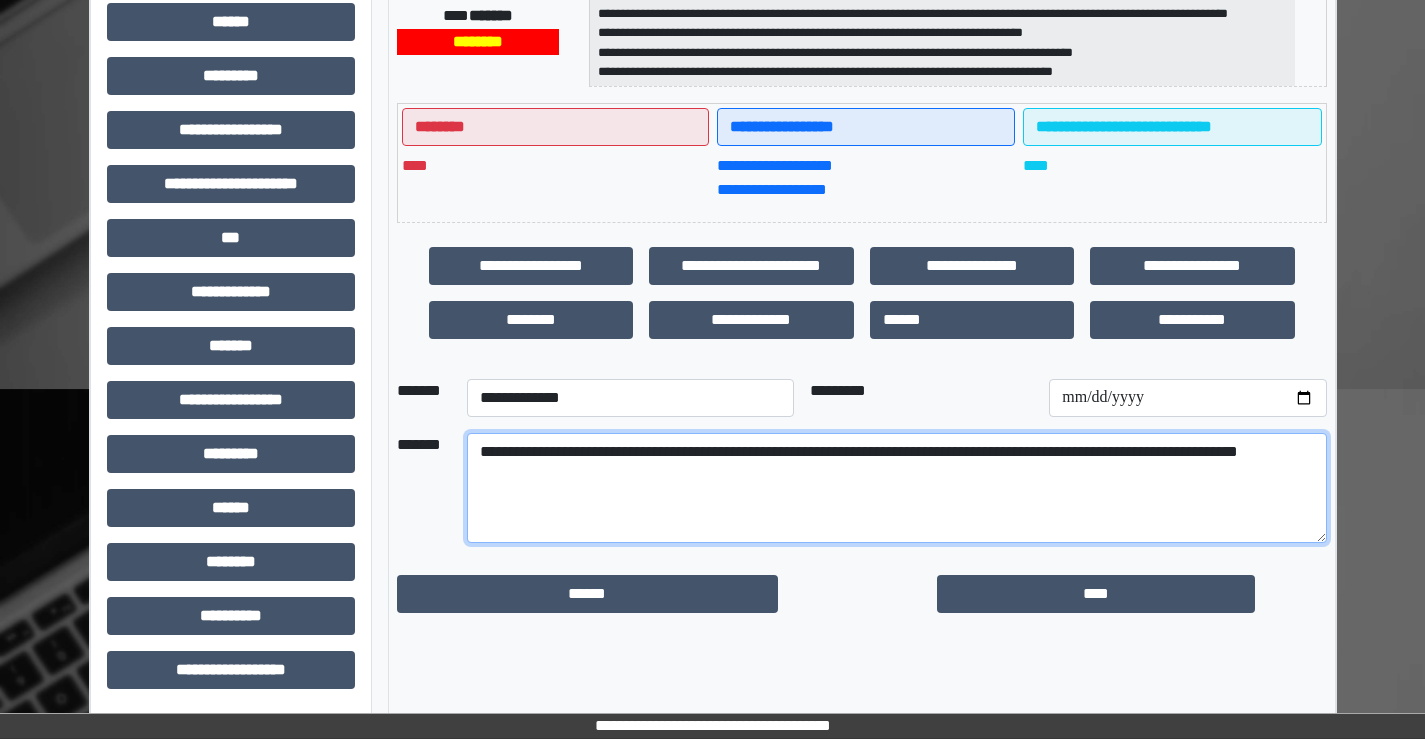 click on "**********" at bounding box center [897, 488] 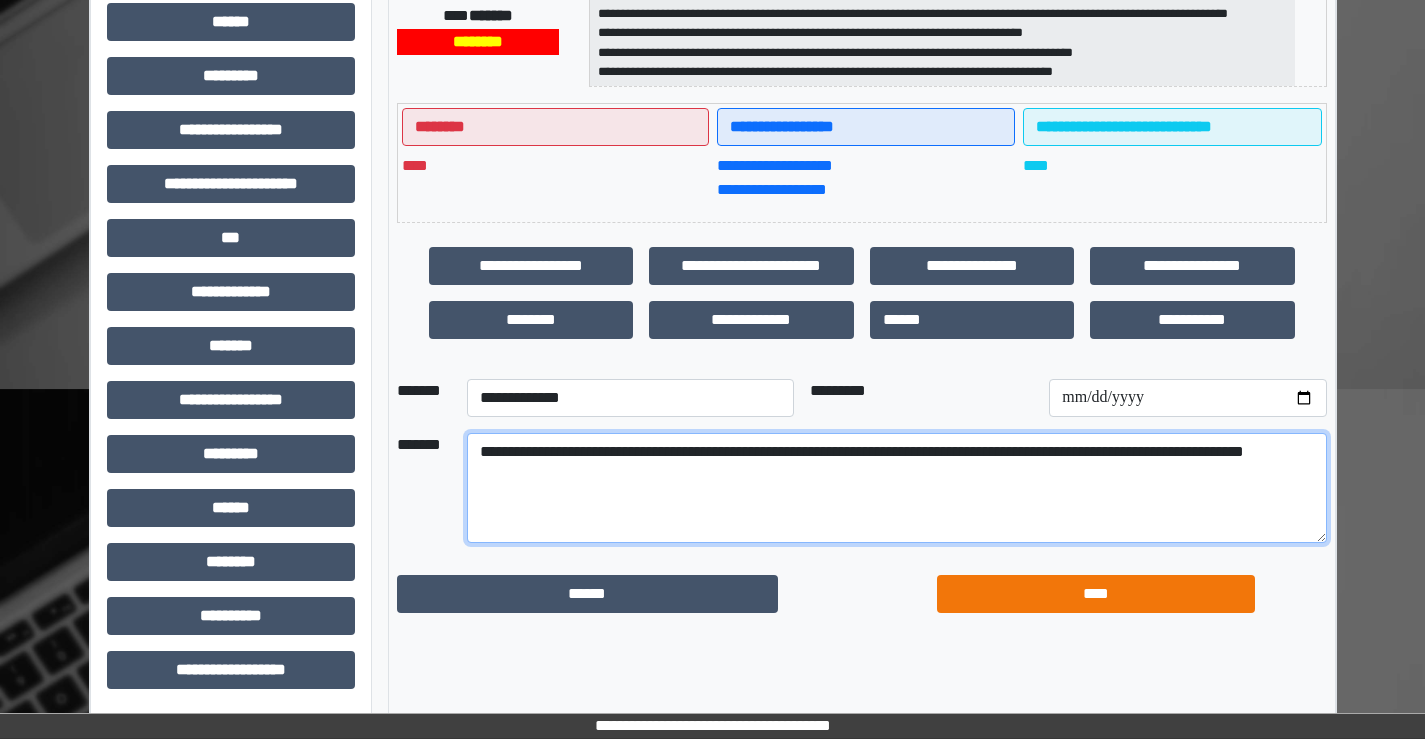 type on "**********" 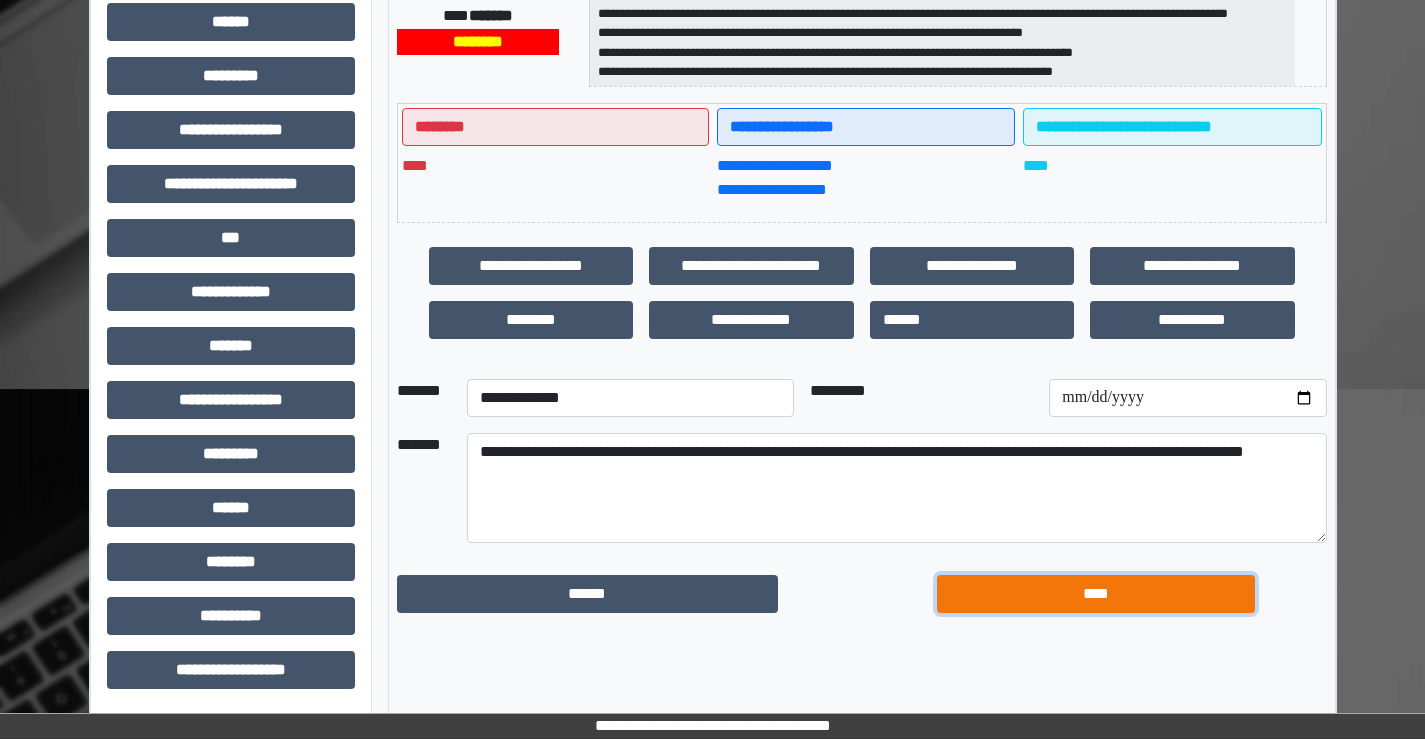 click on "****" at bounding box center [1096, 594] 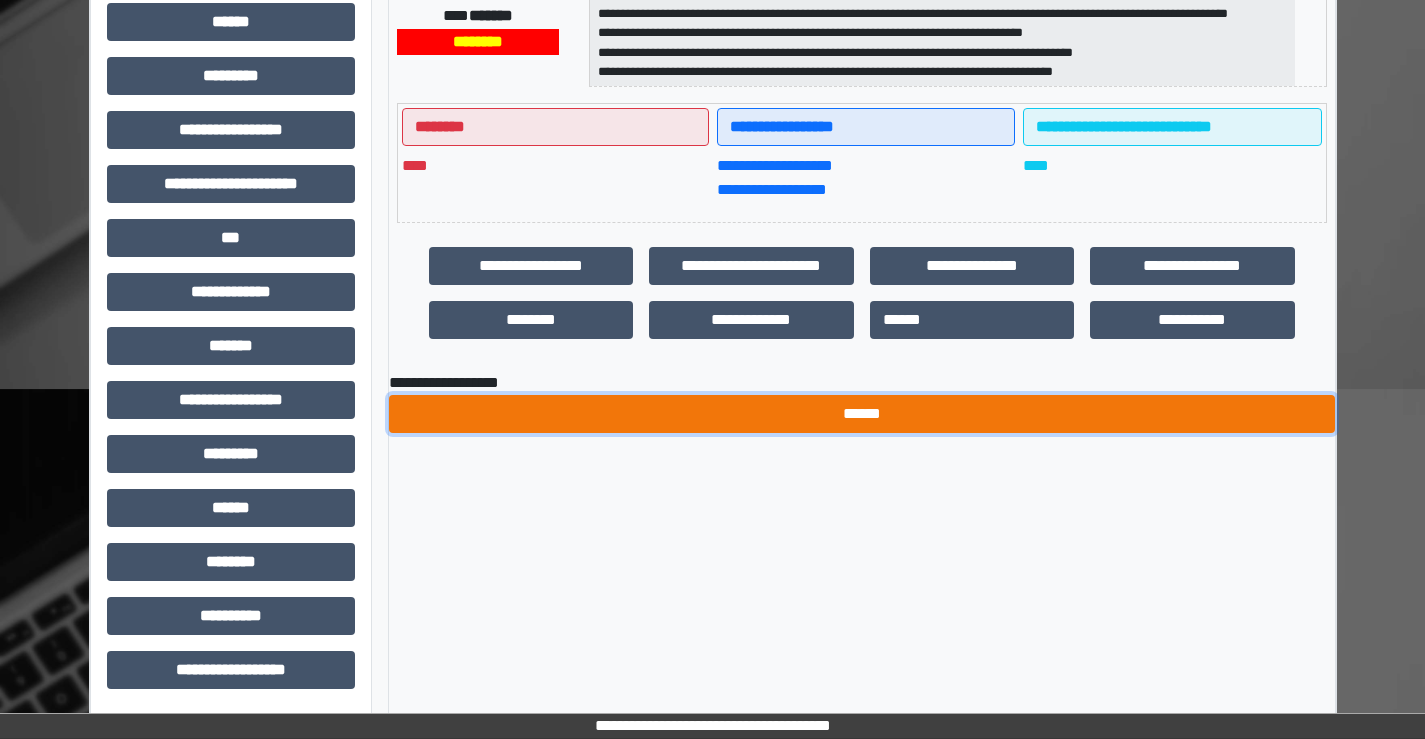 click on "******" at bounding box center (862, 414) 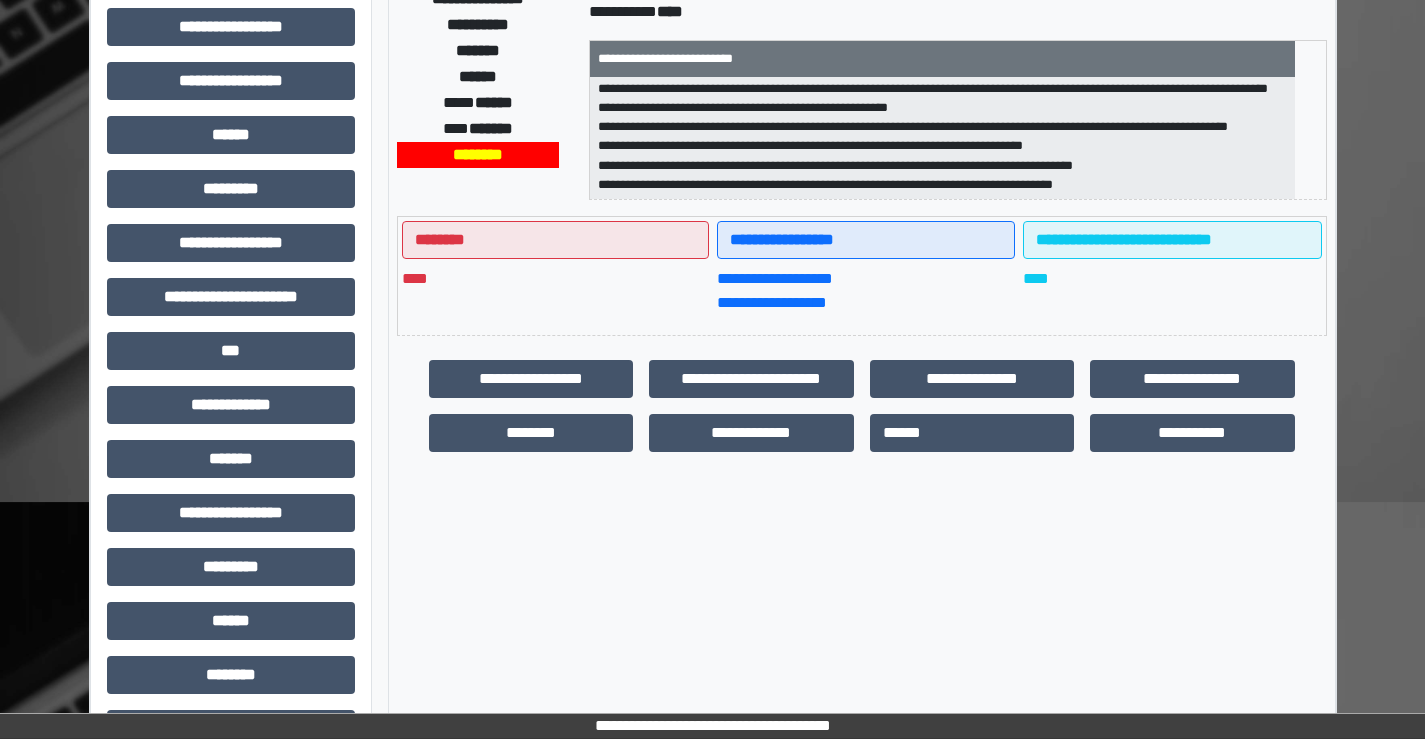 scroll, scrollTop: 335, scrollLeft: 0, axis: vertical 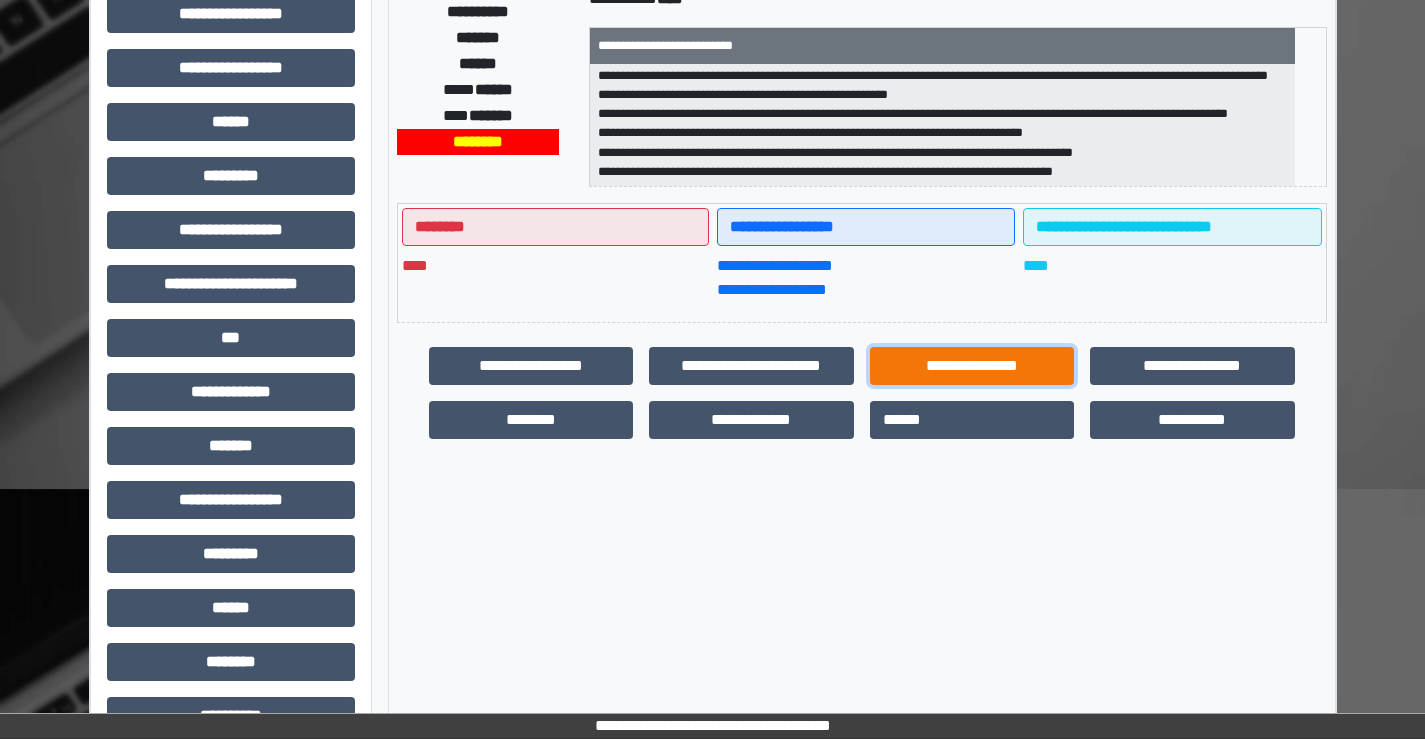 click on "**********" at bounding box center [972, 366] 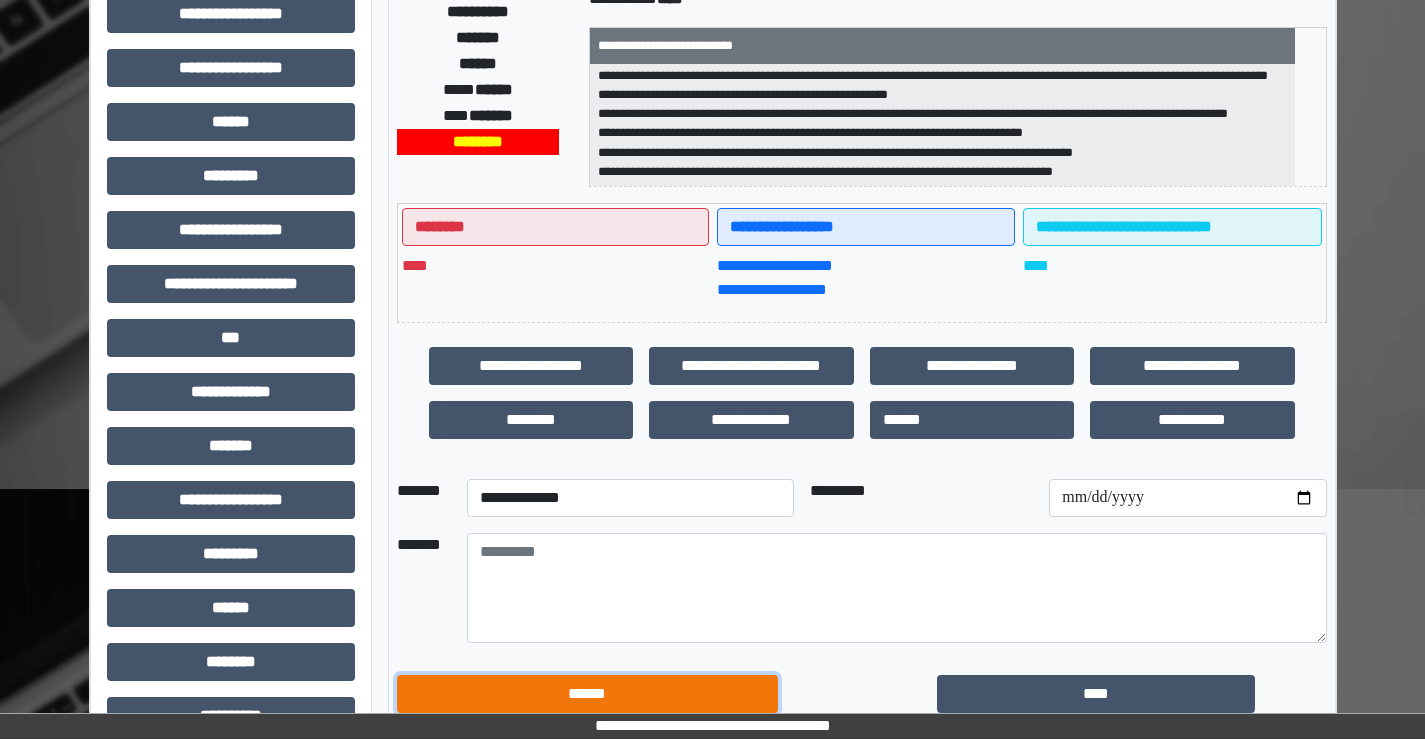click on "******" at bounding box center [587, 694] 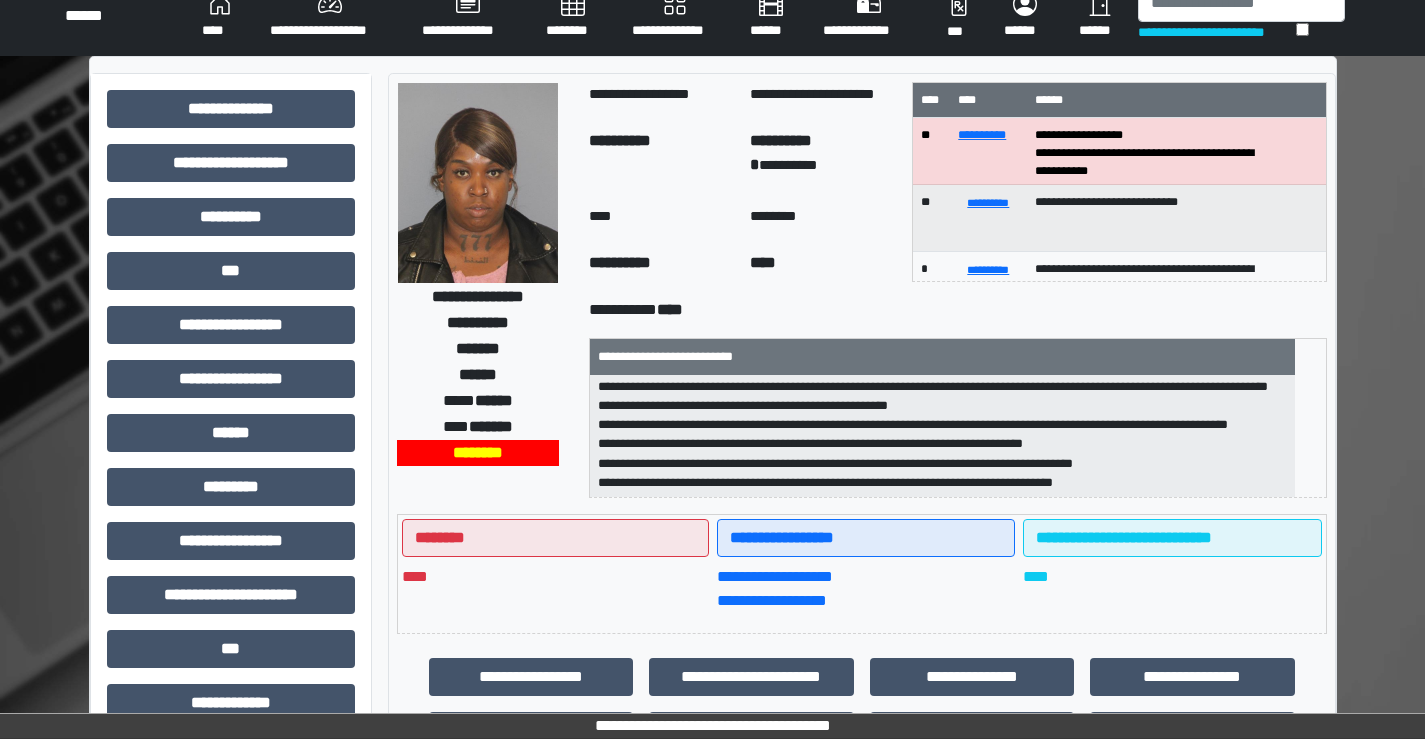 scroll, scrollTop: 0, scrollLeft: 0, axis: both 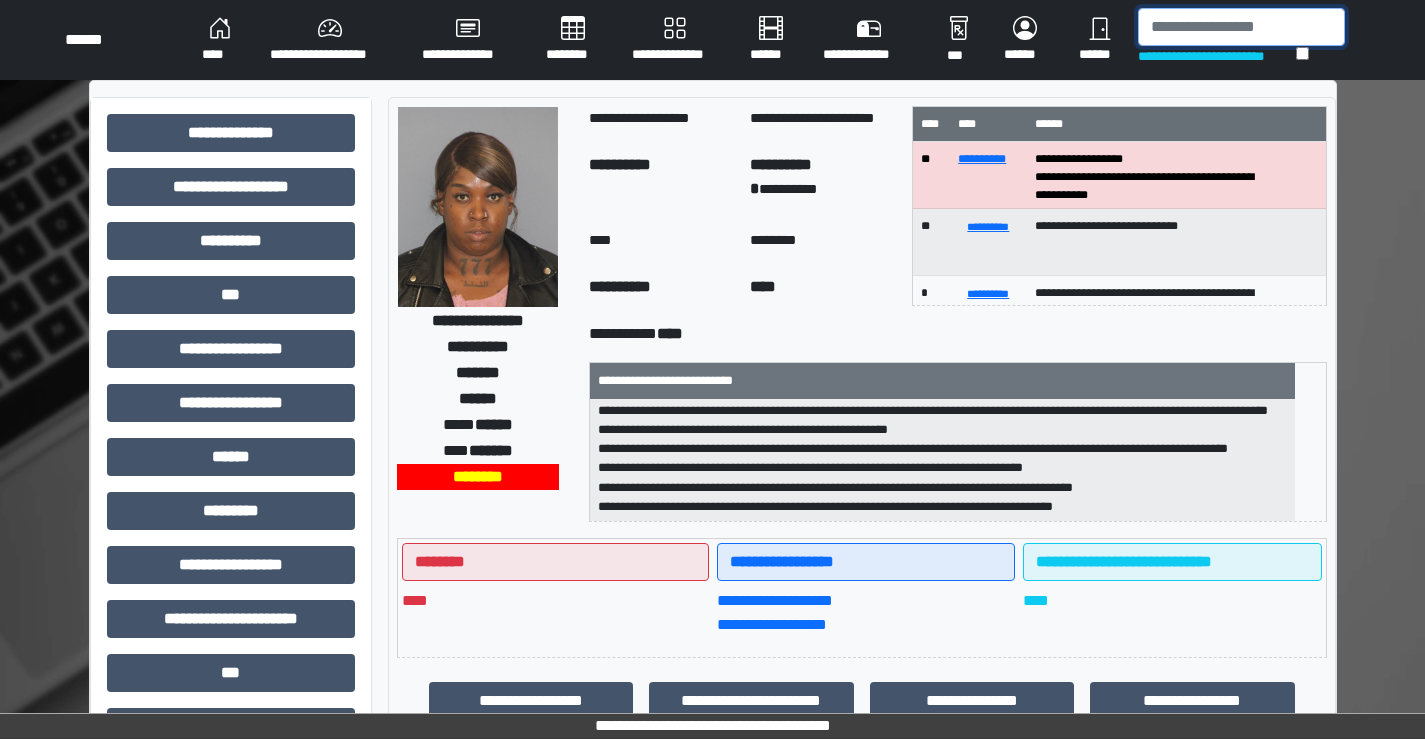 click at bounding box center (1241, 27) 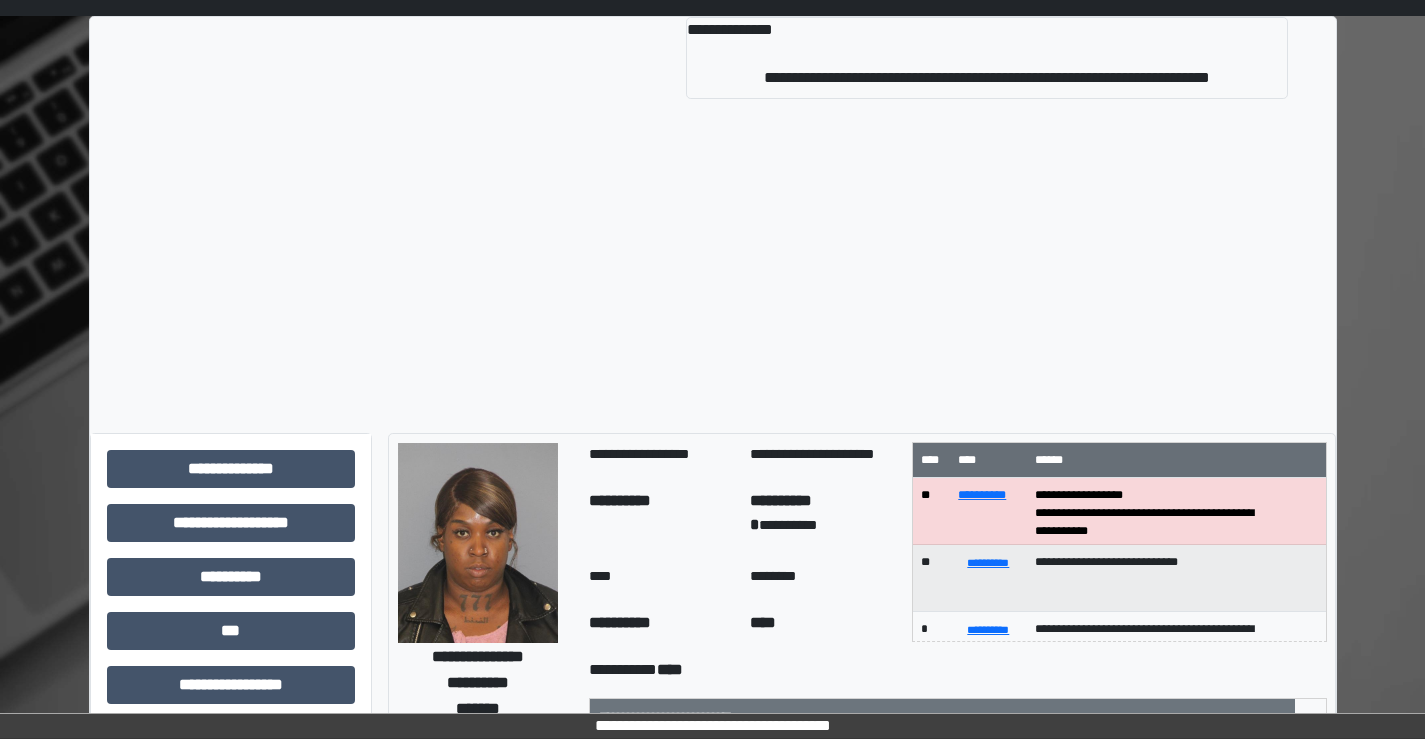 scroll, scrollTop: 100, scrollLeft: 0, axis: vertical 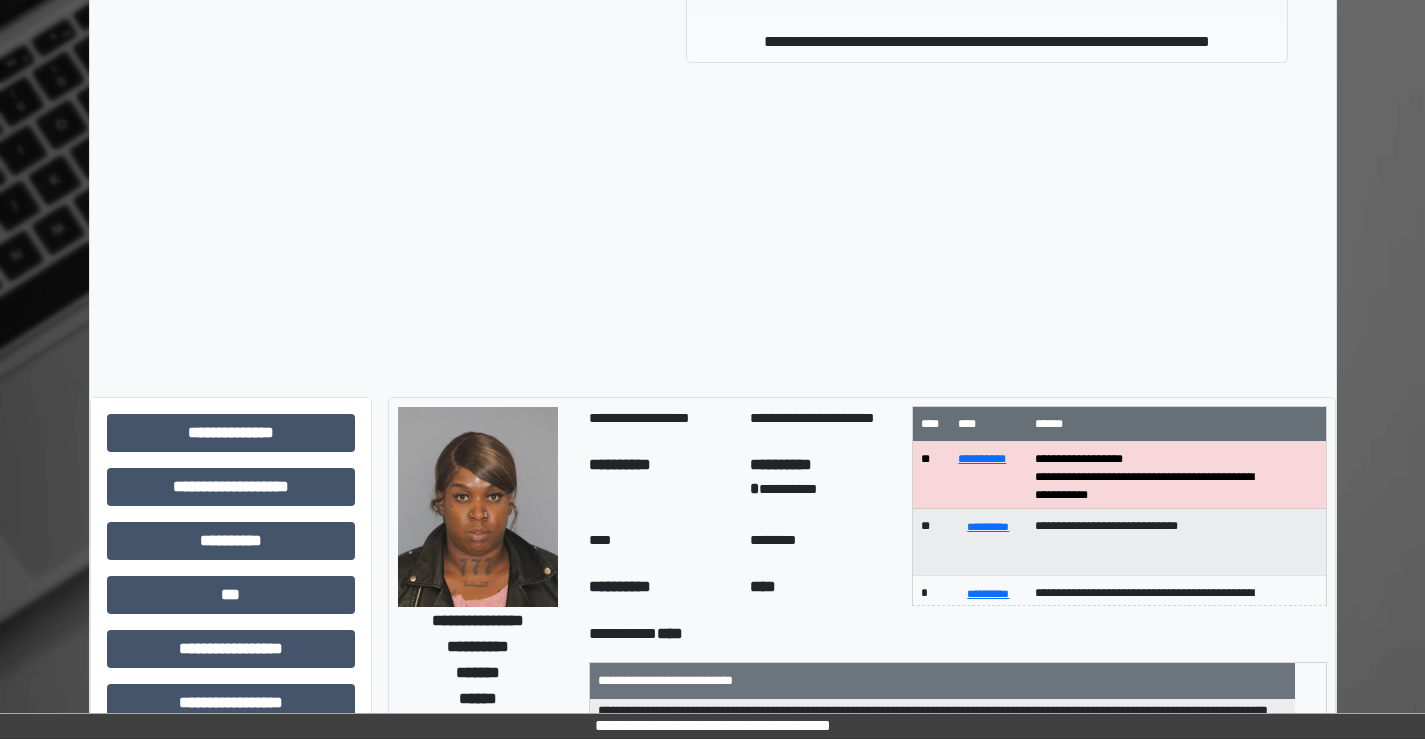 type on "*******" 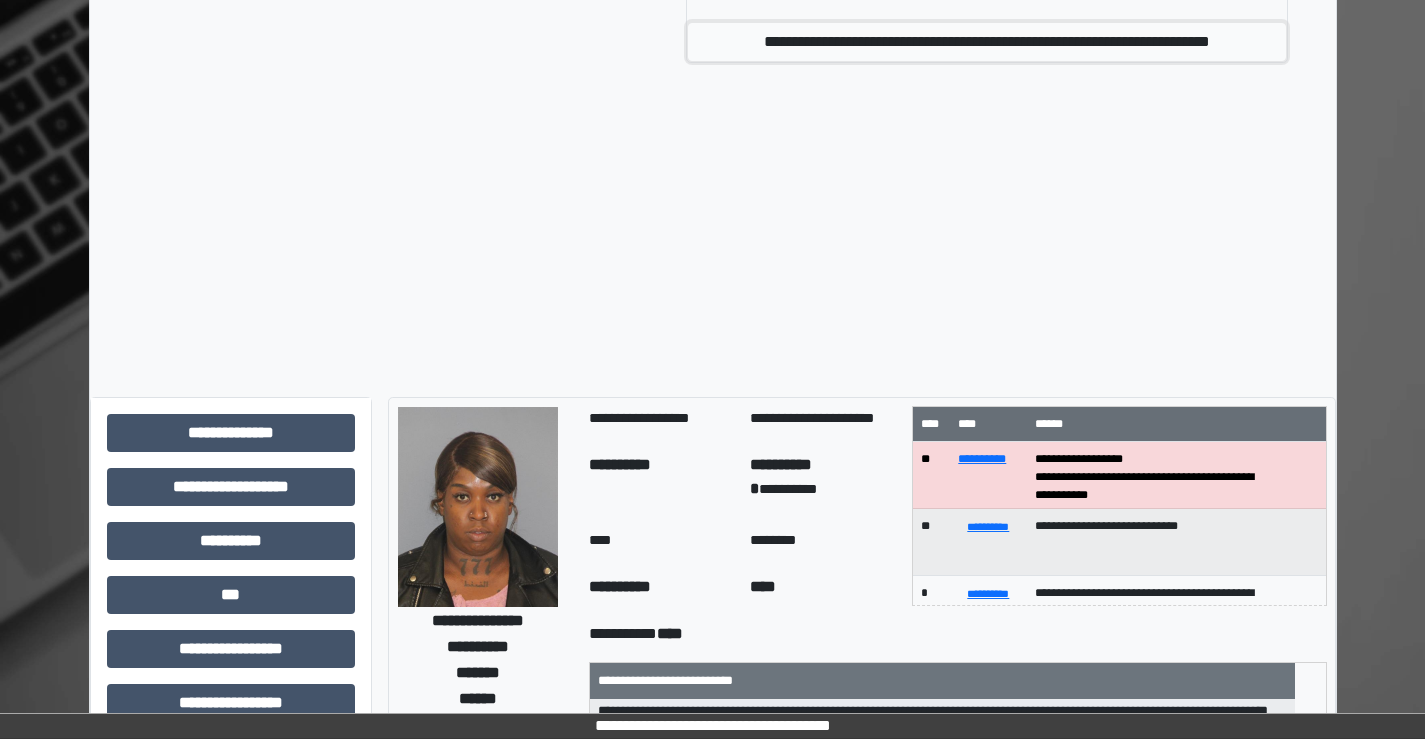 click on "**********" at bounding box center (986, 42) 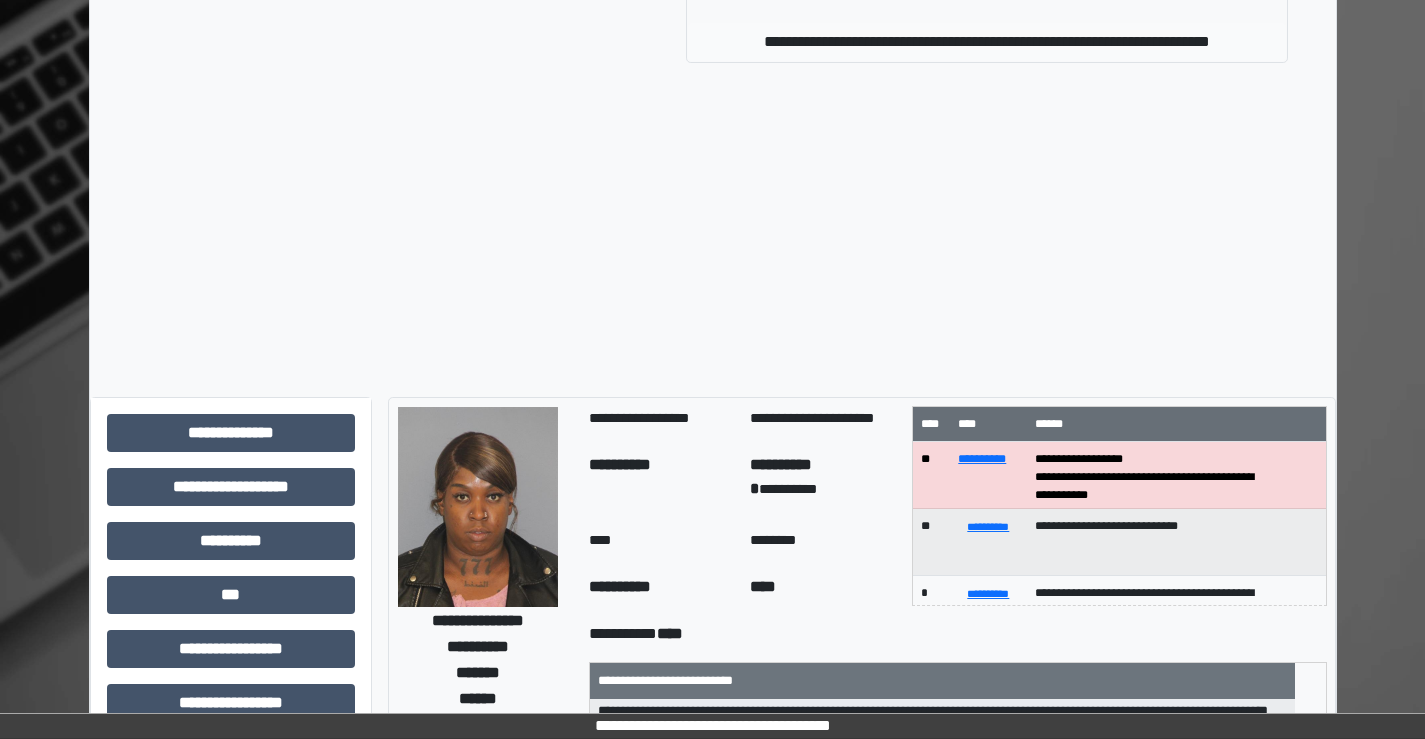 type 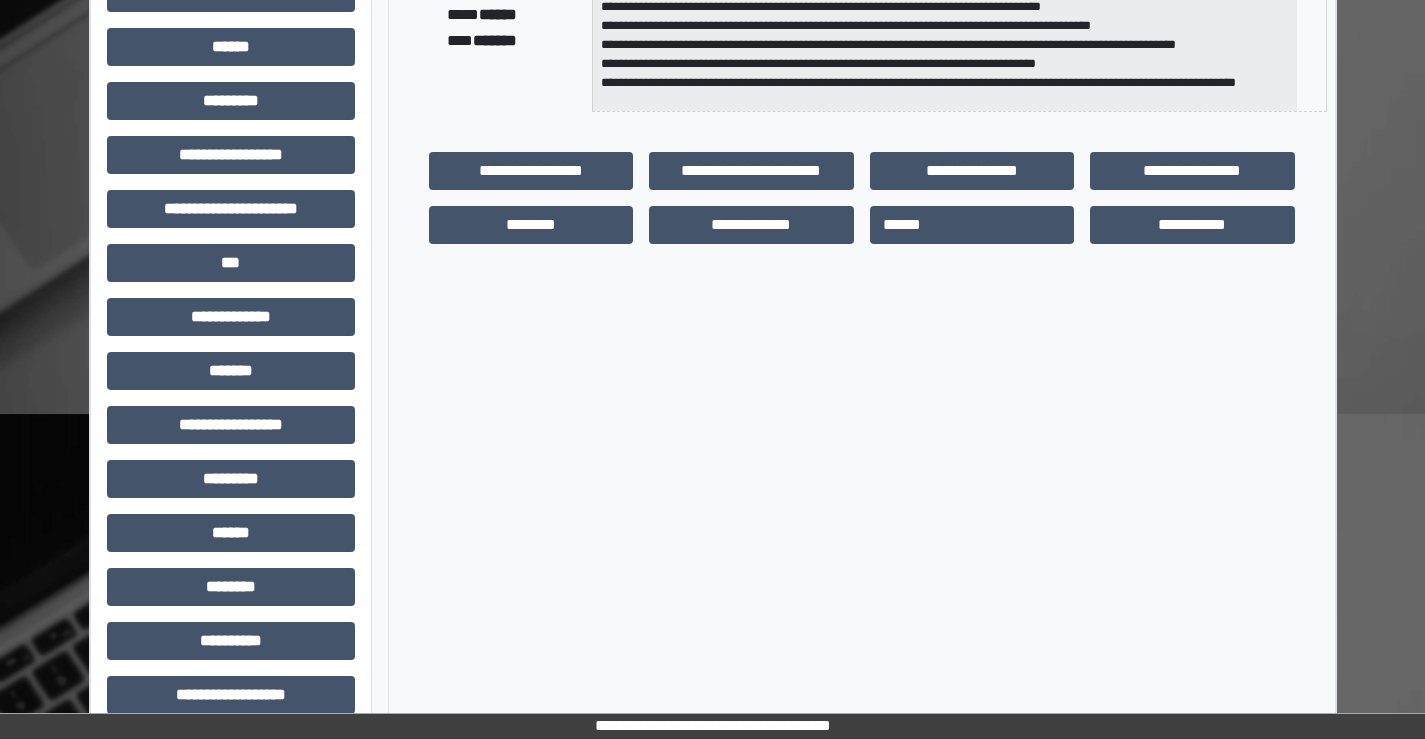 scroll, scrollTop: 416, scrollLeft: 0, axis: vertical 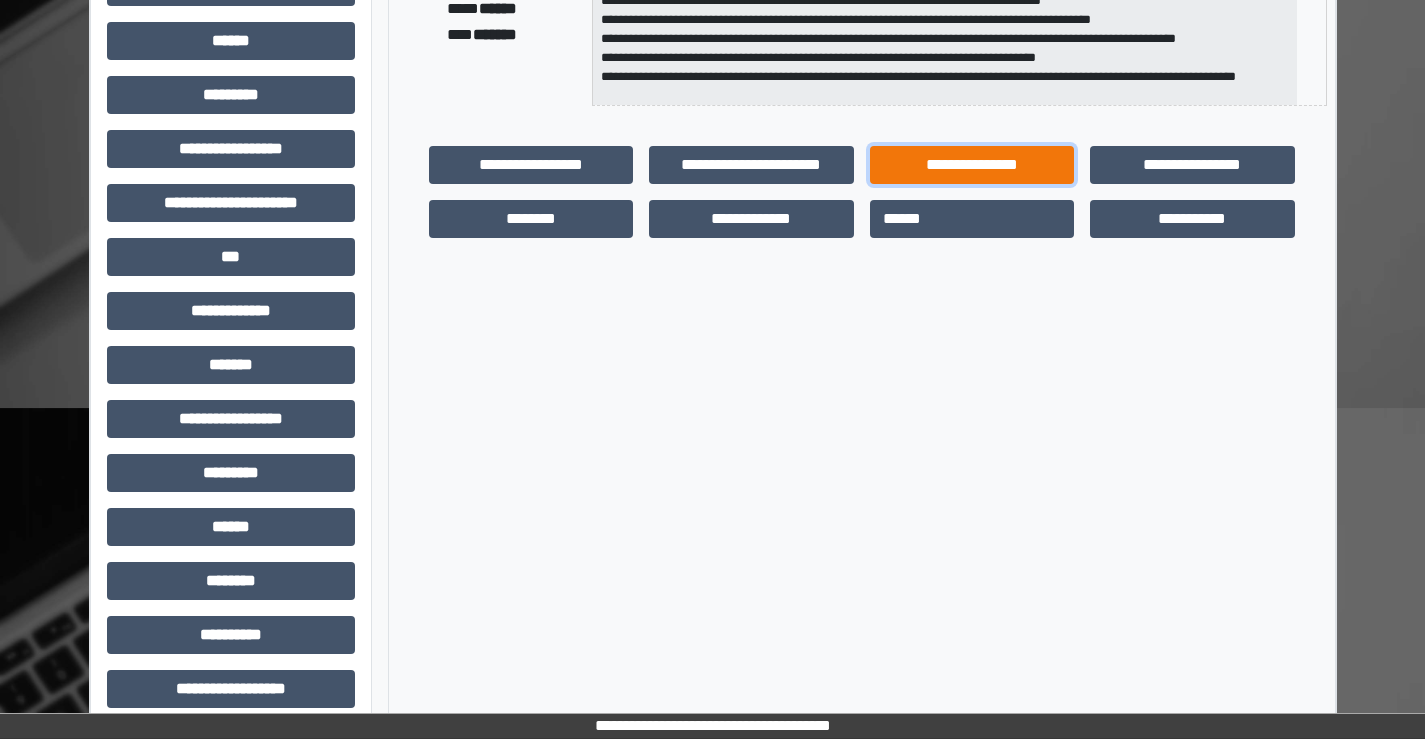 click on "**********" at bounding box center [972, 165] 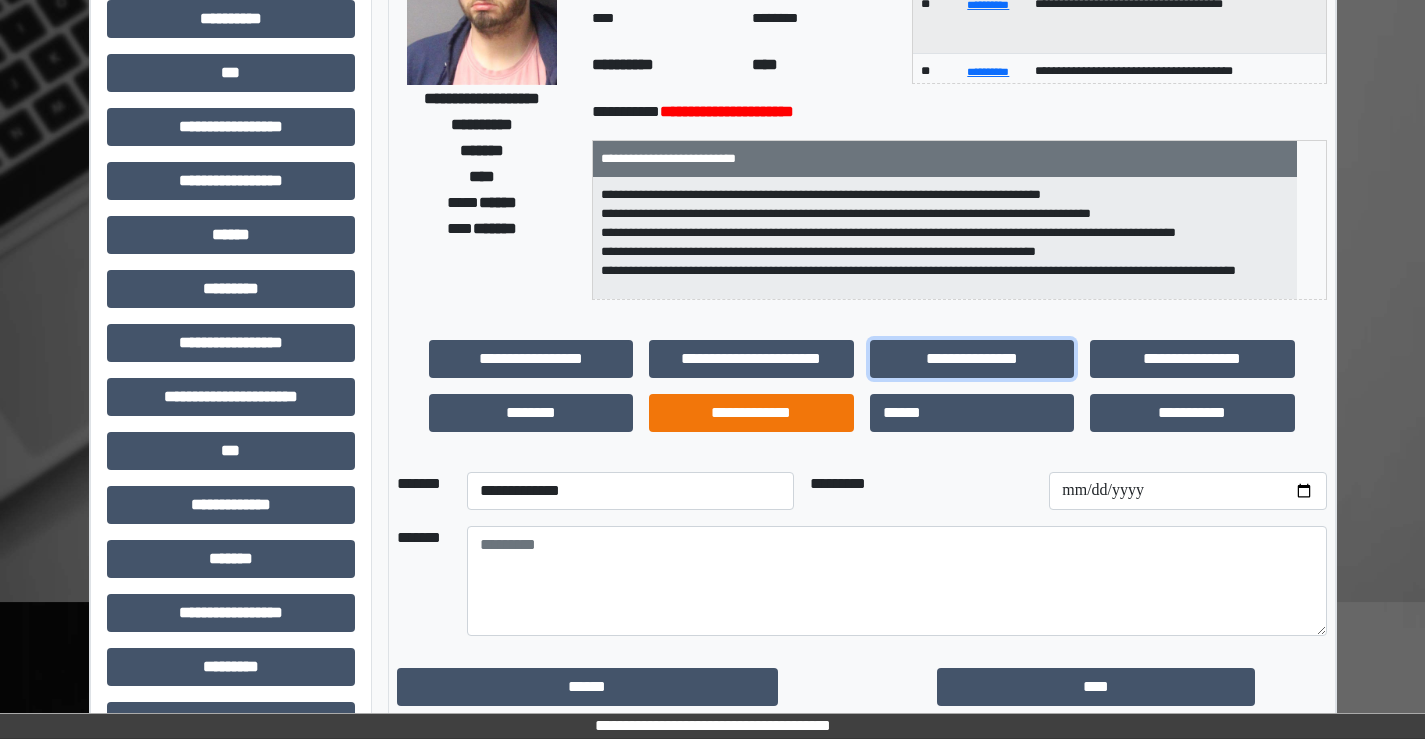 scroll, scrollTop: 216, scrollLeft: 0, axis: vertical 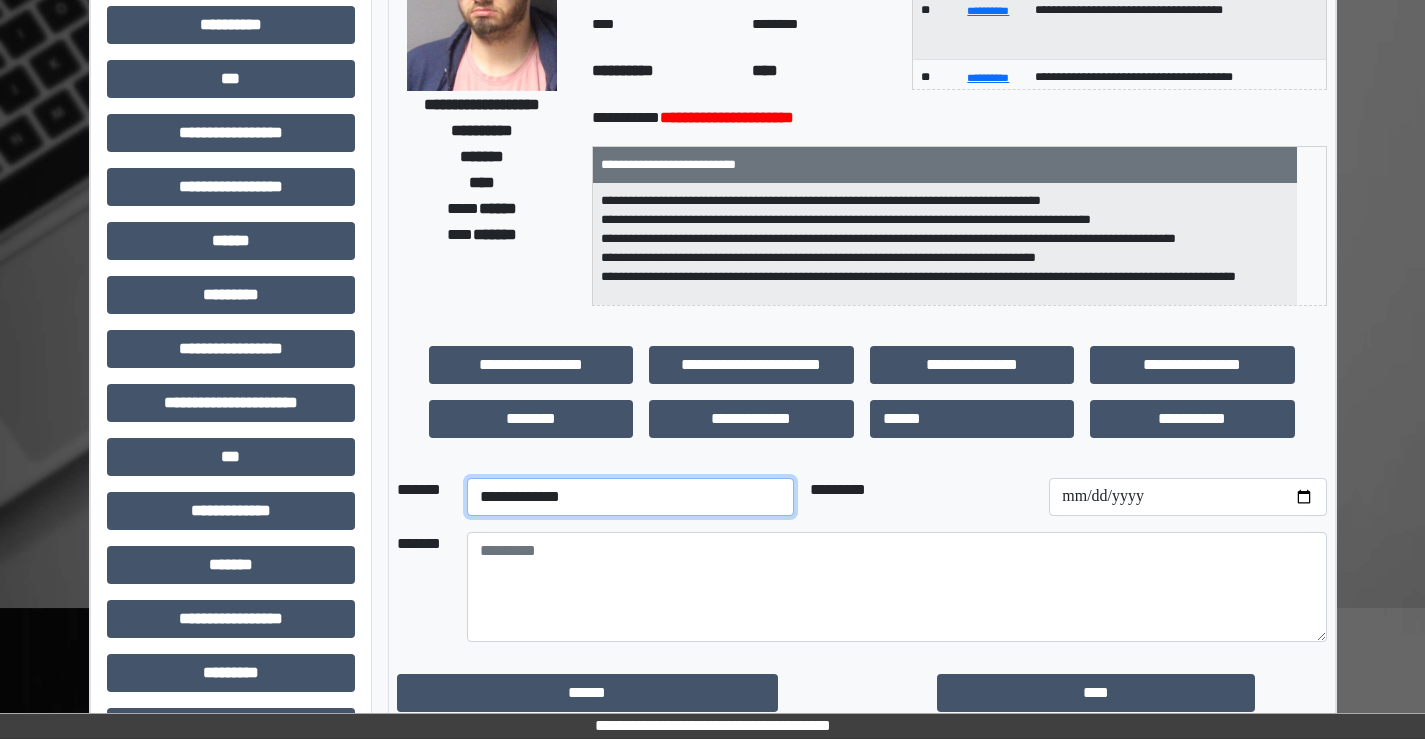 click on "**********" at bounding box center (630, 497) 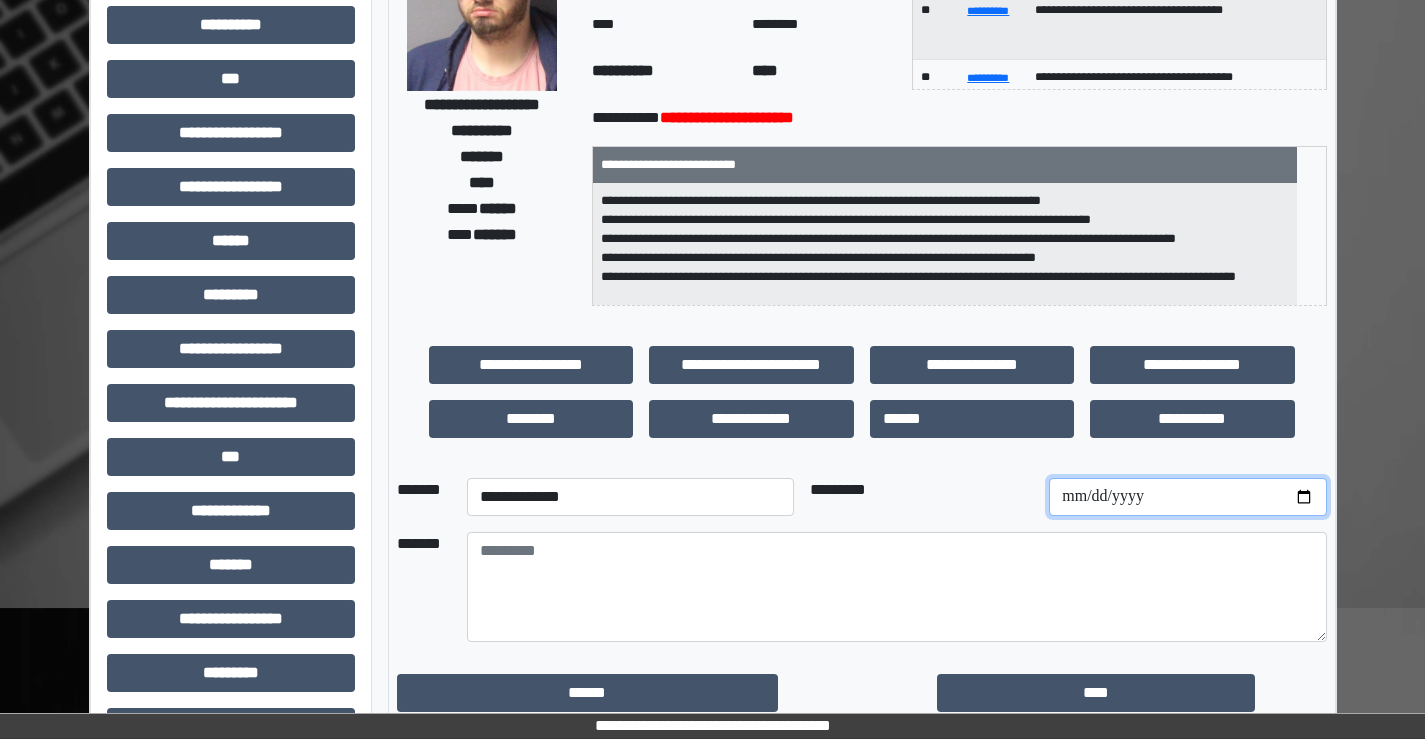 click at bounding box center (1187, 497) 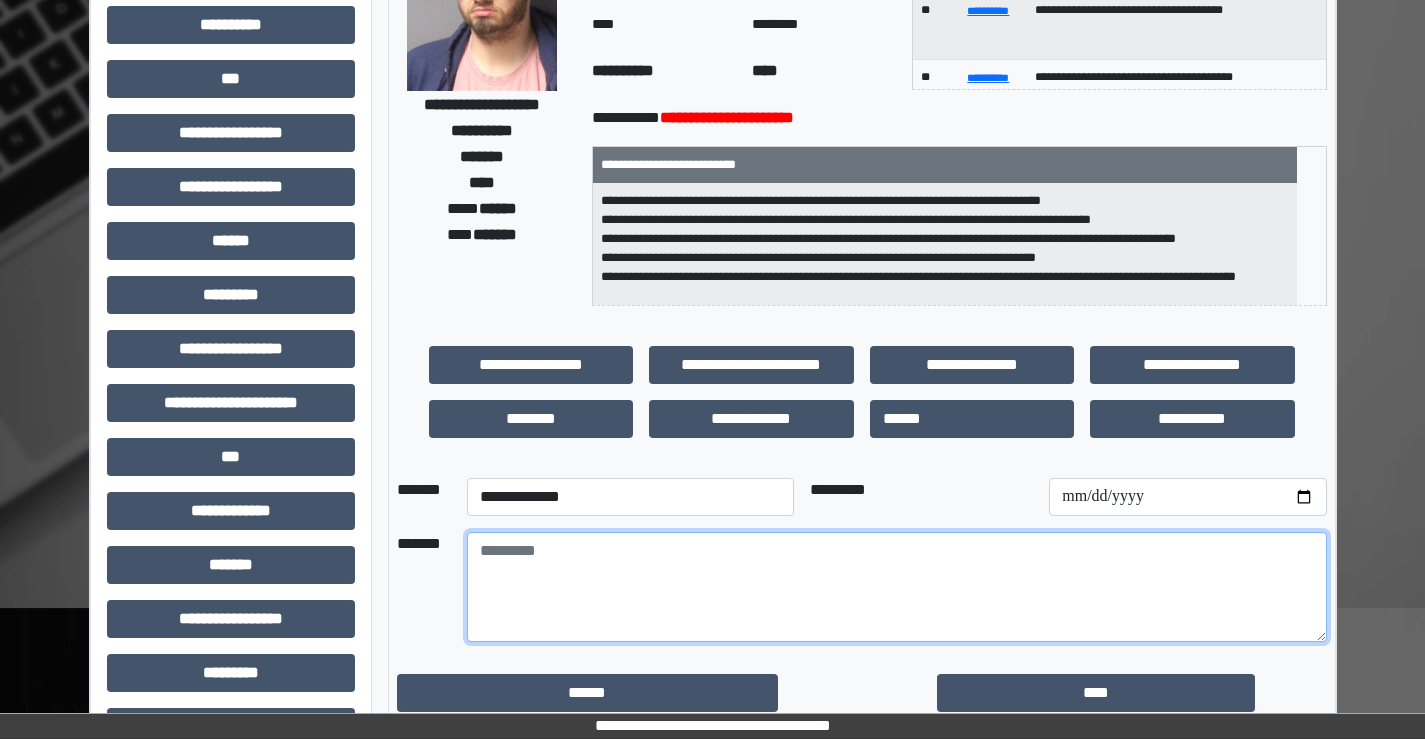 click at bounding box center [897, 587] 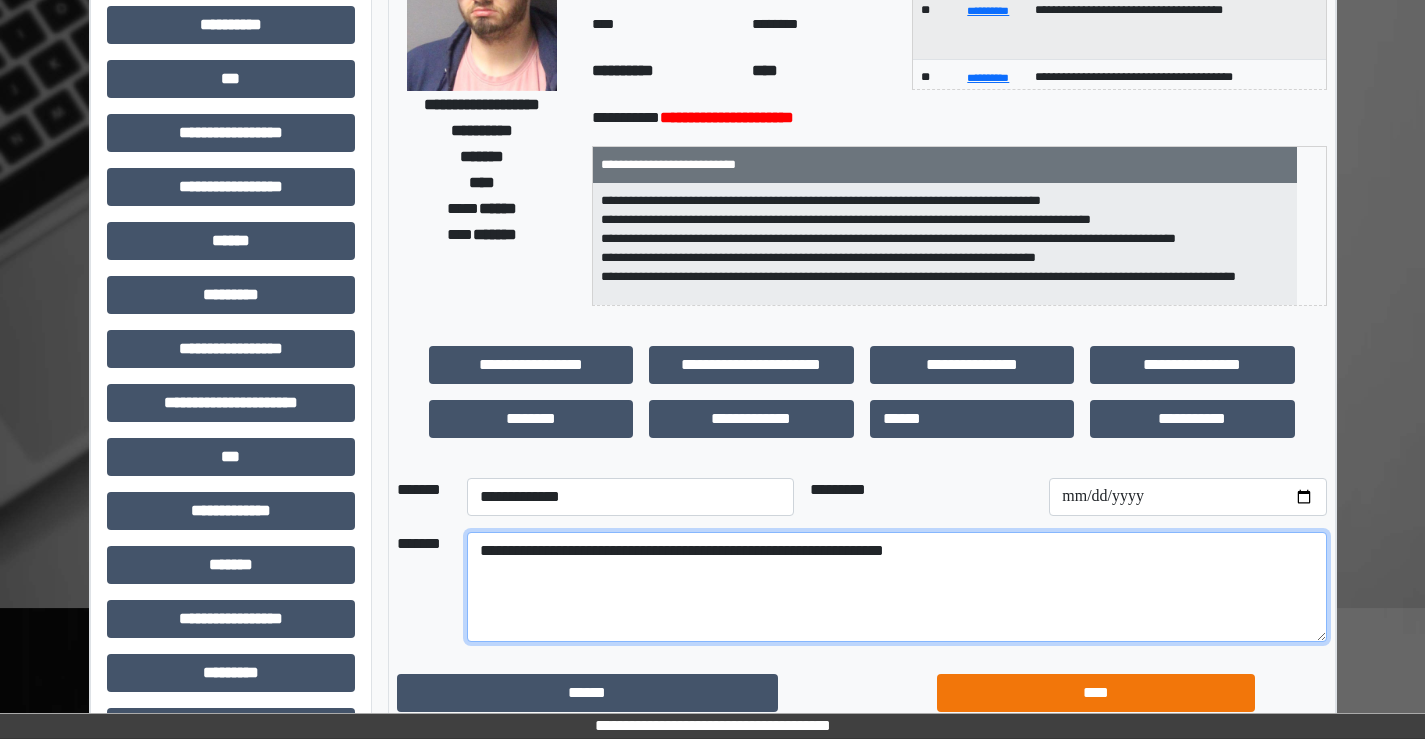 type on "**********" 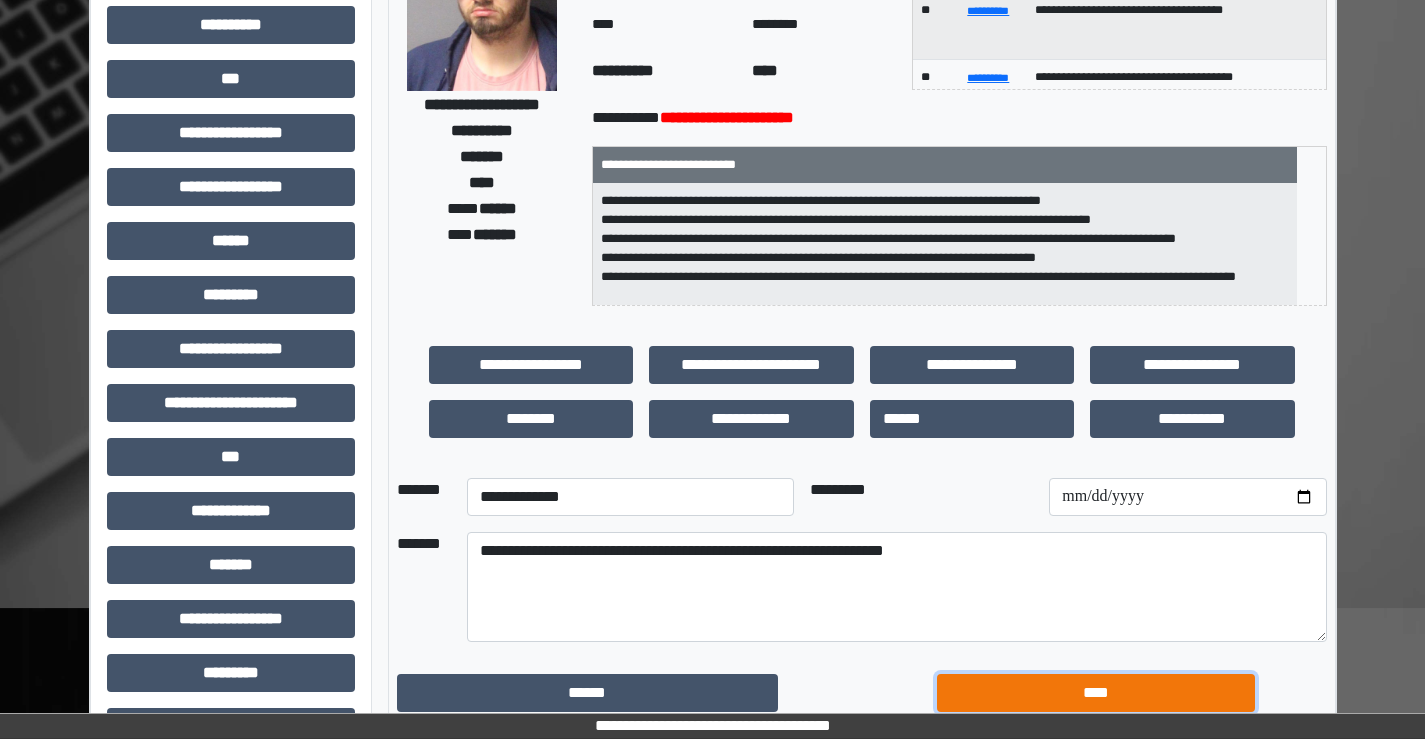 click on "****" at bounding box center [1096, 693] 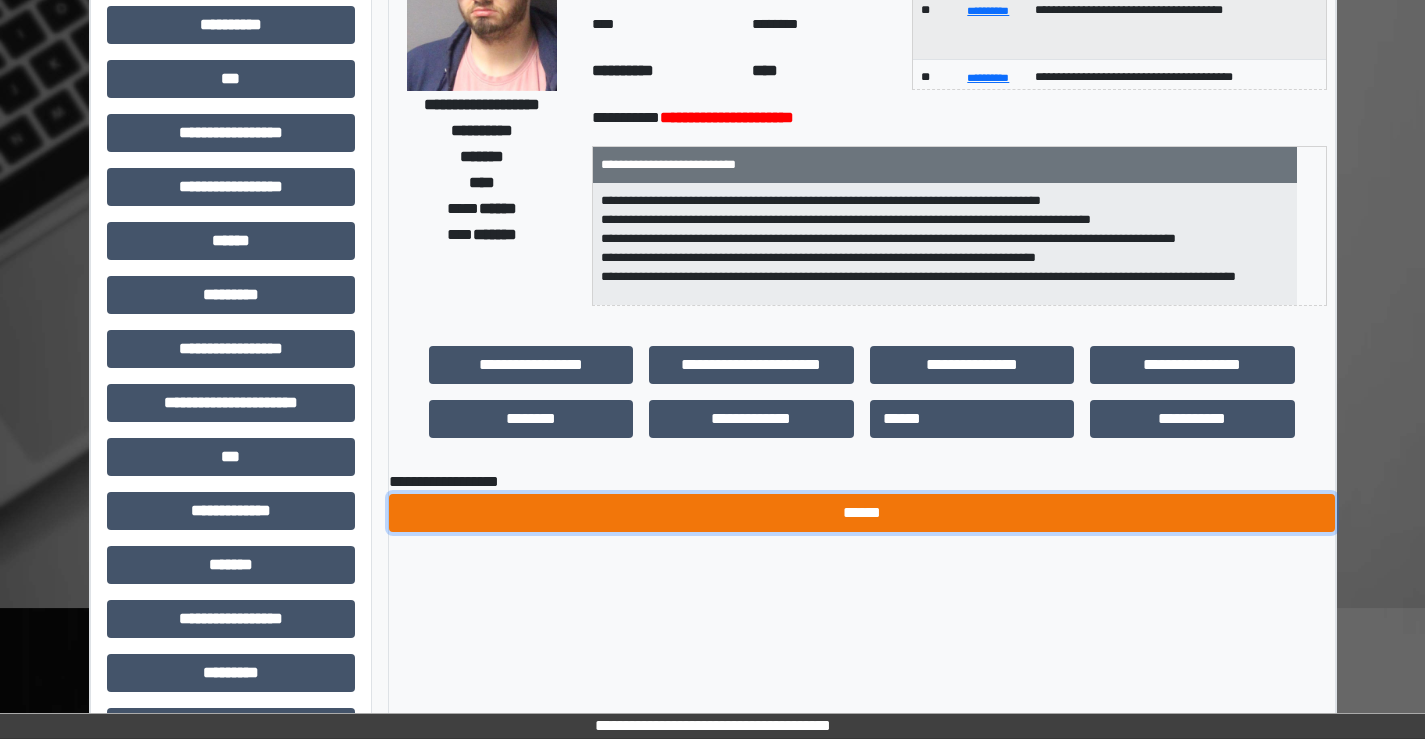 click on "******" at bounding box center (862, 513) 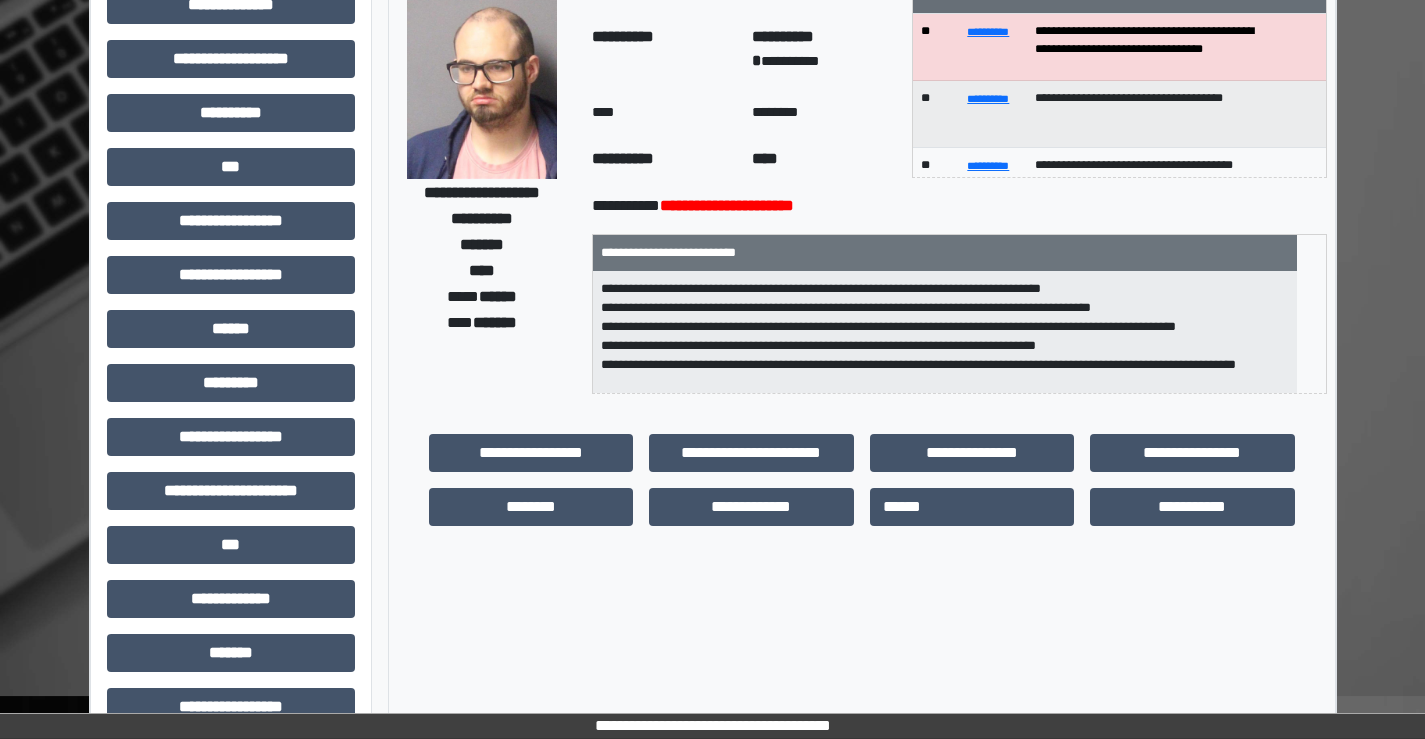 scroll, scrollTop: 0, scrollLeft: 0, axis: both 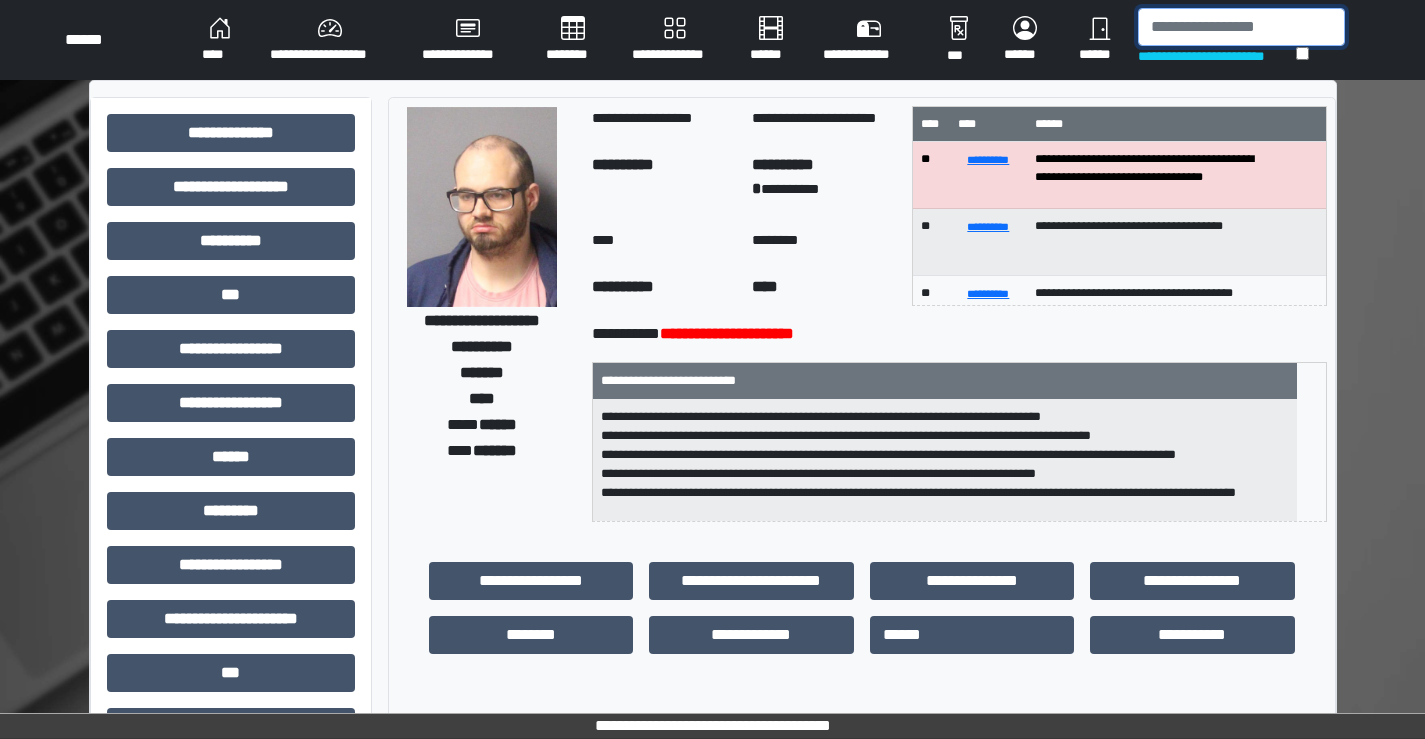 click at bounding box center (1241, 27) 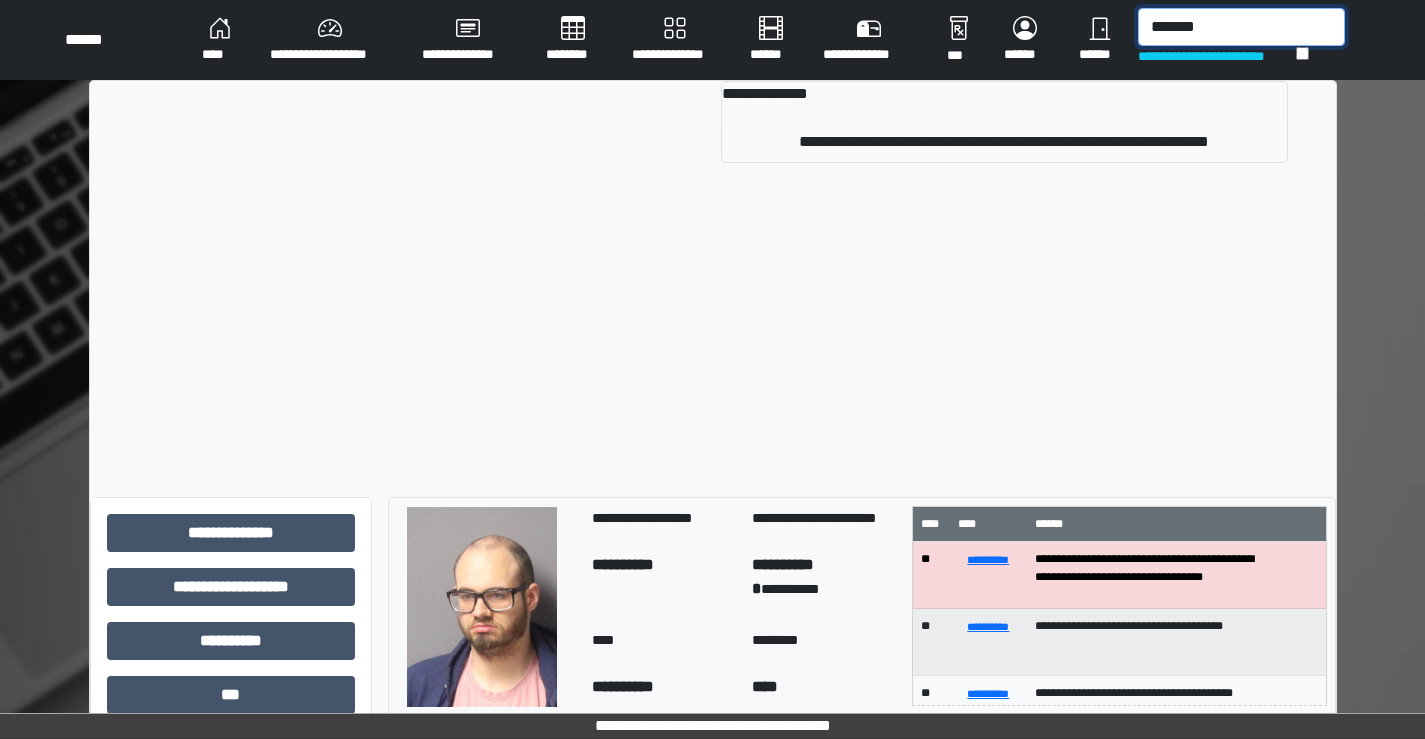 type on "*******" 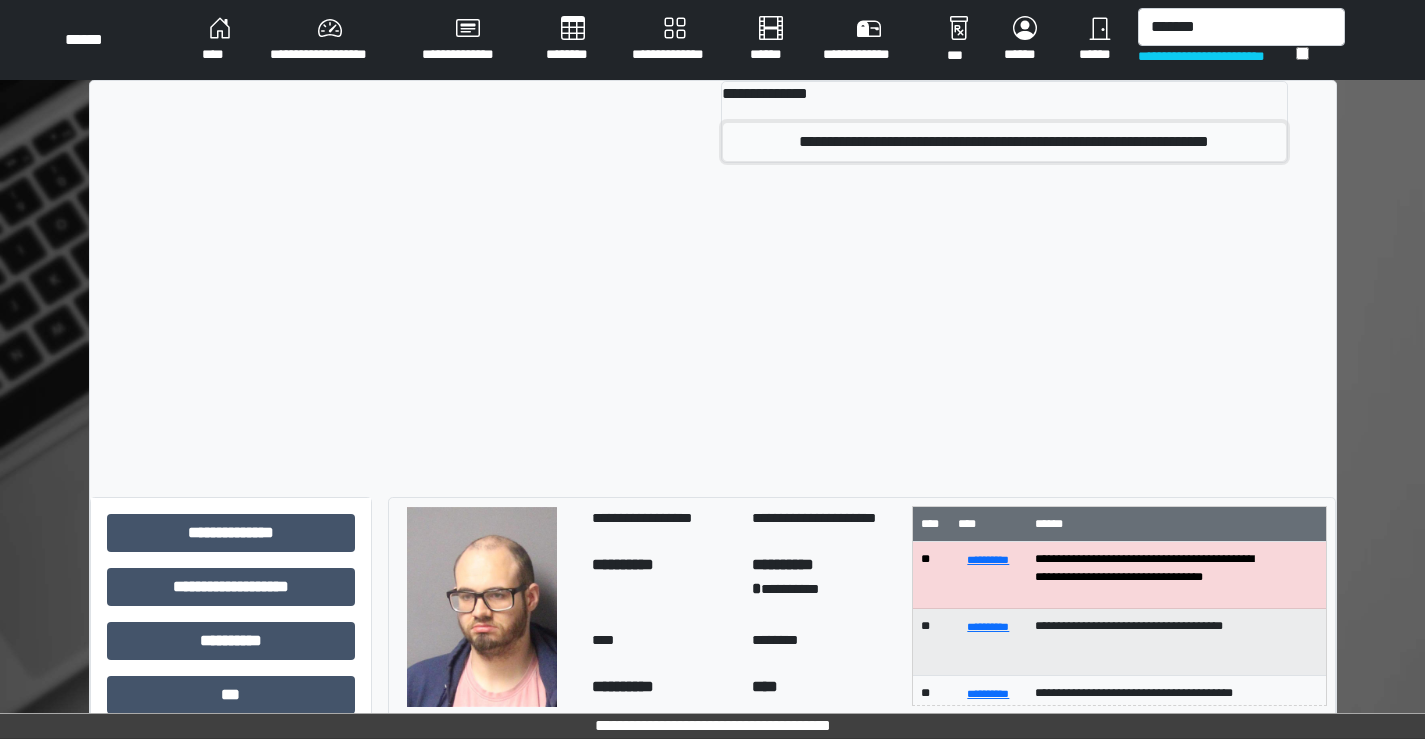 click on "**********" at bounding box center (1004, 142) 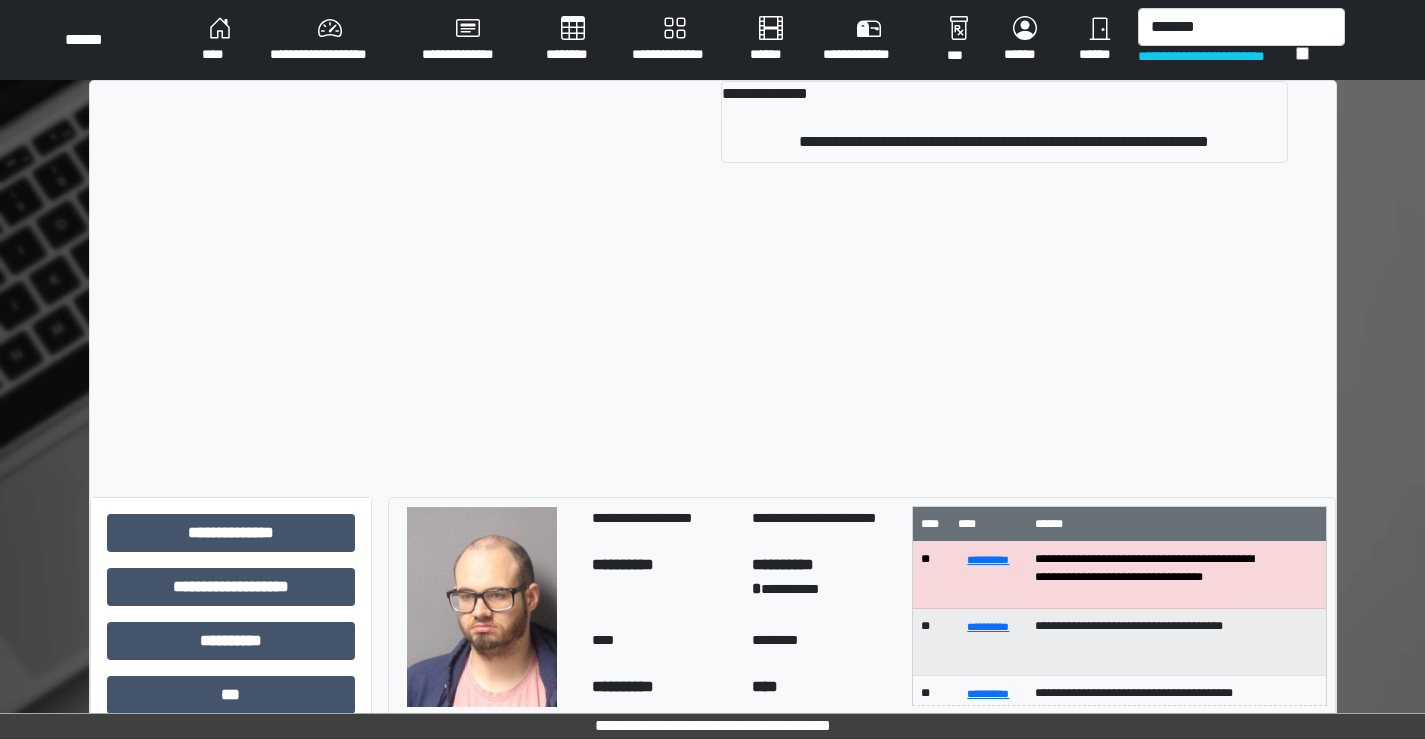type 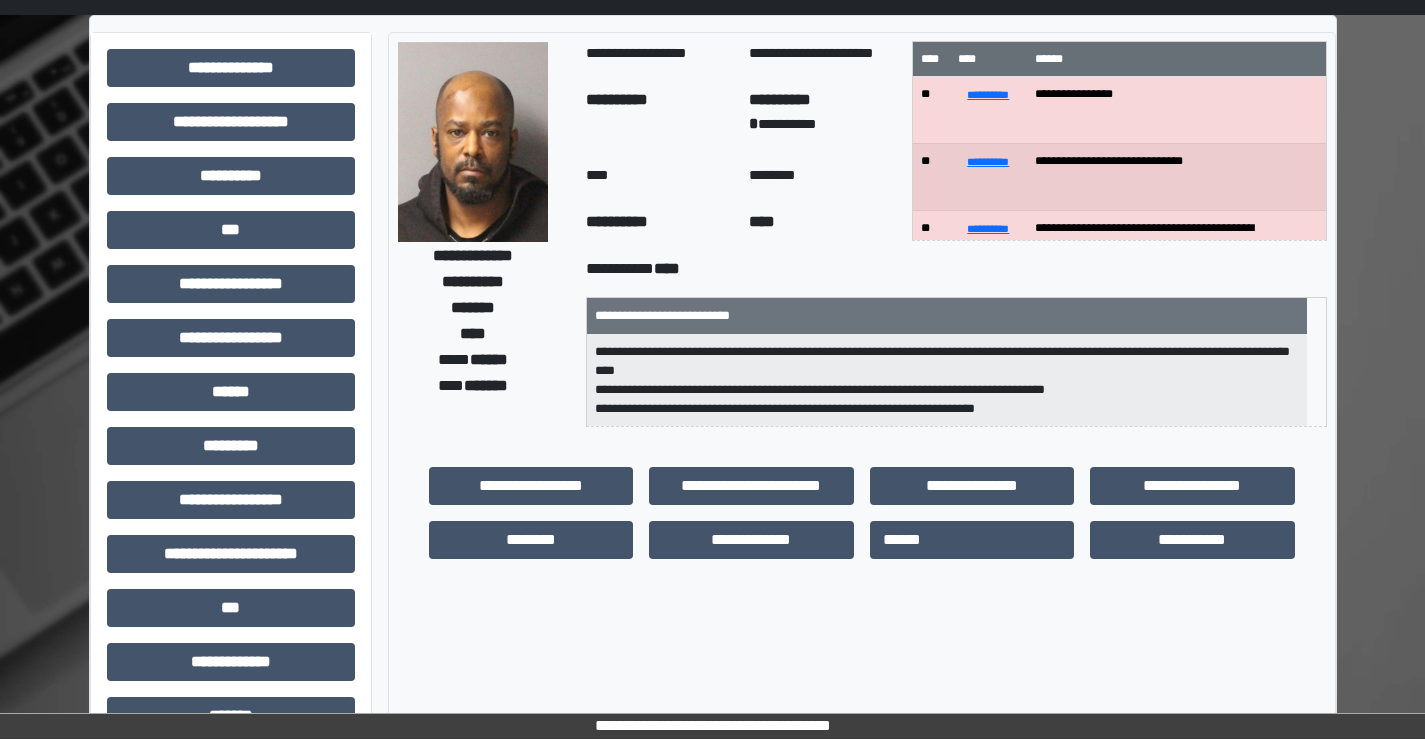 scroll, scrollTop: 100, scrollLeft: 0, axis: vertical 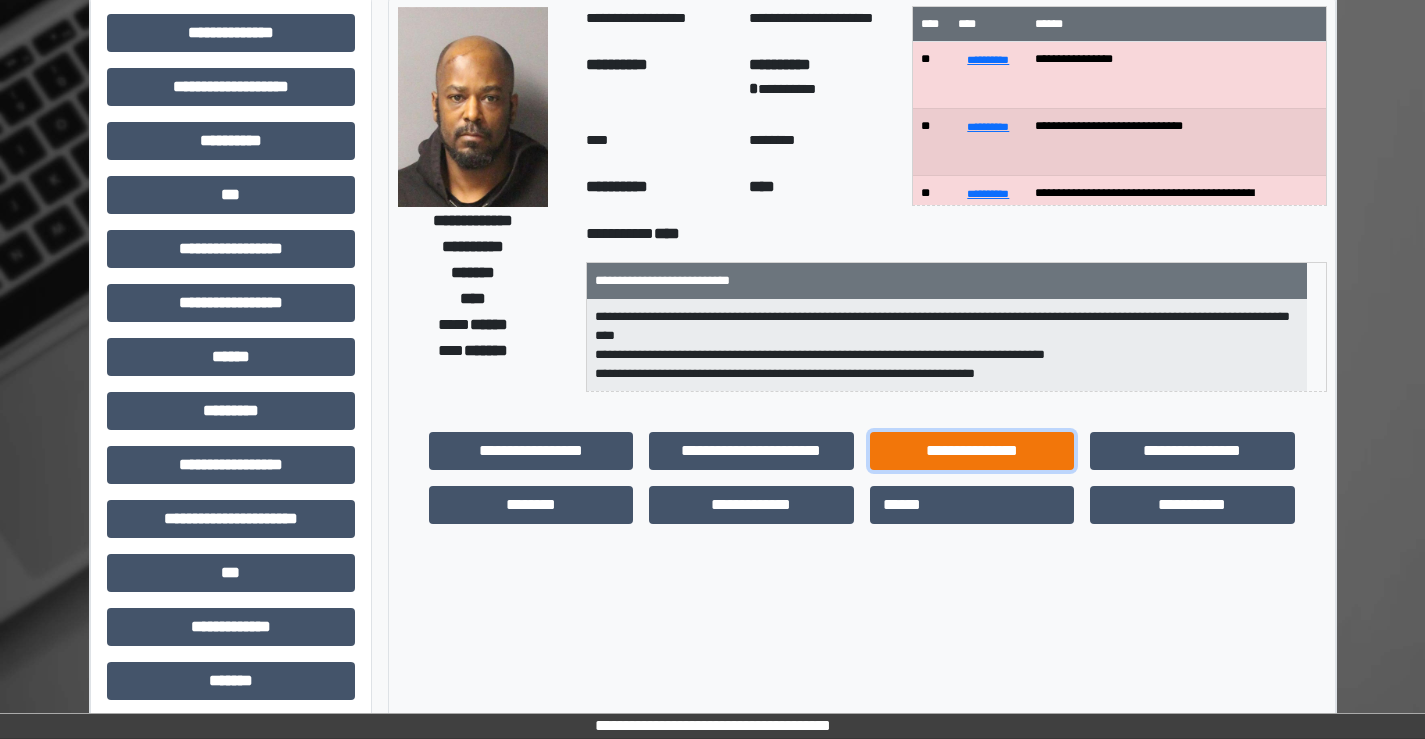 click on "**********" at bounding box center [972, 451] 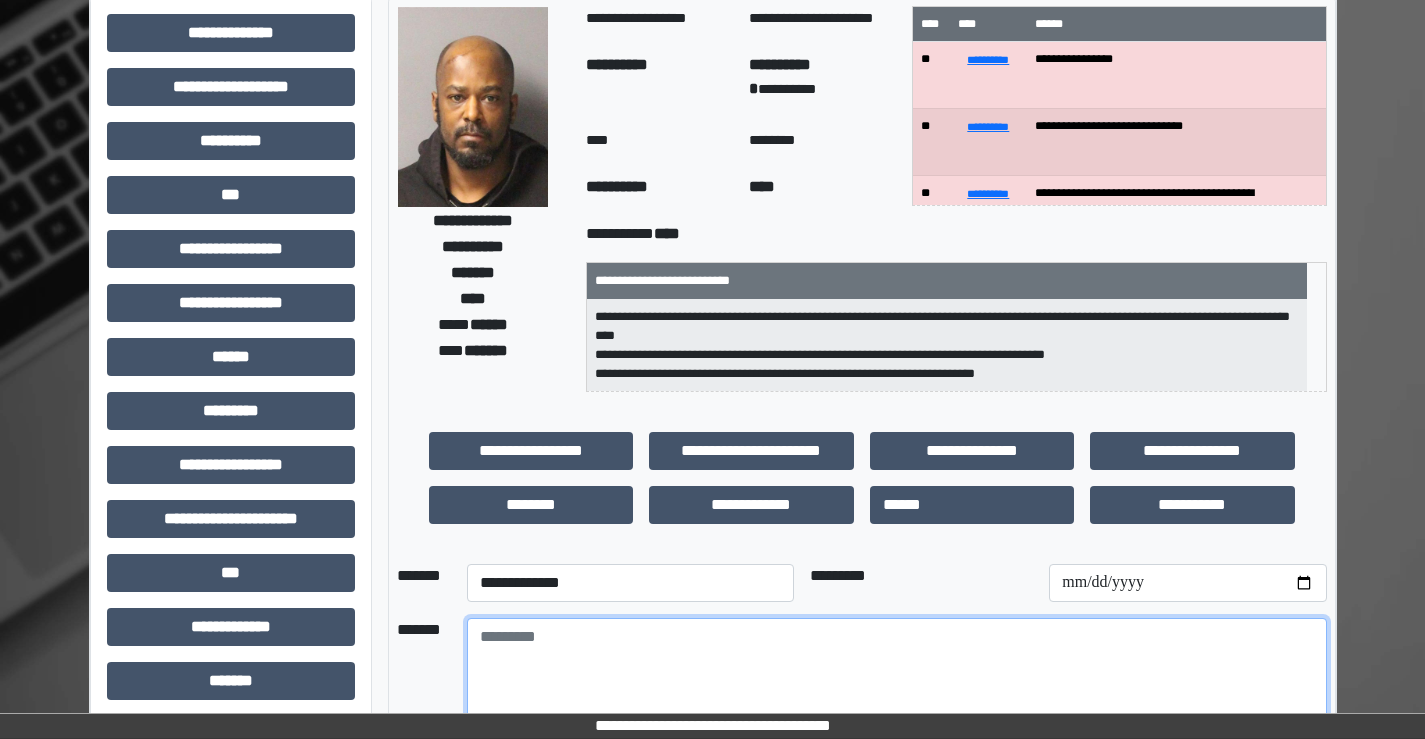 click at bounding box center [897, 673] 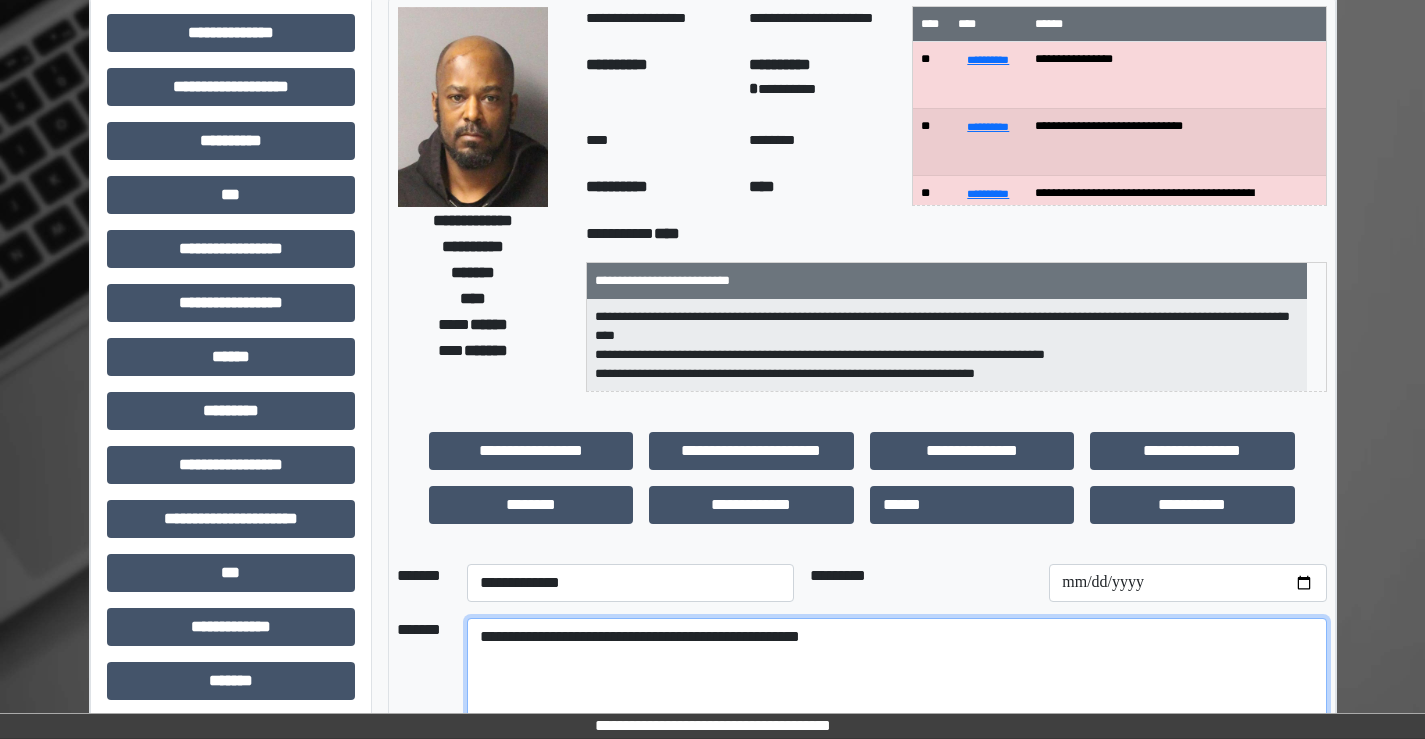 click on "**********" at bounding box center [897, 673] 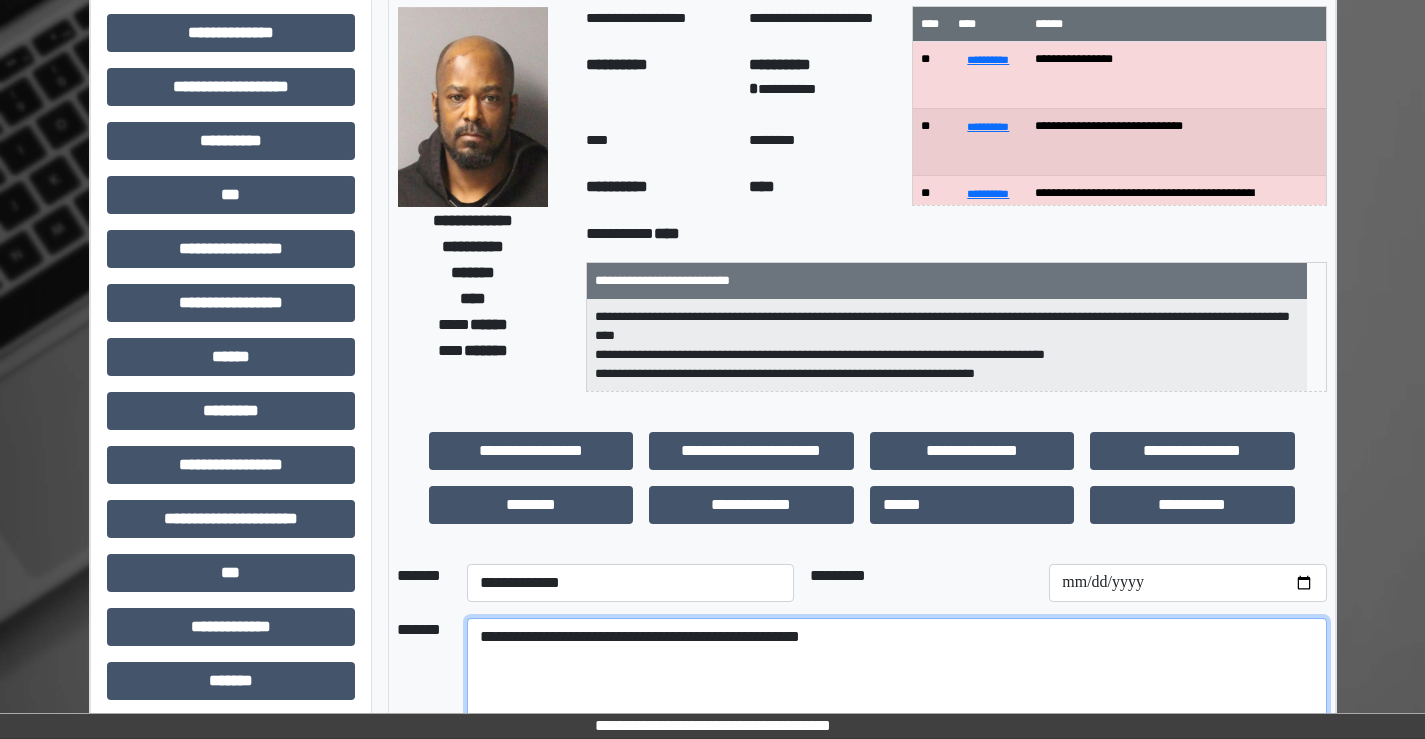 type on "**********" 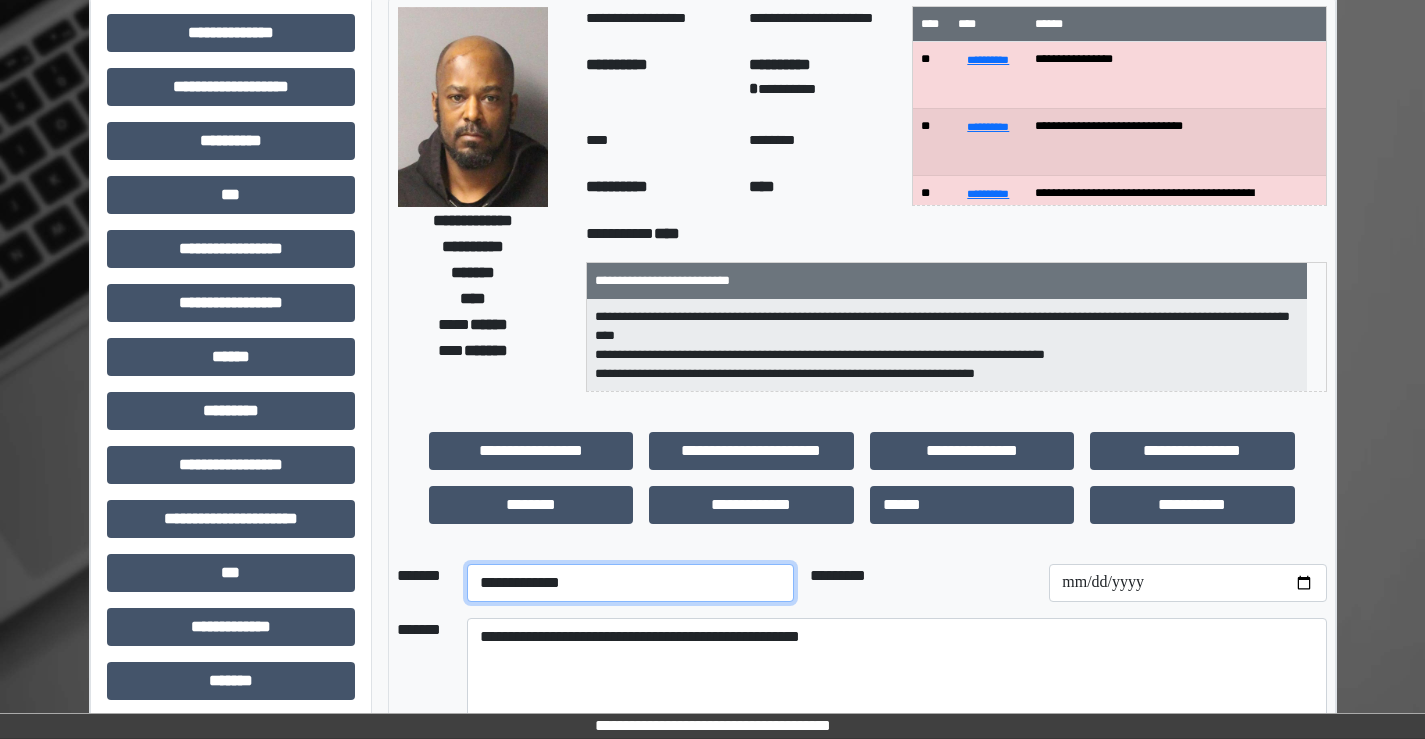 click on "**********" at bounding box center (630, 583) 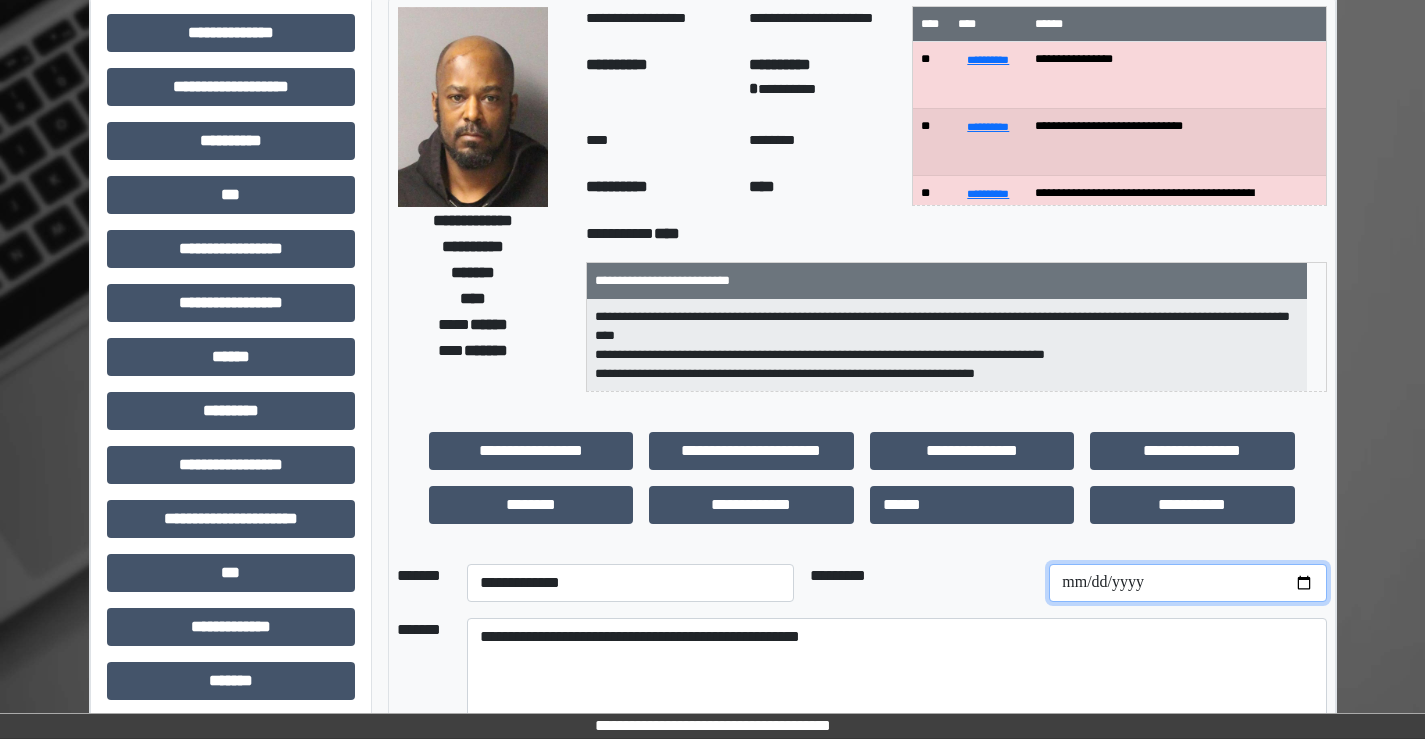 click at bounding box center (1187, 583) 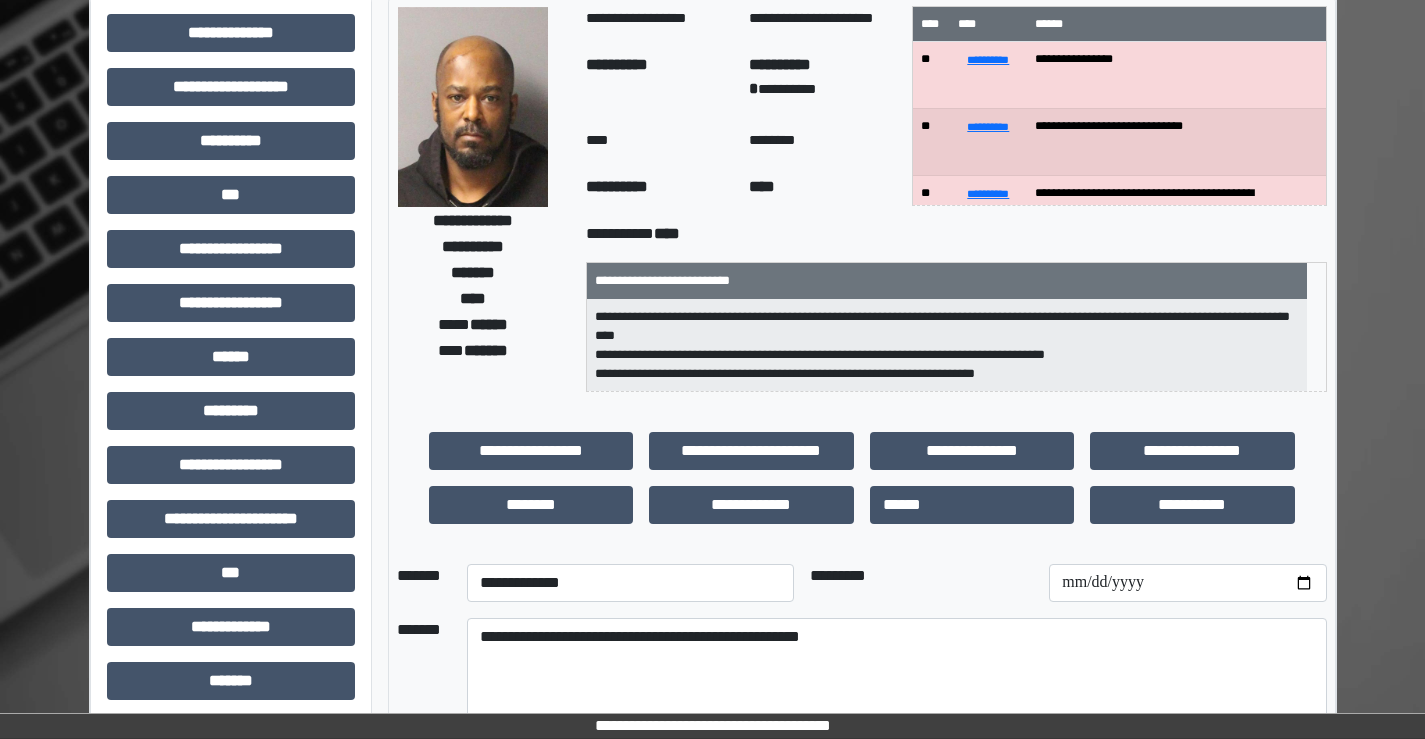 click on "*********" at bounding box center (922, 583) 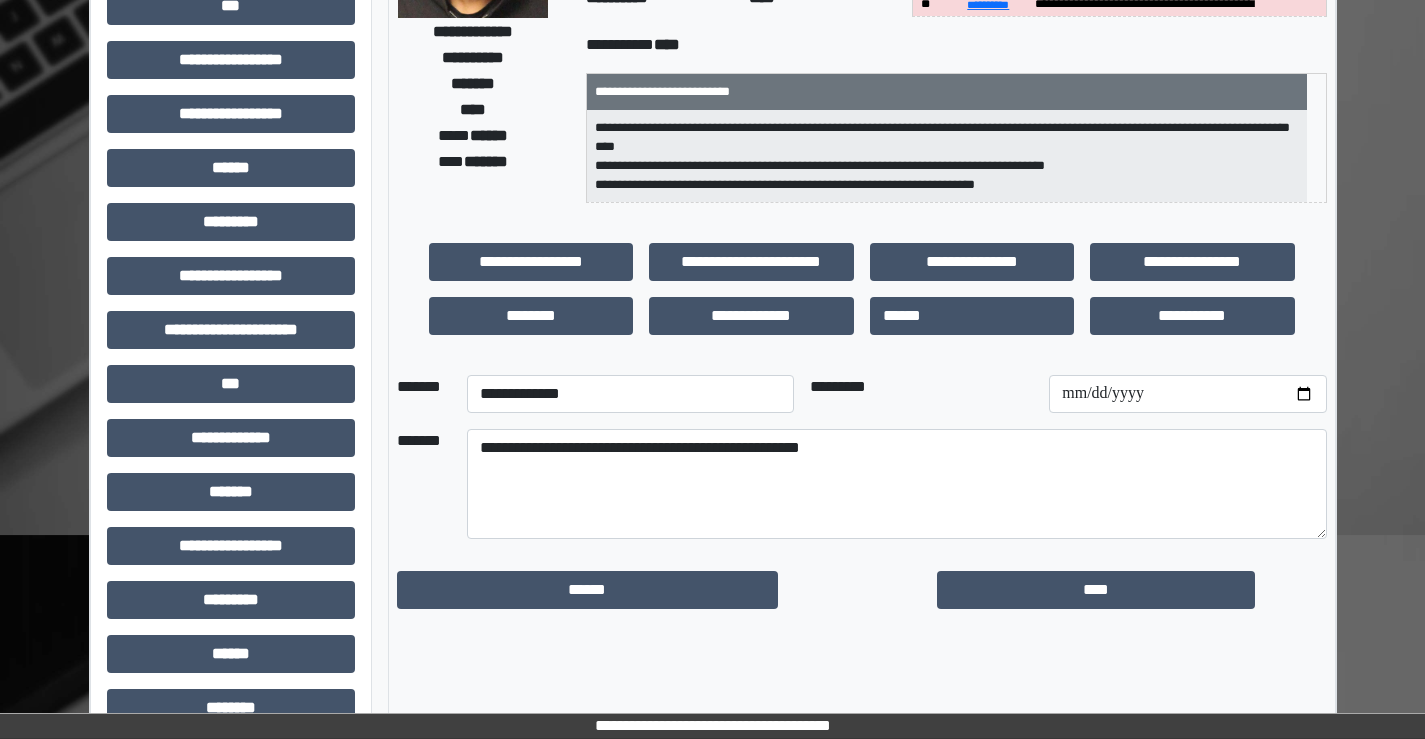 scroll, scrollTop: 300, scrollLeft: 0, axis: vertical 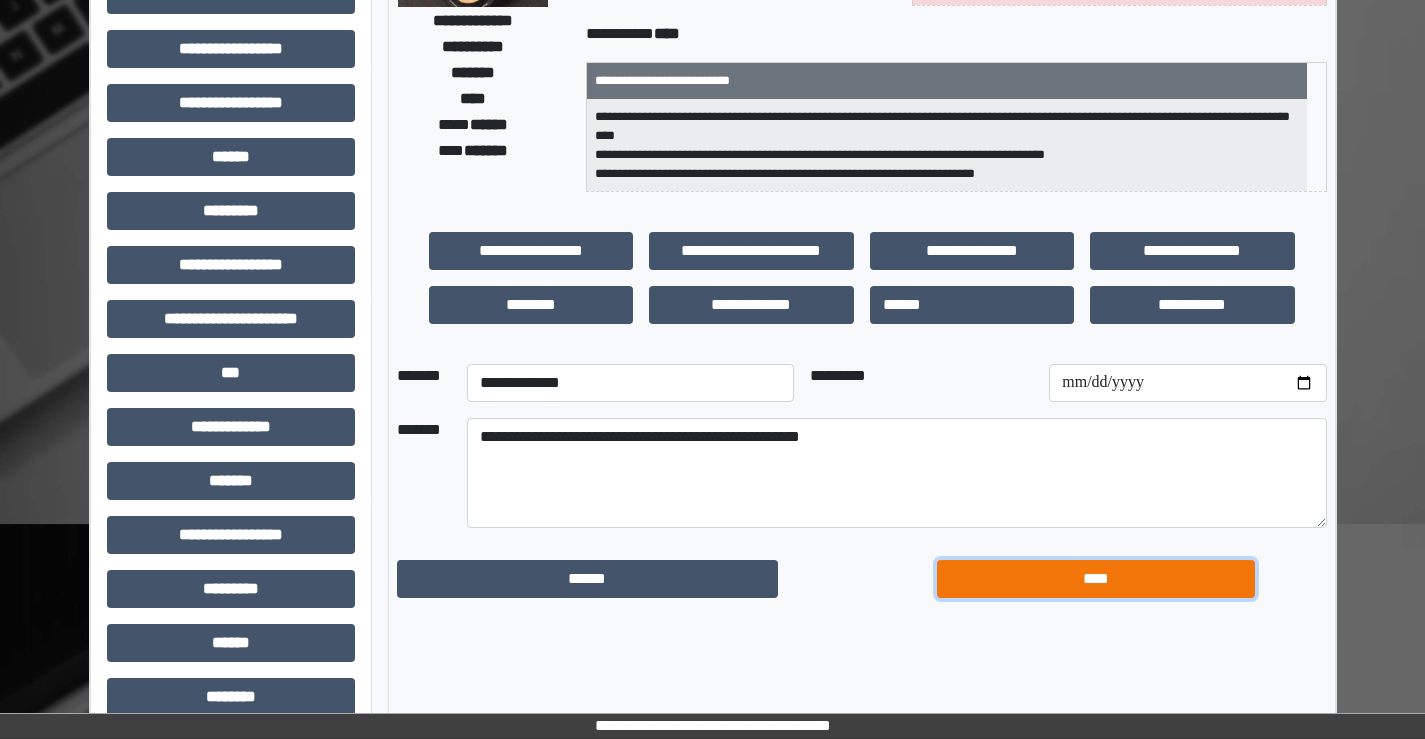 click on "****" at bounding box center (1096, 579) 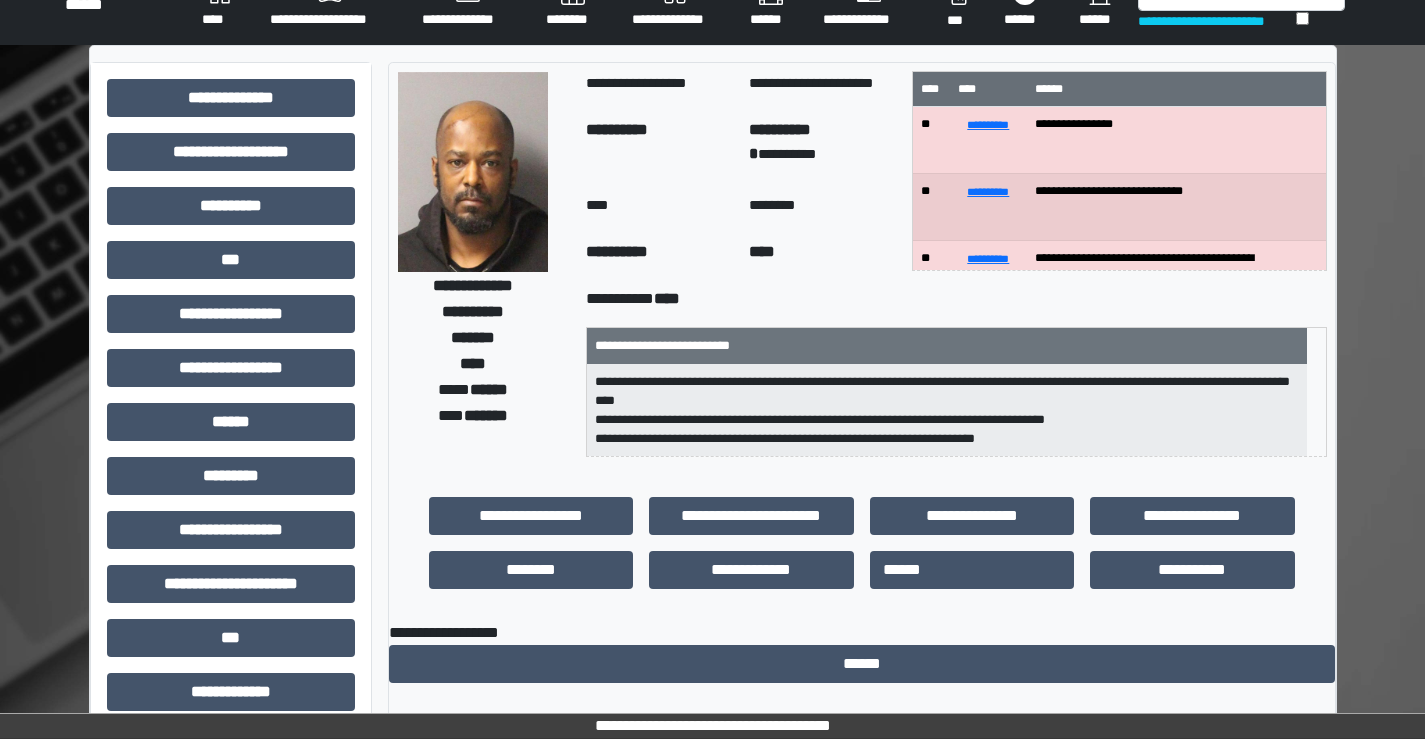 scroll, scrollTop: 0, scrollLeft: 0, axis: both 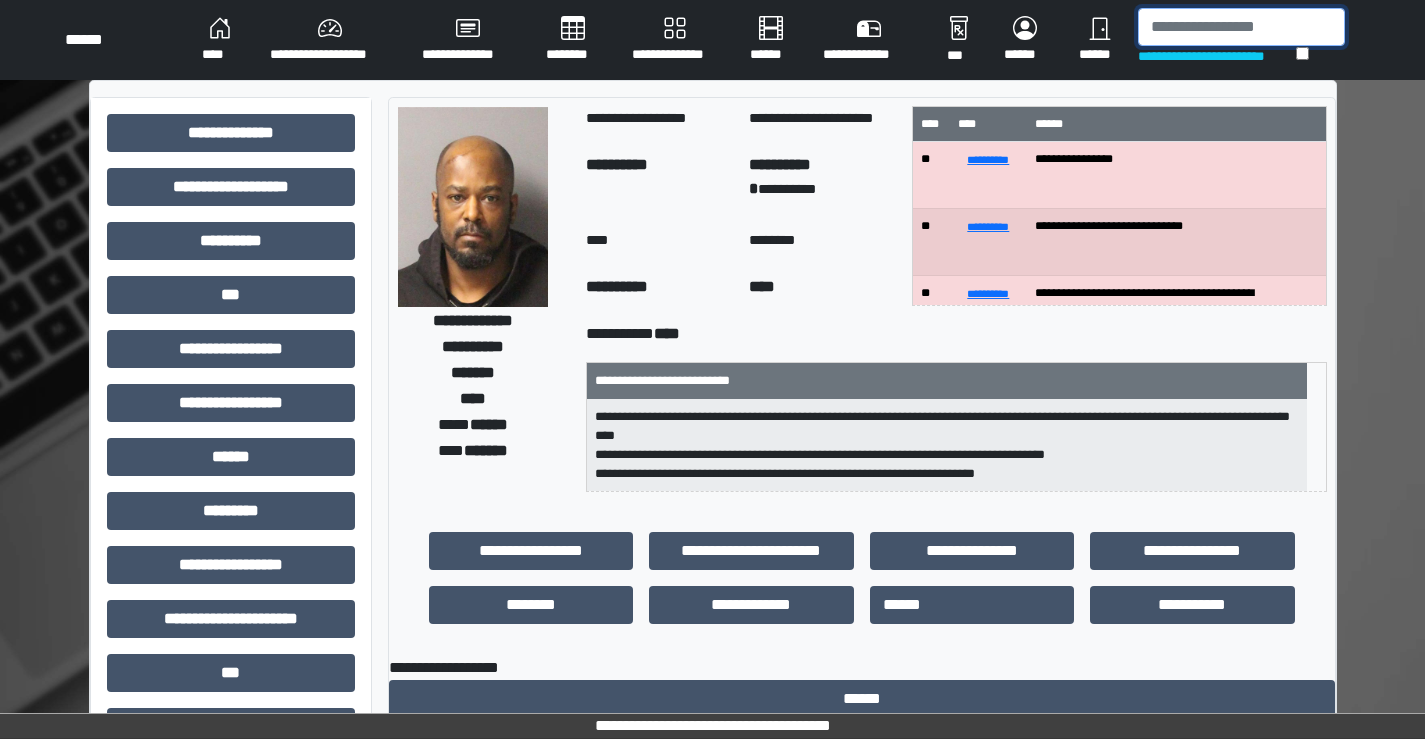 click at bounding box center [1241, 27] 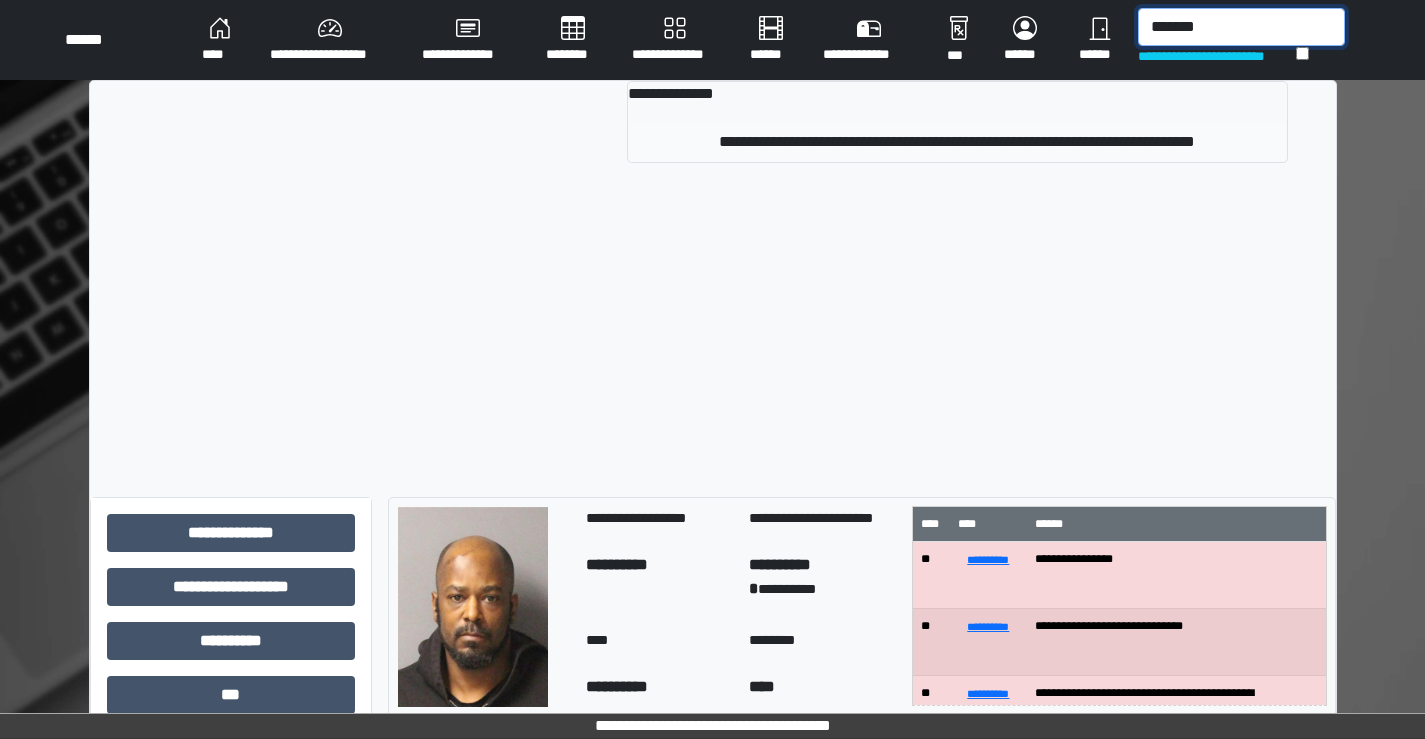 type on "*******" 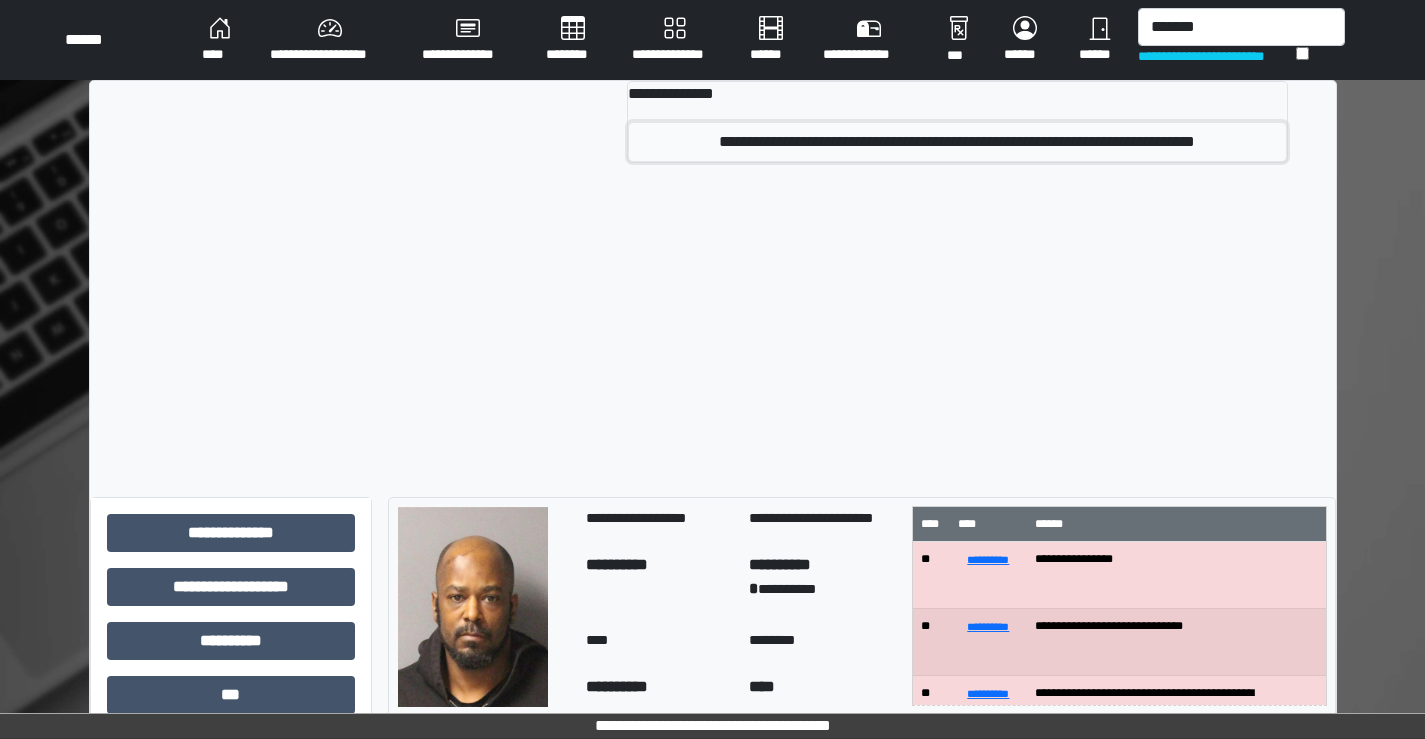 click on "**********" at bounding box center [957, 142] 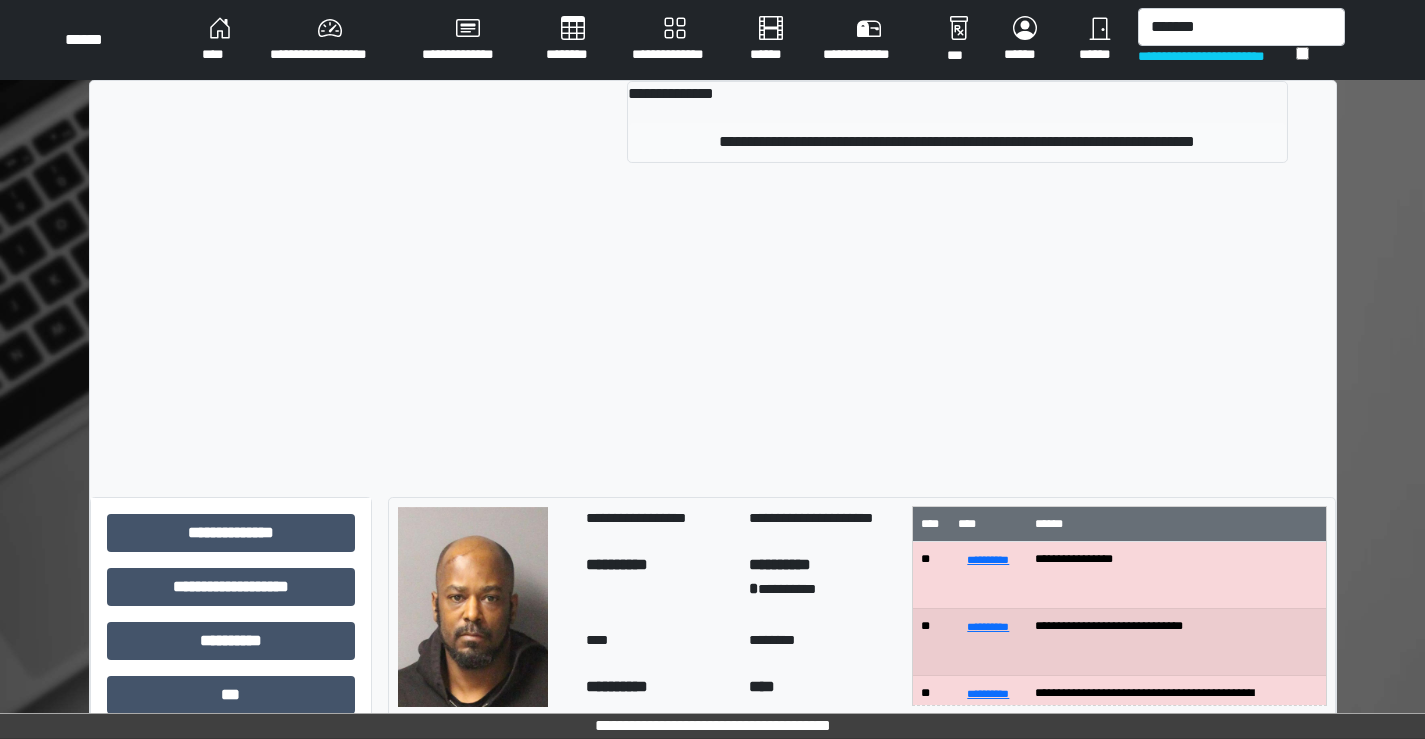 type 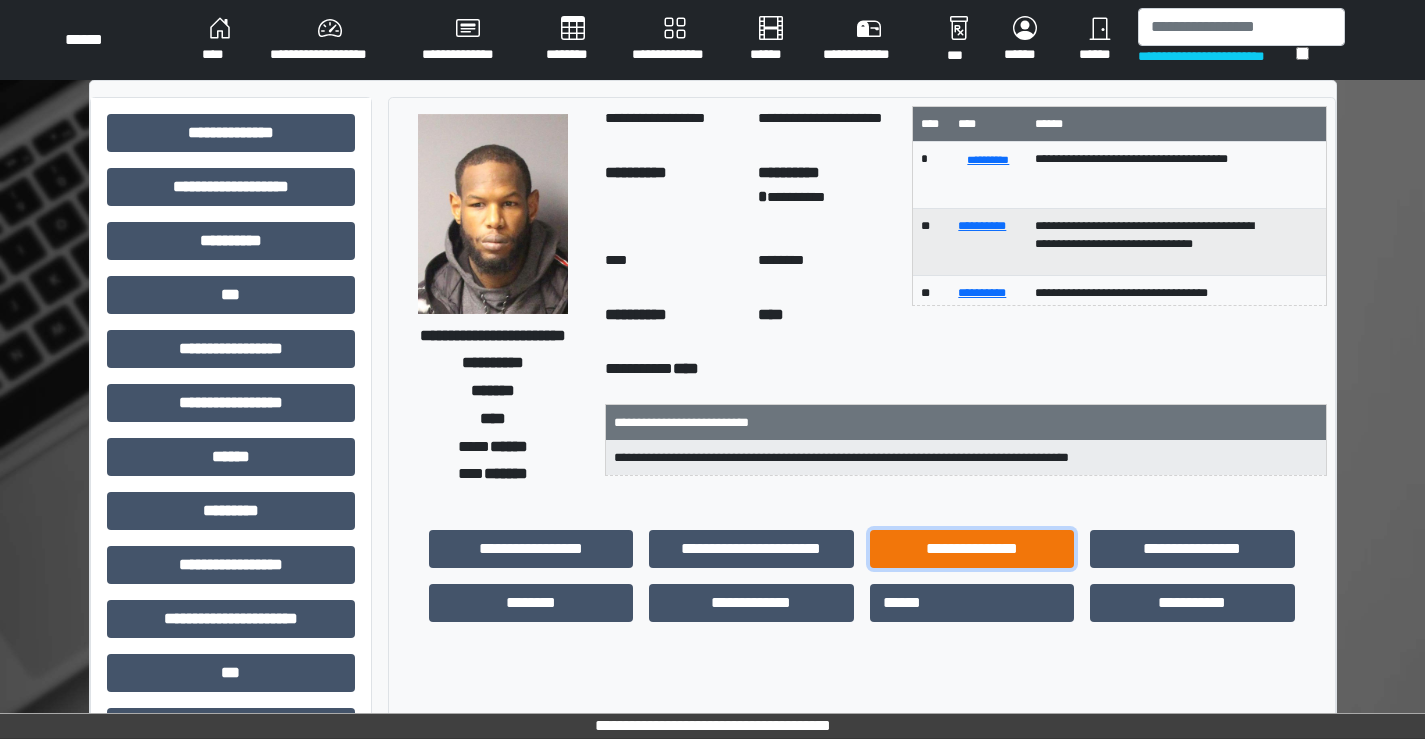 click on "**********" at bounding box center [972, 549] 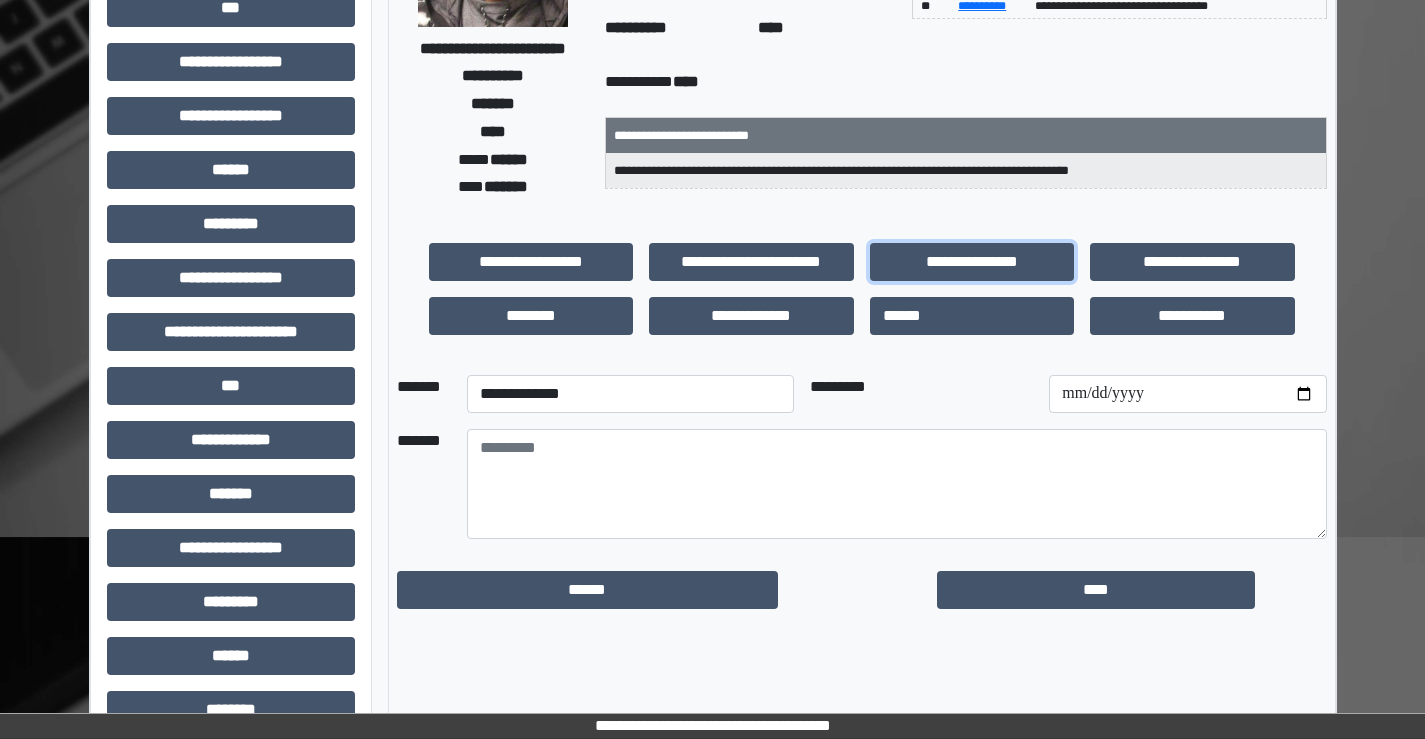 scroll, scrollTop: 300, scrollLeft: 0, axis: vertical 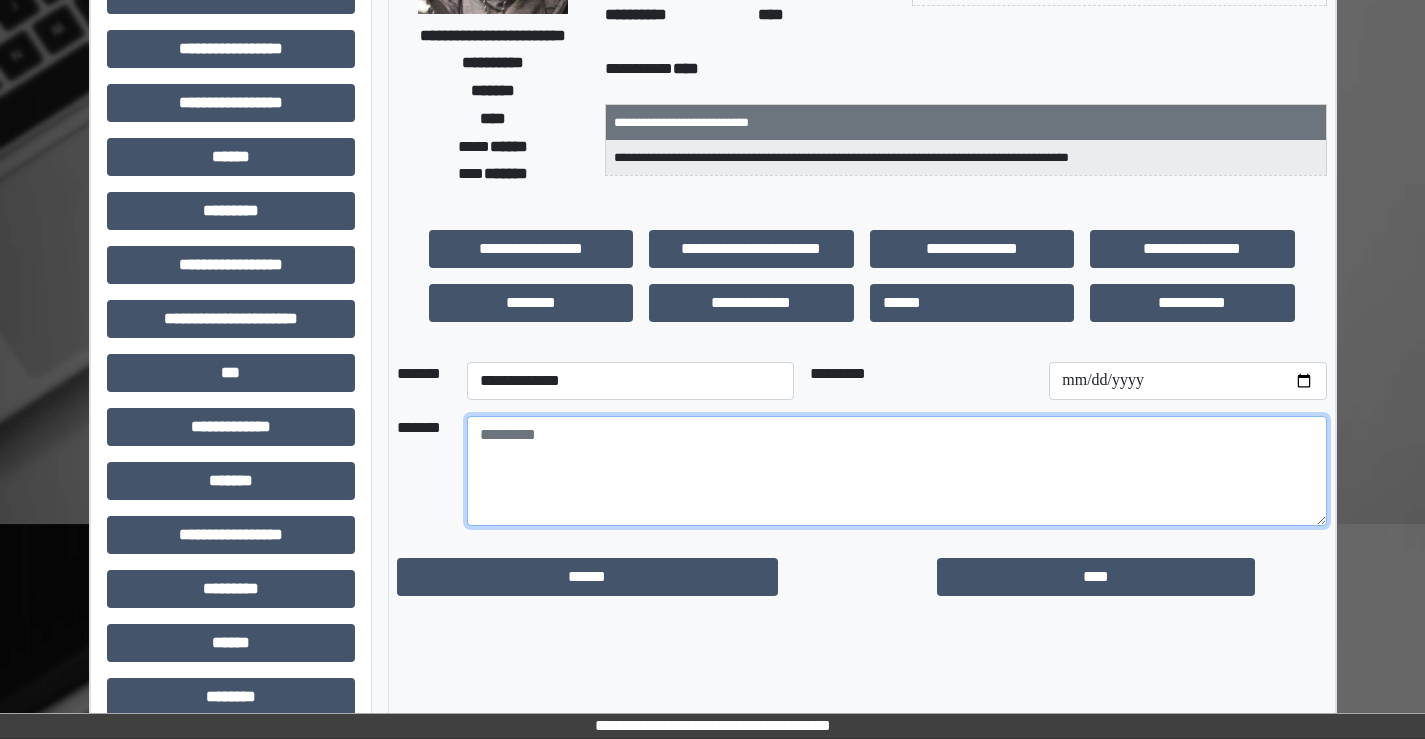 click at bounding box center [897, 471] 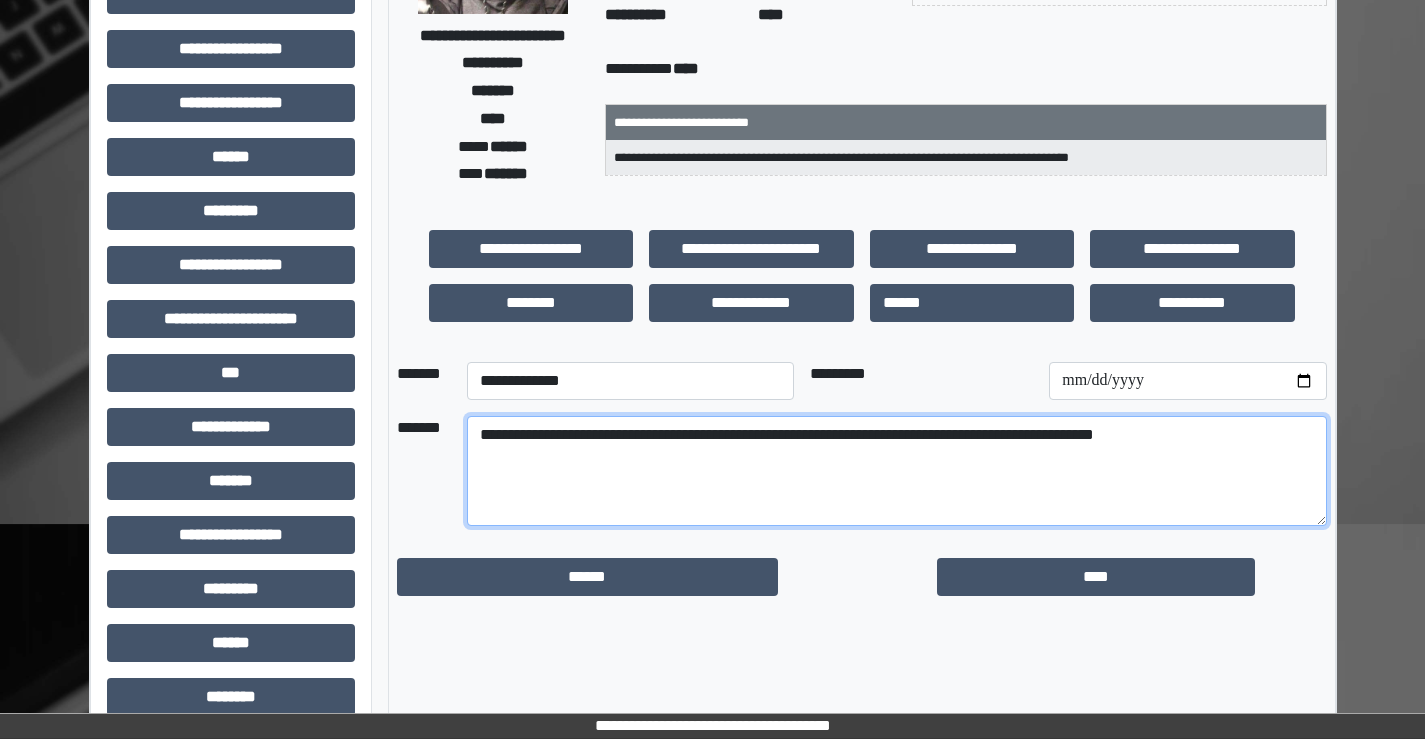 type on "**********" 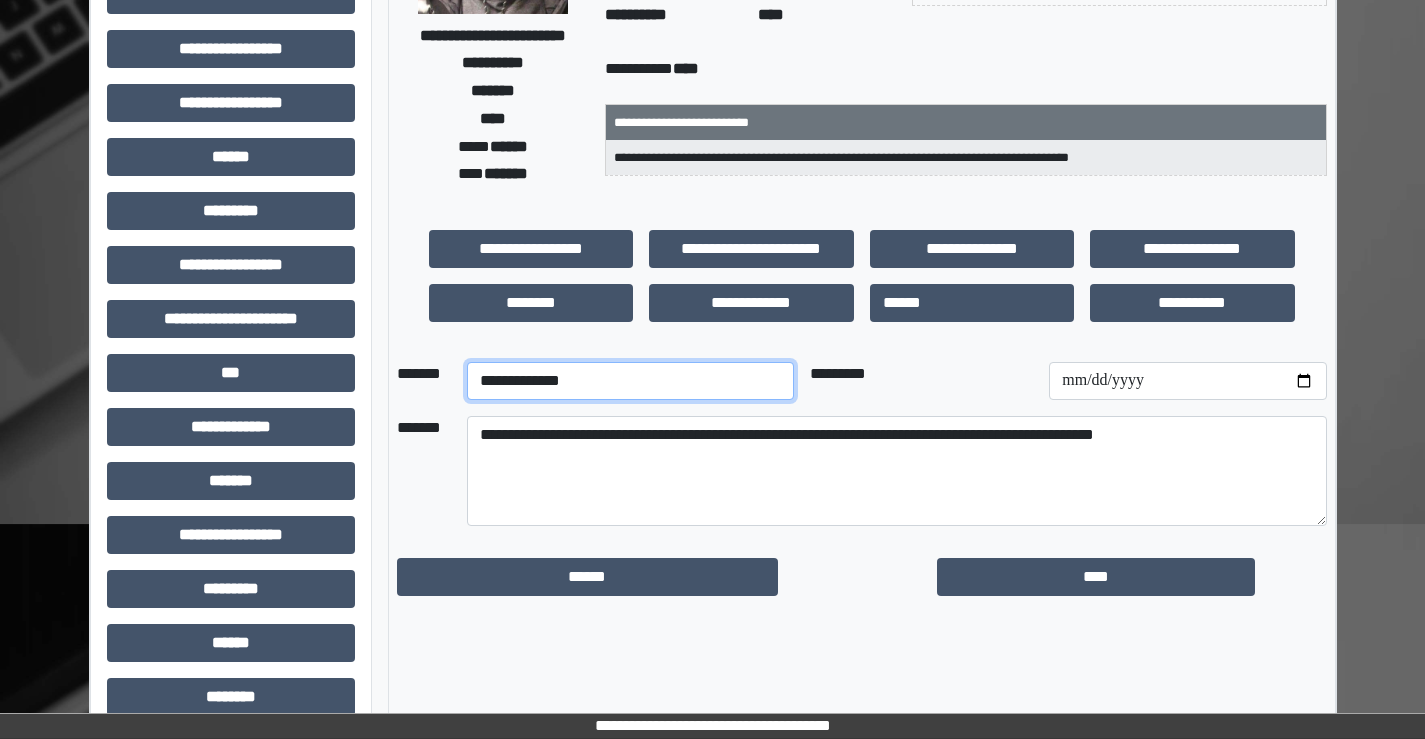 click on "**********" at bounding box center [630, 381] 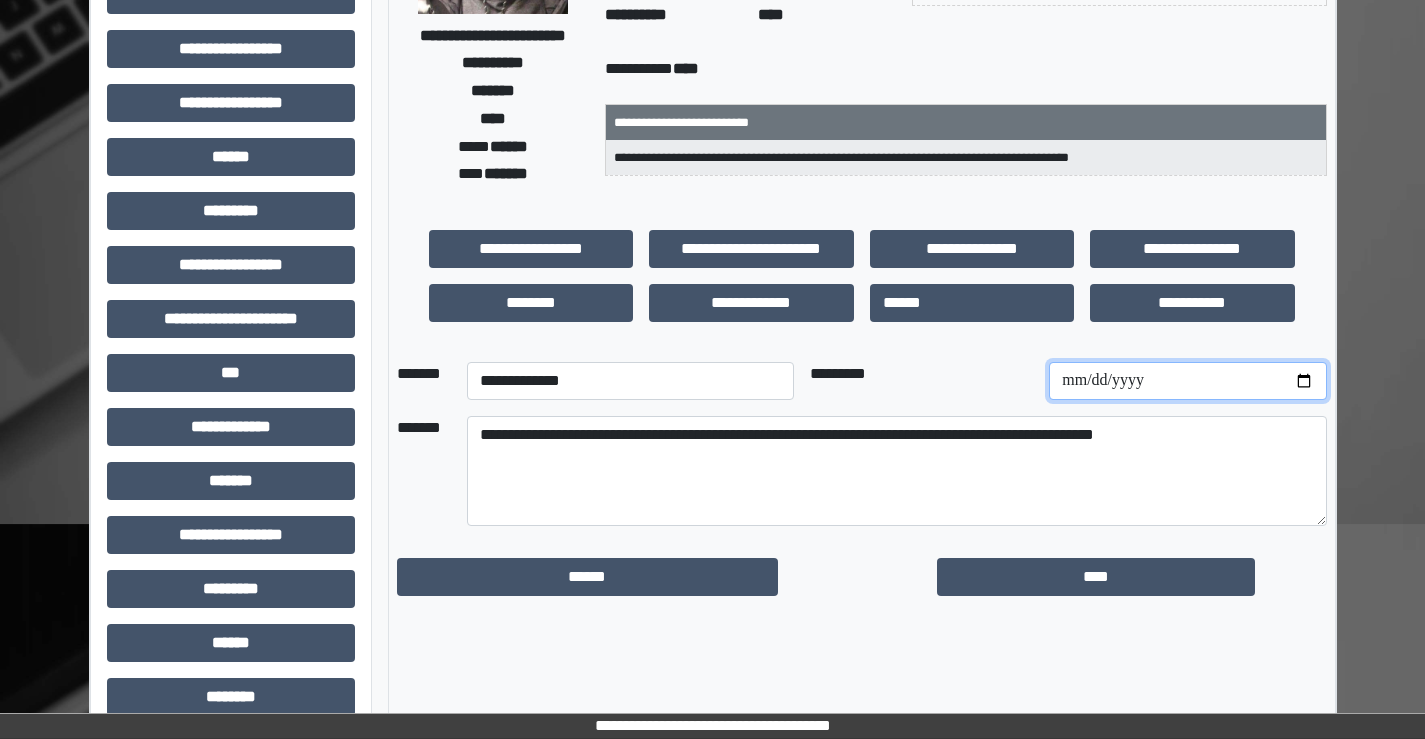 click at bounding box center [1187, 381] 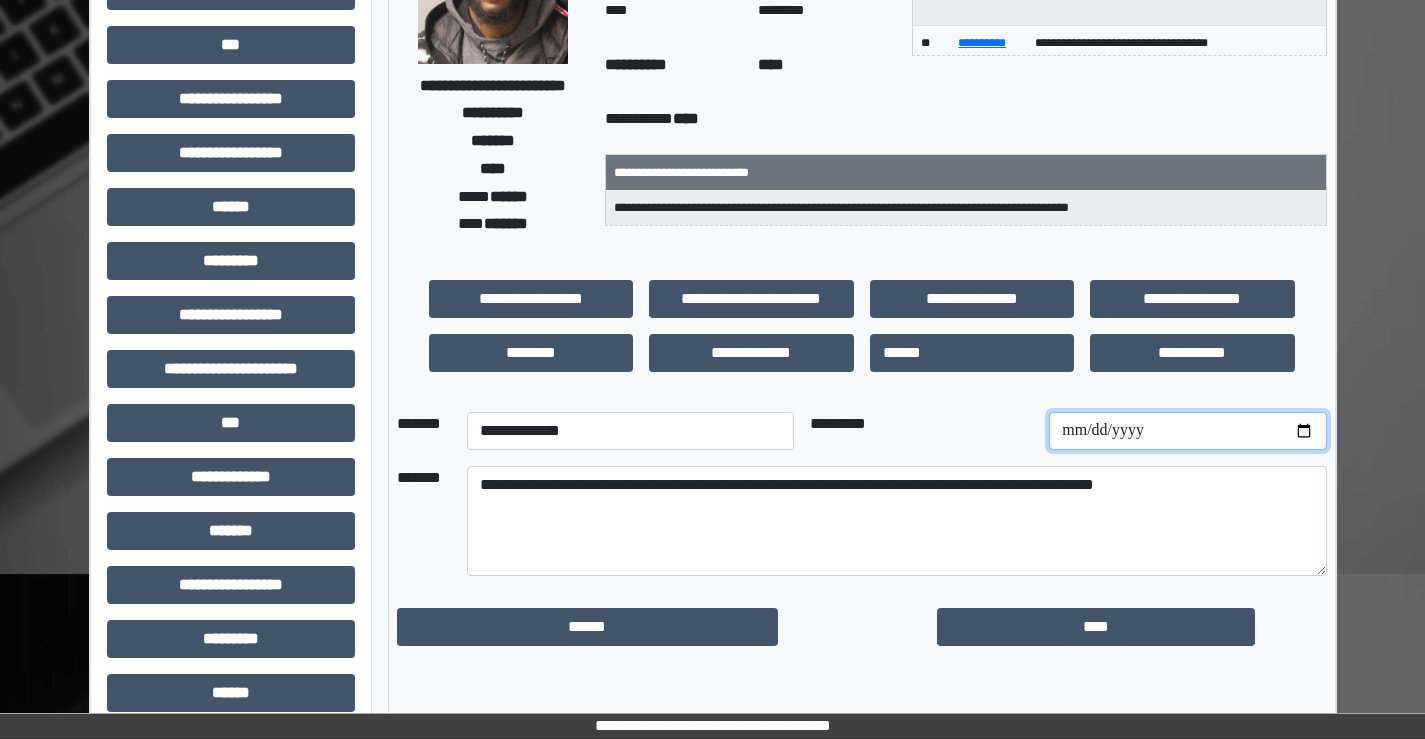 scroll, scrollTop: 300, scrollLeft: 0, axis: vertical 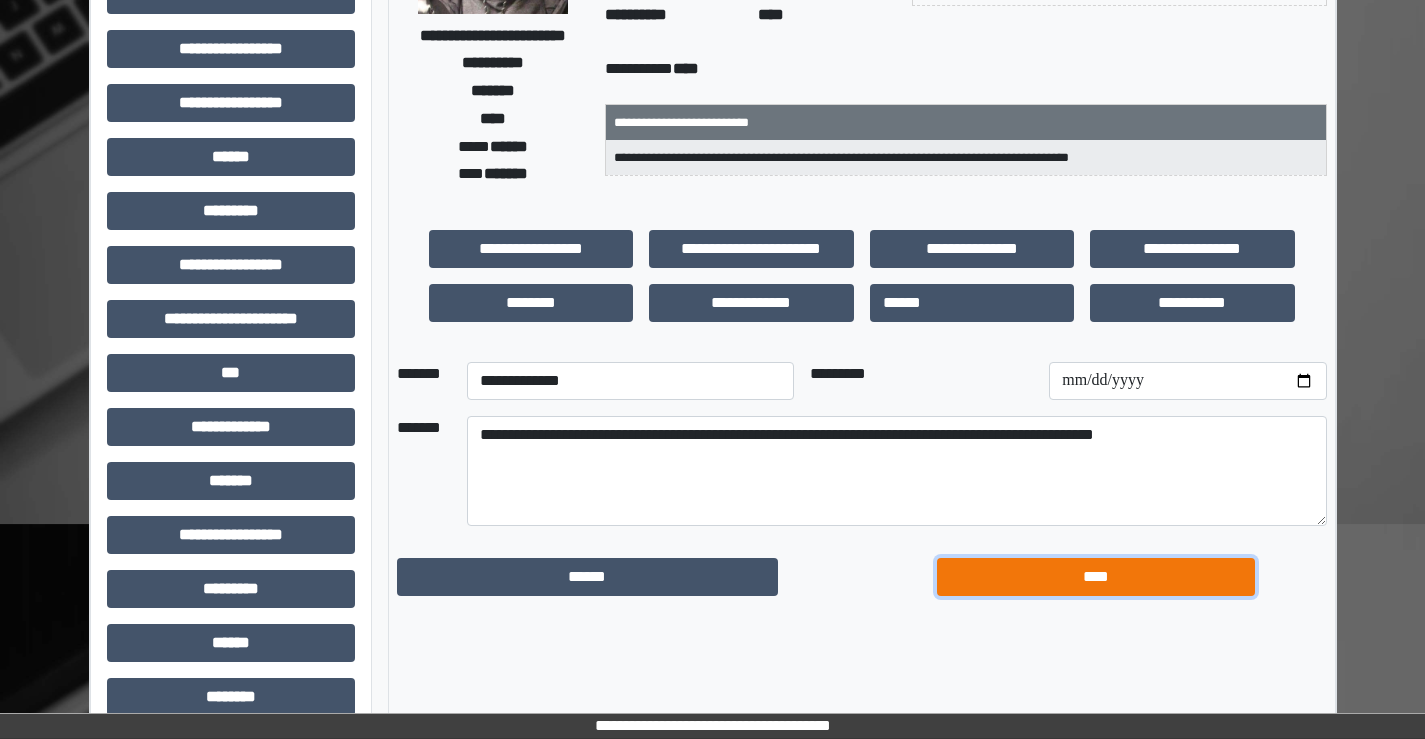 click on "****" at bounding box center (1096, 577) 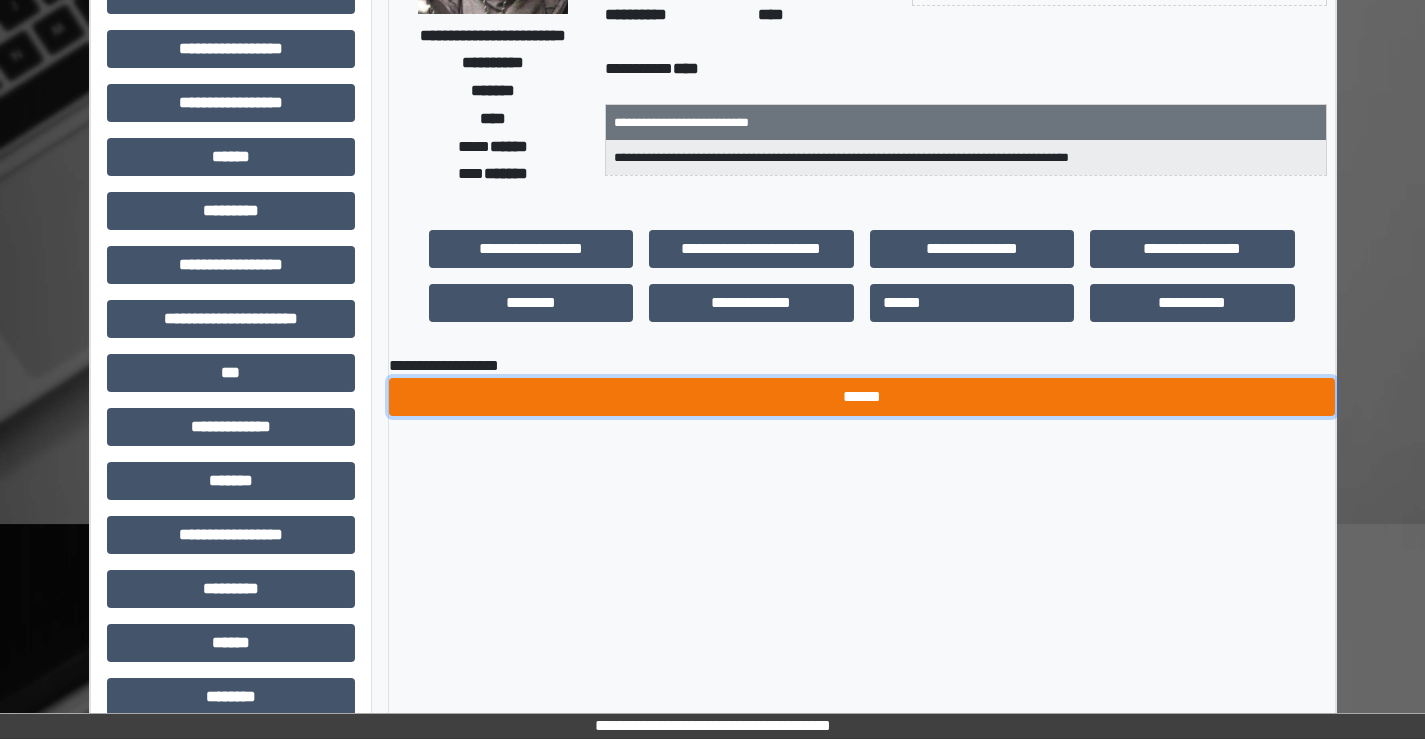 click on "******" at bounding box center [862, 397] 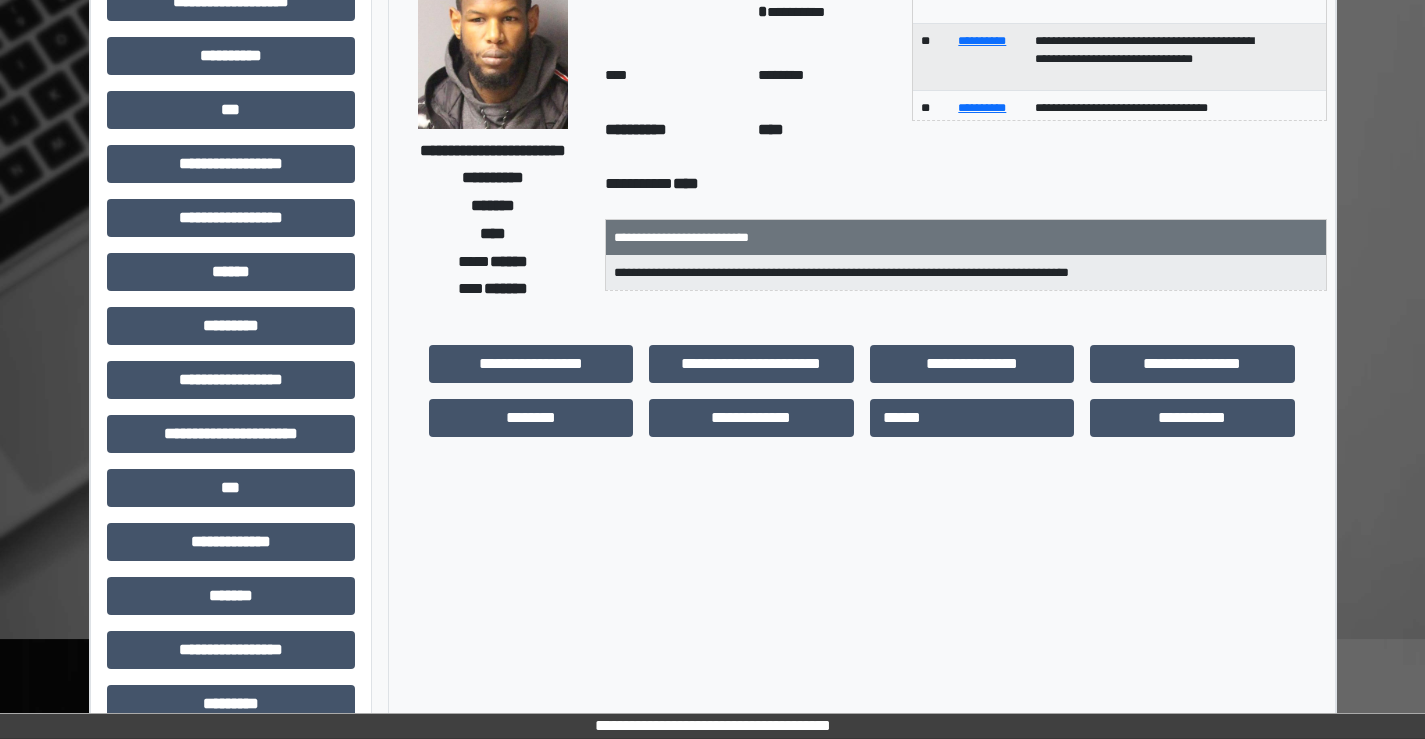 scroll, scrollTop: 0, scrollLeft: 0, axis: both 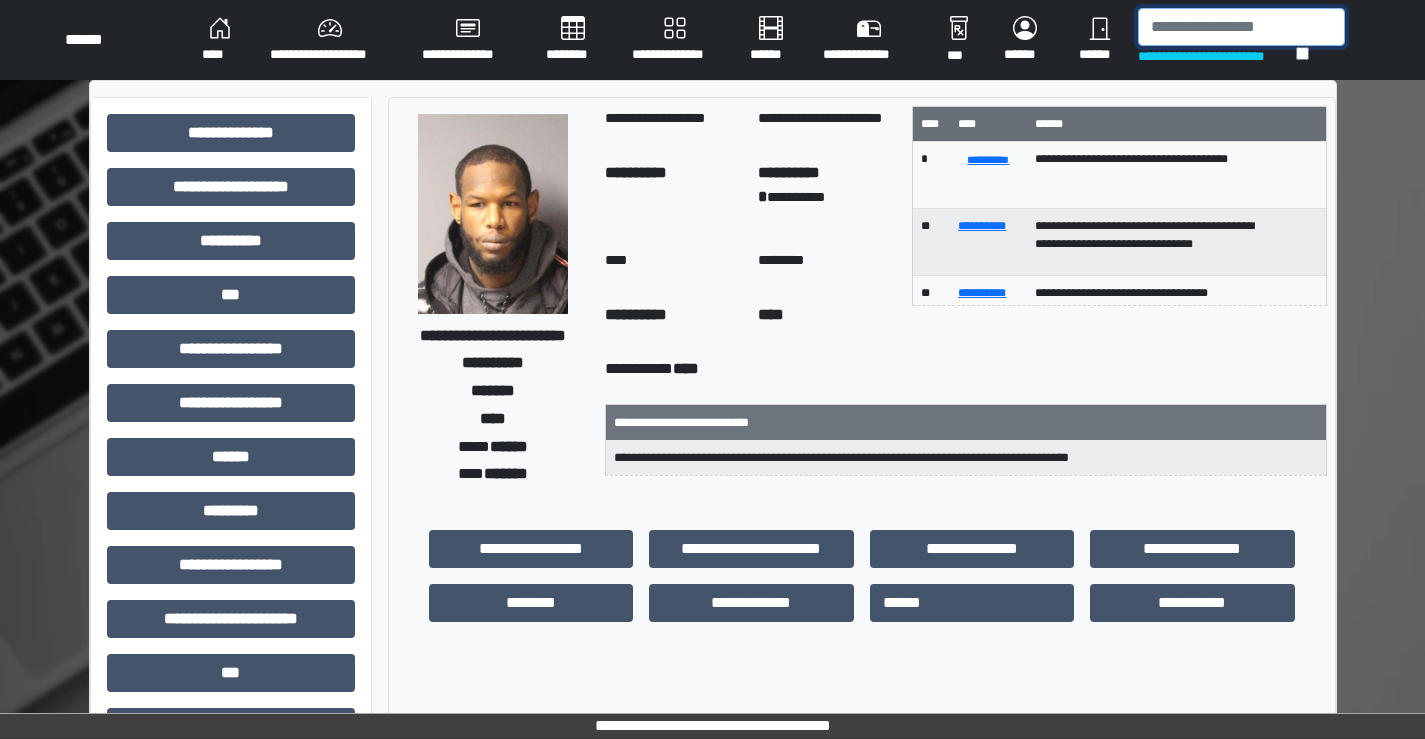 click at bounding box center (1241, 27) 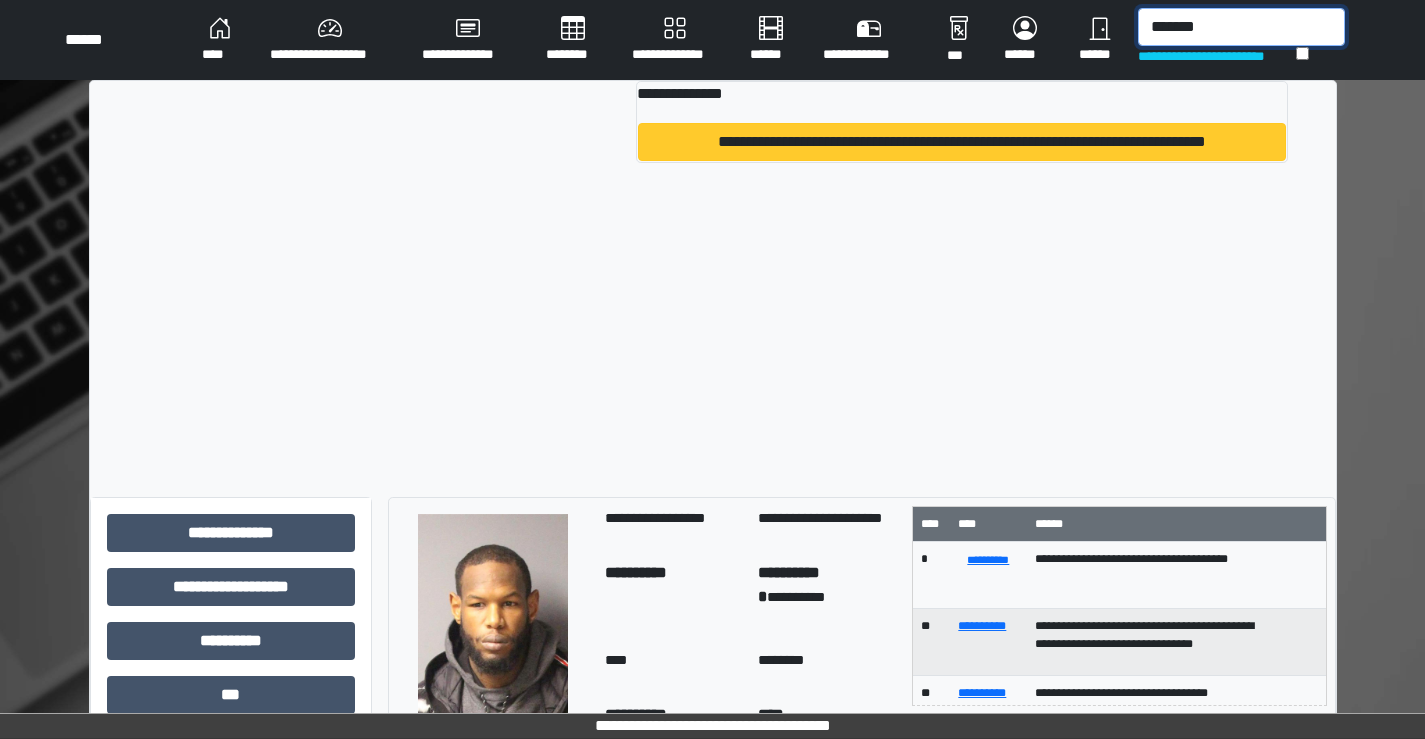 type on "*******" 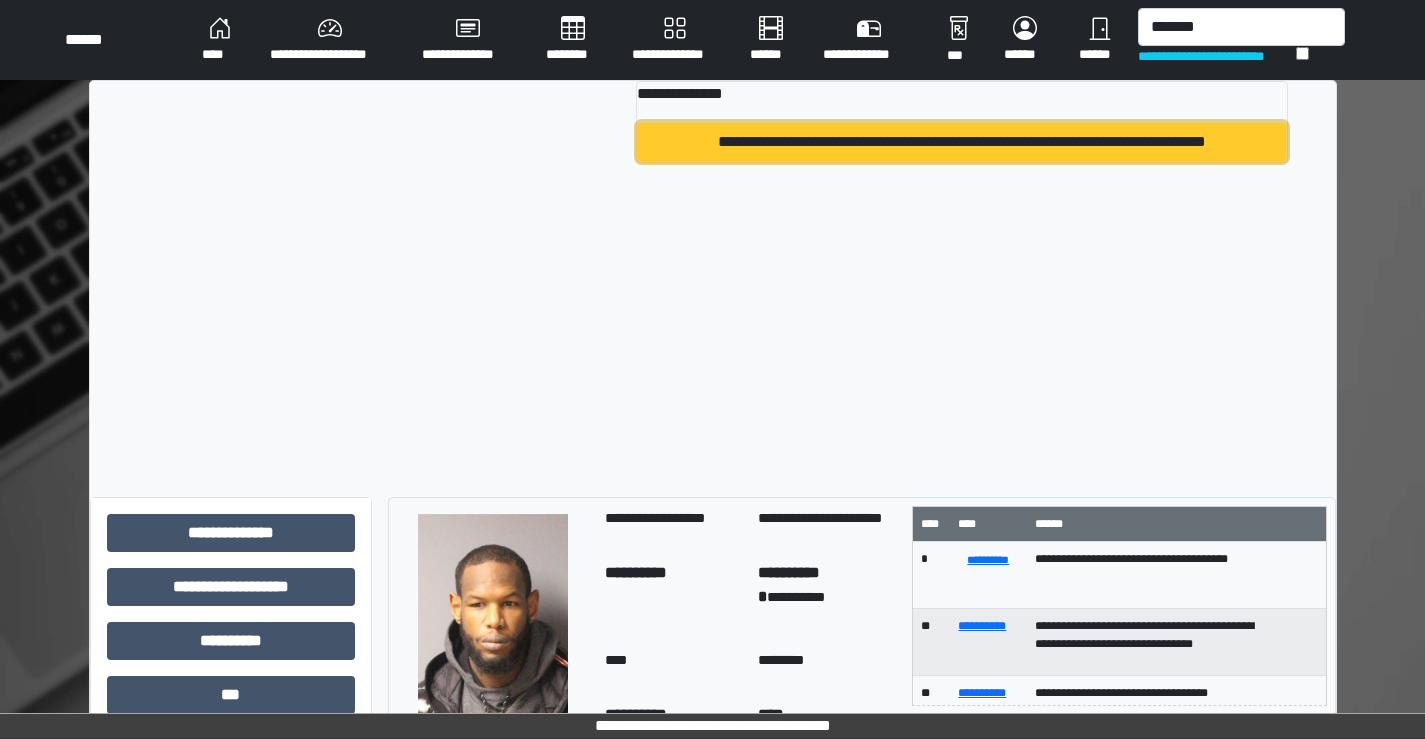 click on "**********" at bounding box center [961, 142] 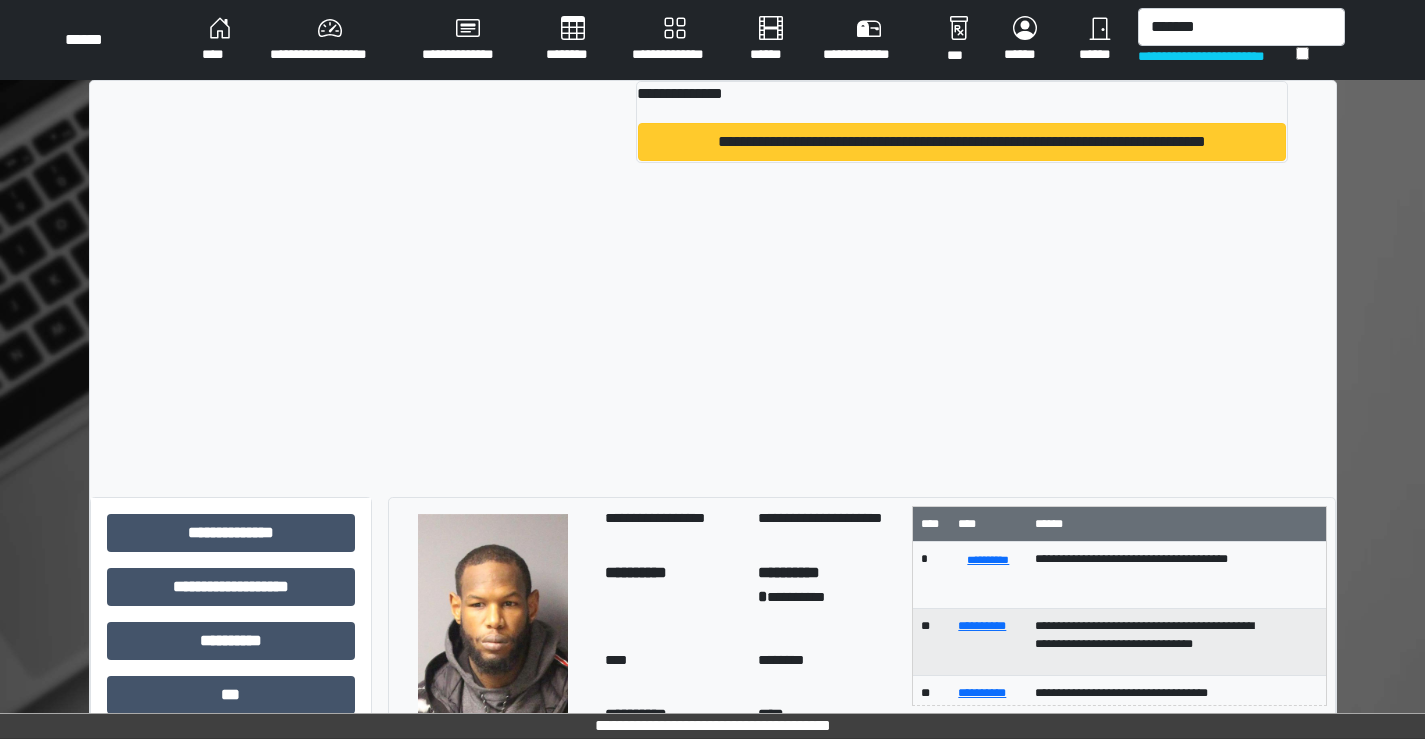 type 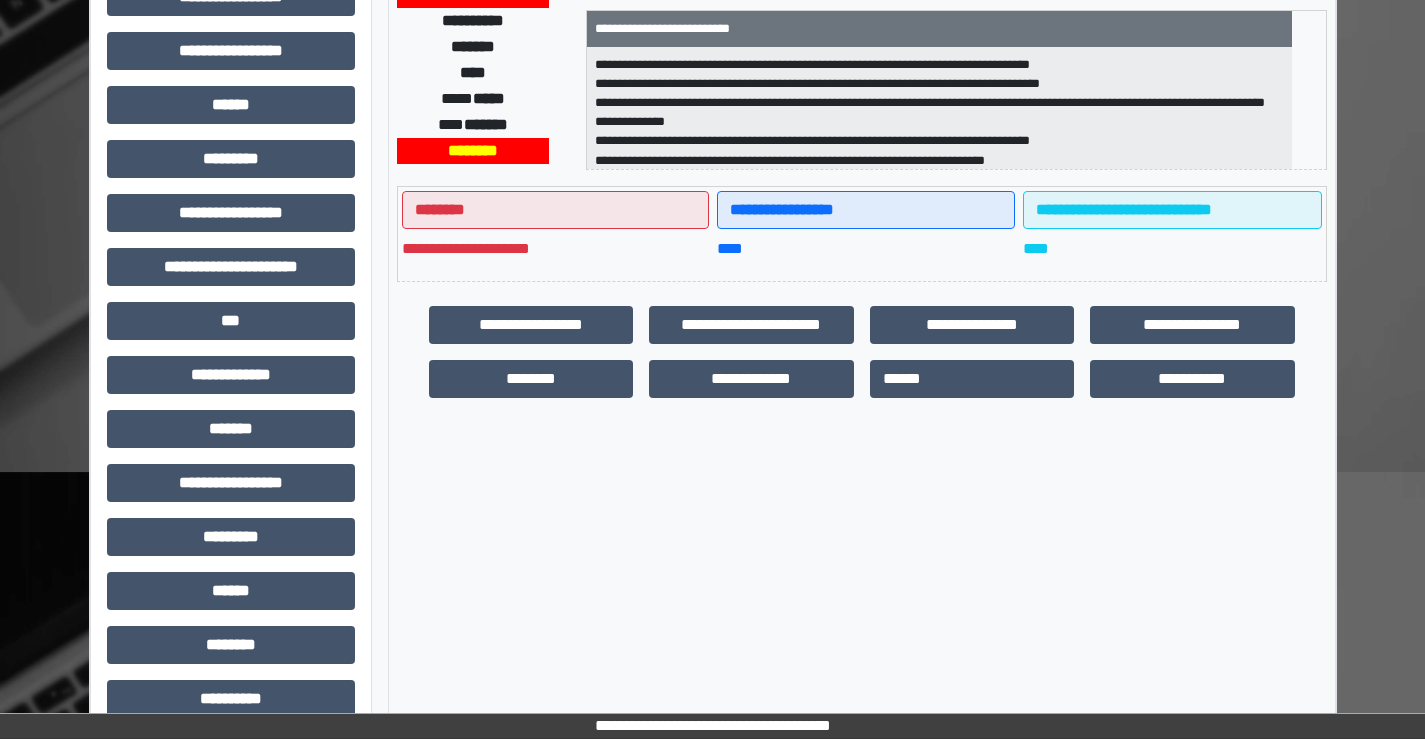 scroll, scrollTop: 400, scrollLeft: 0, axis: vertical 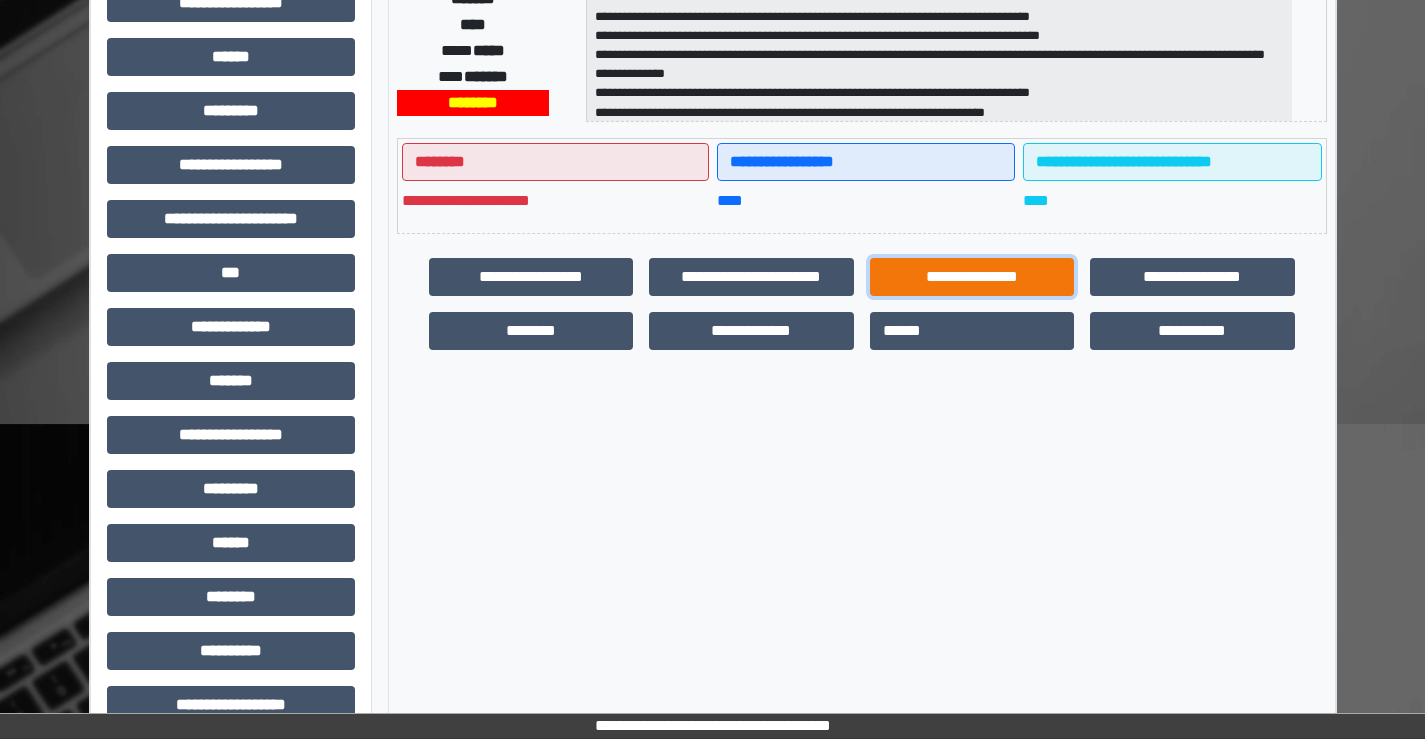 click on "**********" at bounding box center (972, 277) 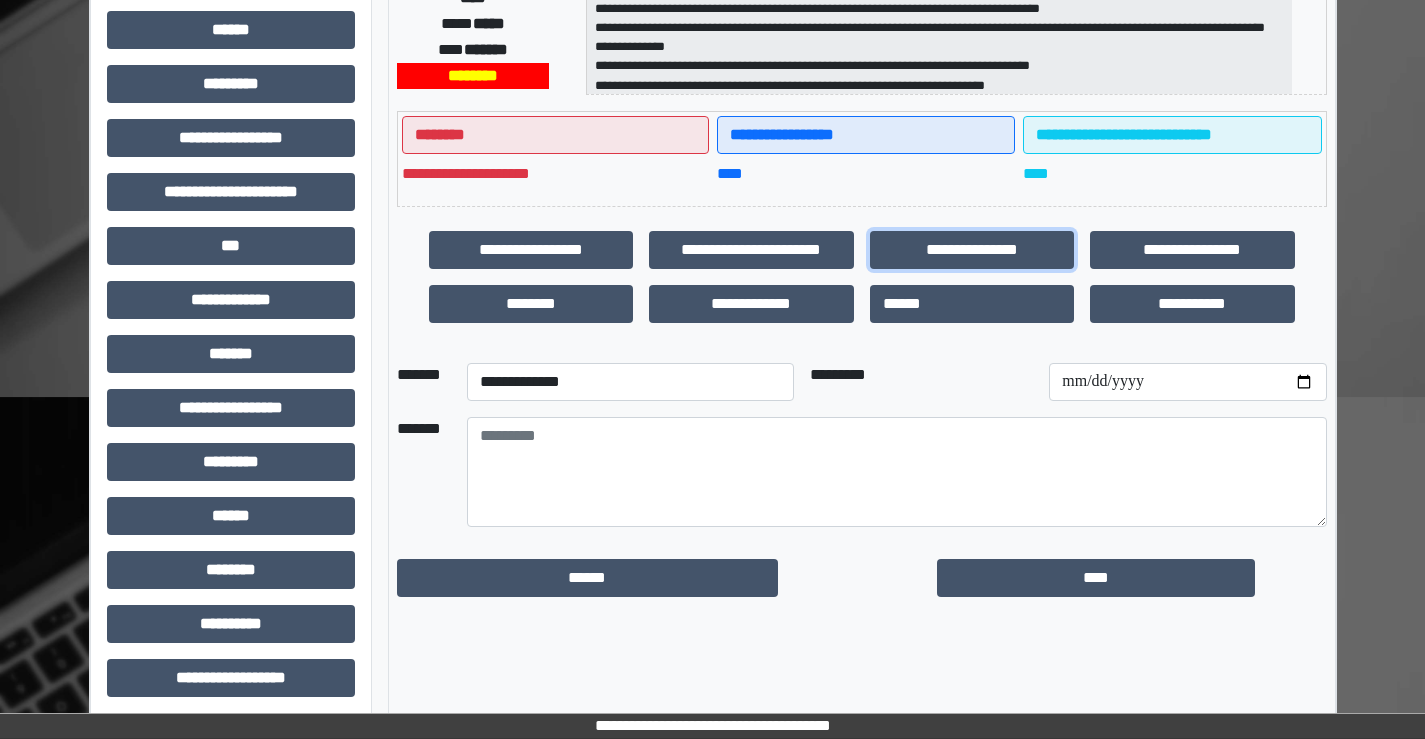 scroll, scrollTop: 435, scrollLeft: 0, axis: vertical 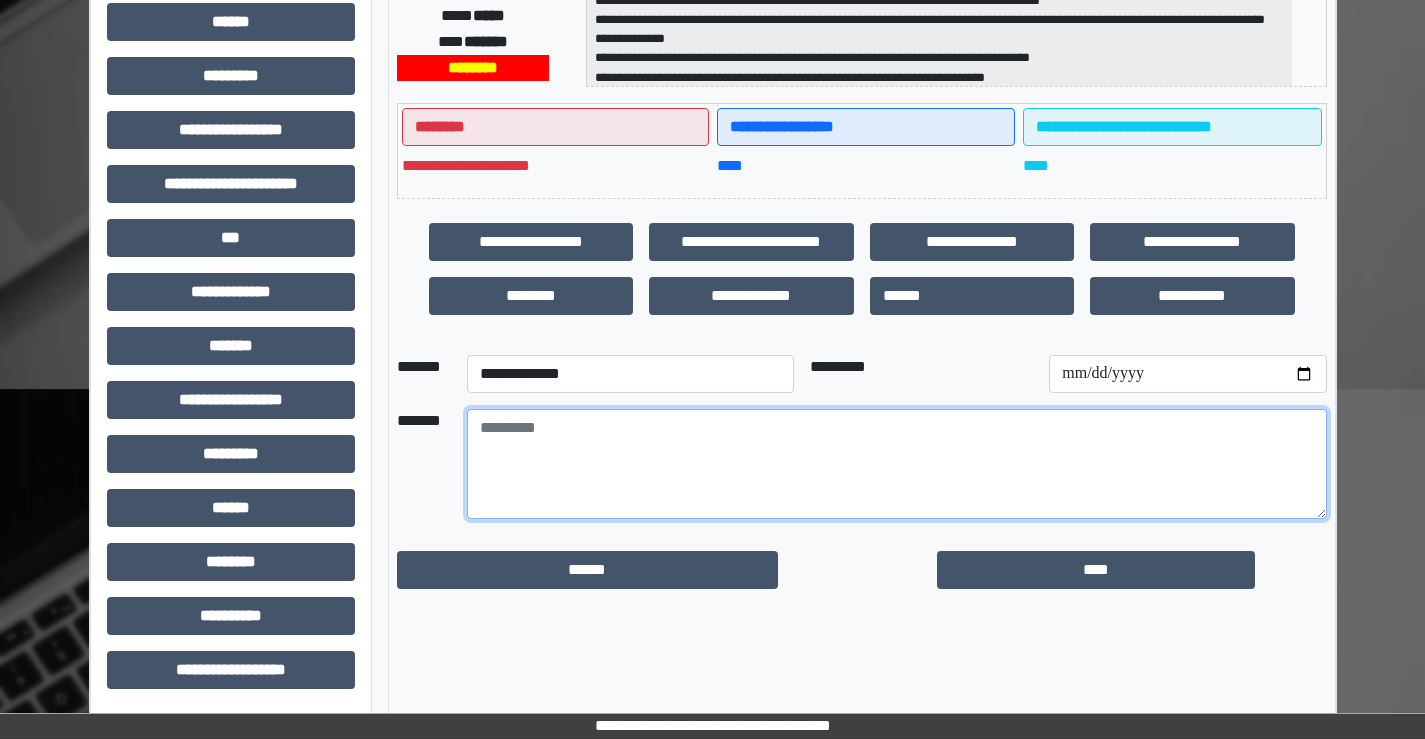 click at bounding box center (897, 464) 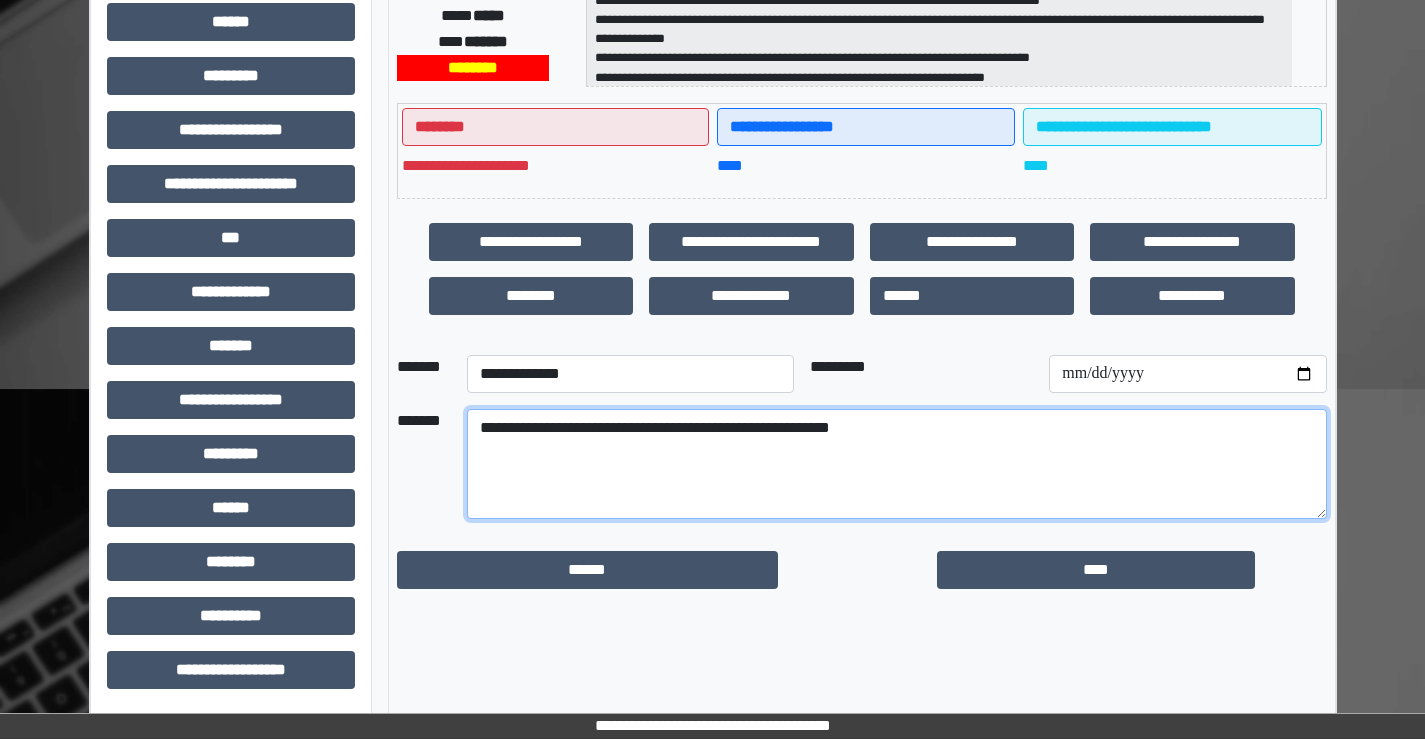 click on "**********" at bounding box center (897, 464) 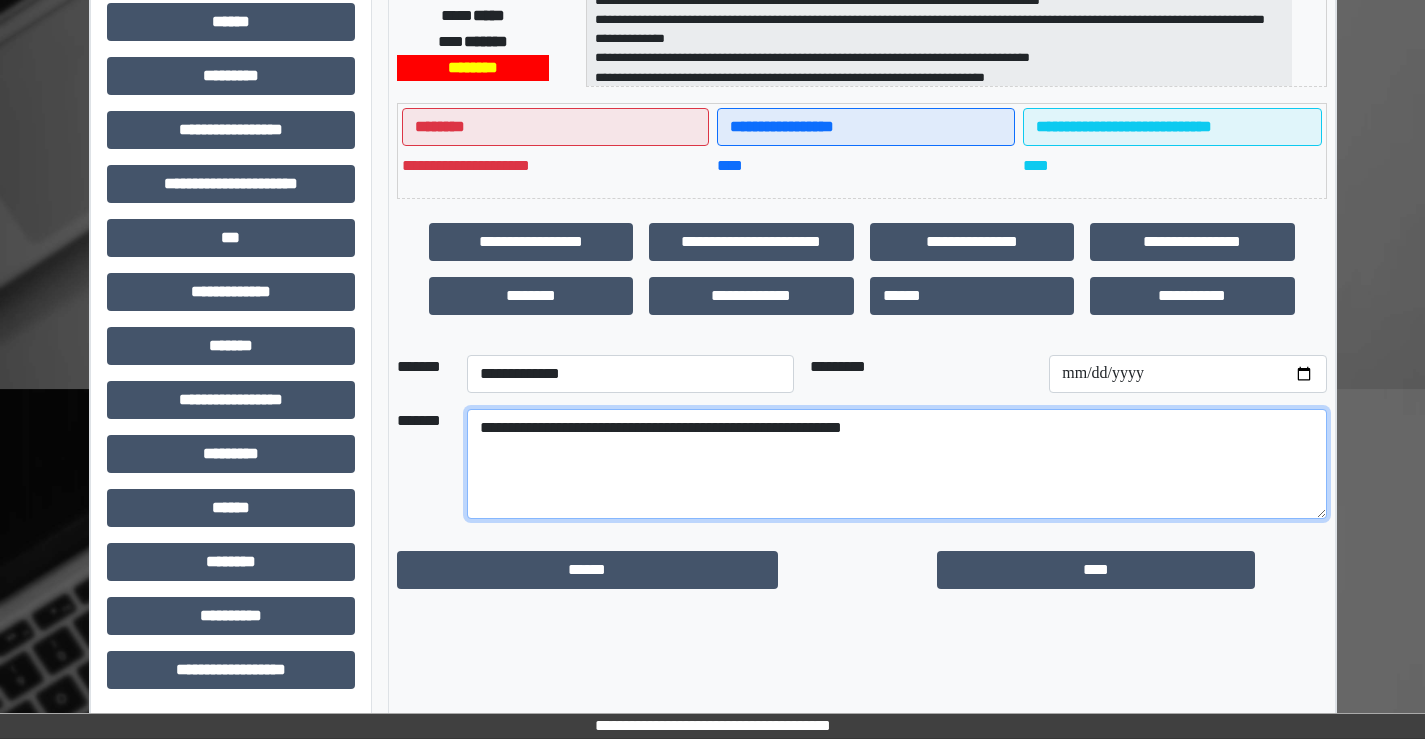 click on "**********" at bounding box center [897, 464] 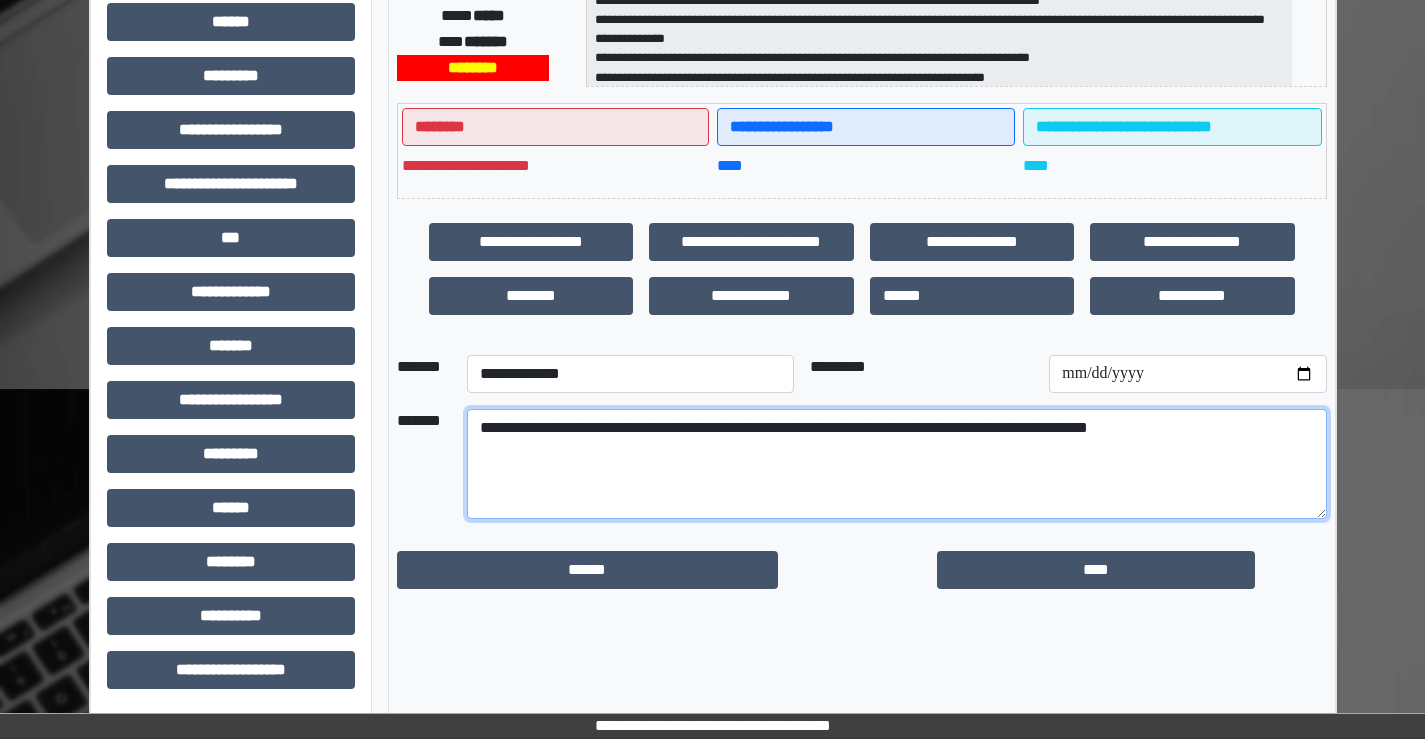 type on "**********" 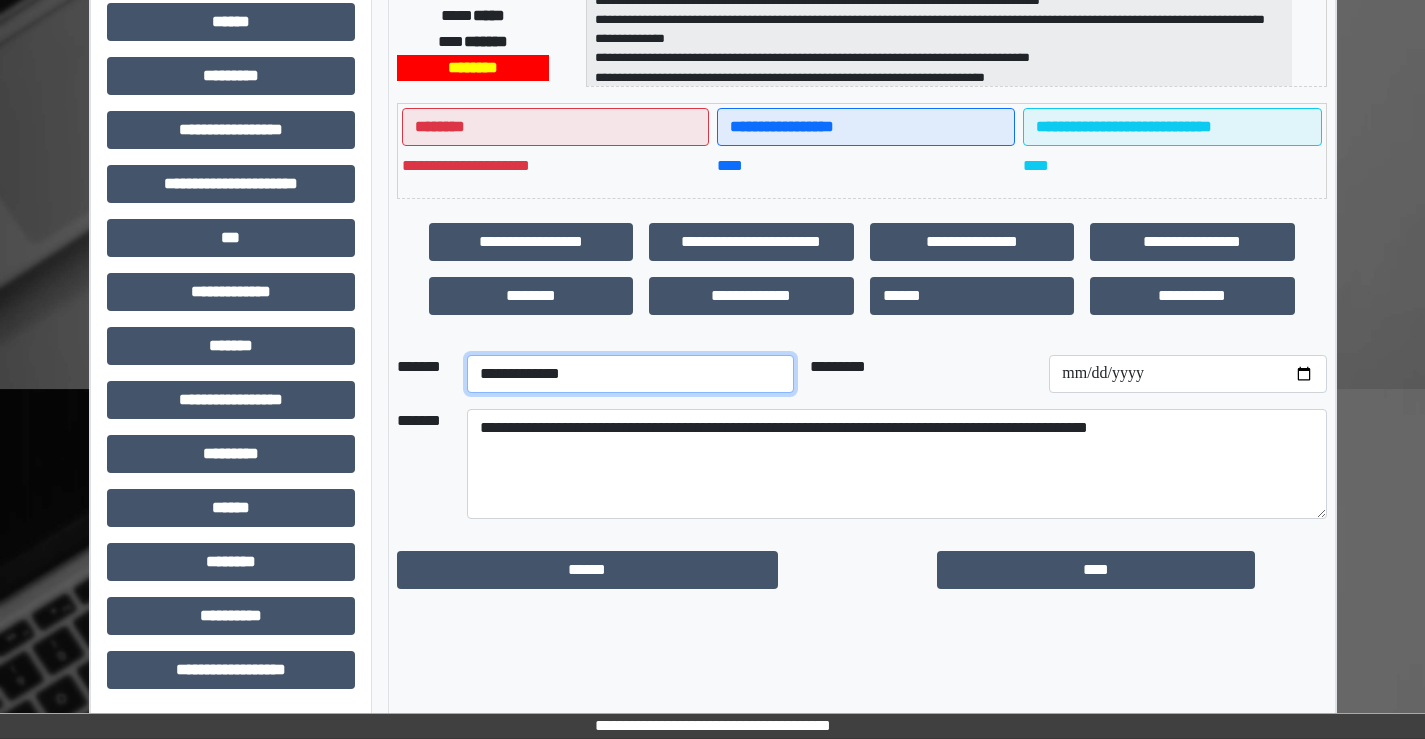click on "**********" at bounding box center (630, 374) 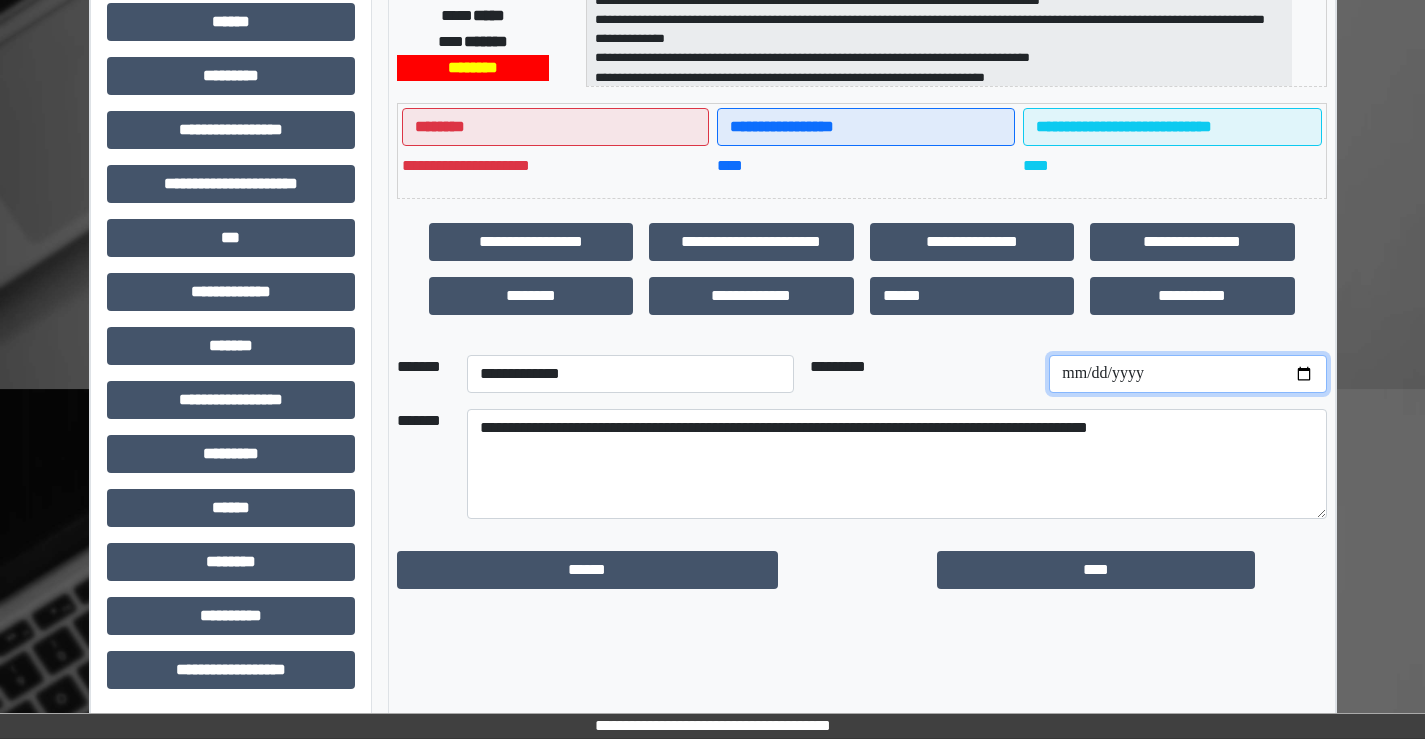 click at bounding box center (1187, 374) 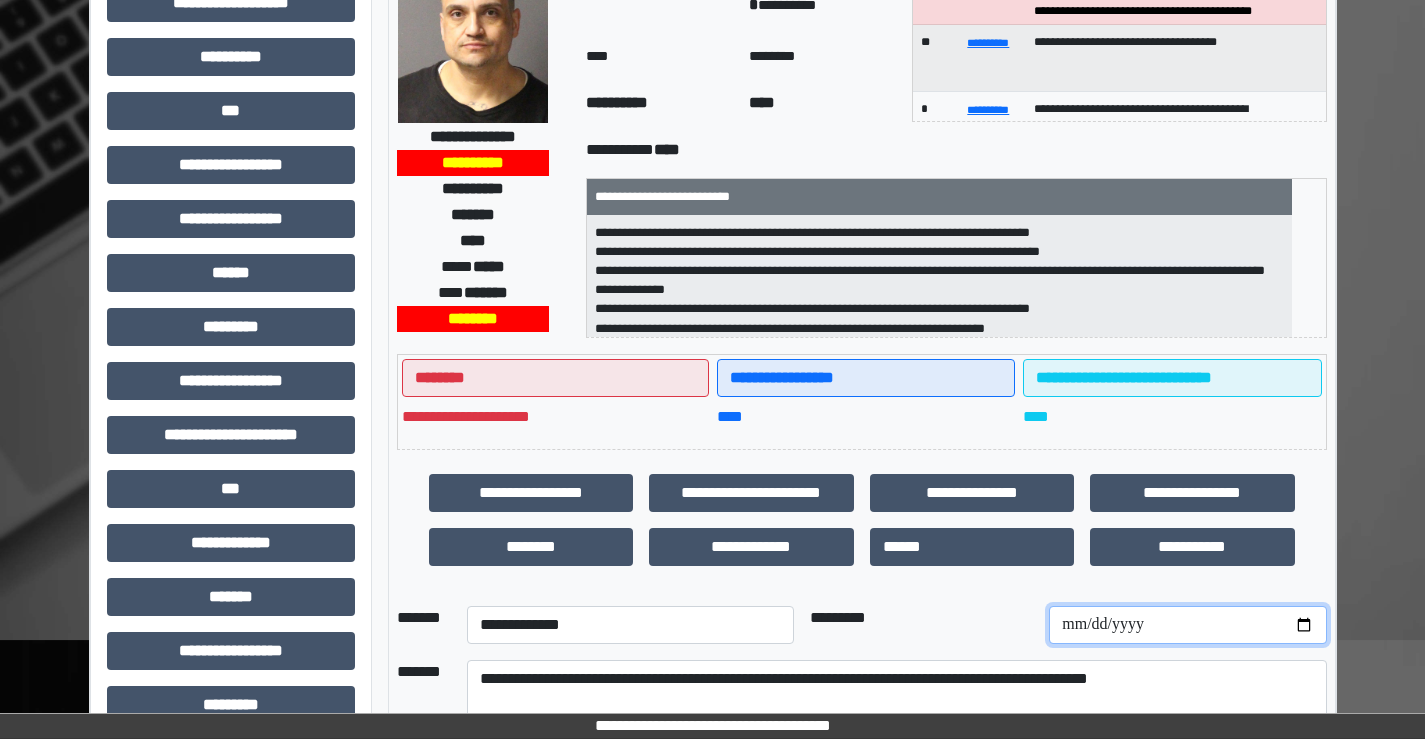 scroll, scrollTop: 135, scrollLeft: 0, axis: vertical 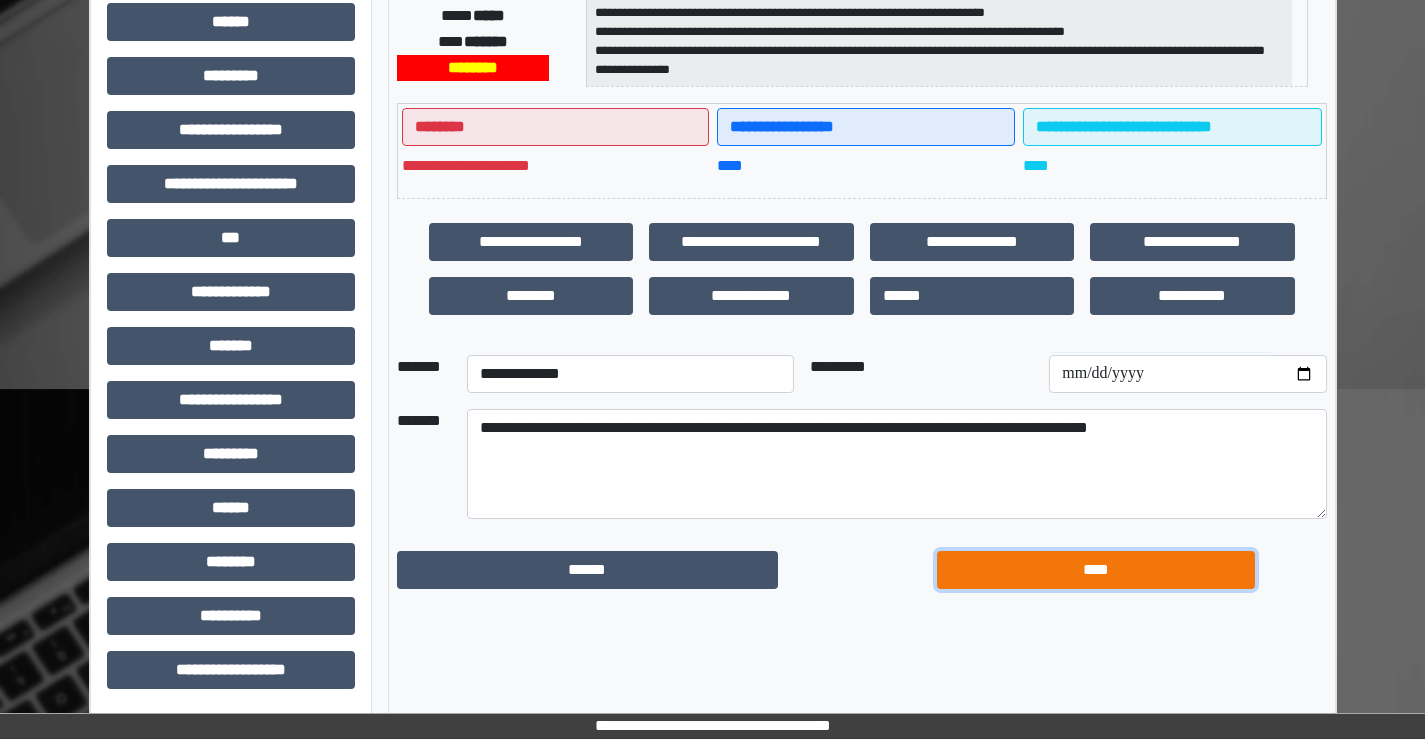 click on "****" at bounding box center (1096, 570) 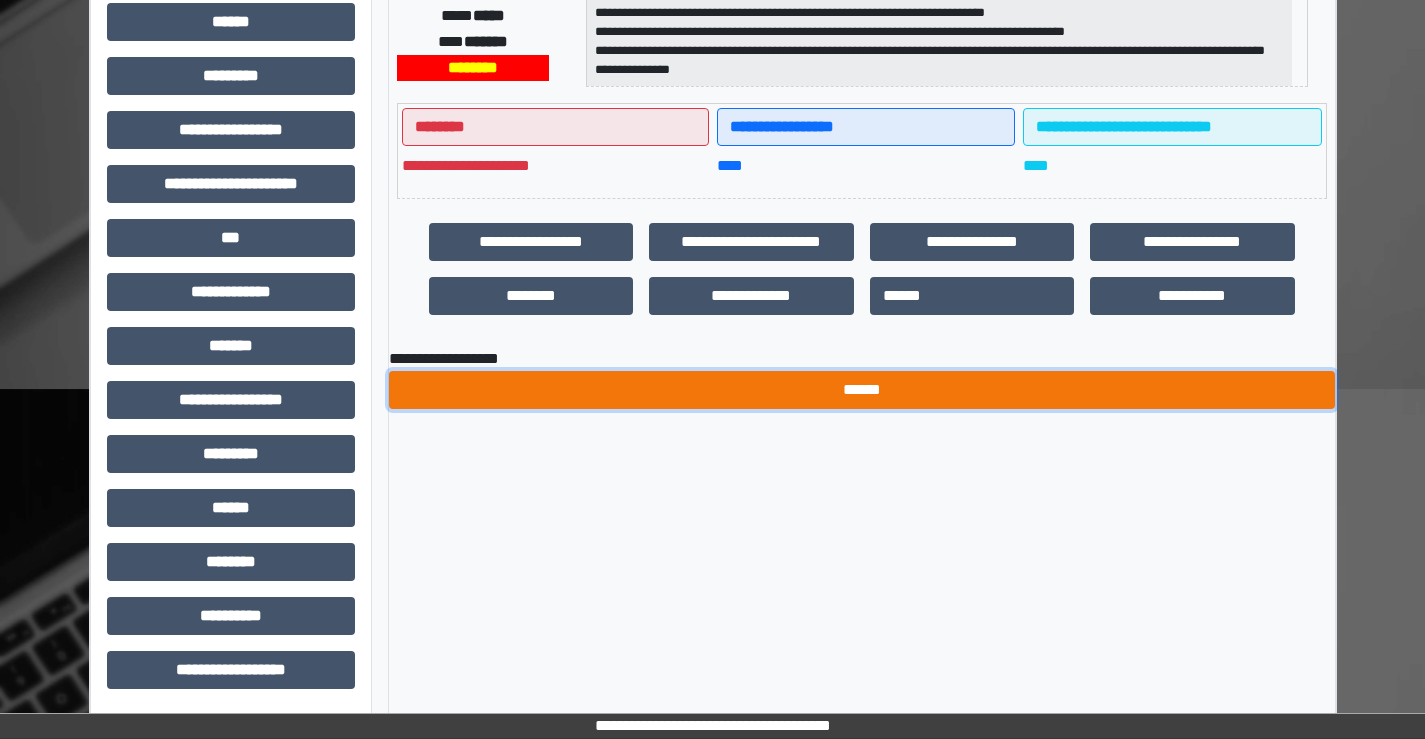 click on "******" at bounding box center [862, 390] 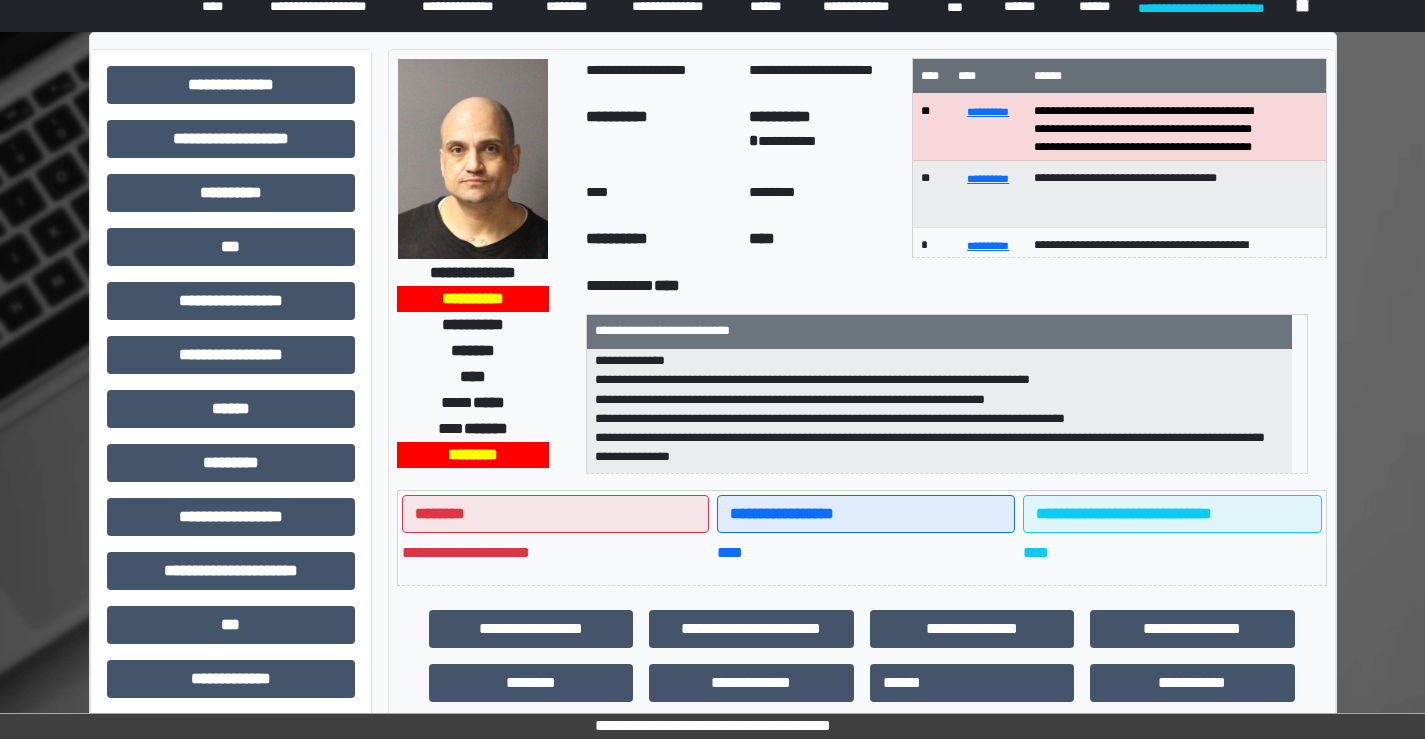scroll, scrollTop: 0, scrollLeft: 0, axis: both 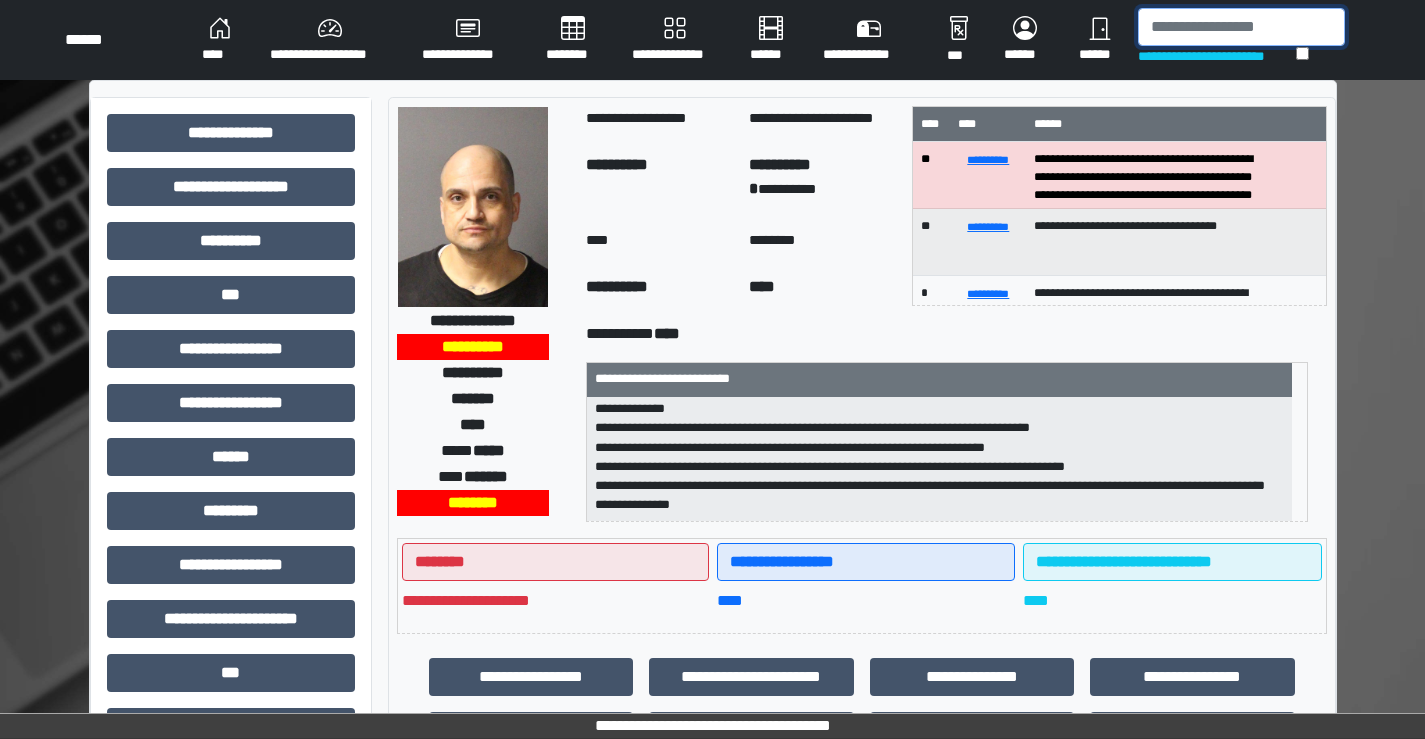 click at bounding box center [1241, 27] 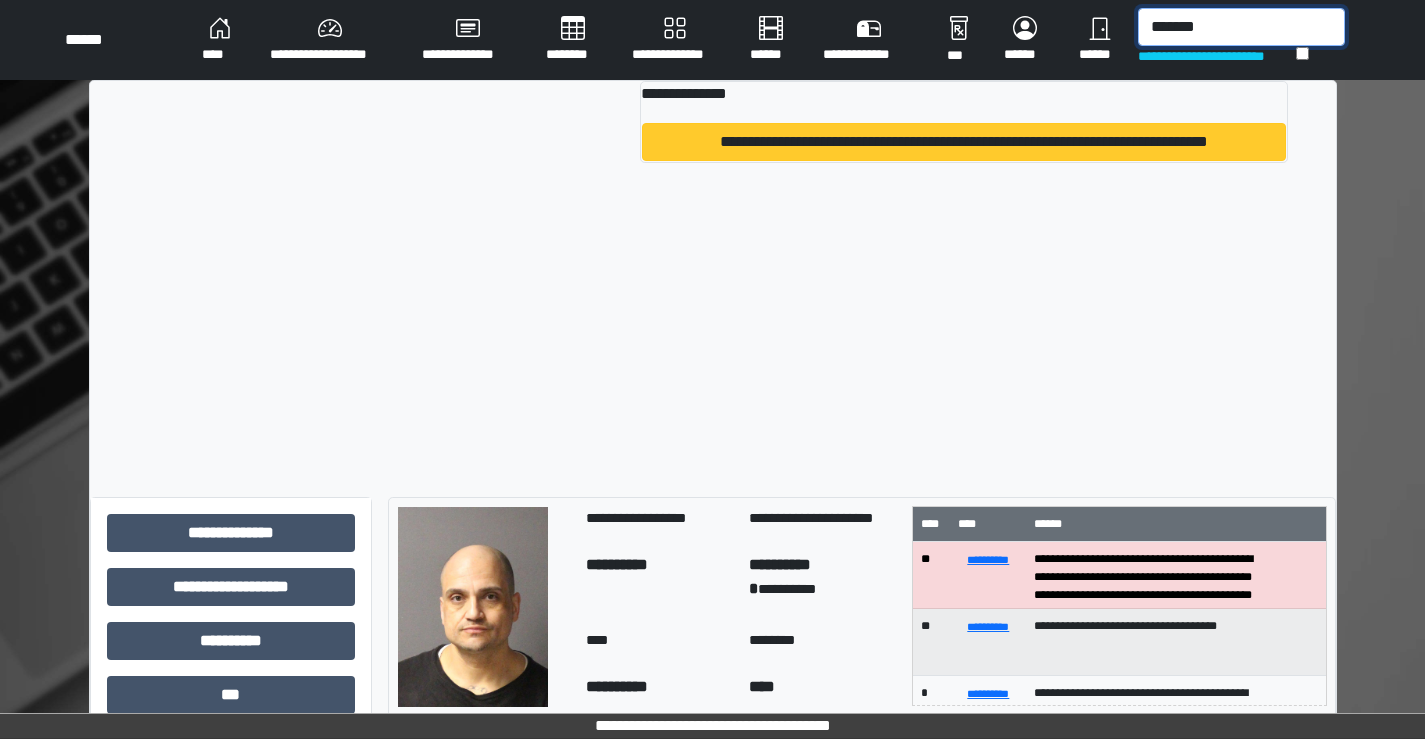 type on "*******" 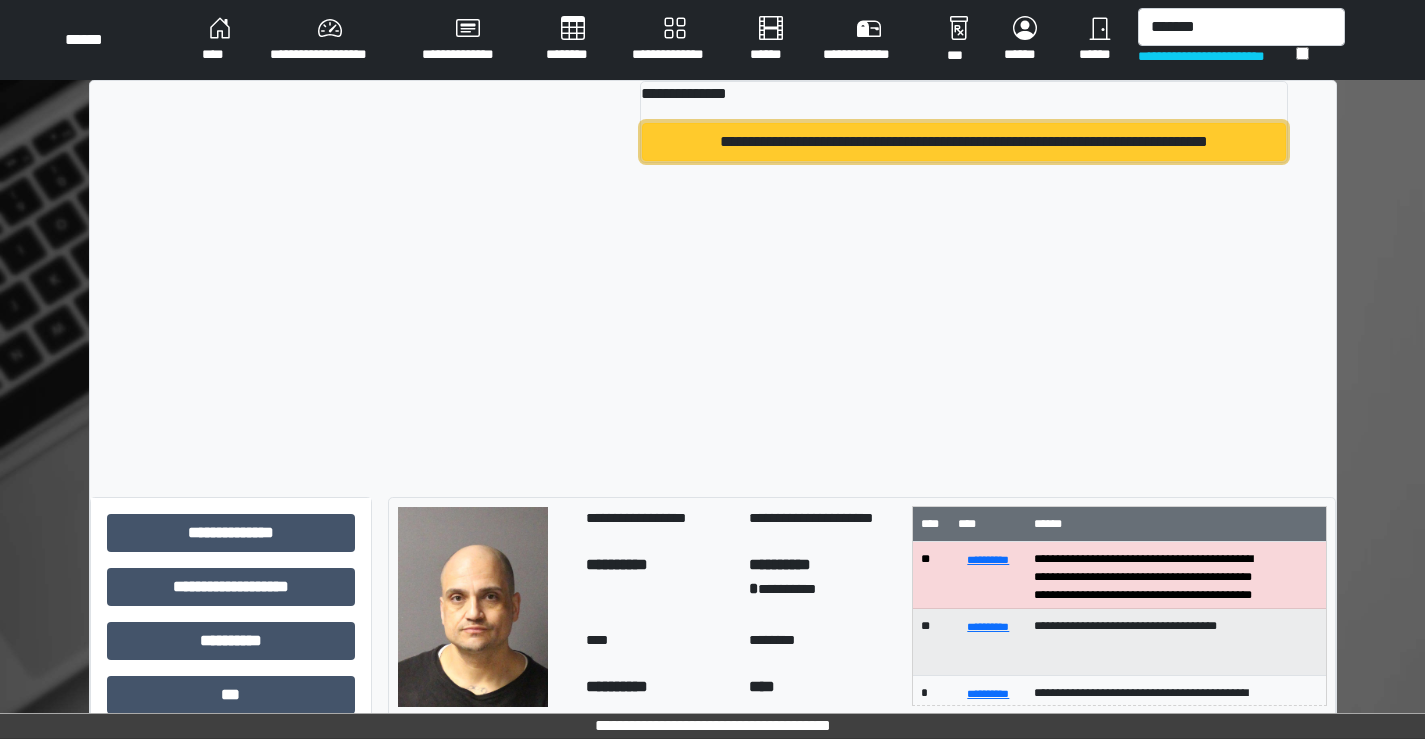 click on "**********" at bounding box center [963, 142] 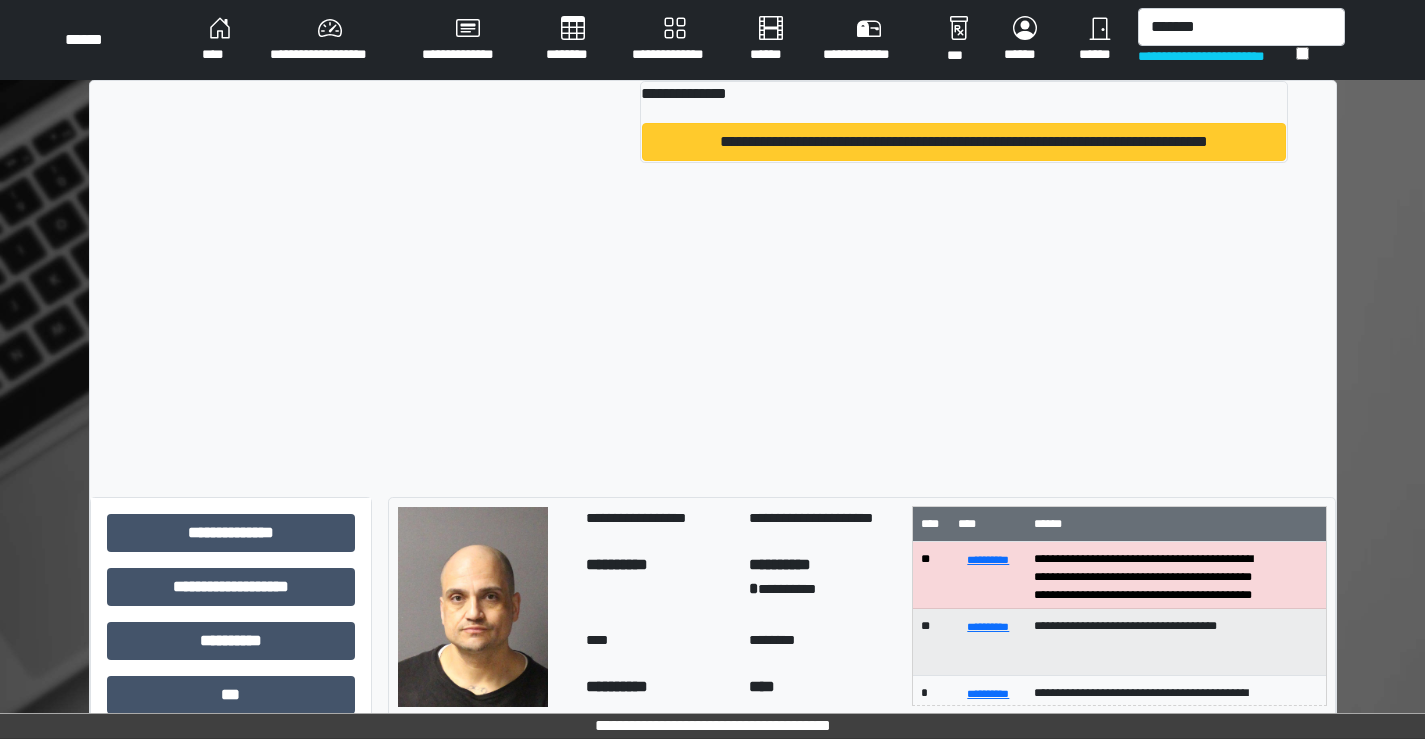 type 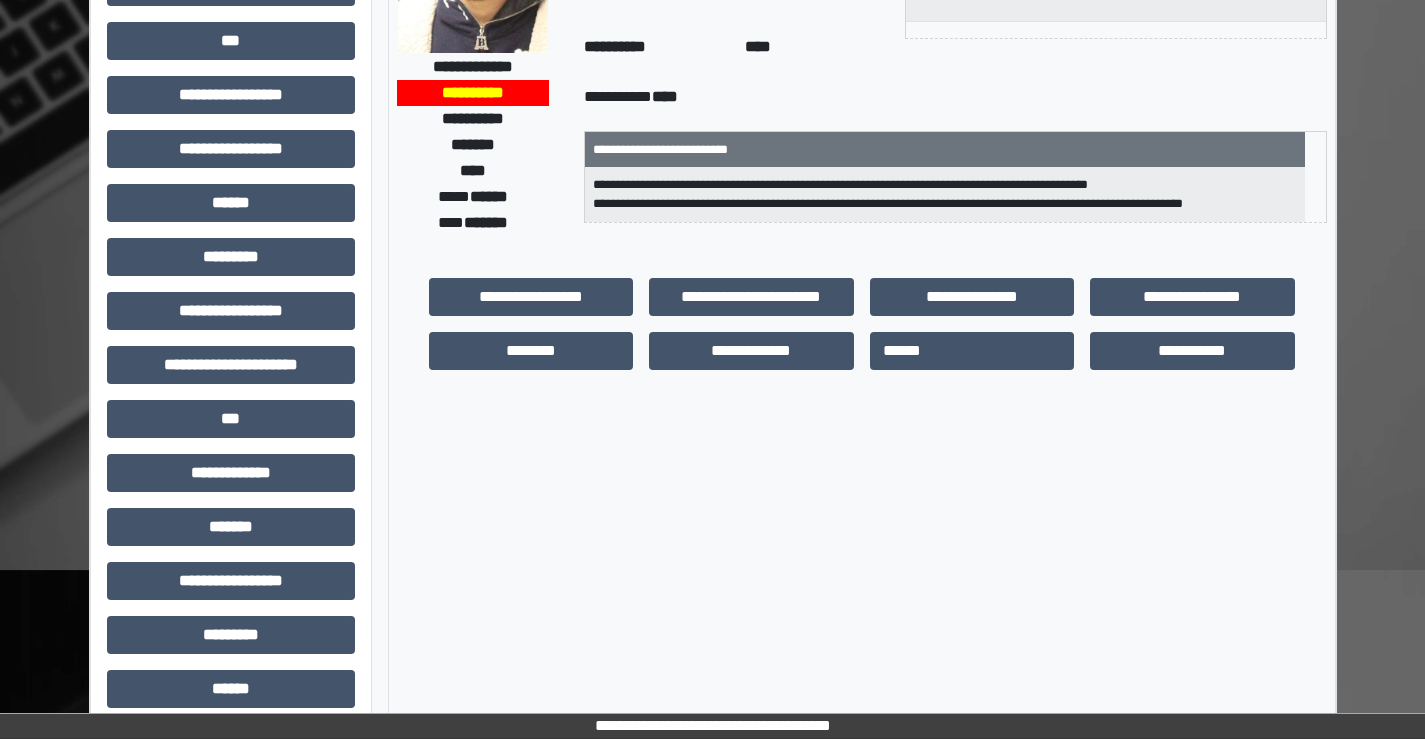 scroll, scrollTop: 400, scrollLeft: 0, axis: vertical 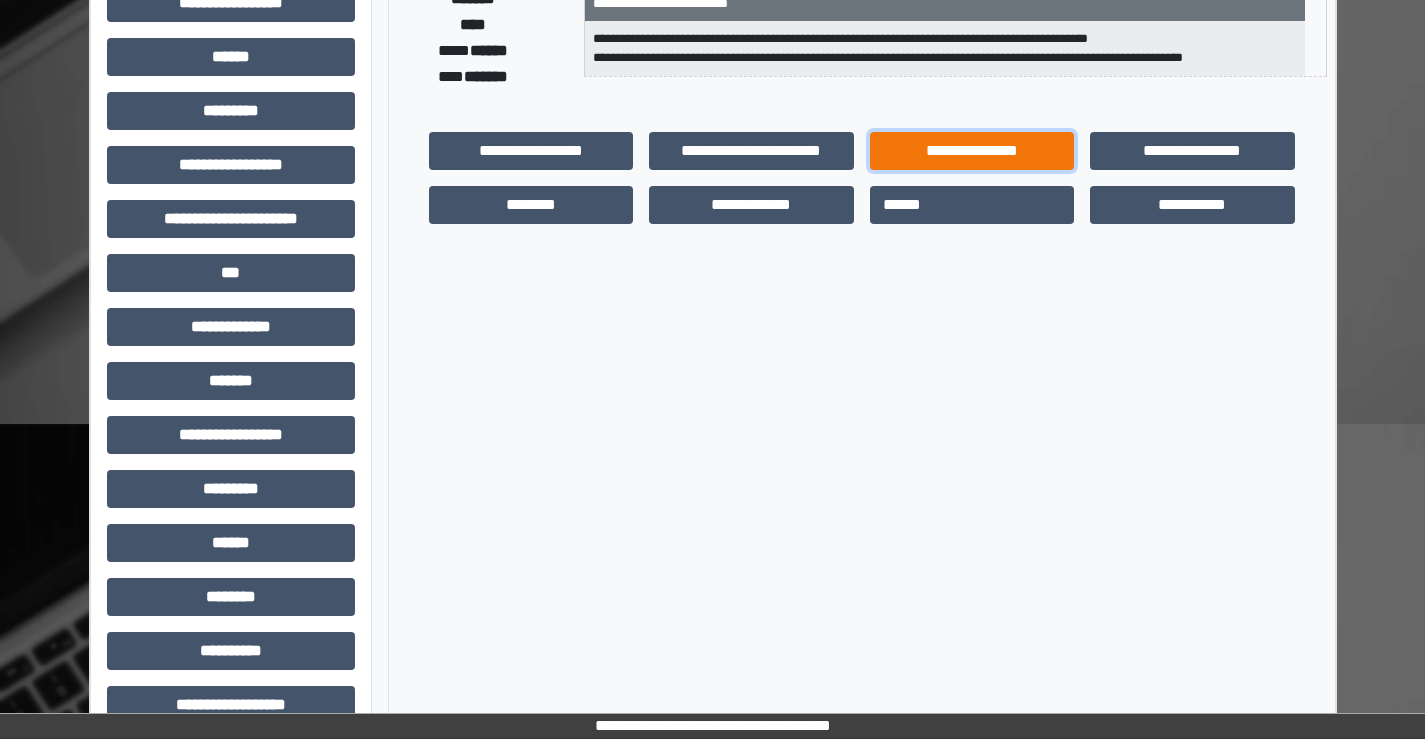 click on "**********" at bounding box center (972, 151) 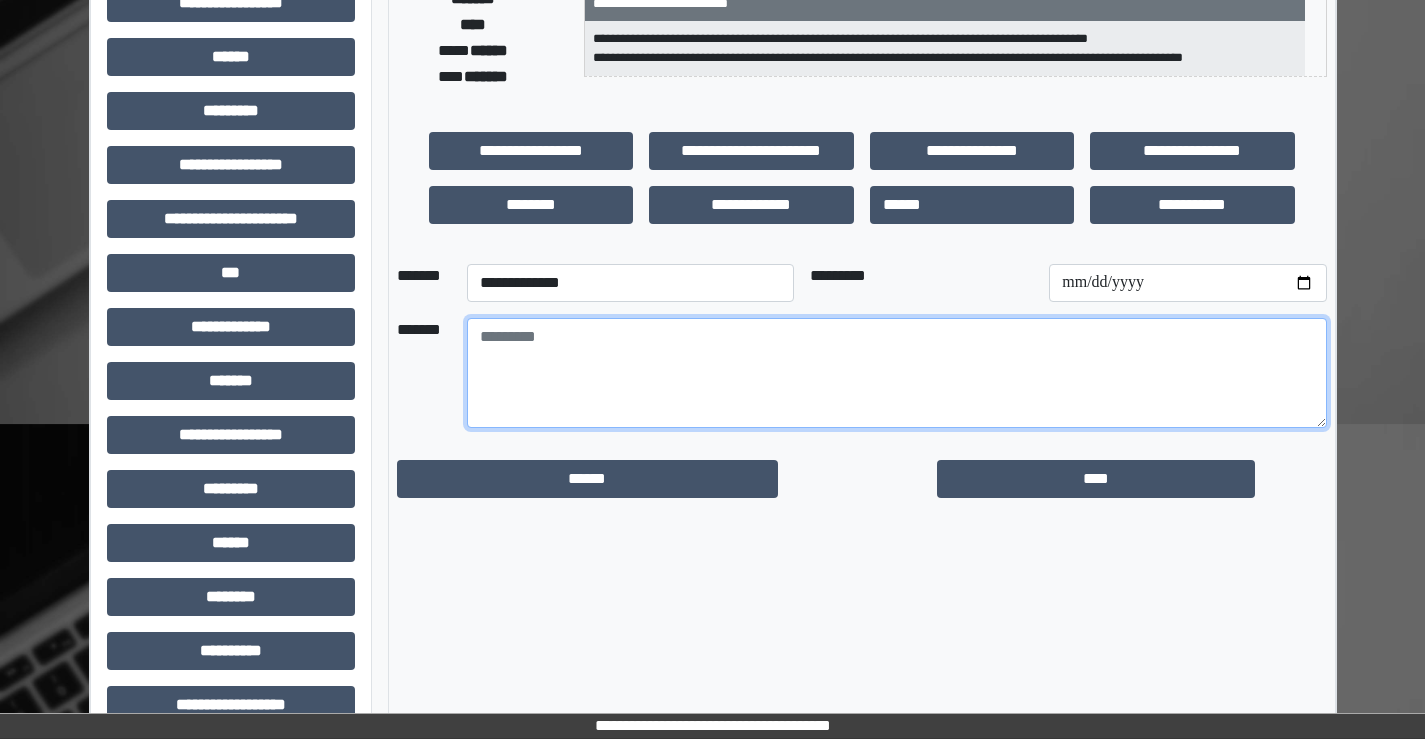 click at bounding box center (897, 373) 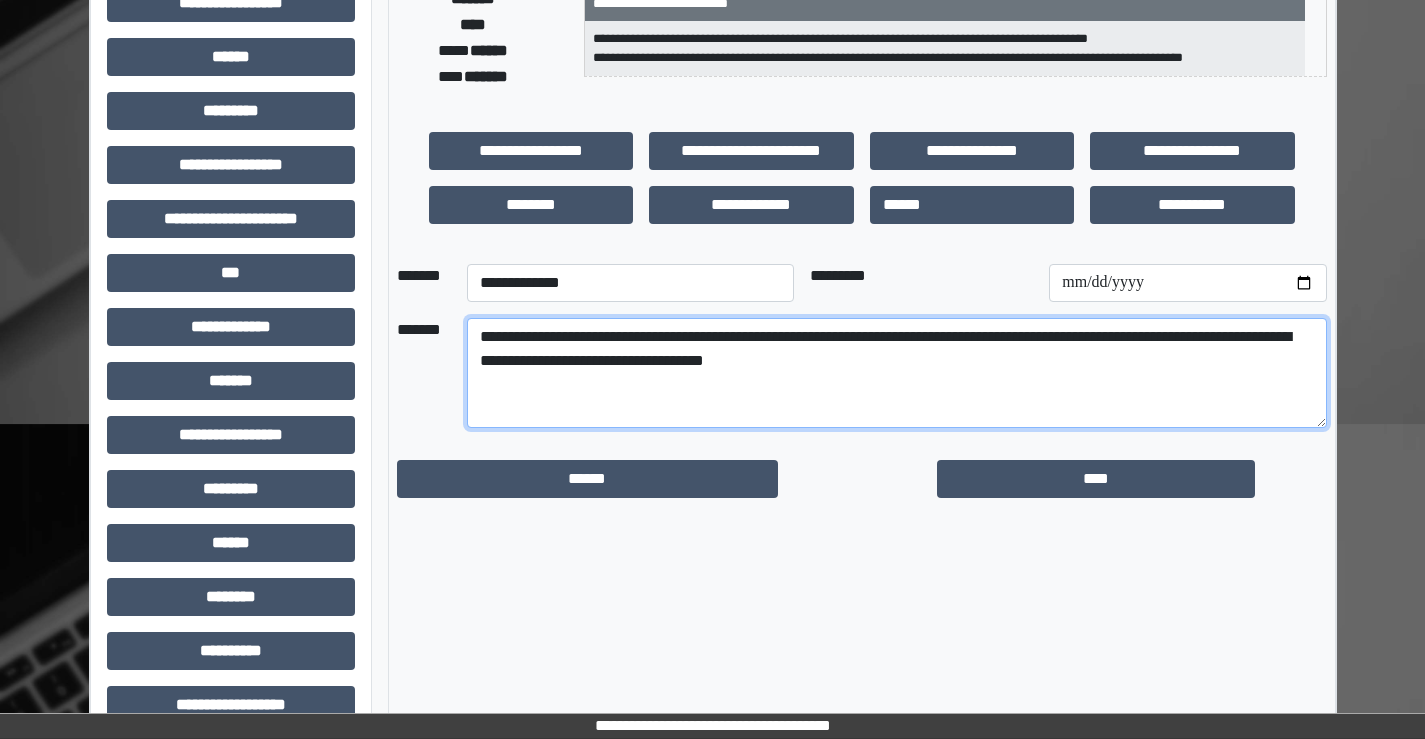 type on "**********" 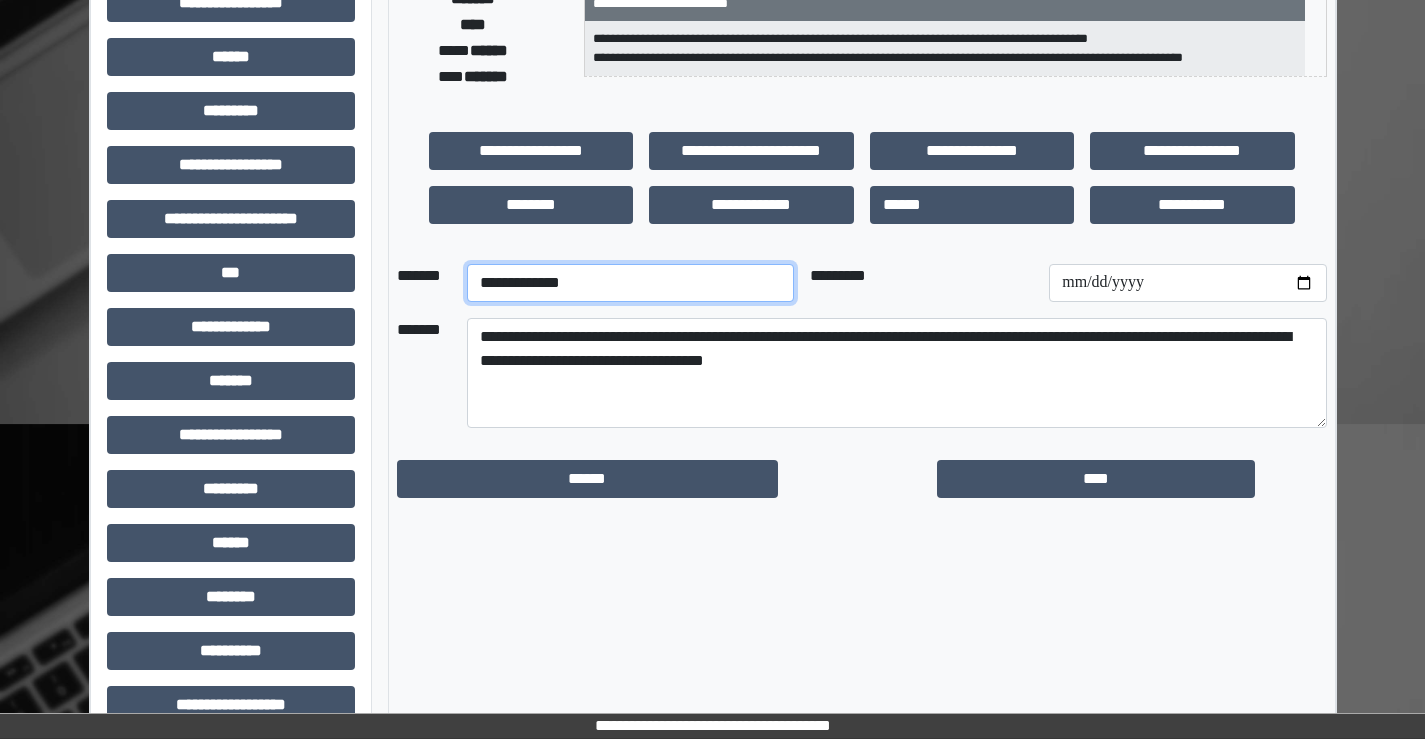click on "**********" at bounding box center [630, 283] 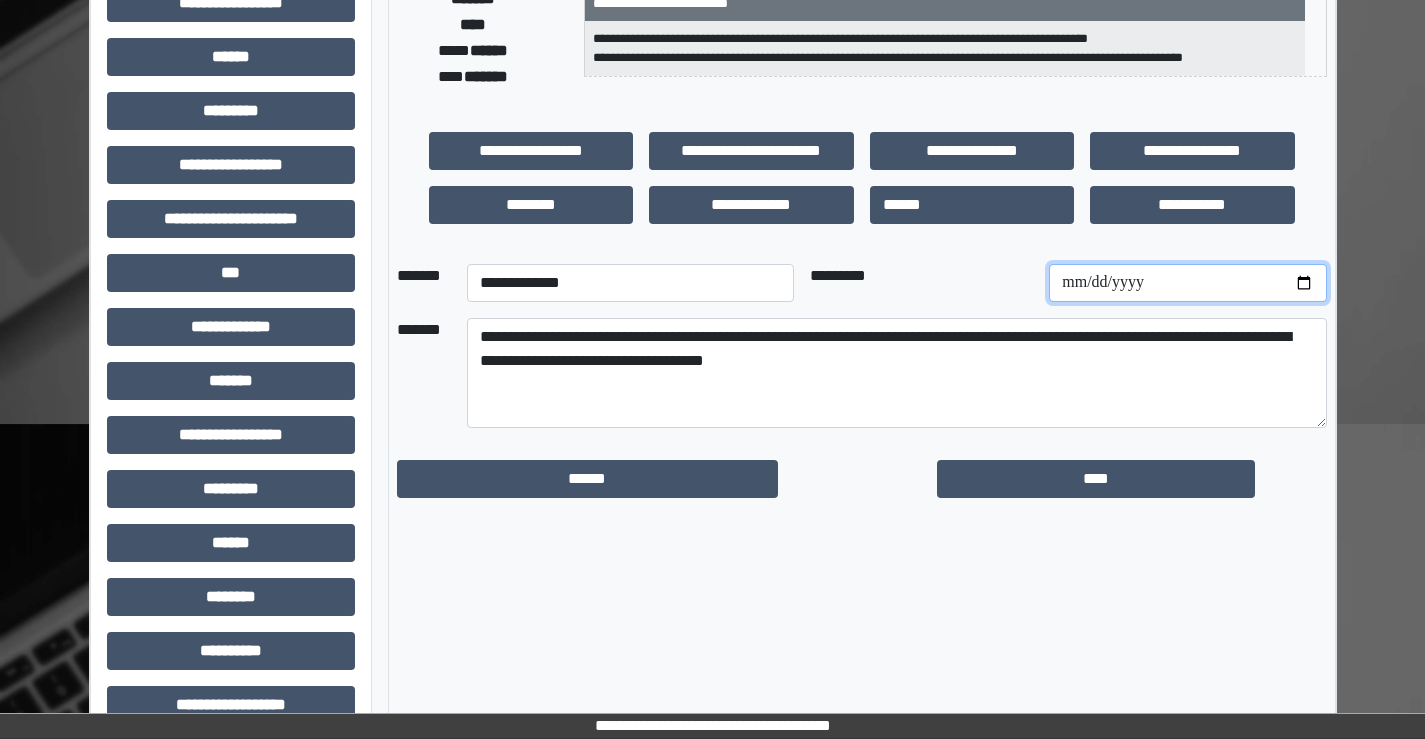 click at bounding box center (1187, 283) 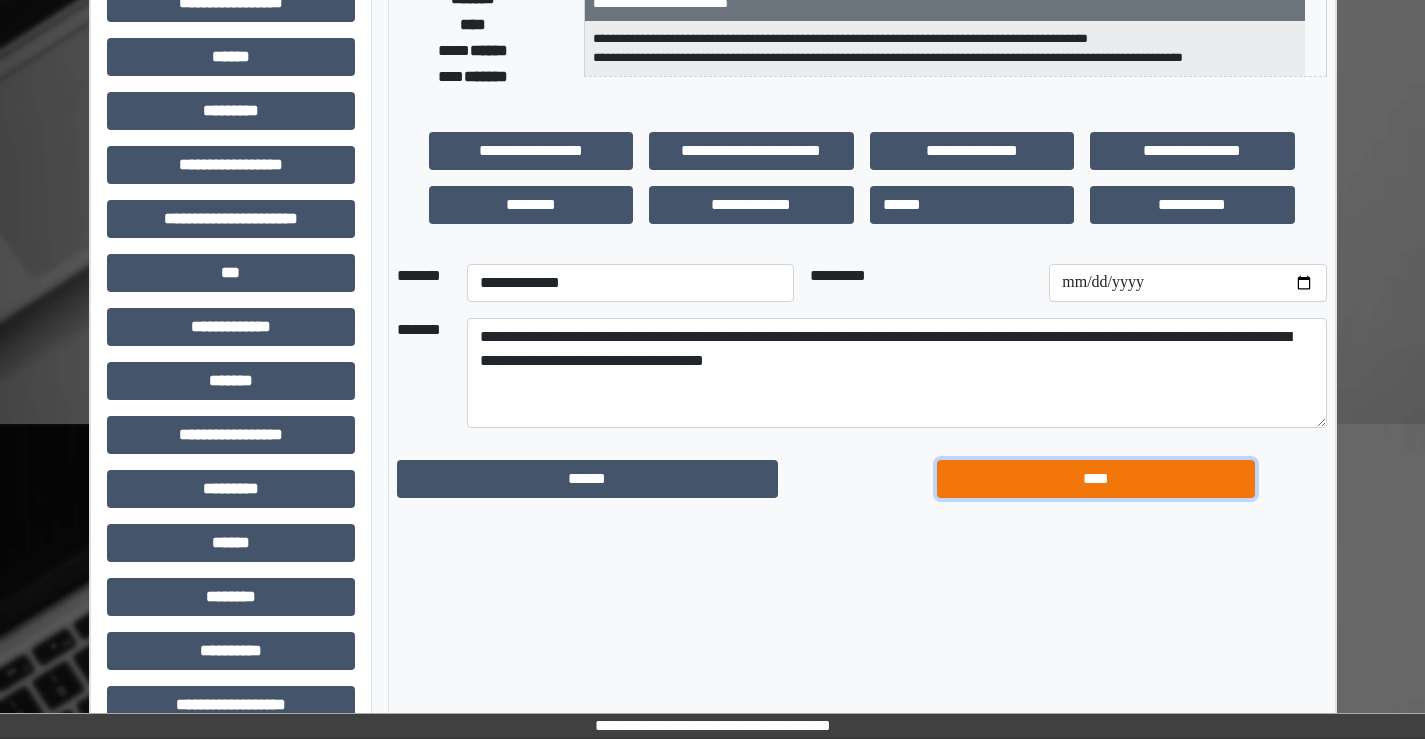 click on "****" at bounding box center [1096, 479] 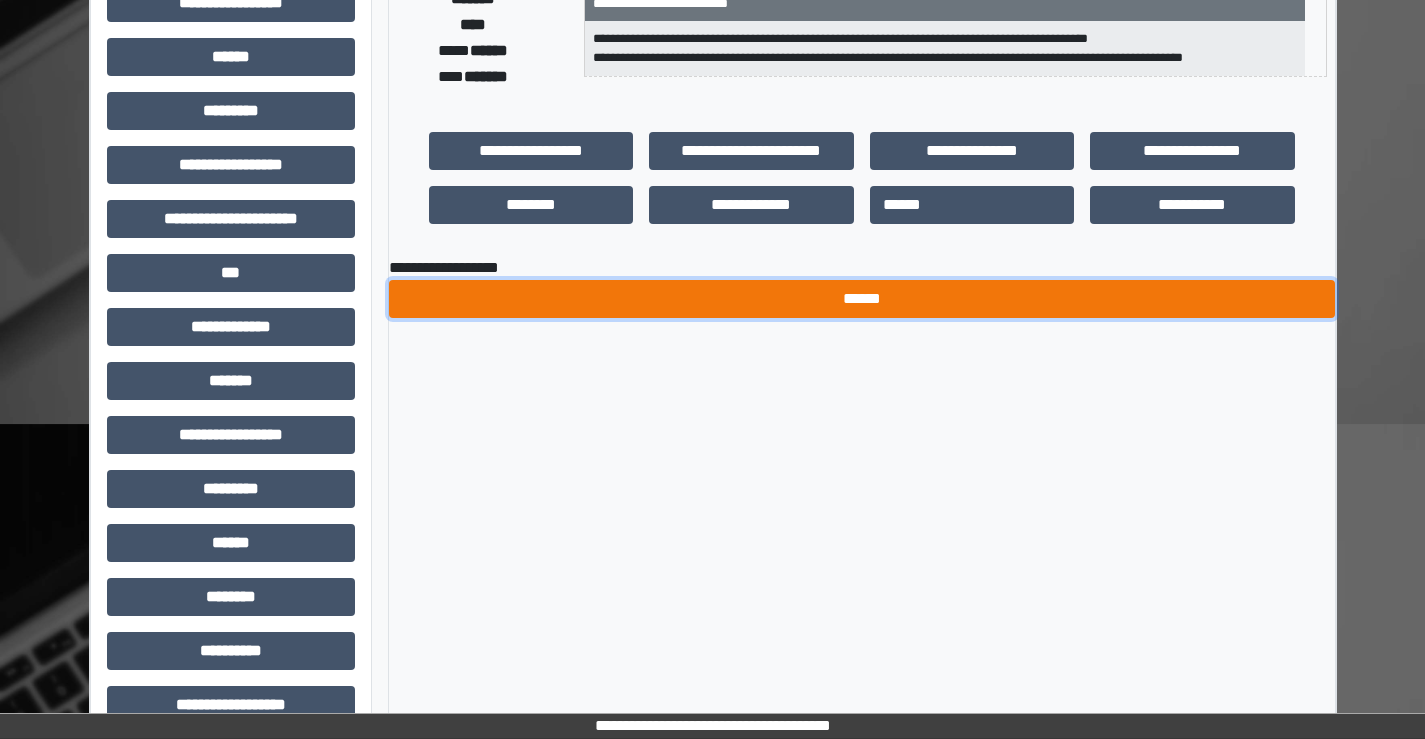 click on "******" at bounding box center [862, 299] 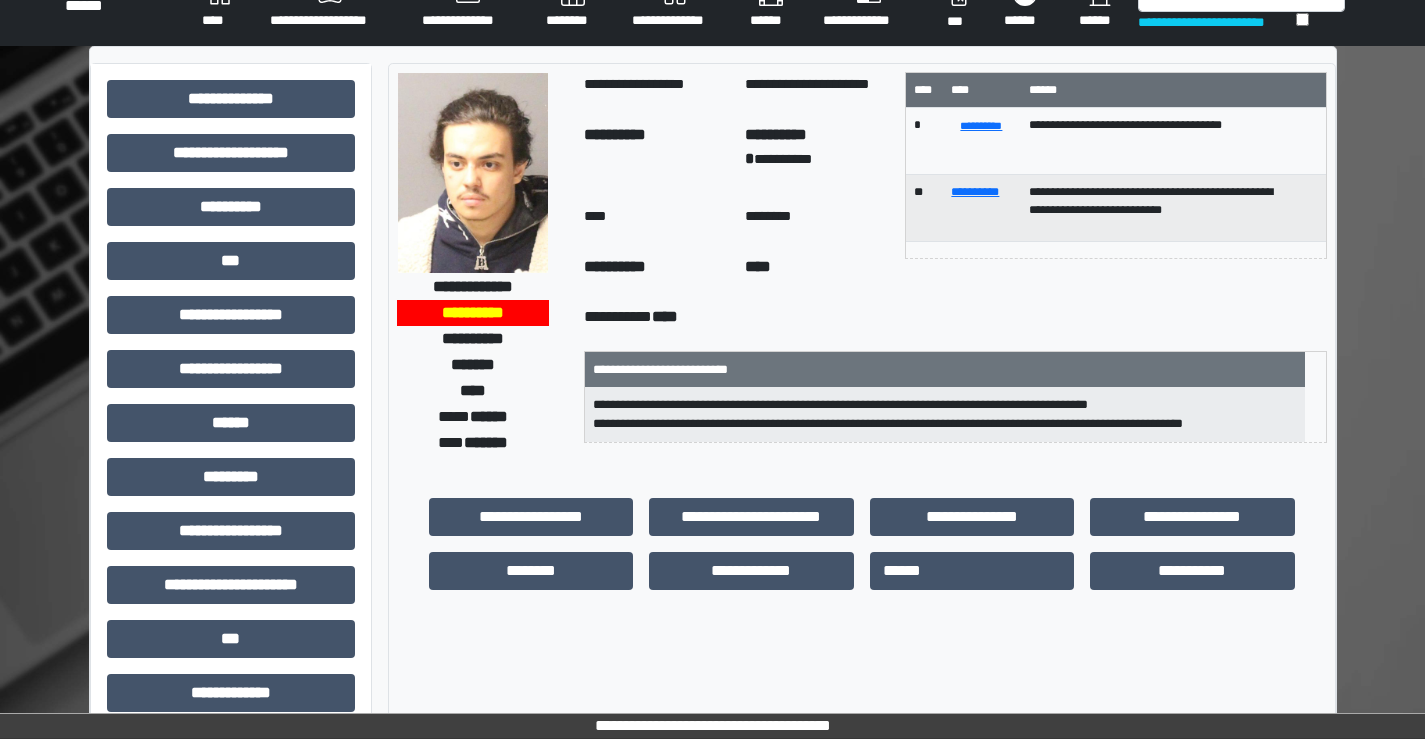 scroll, scrollTop: 0, scrollLeft: 0, axis: both 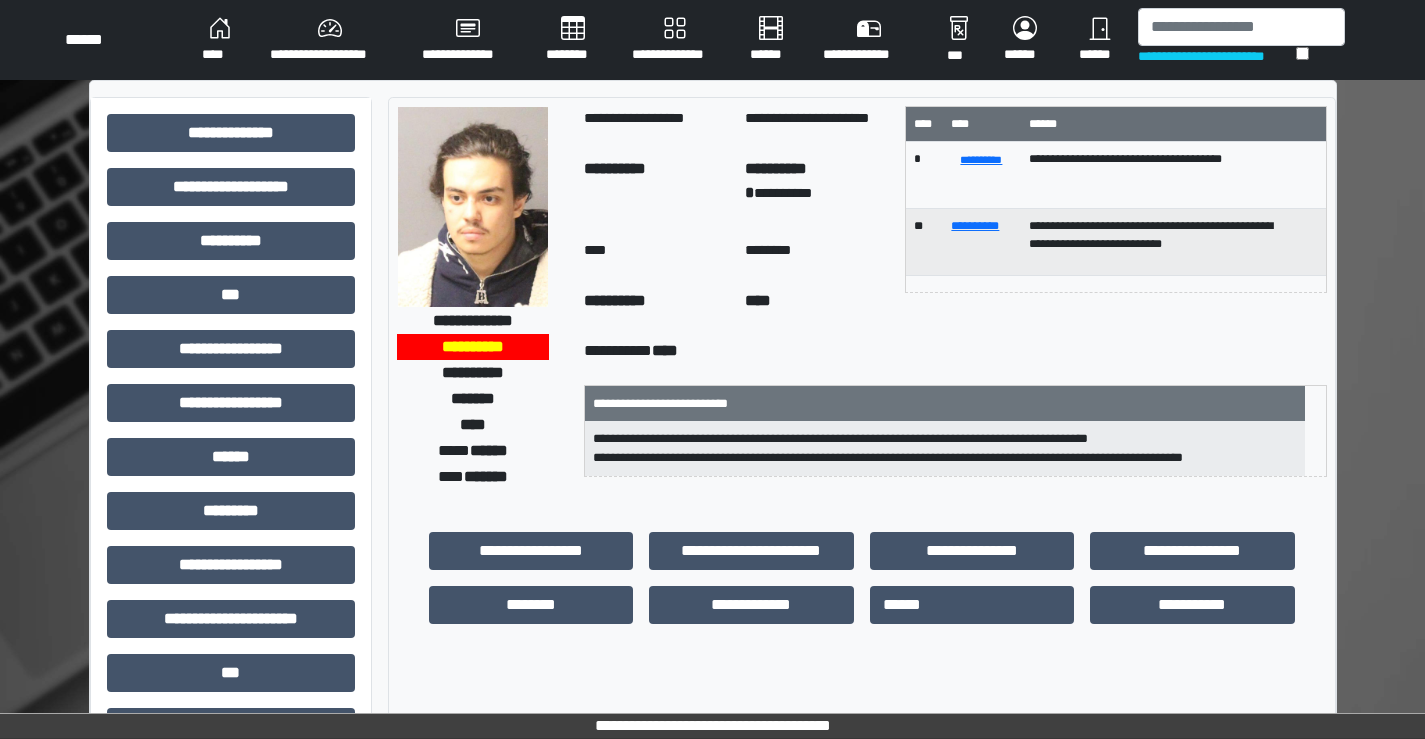 click on "**********" at bounding box center (675, 40) 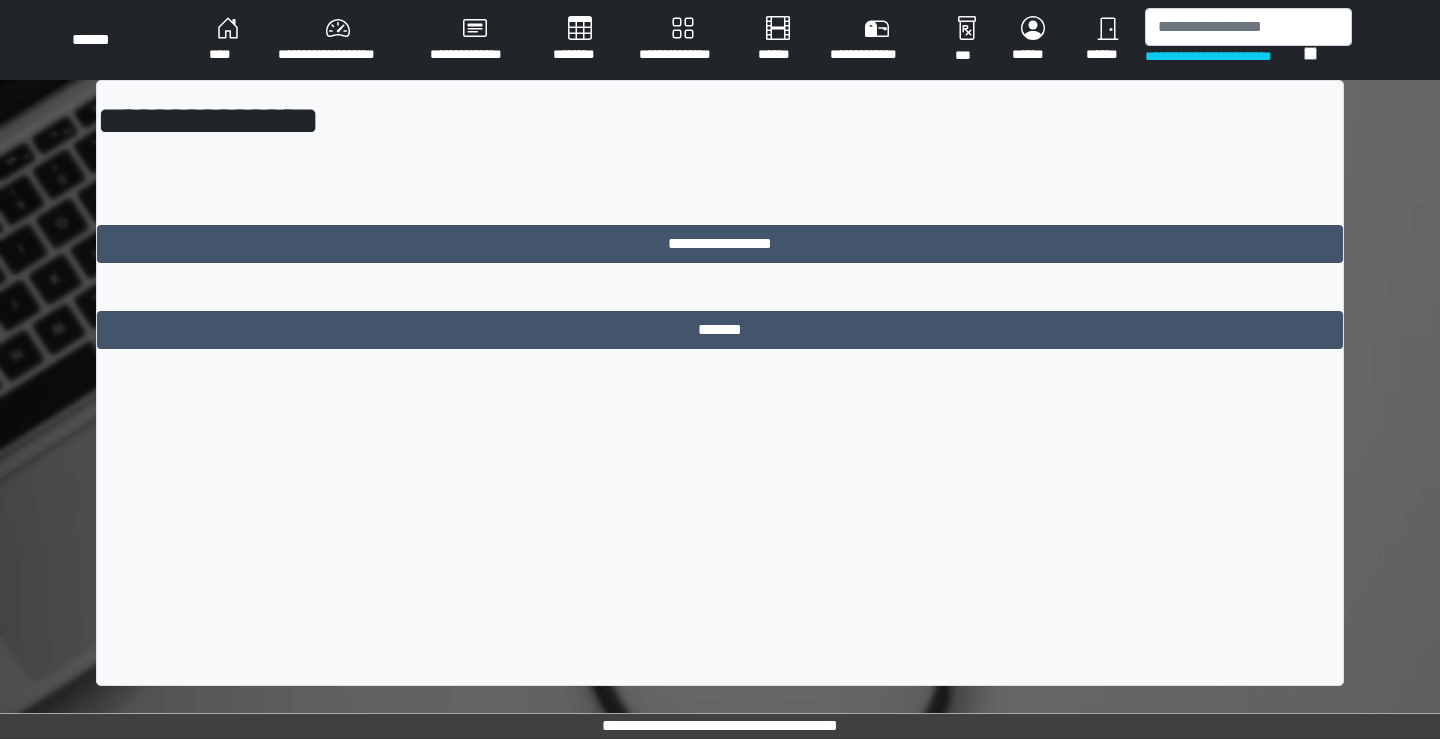 click on "**********" at bounding box center [338, 40] 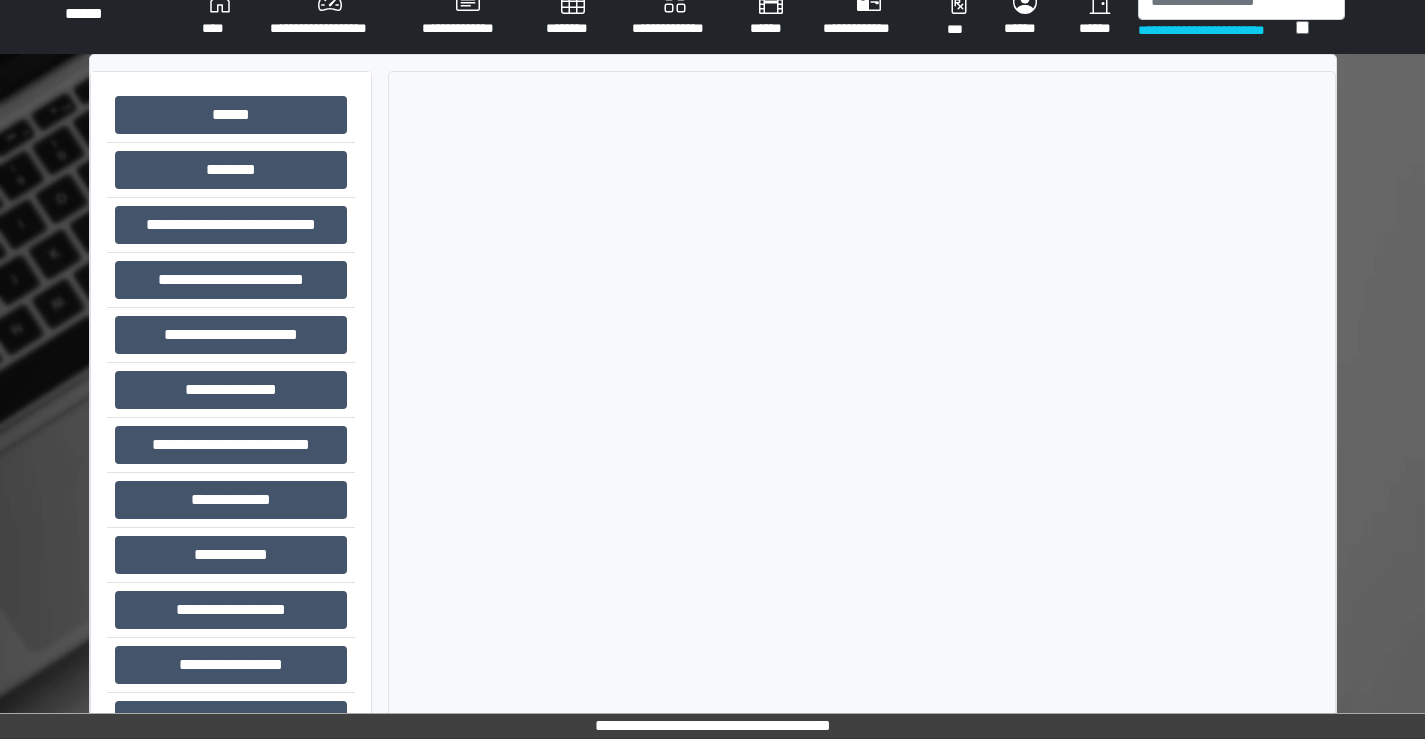scroll, scrollTop: 0, scrollLeft: 0, axis: both 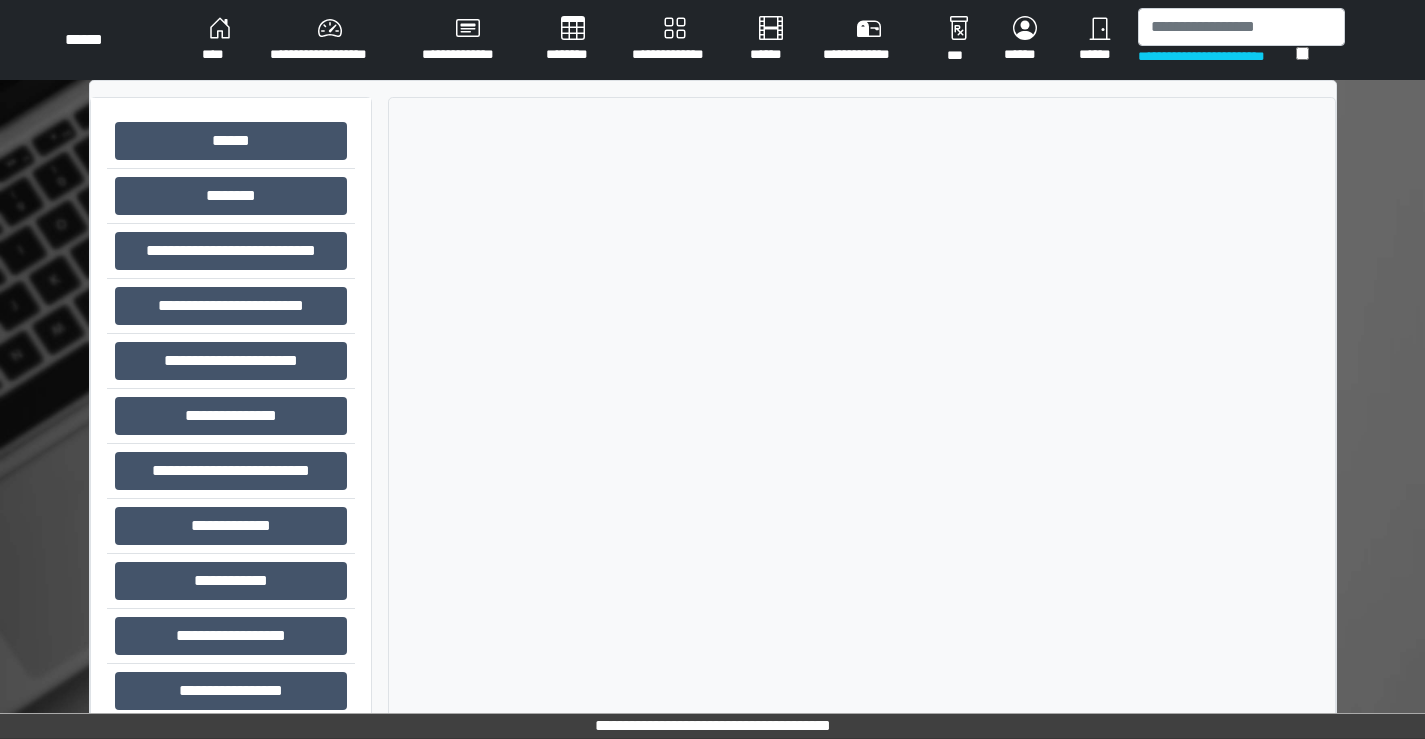 click on "********" at bounding box center (573, 40) 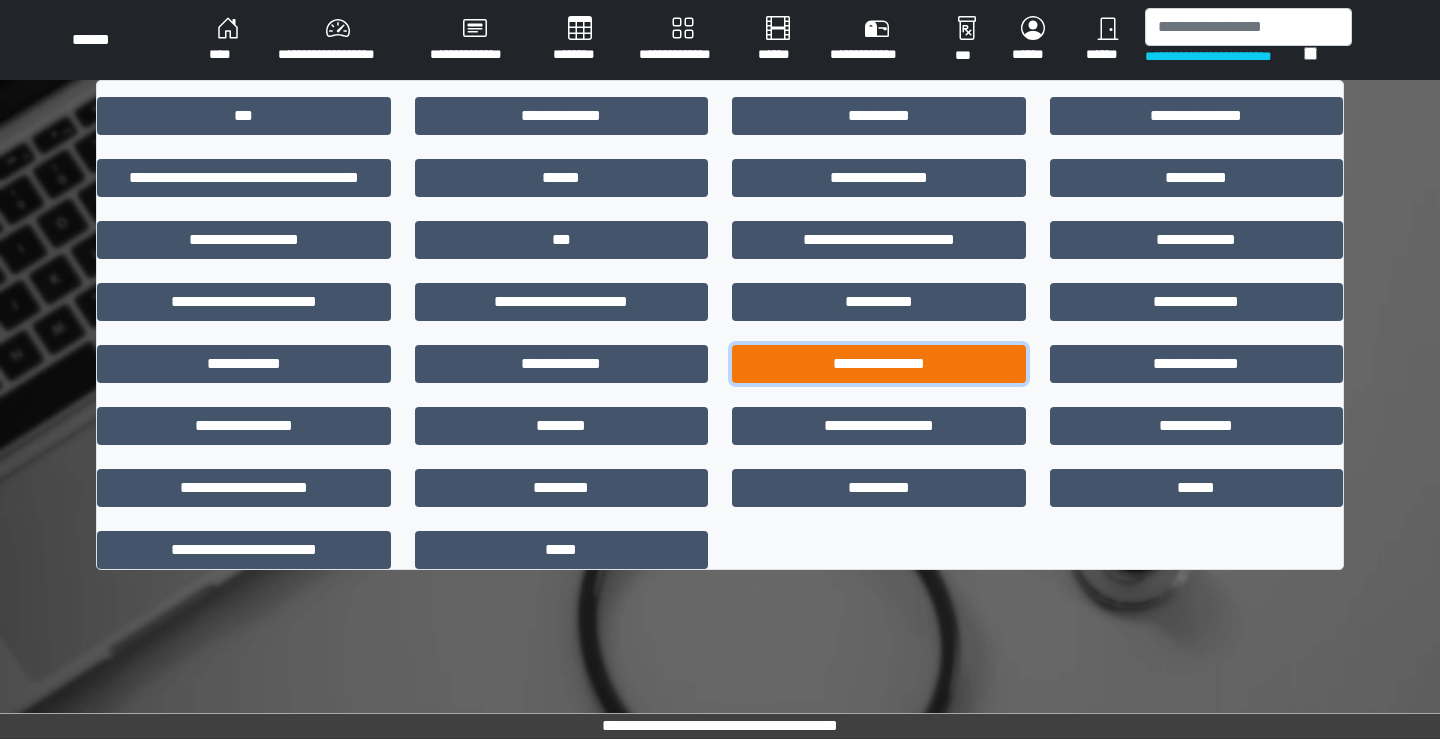 click on "**********" at bounding box center [879, 364] 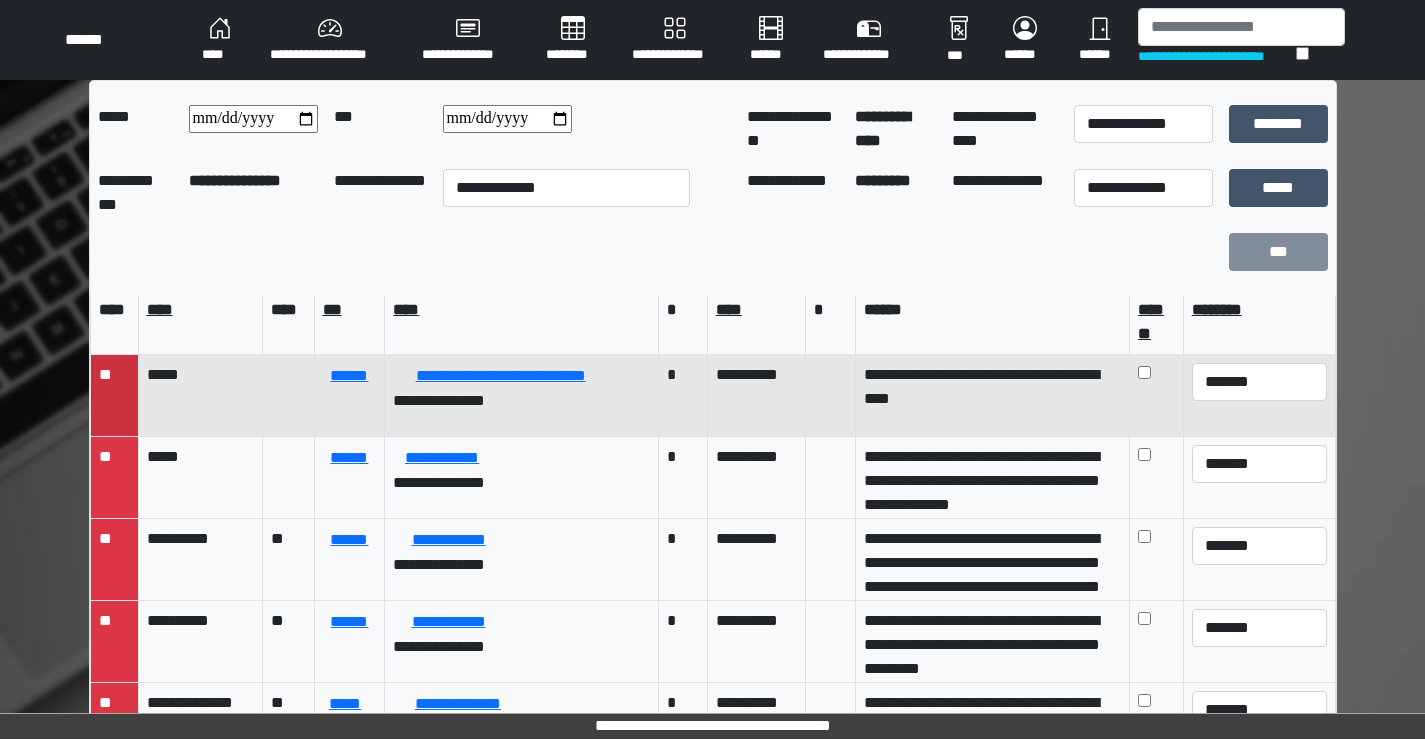 scroll, scrollTop: 0, scrollLeft: 0, axis: both 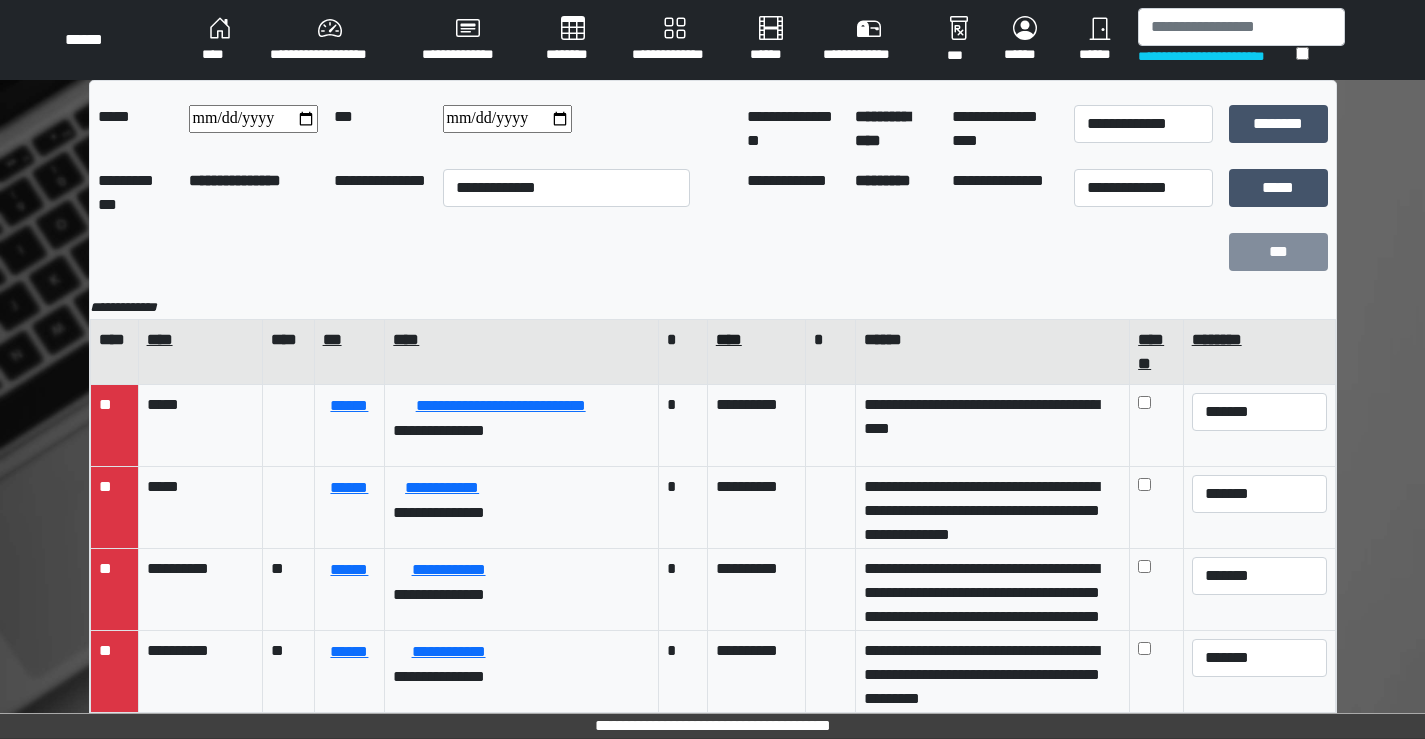click on "****" at bounding box center [756, 340] 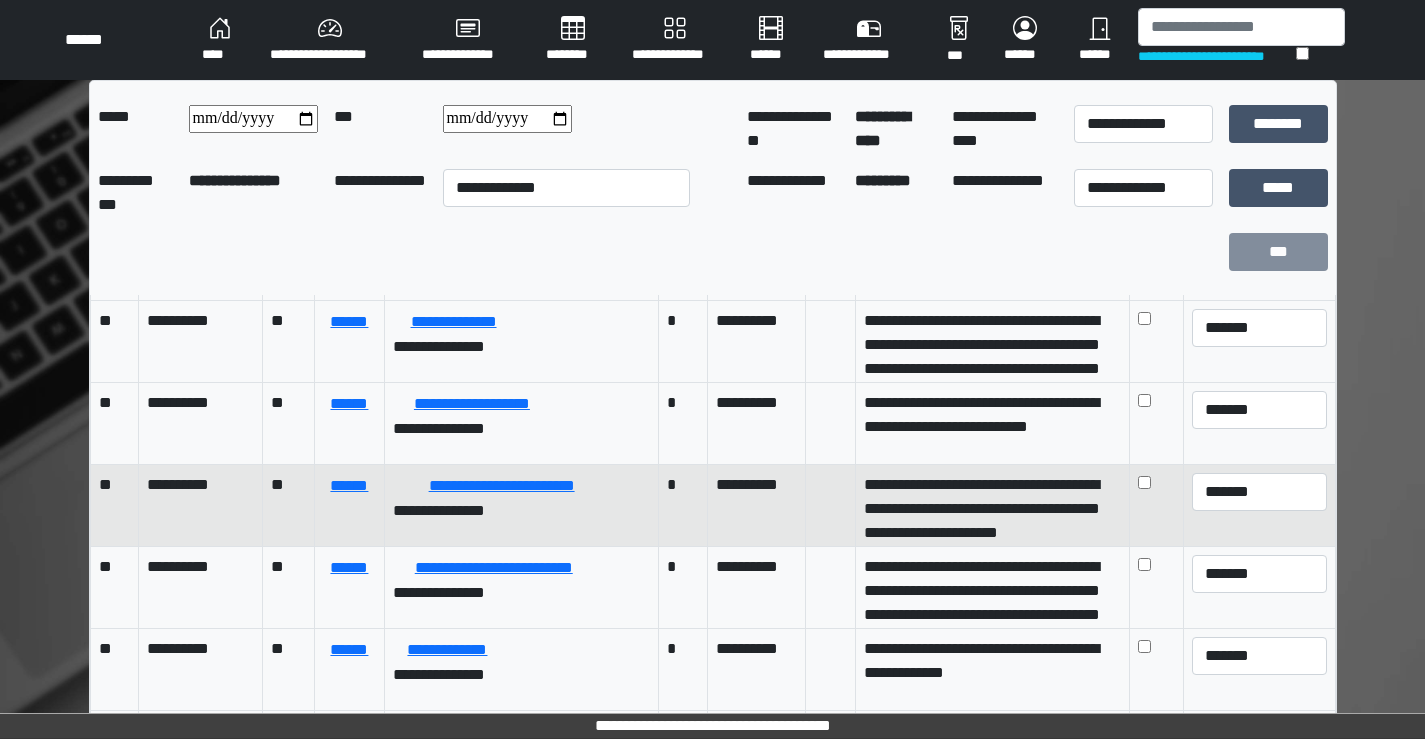 scroll, scrollTop: 200, scrollLeft: 0, axis: vertical 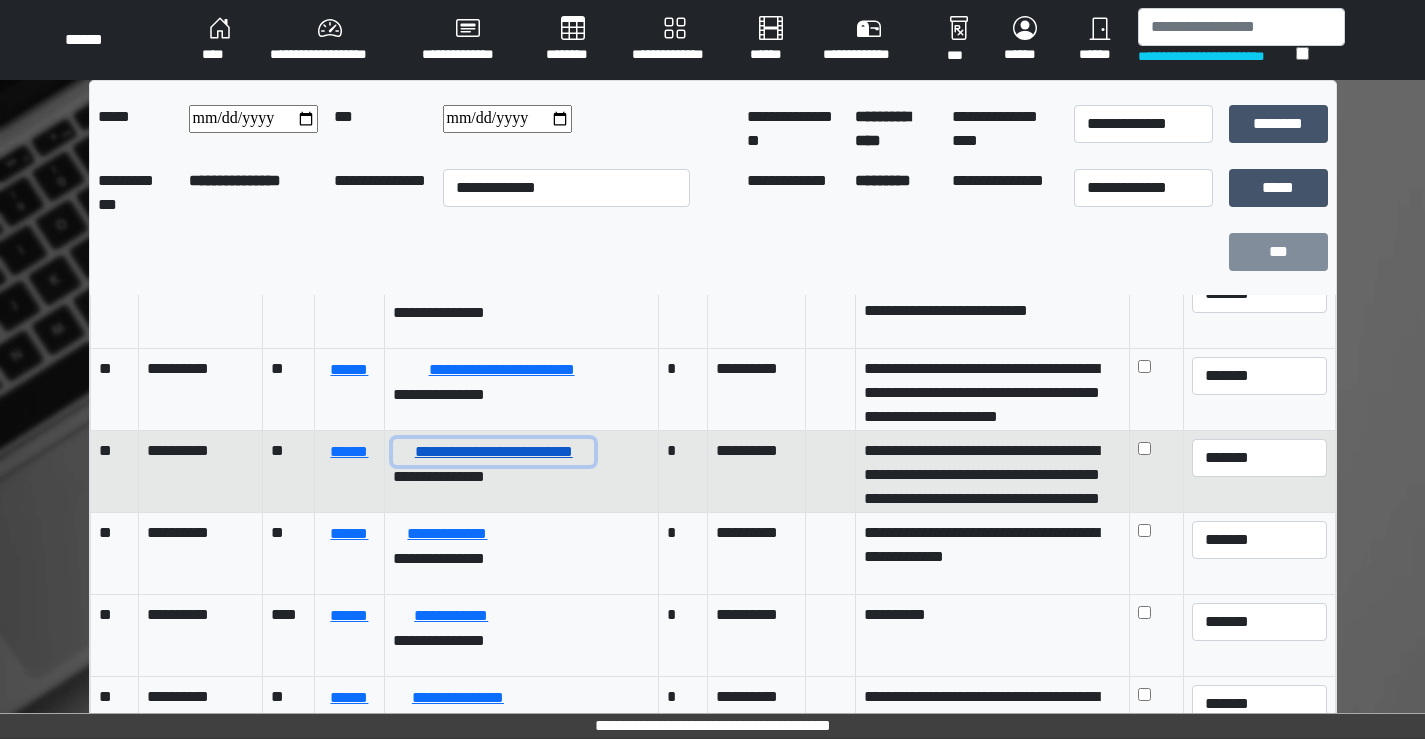 click on "**********" at bounding box center [493, 452] 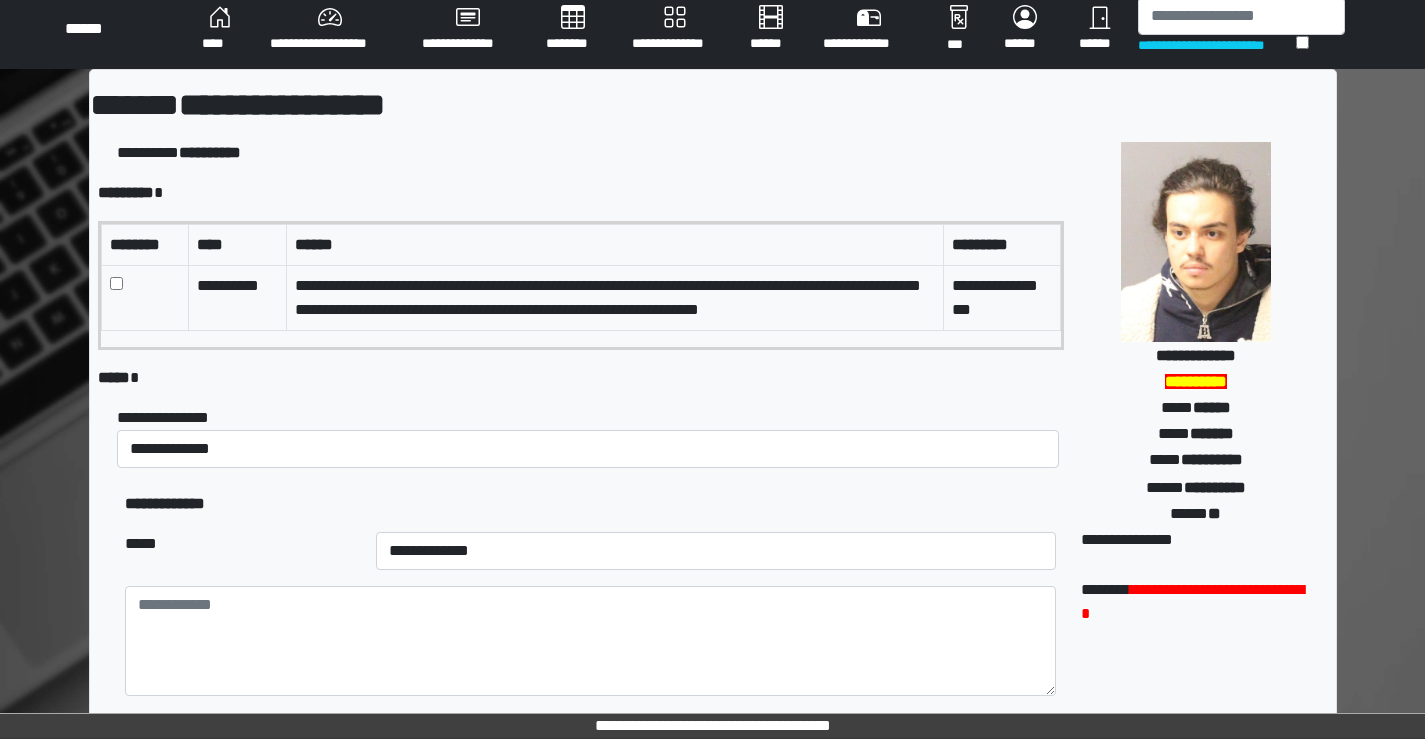 scroll, scrollTop: 0, scrollLeft: 0, axis: both 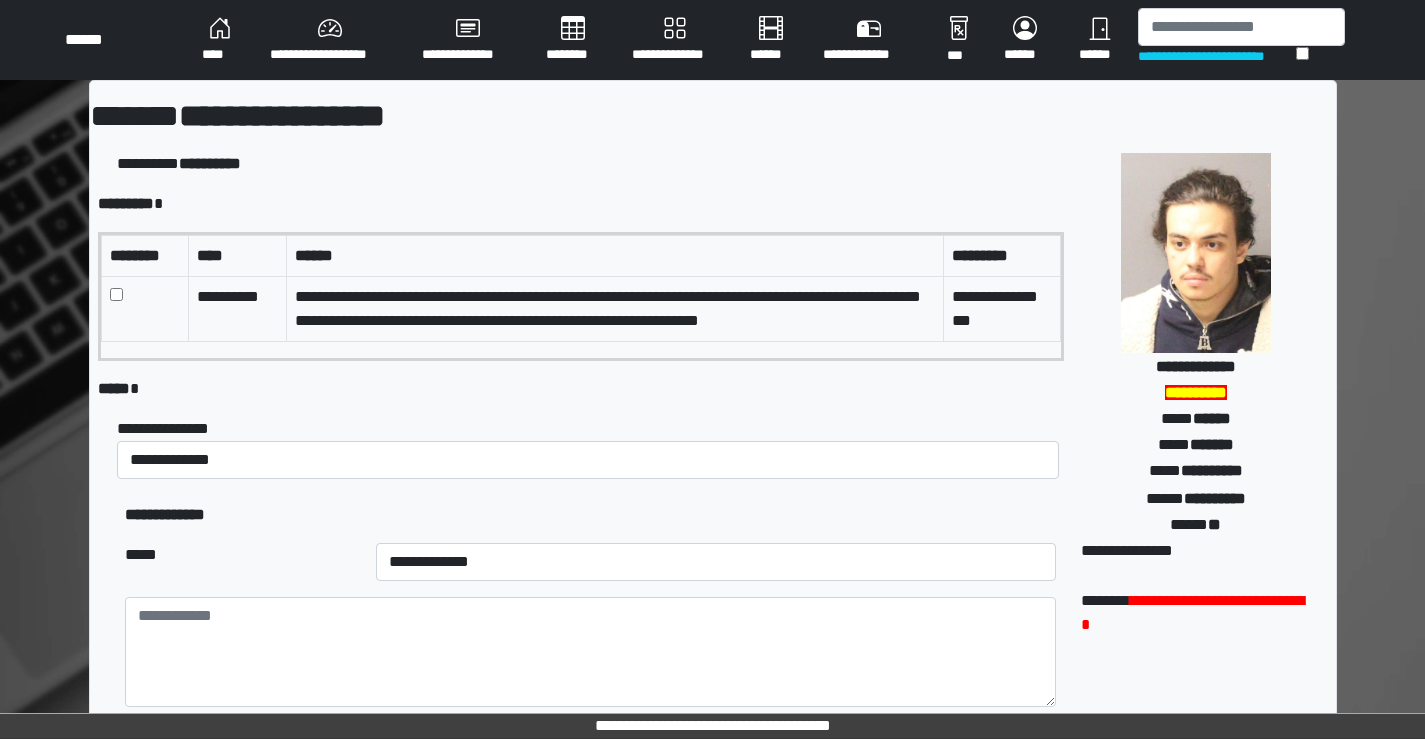 drag, startPoint x: 984, startPoint y: 309, endPoint x: 520, endPoint y: 311, distance: 464.0043 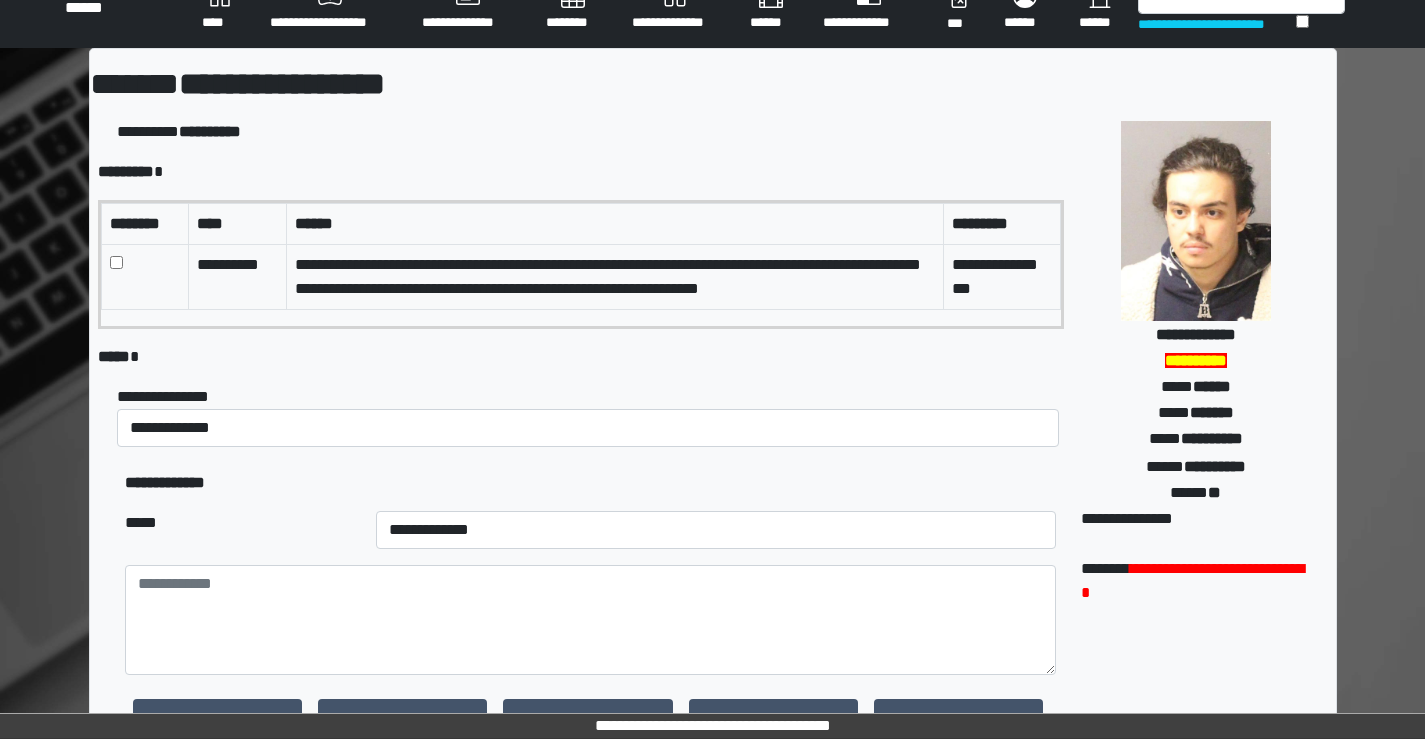 scroll, scrollTop: 0, scrollLeft: 0, axis: both 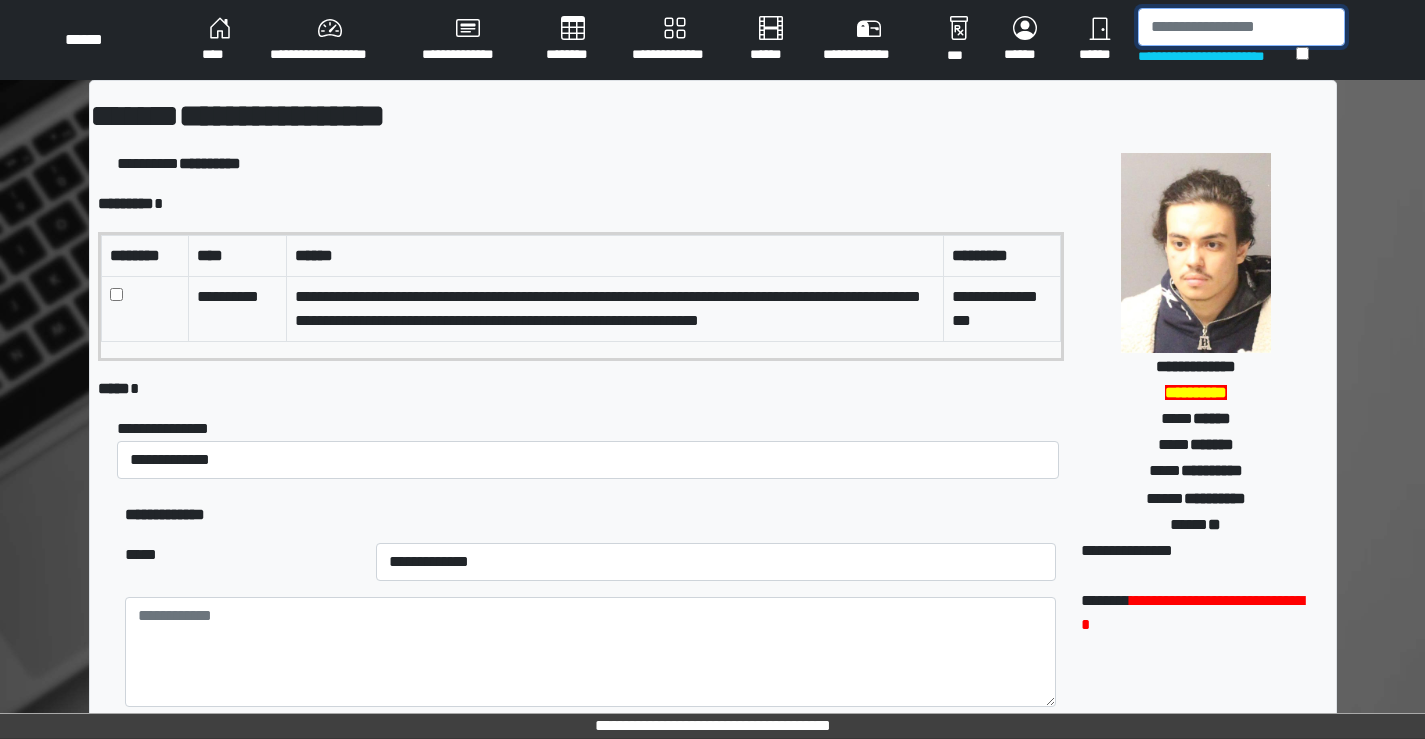 click at bounding box center (1241, 27) 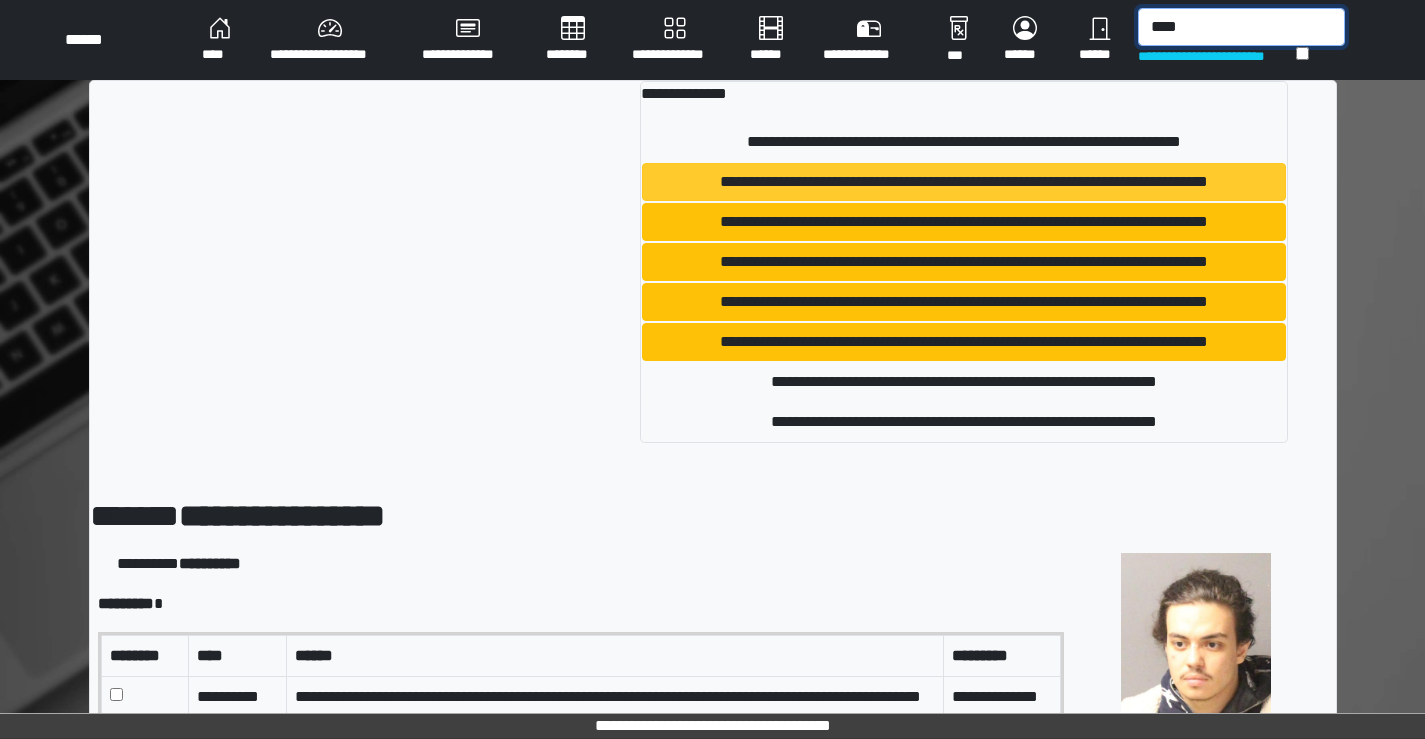 type on "****" 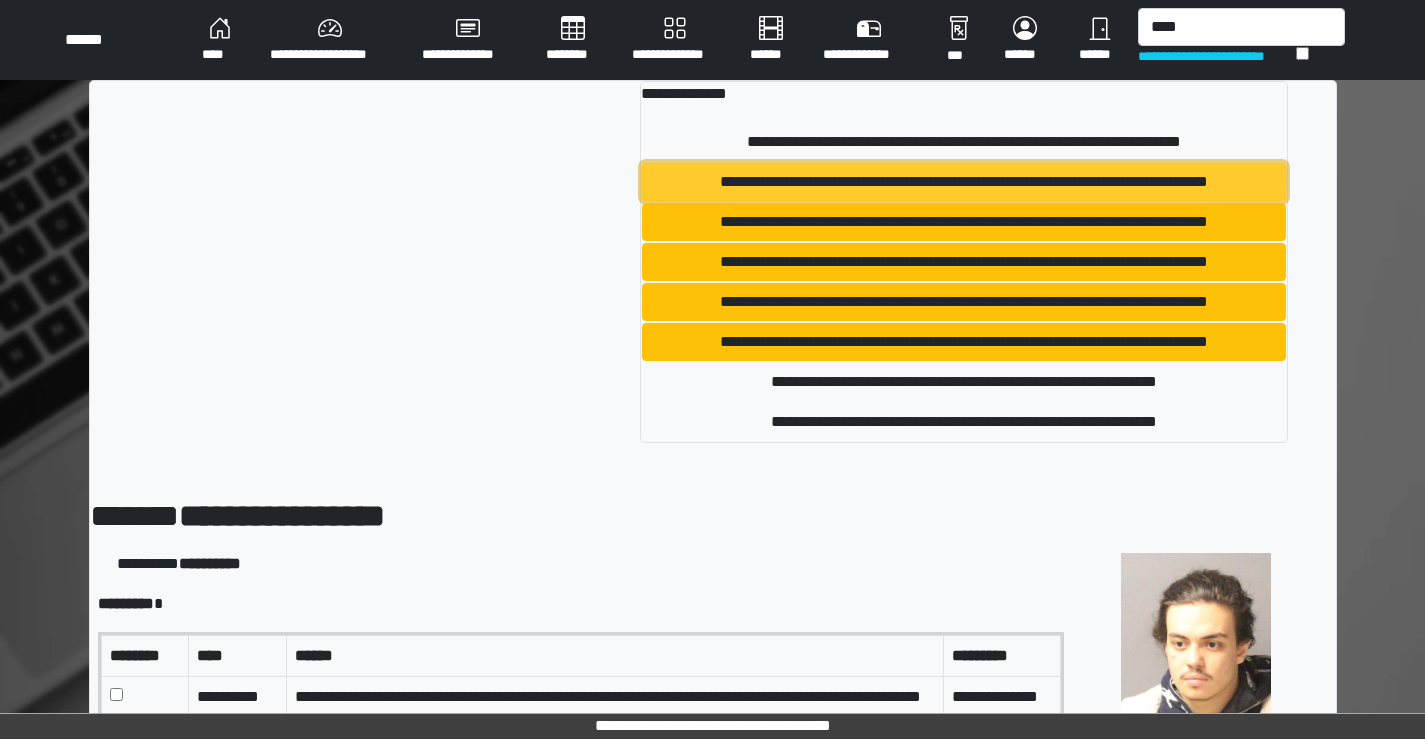 click on "**********" at bounding box center (963, 182) 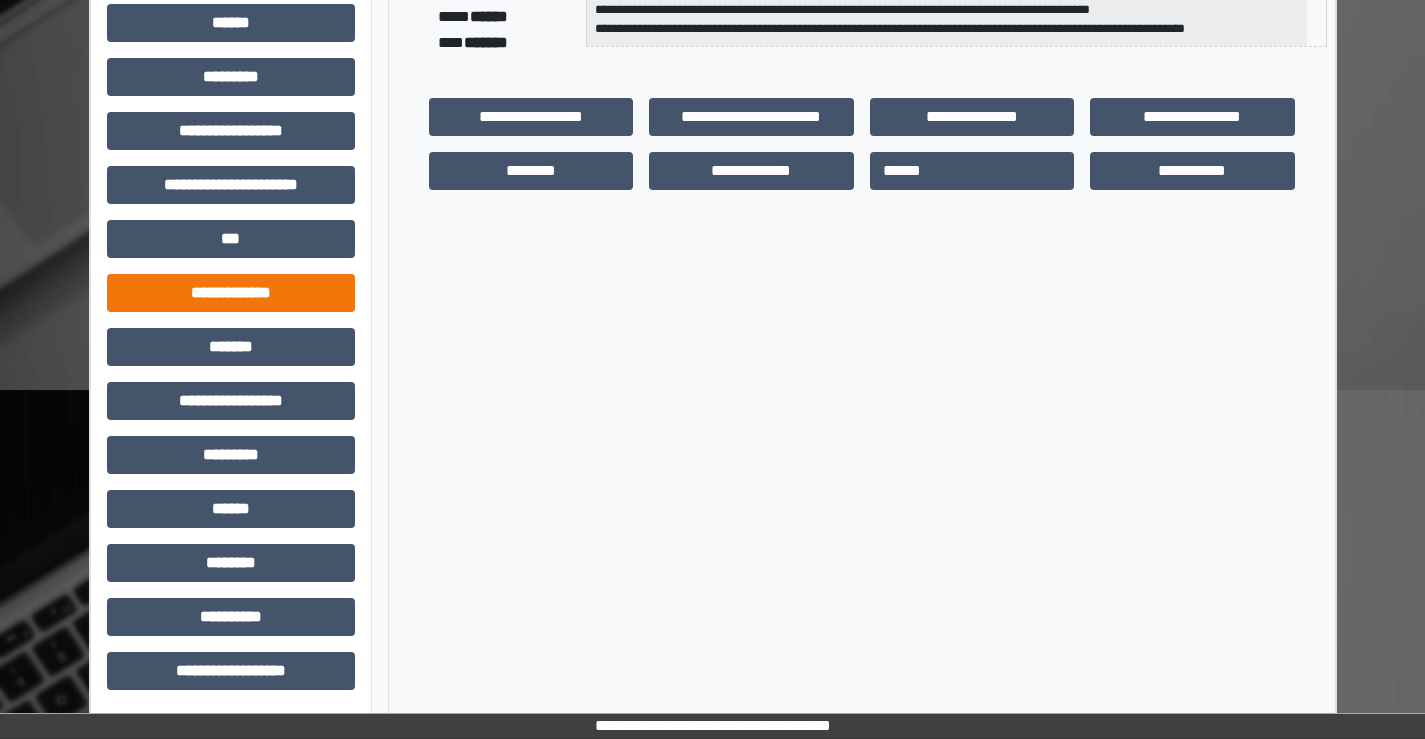 scroll, scrollTop: 435, scrollLeft: 0, axis: vertical 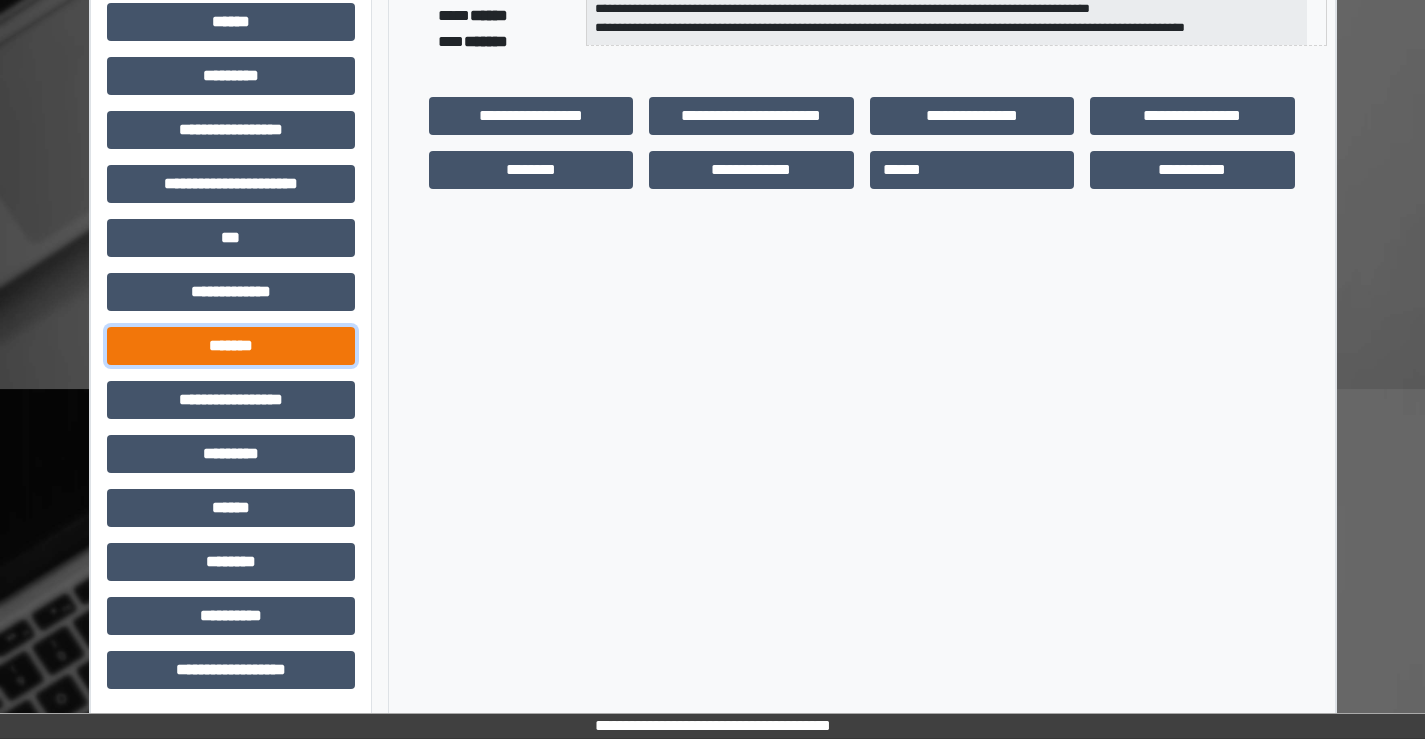 click on "*******" at bounding box center (231, 346) 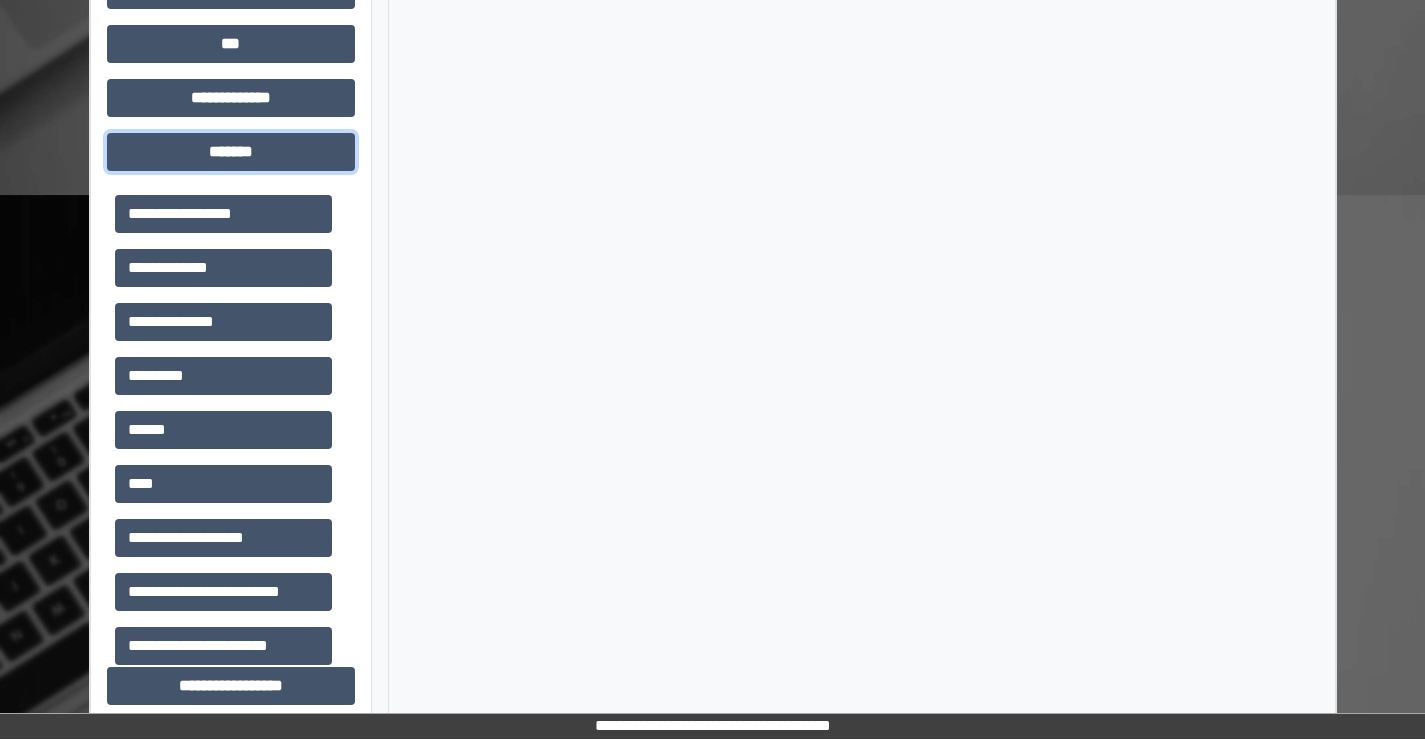 scroll, scrollTop: 635, scrollLeft: 0, axis: vertical 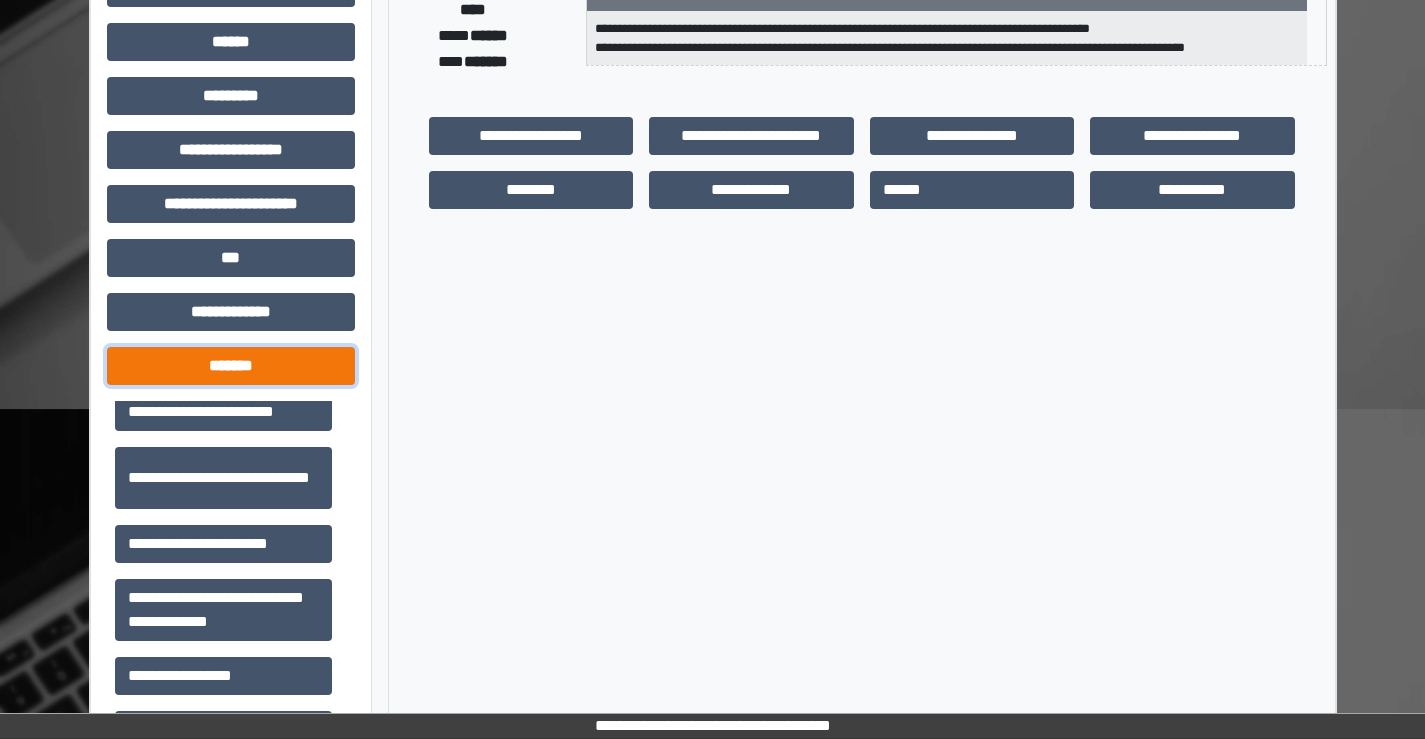 click on "*******" at bounding box center [231, 366] 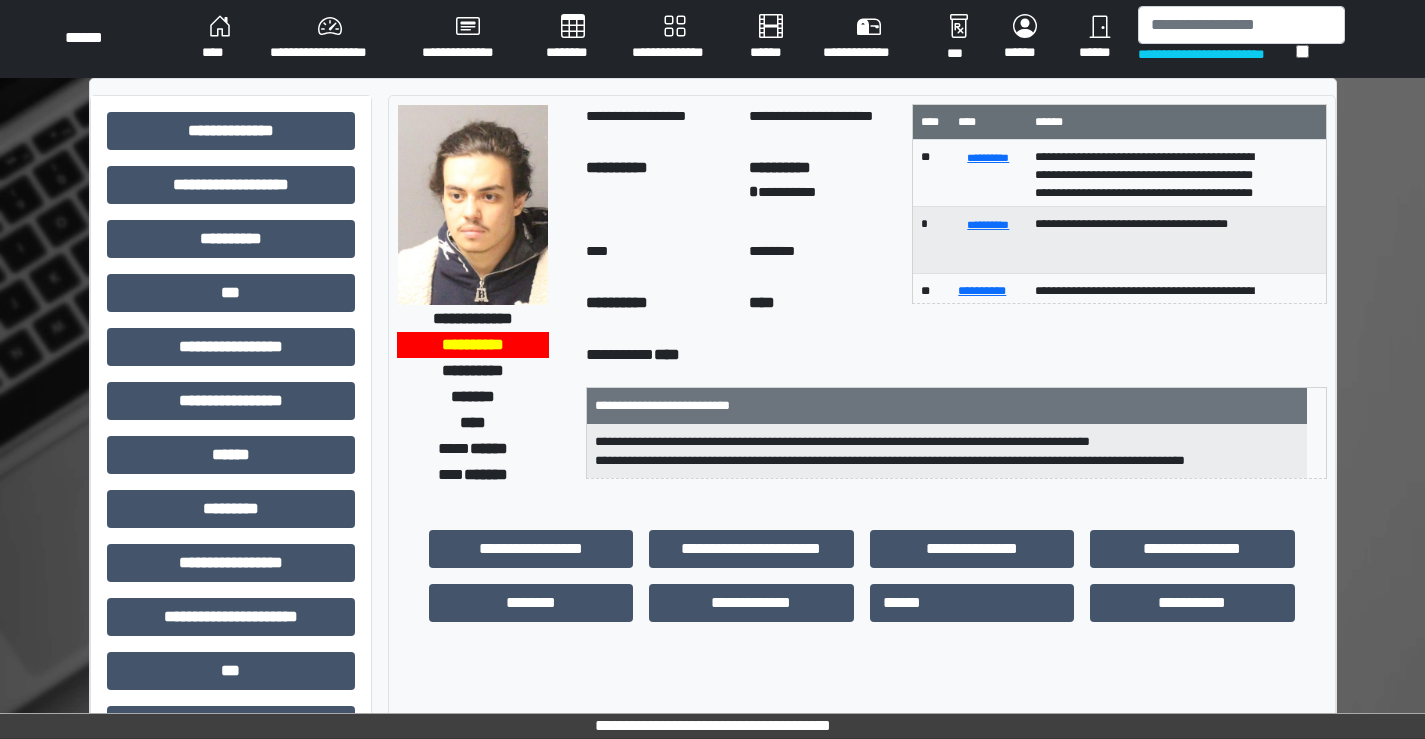 scroll, scrollTop: 0, scrollLeft: 0, axis: both 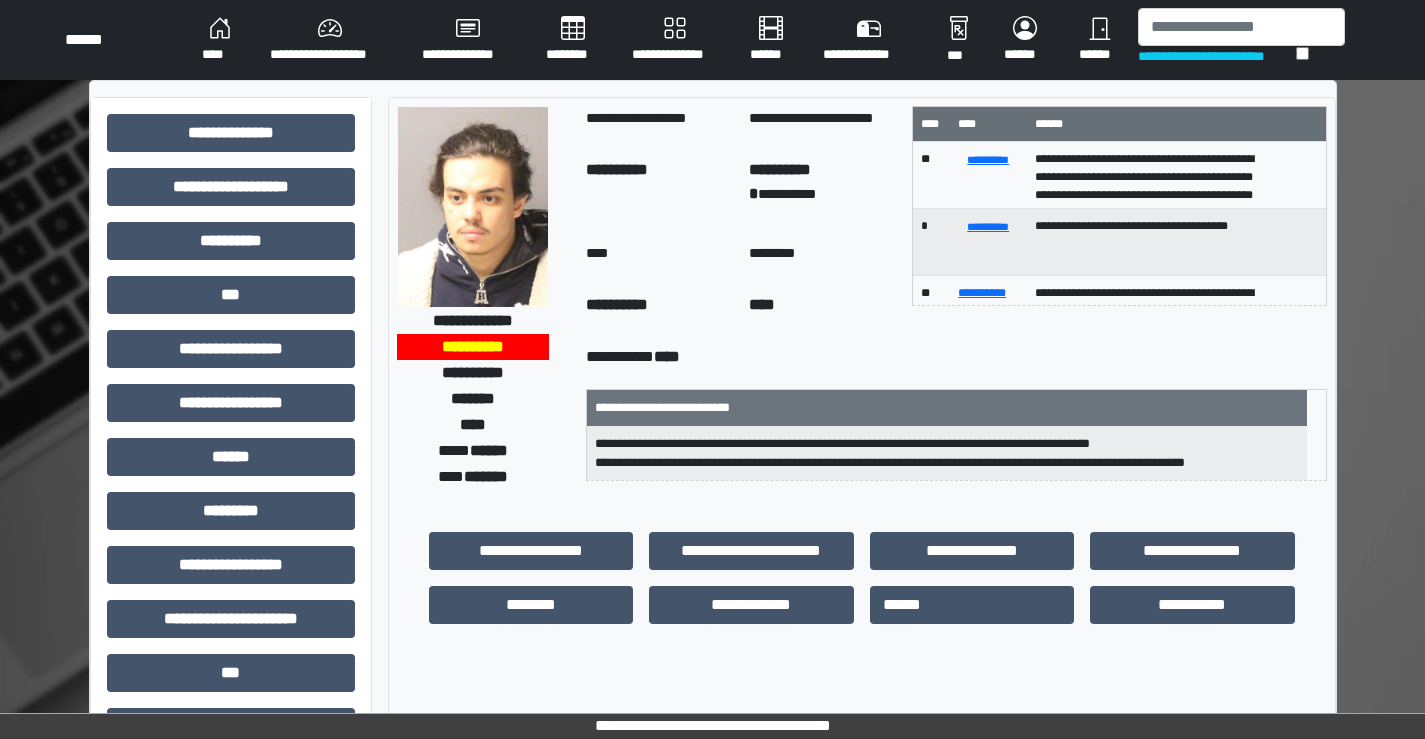 click on "********" at bounding box center [573, 40] 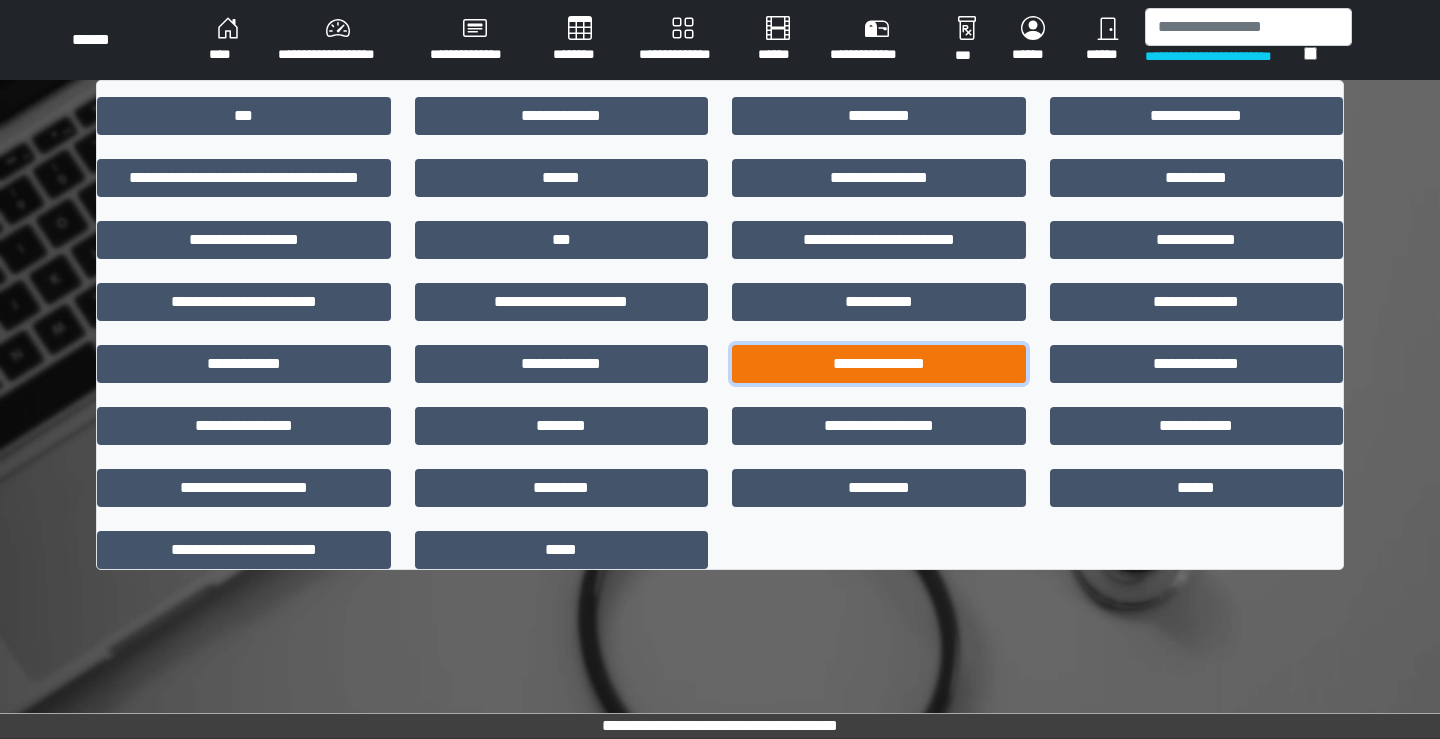 click on "**********" at bounding box center (879, 364) 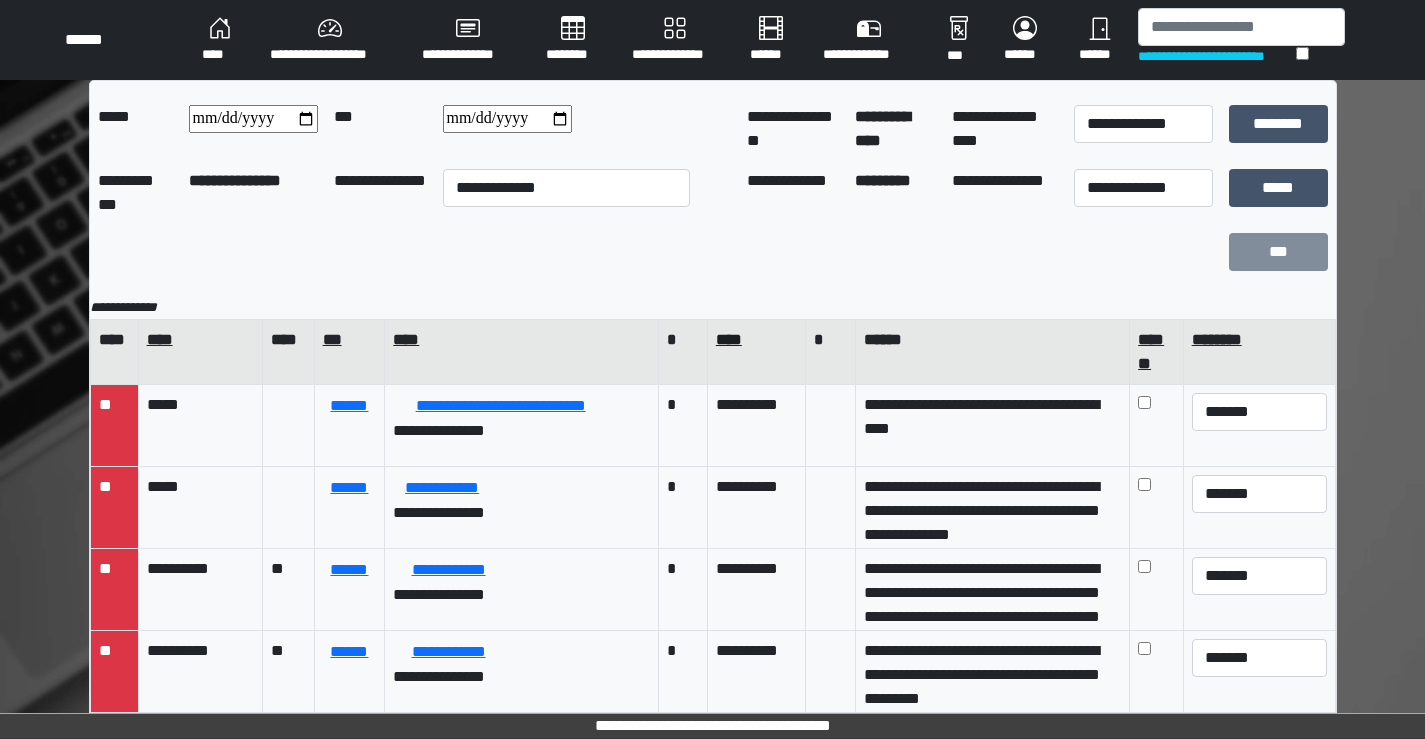 click on "****" at bounding box center (756, 340) 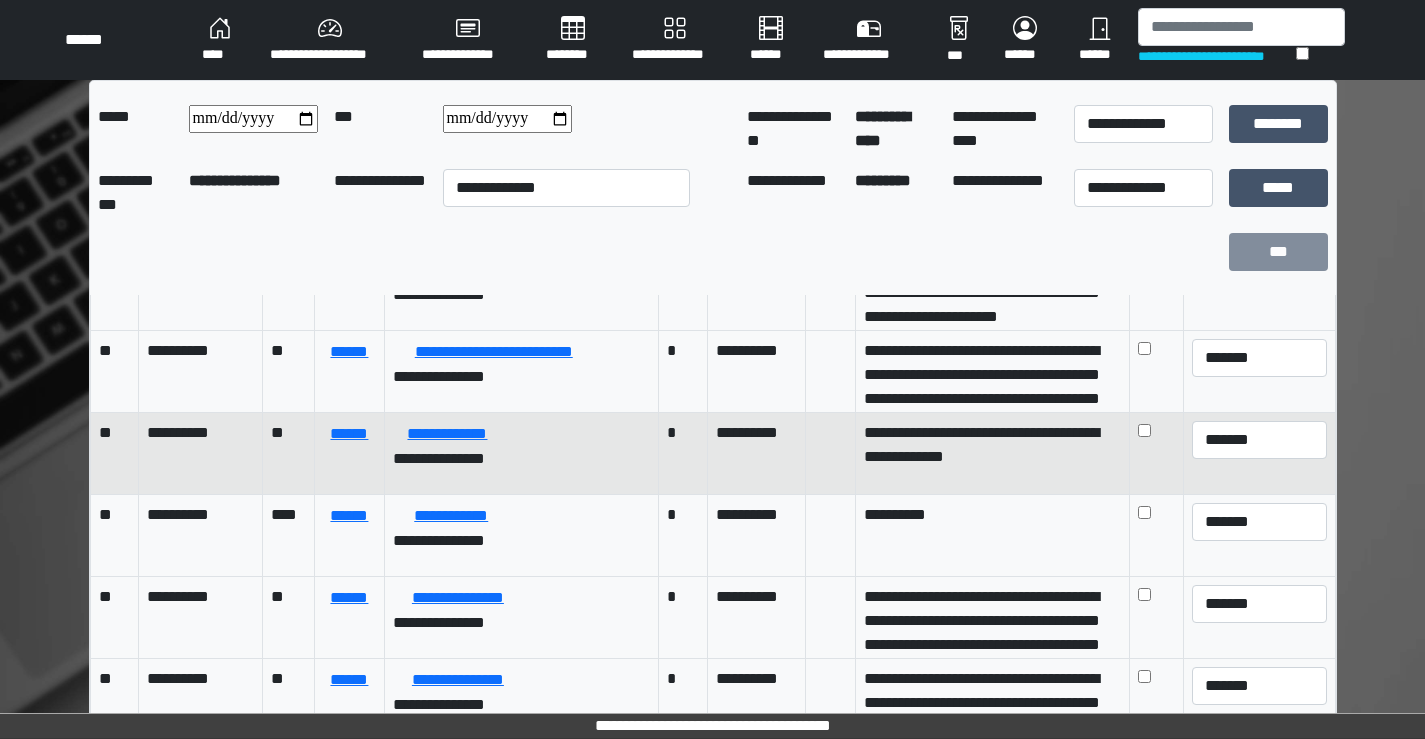scroll, scrollTop: 200, scrollLeft: 0, axis: vertical 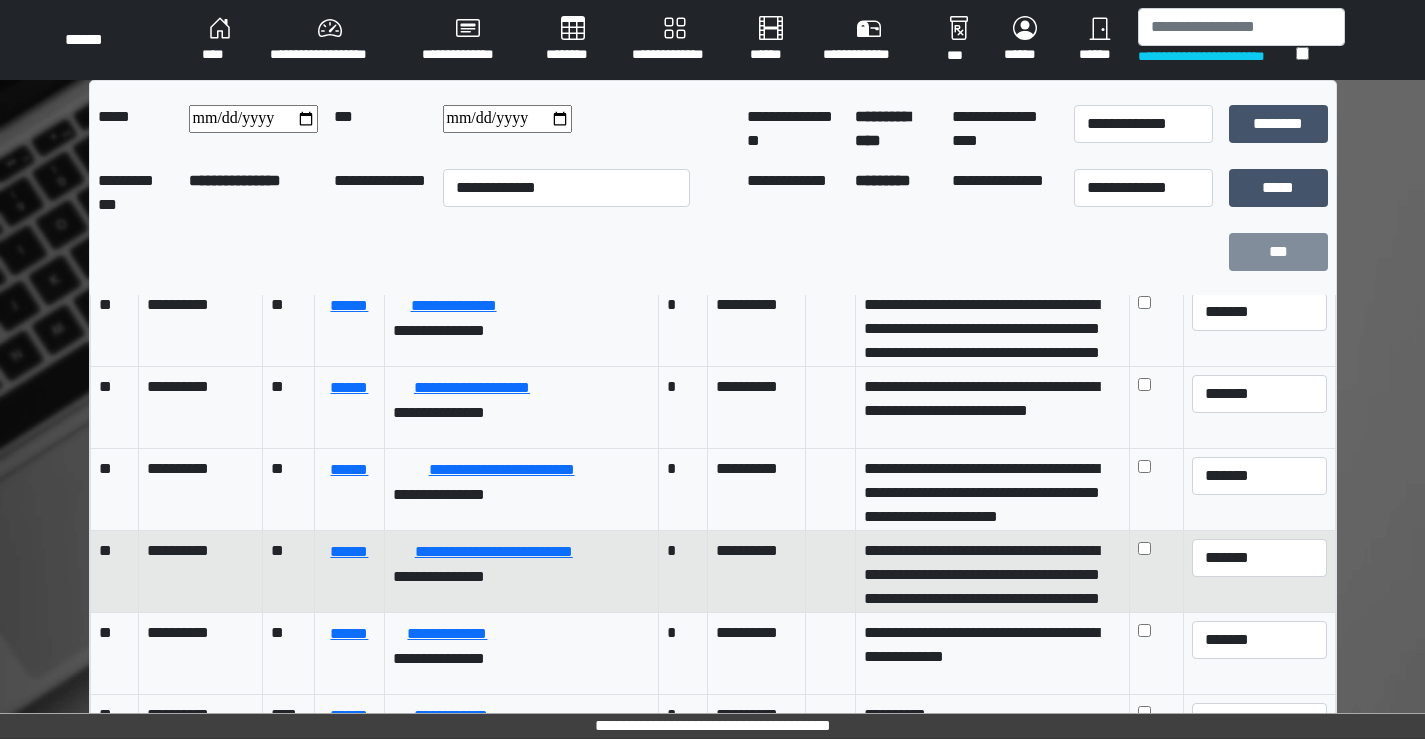 click at bounding box center (1156, 572) 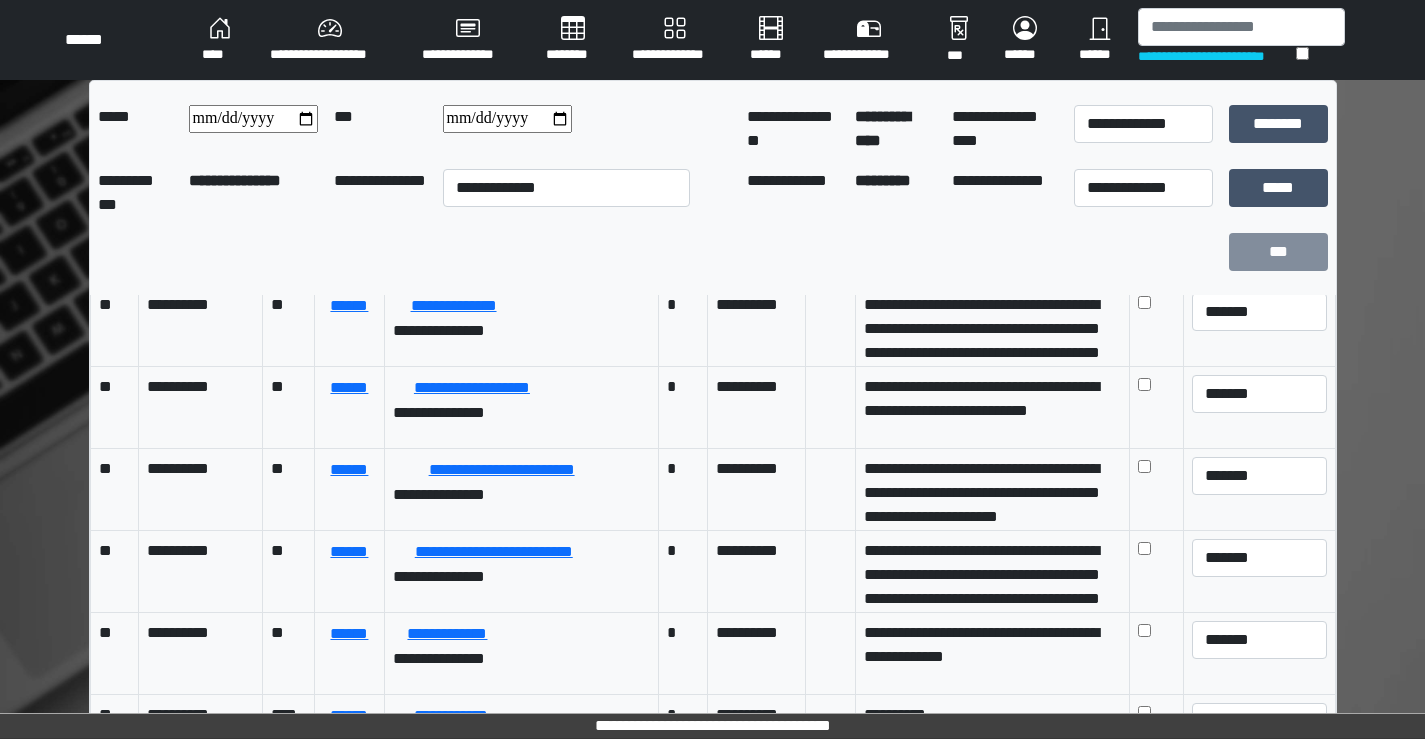 click on "**********" at bounding box center (713, 496) 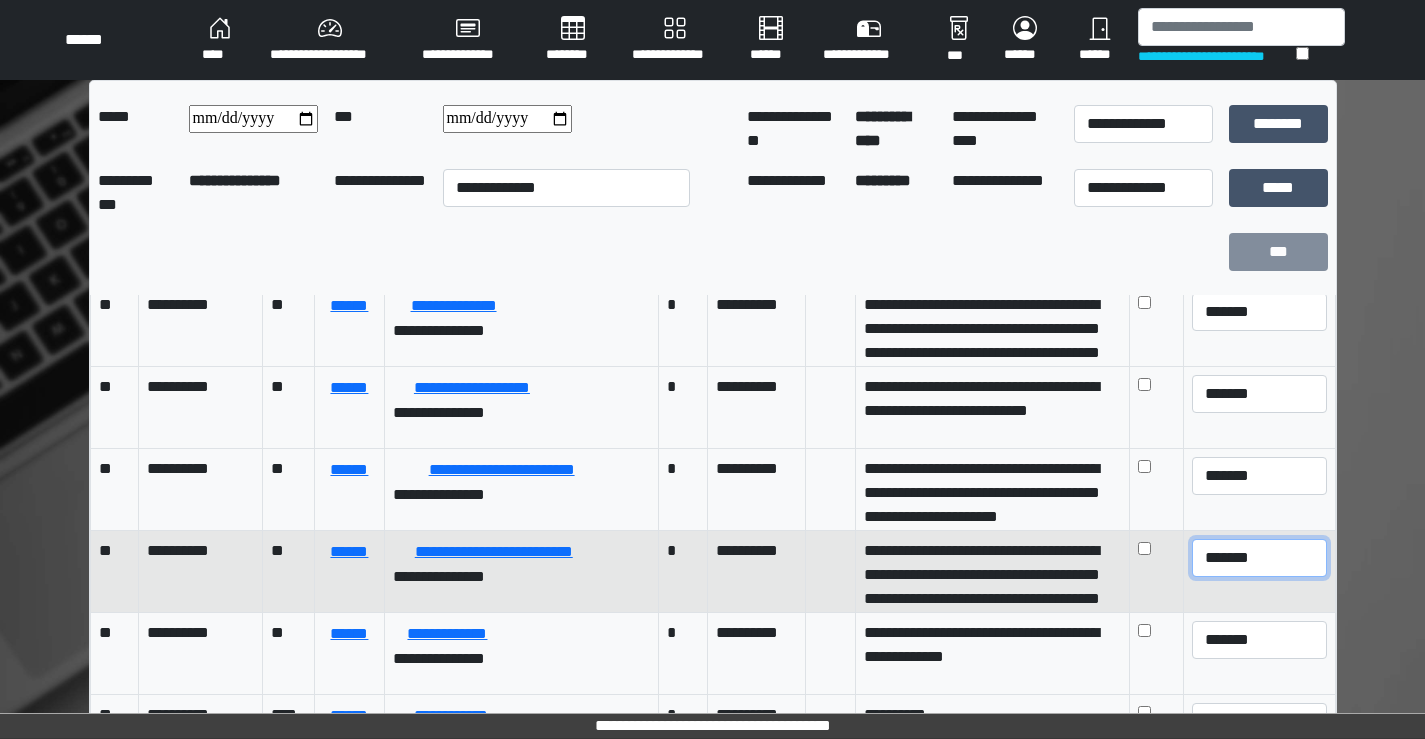 click on "******* ****** ********" at bounding box center (1259, 558) 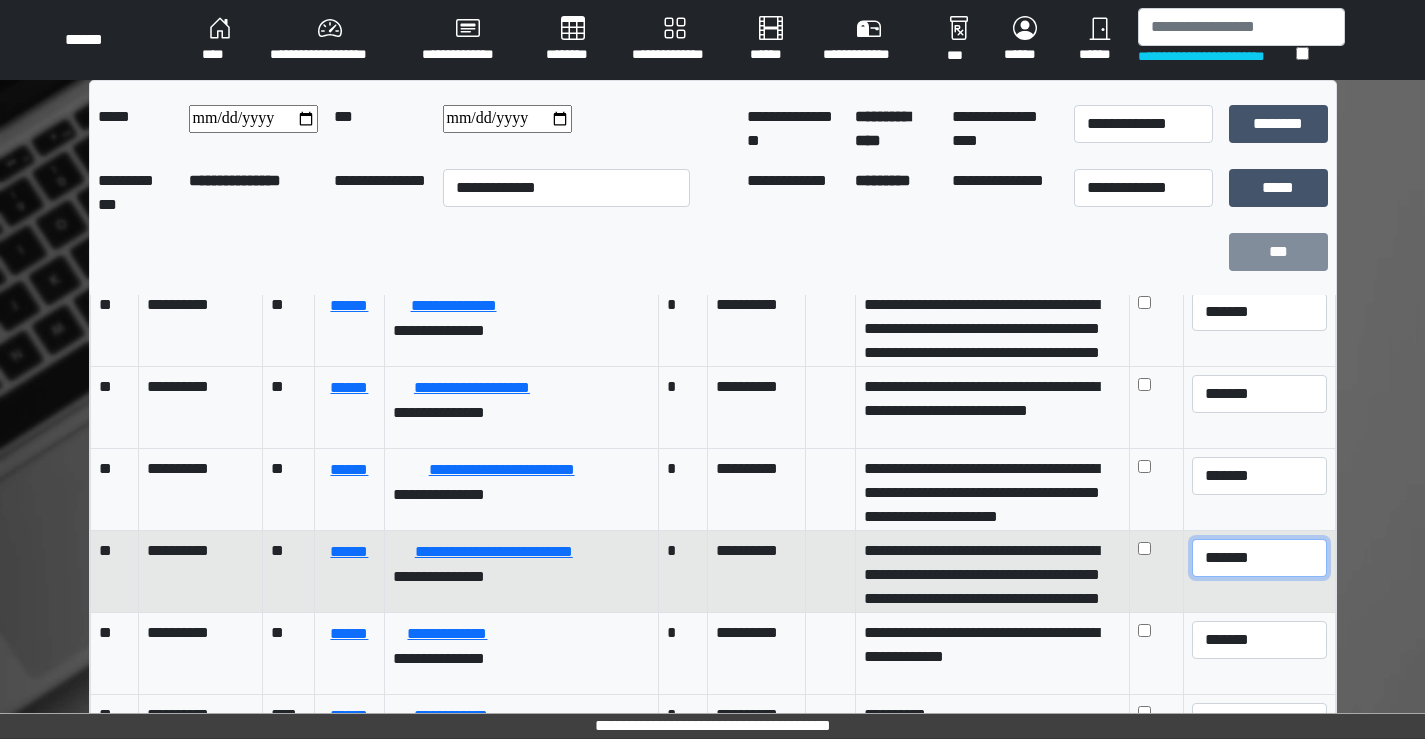 click on "******* ****** ********" at bounding box center (1259, 558) 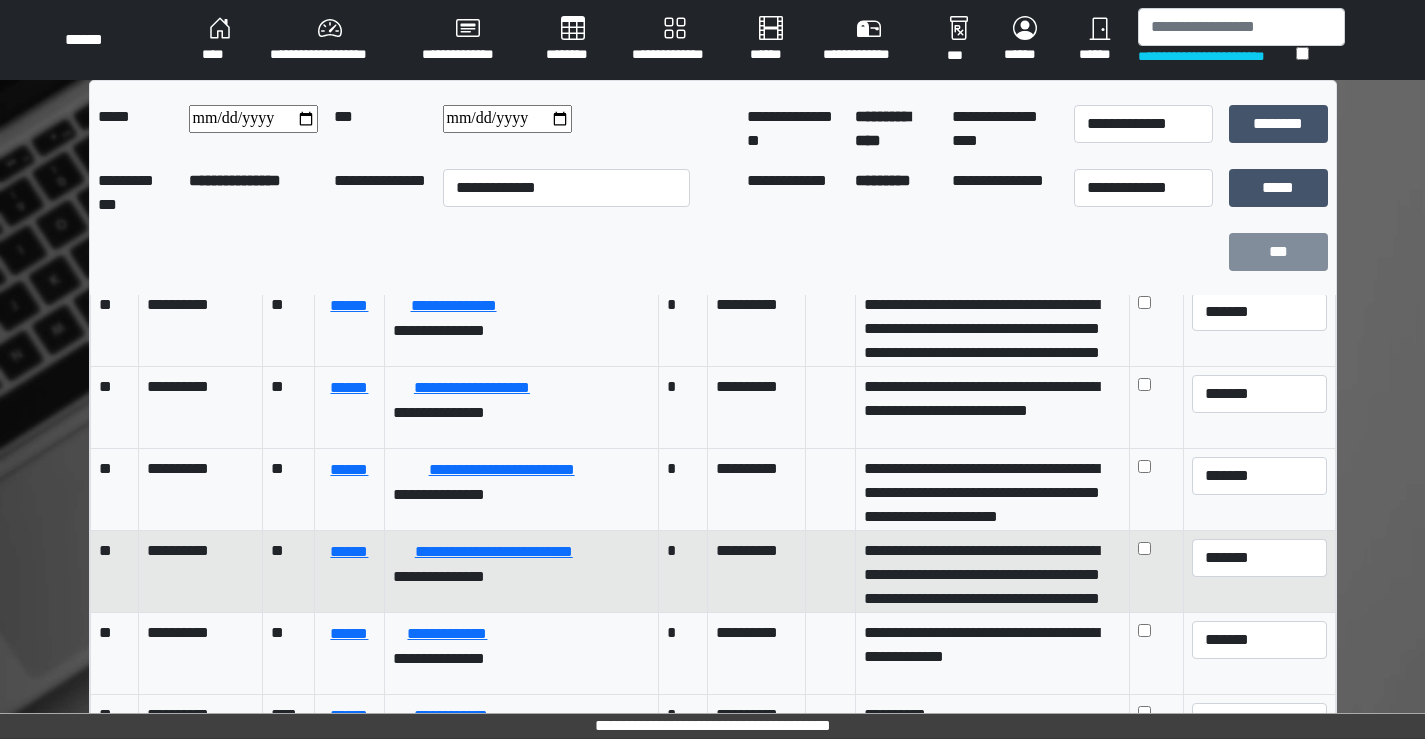 drag, startPoint x: 348, startPoint y: 549, endPoint x: 547, endPoint y: 599, distance: 205.18529 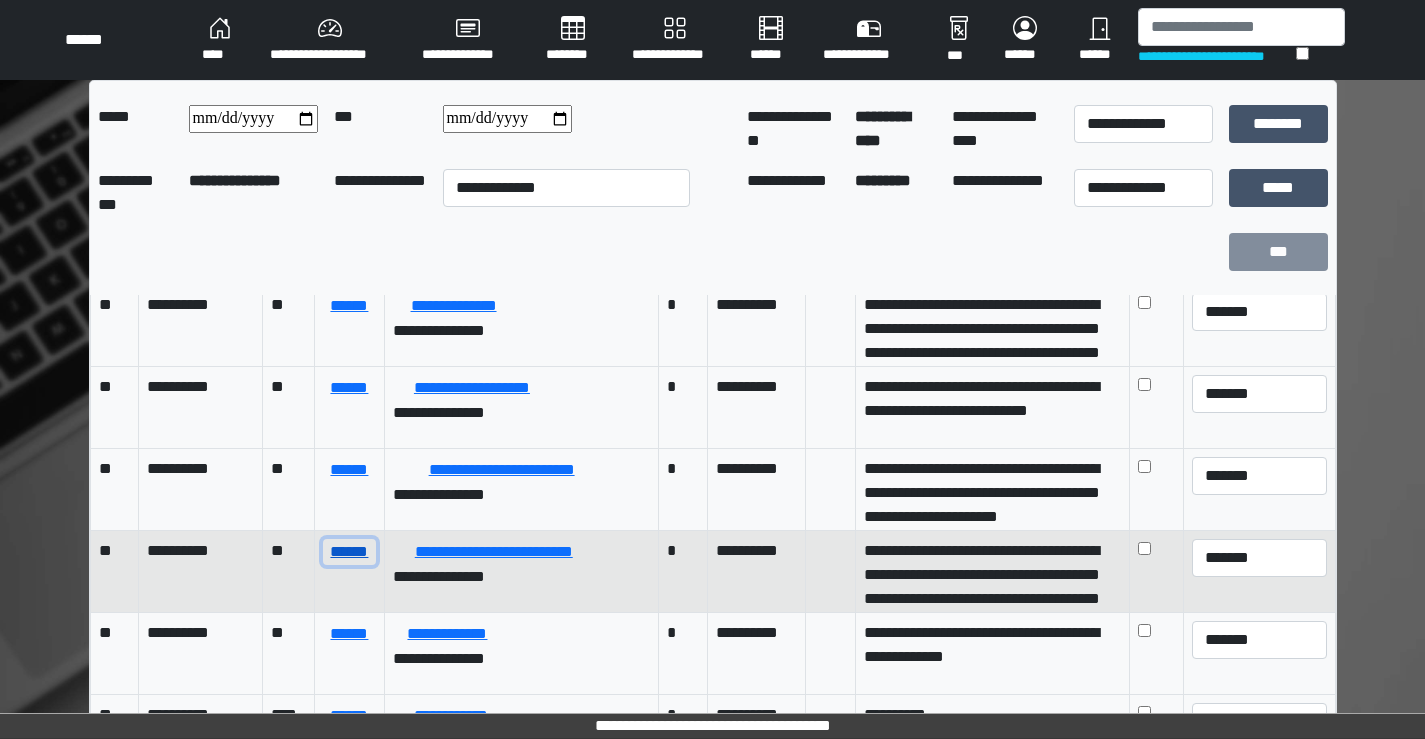 click on "******" at bounding box center [350, 552] 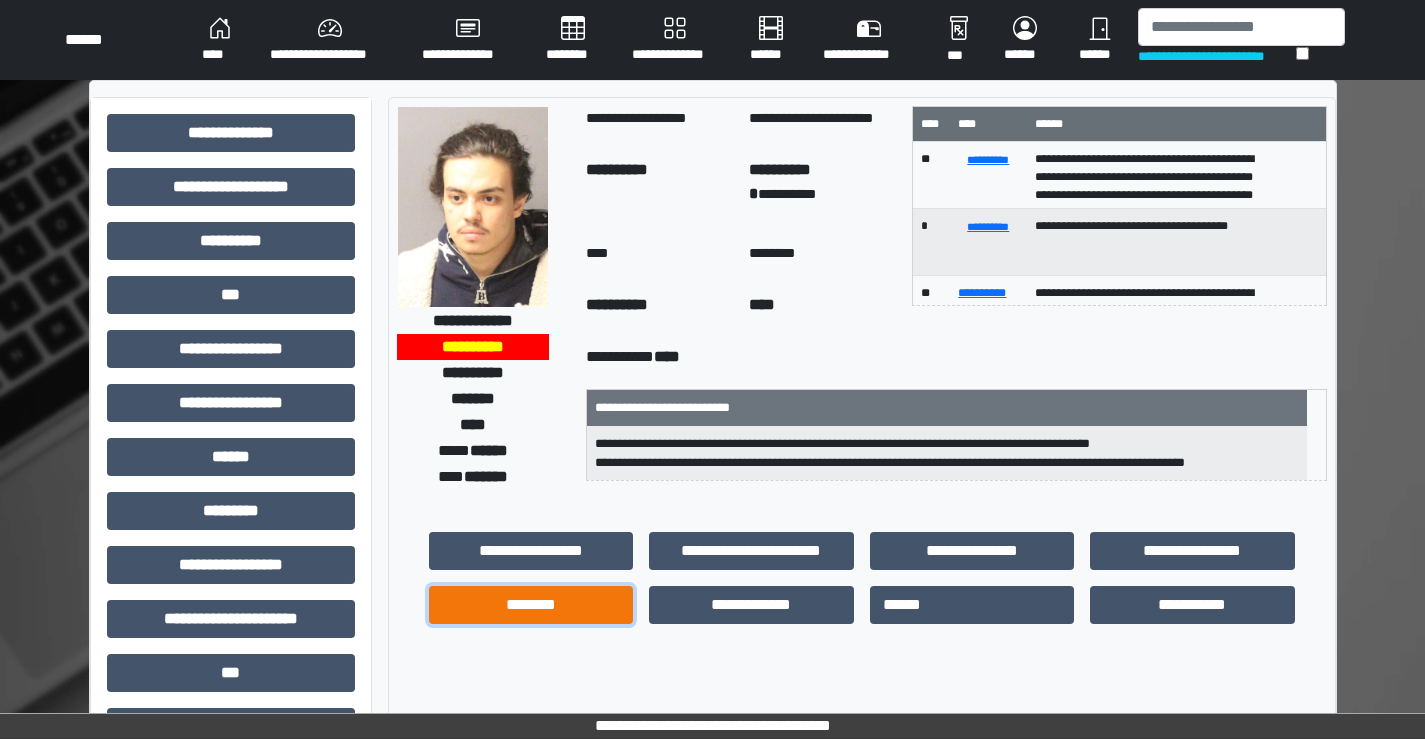 click on "********" at bounding box center [531, 605] 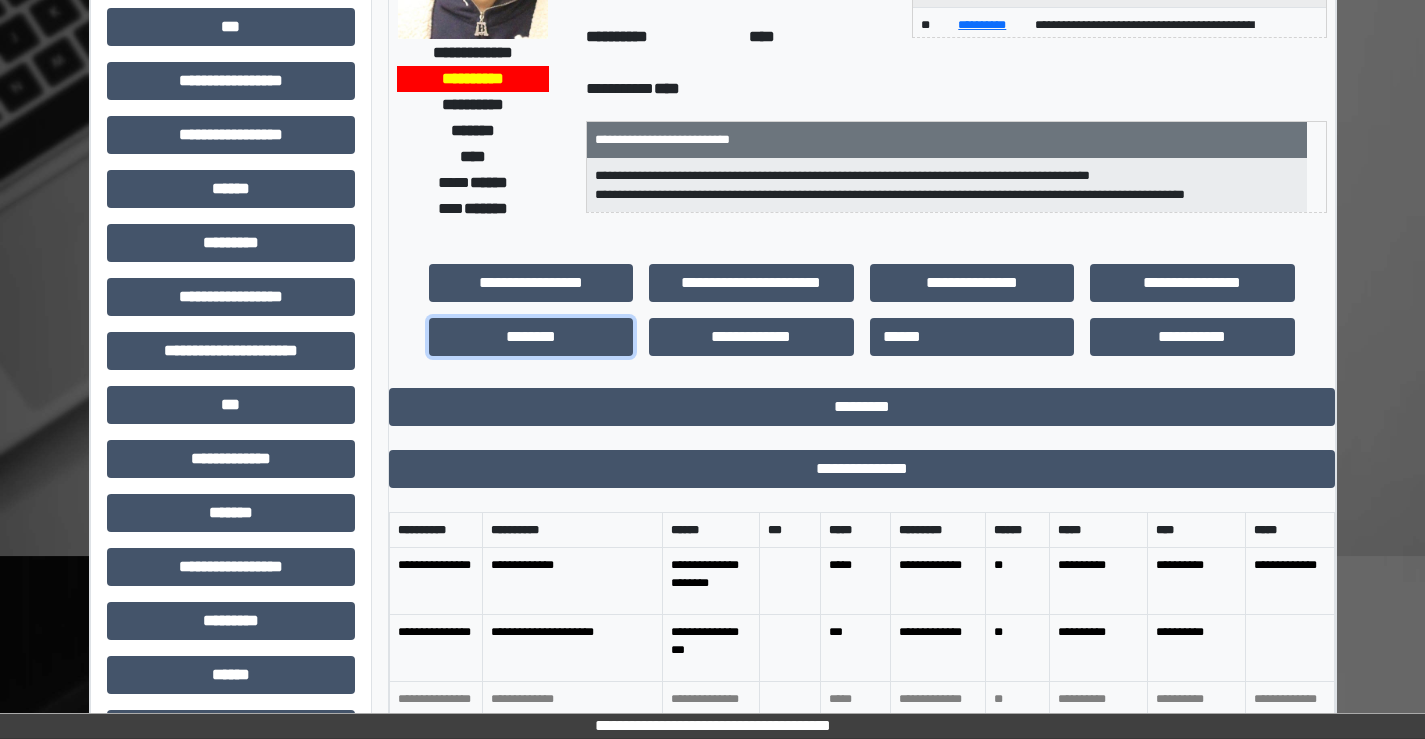 scroll, scrollTop: 0, scrollLeft: 0, axis: both 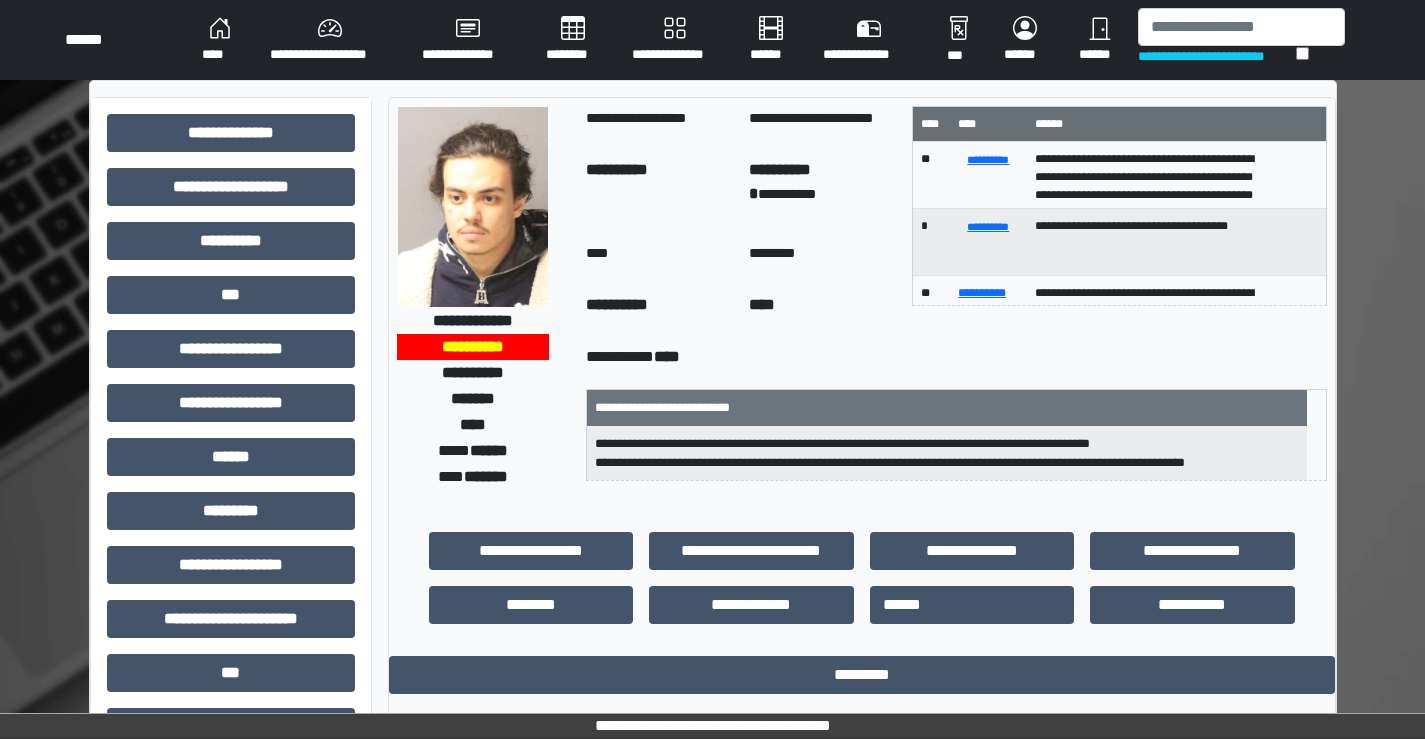 click on "******" at bounding box center (1176, 124) 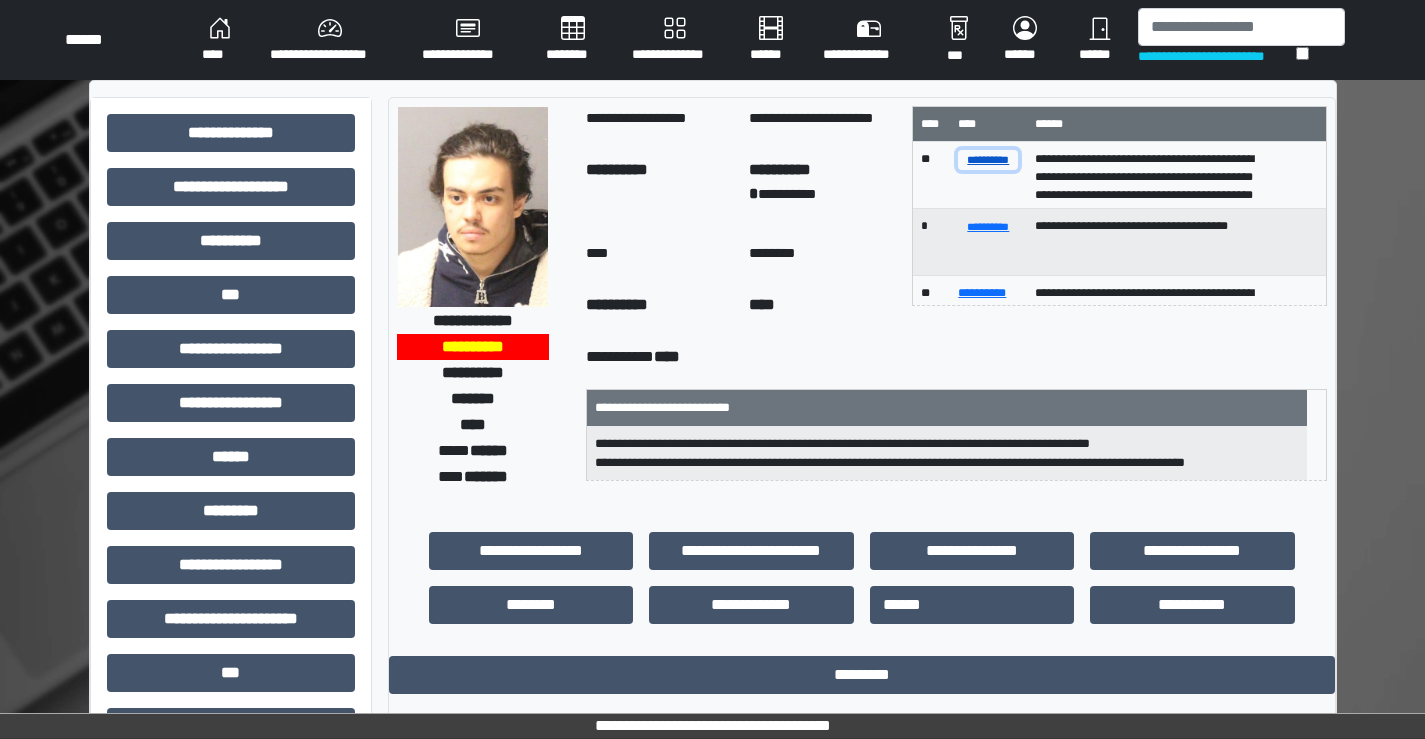 click on "**********" at bounding box center (988, 159) 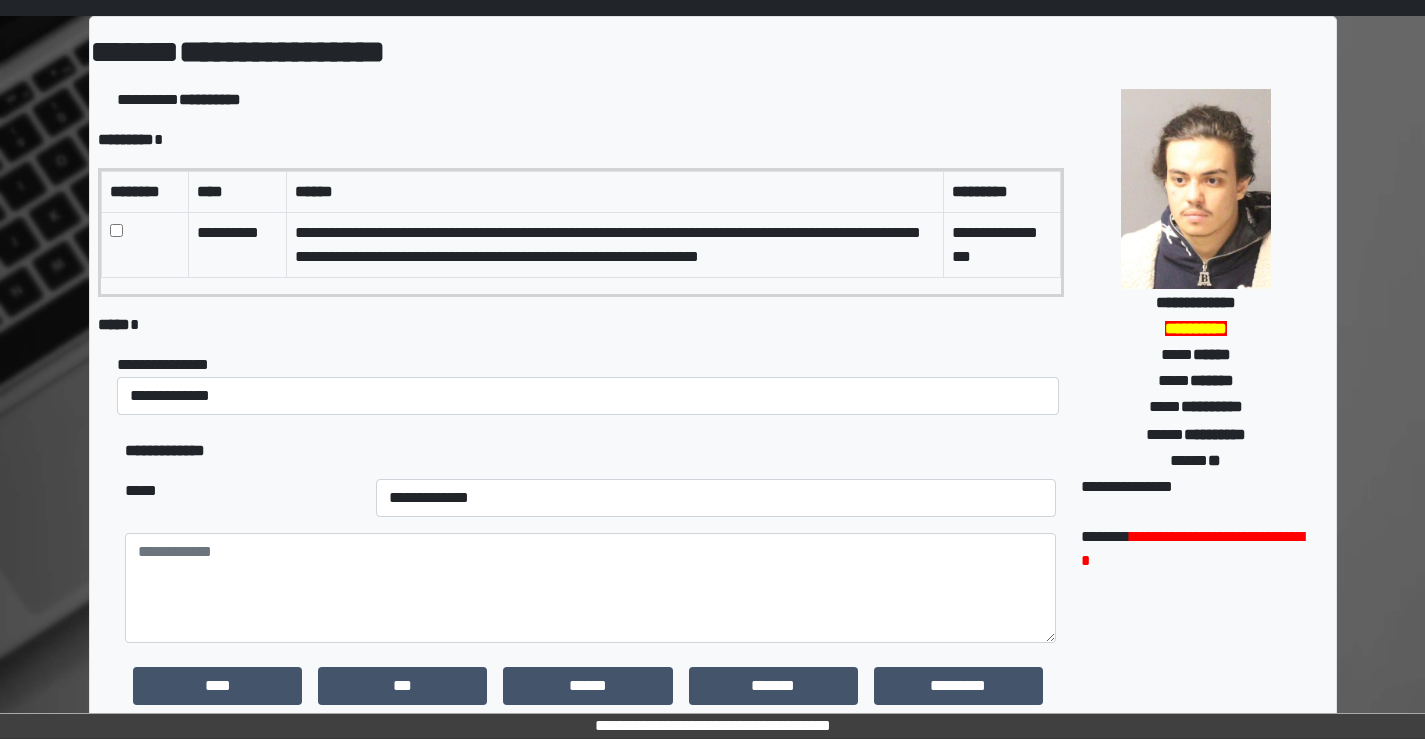 scroll, scrollTop: 100, scrollLeft: 0, axis: vertical 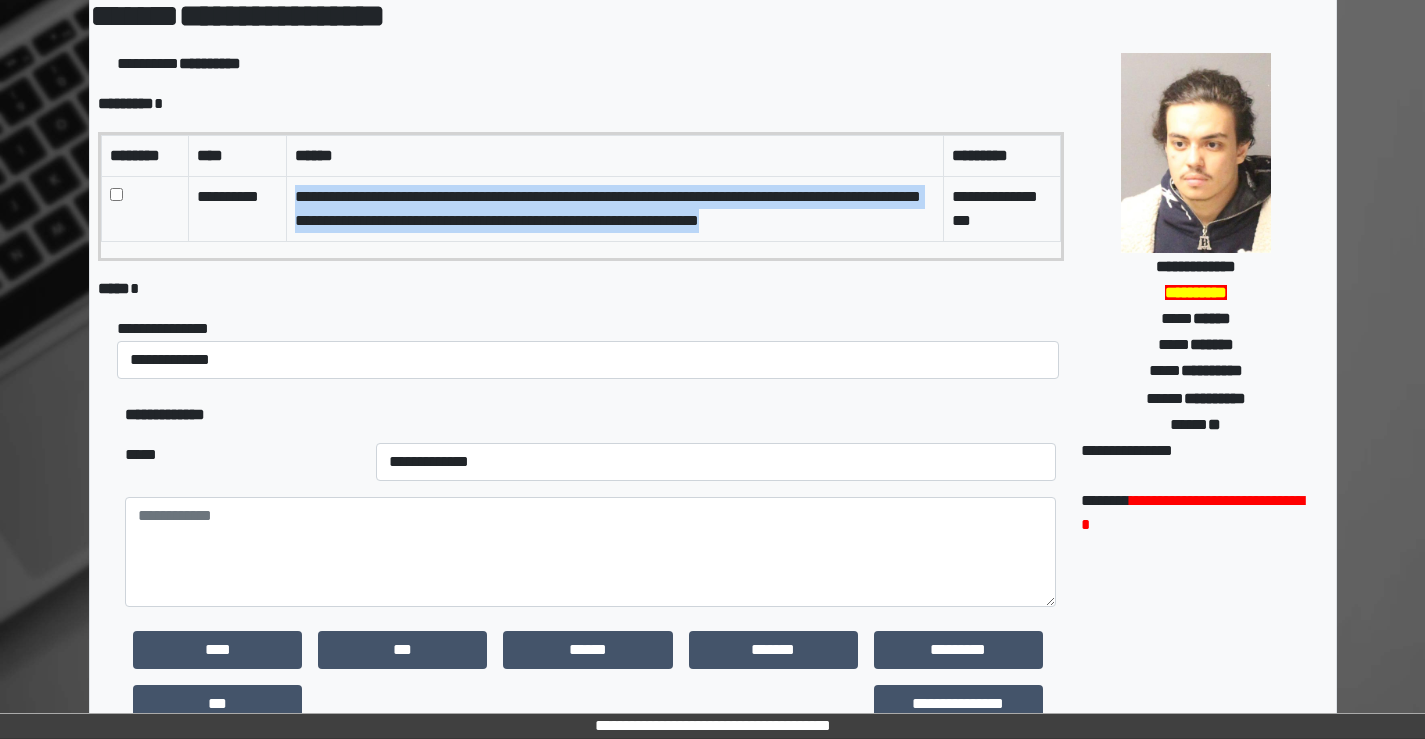 drag, startPoint x: 294, startPoint y: 194, endPoint x: 935, endPoint y: 221, distance: 641.5684 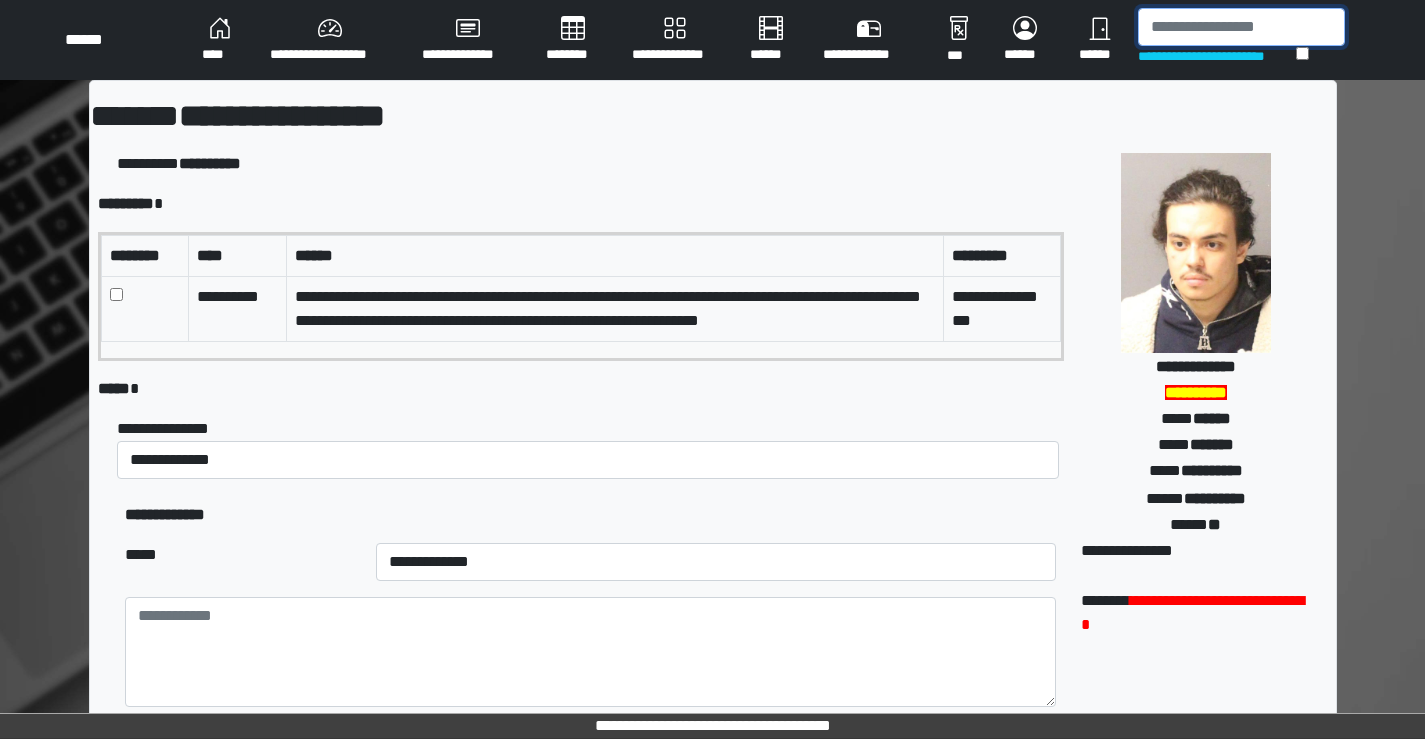 click at bounding box center [1241, 27] 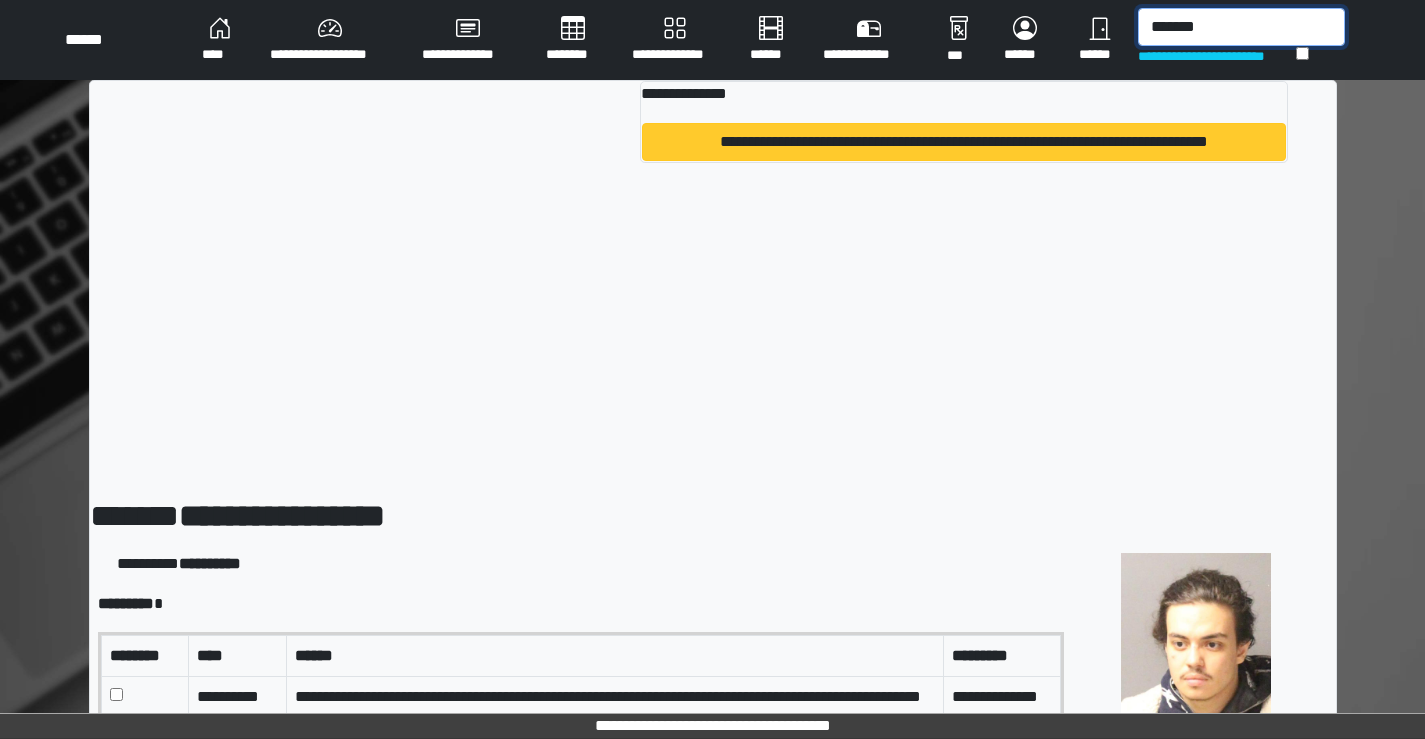 type on "*******" 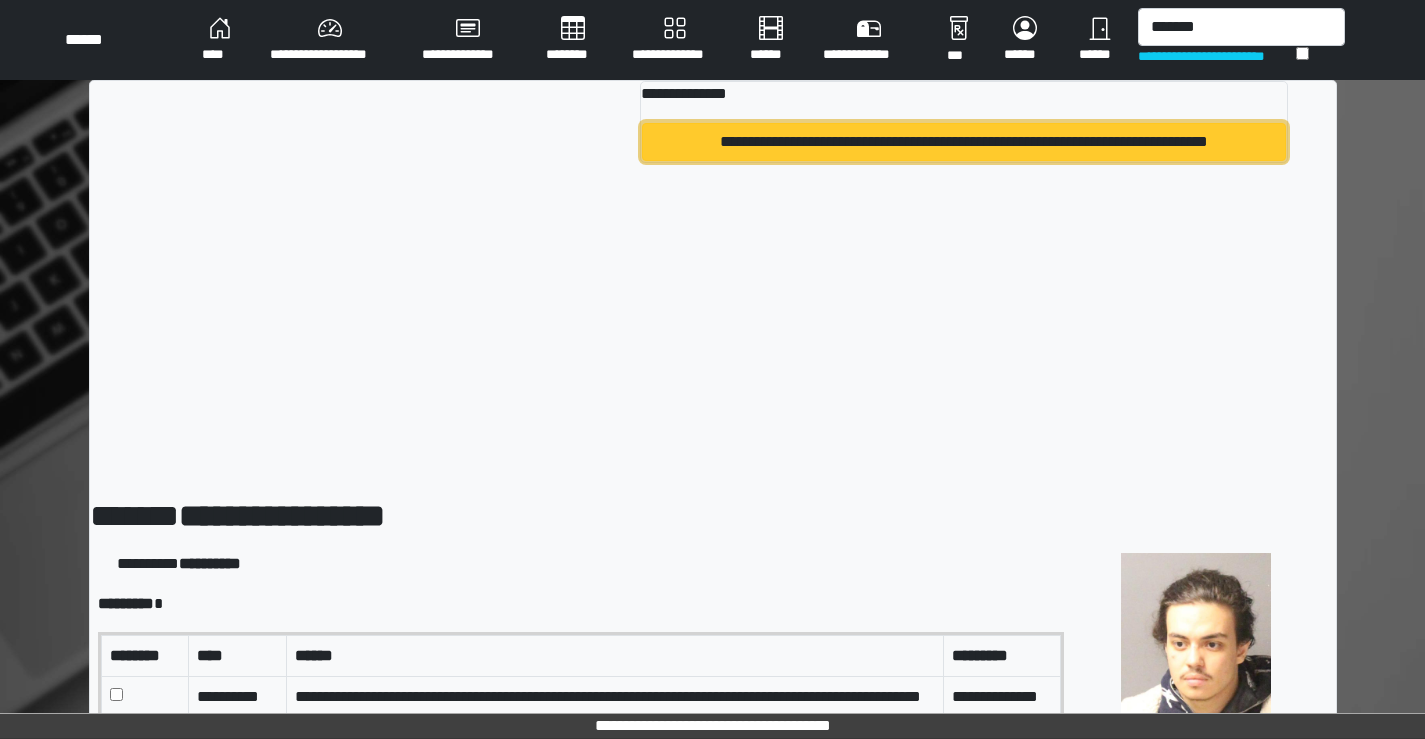 click on "**********" at bounding box center [963, 142] 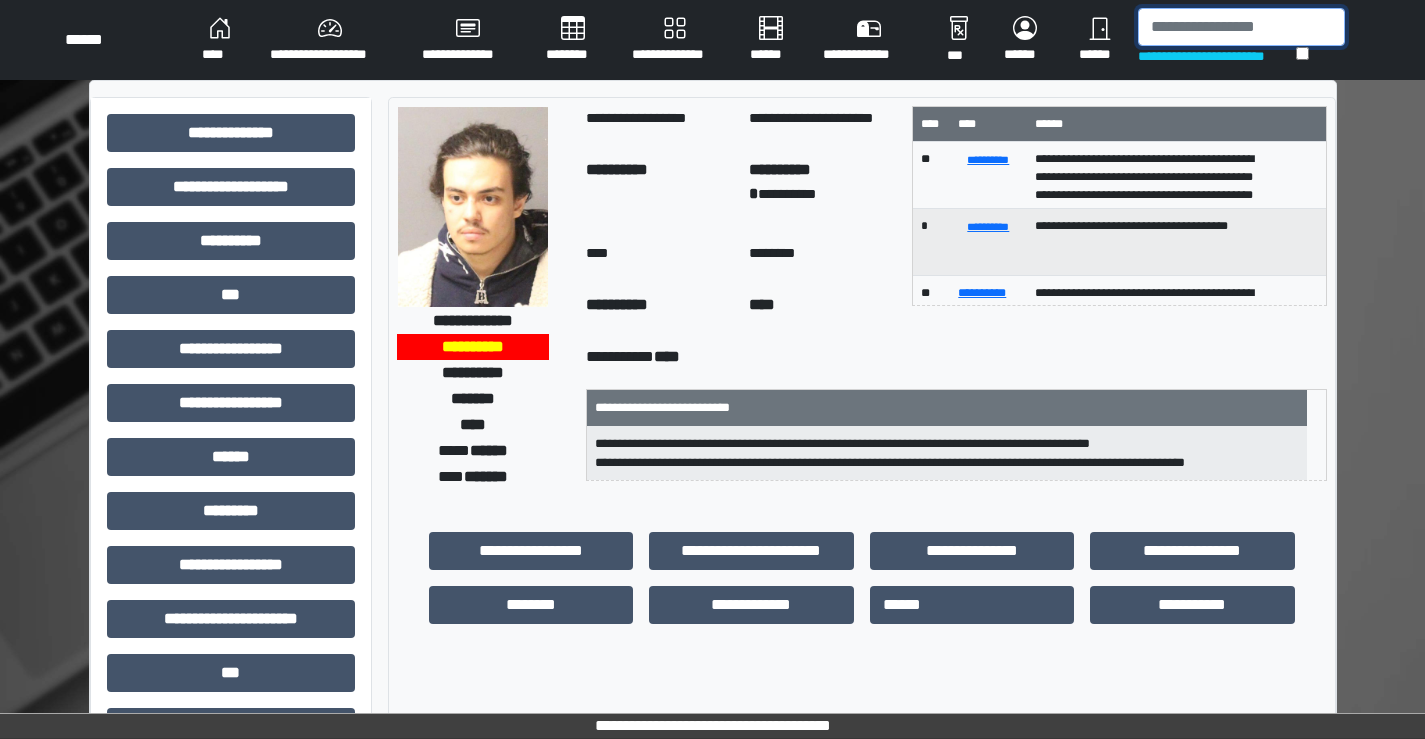 click at bounding box center [1241, 27] 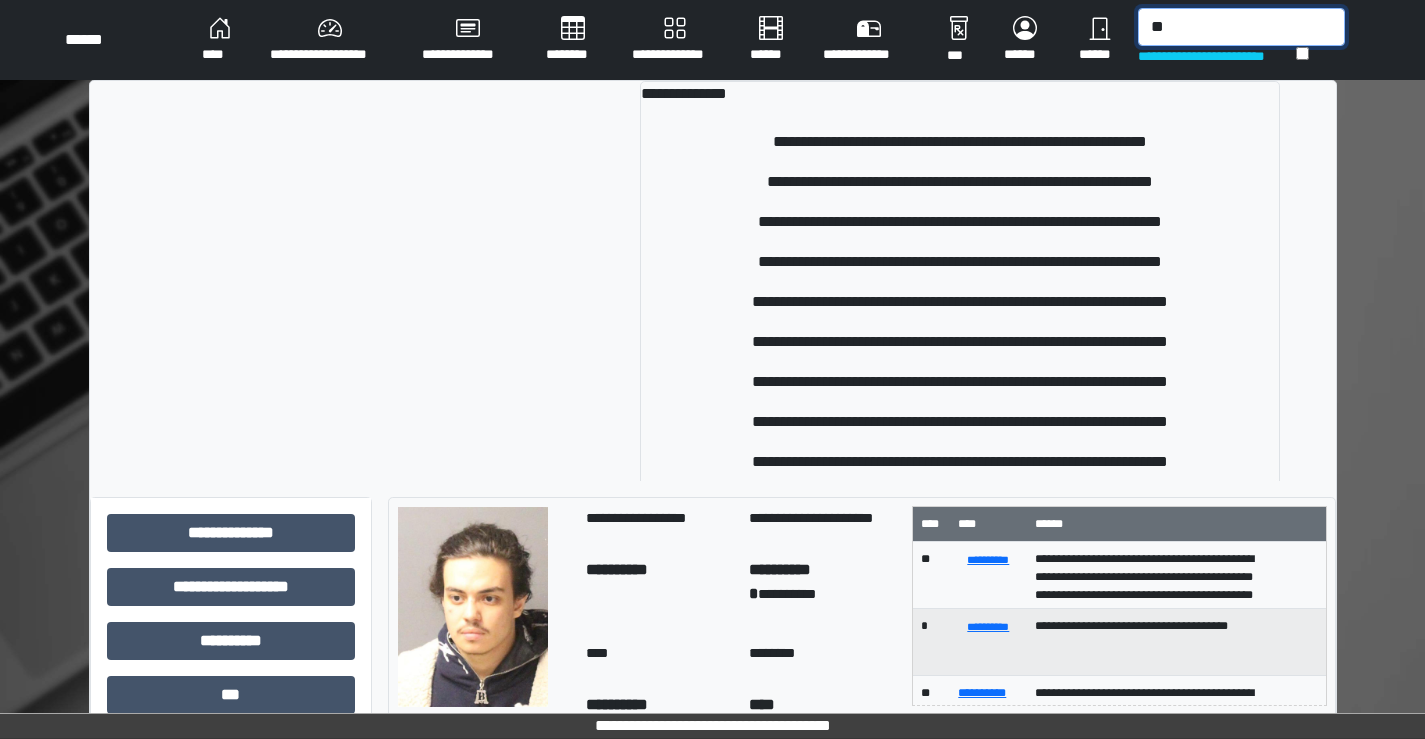 type on "*" 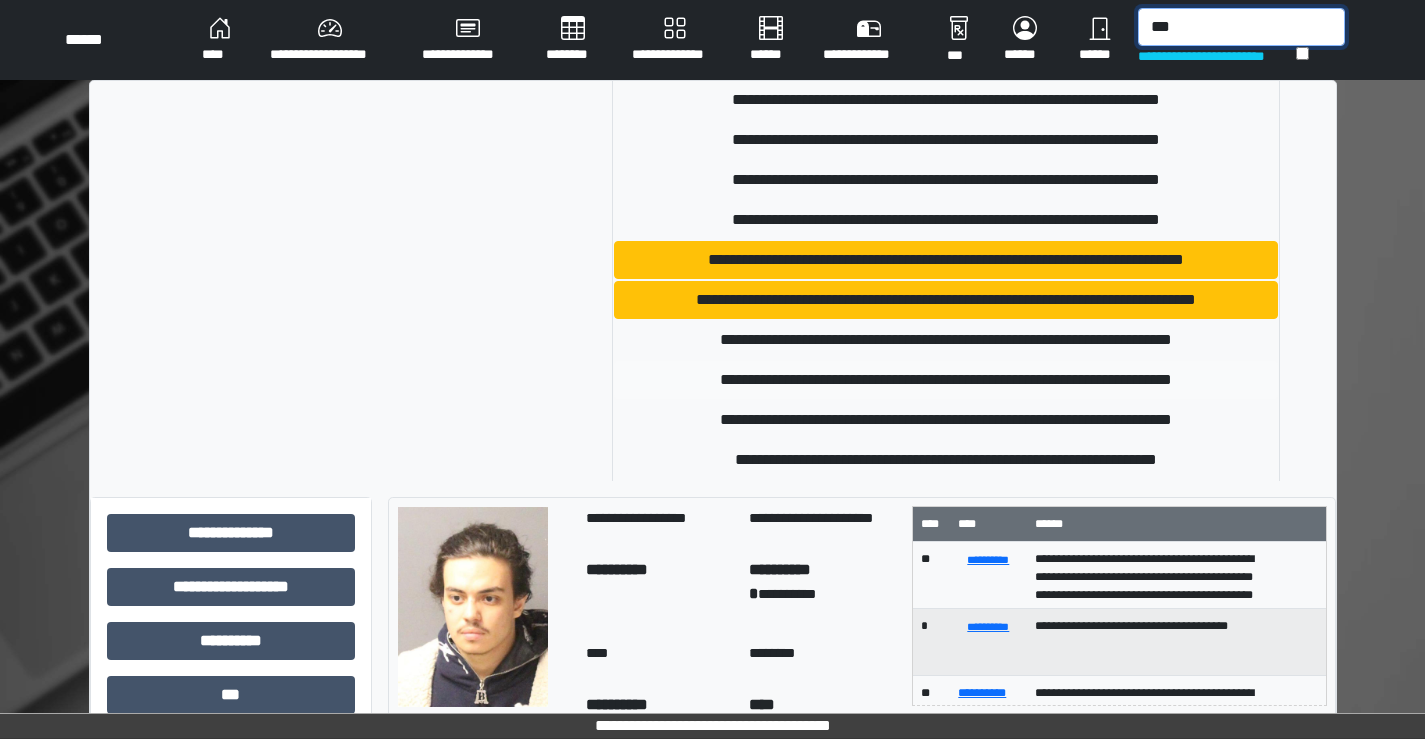 scroll, scrollTop: 300, scrollLeft: 0, axis: vertical 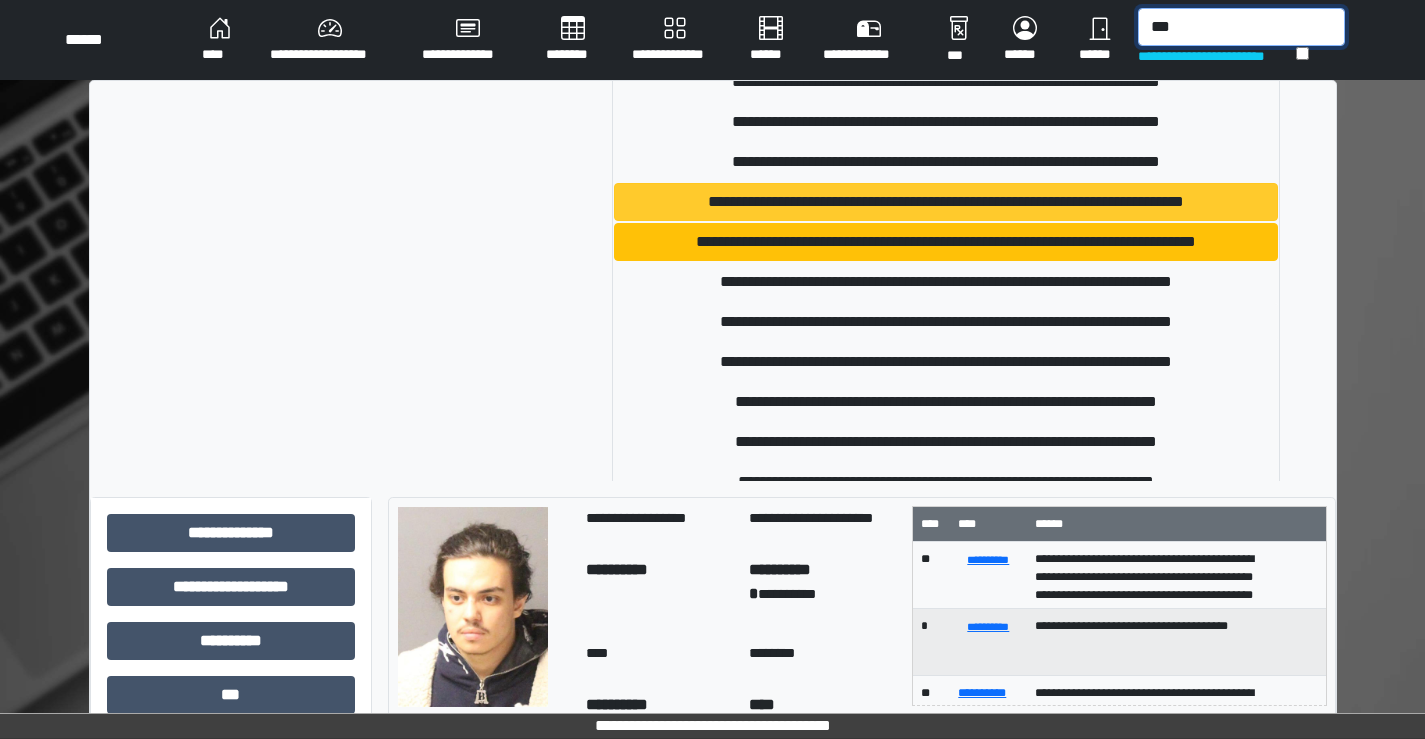 type on "***" 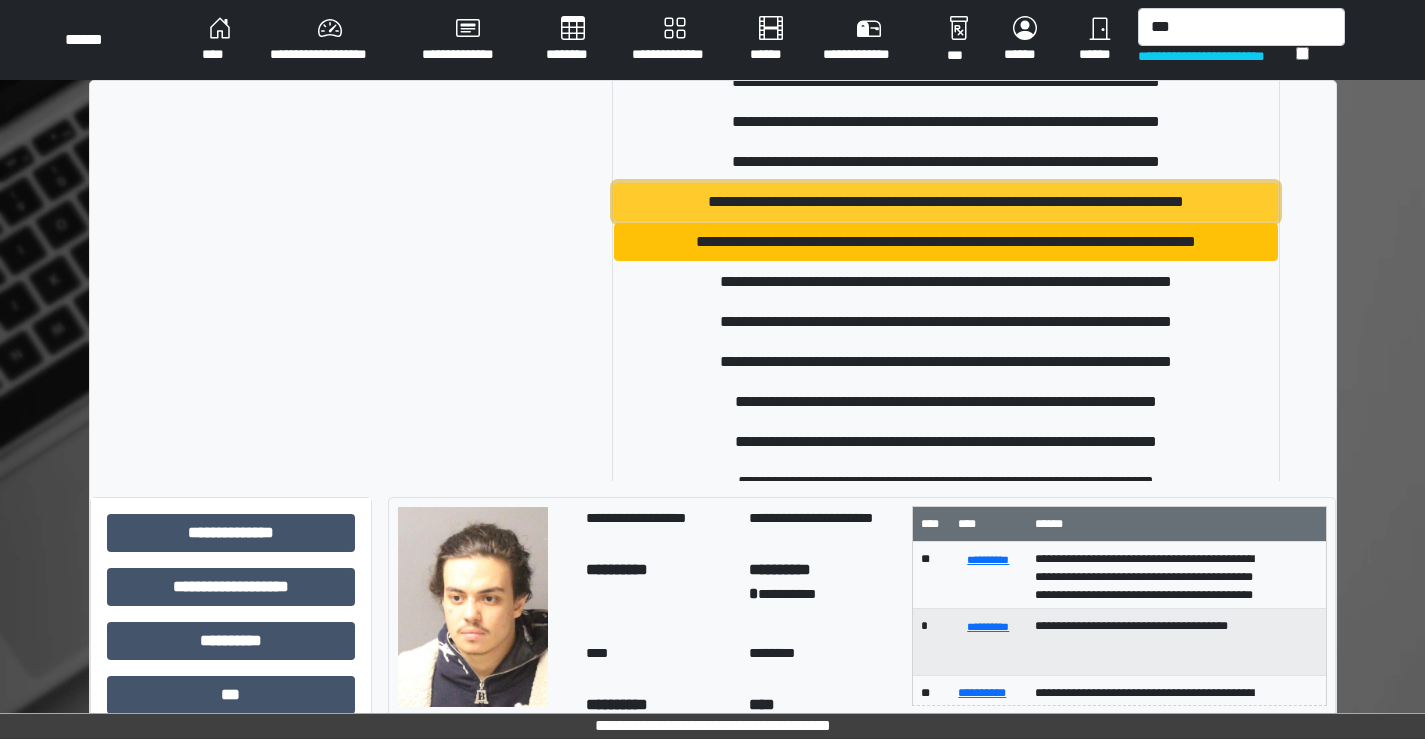 click on "**********" at bounding box center [946, 202] 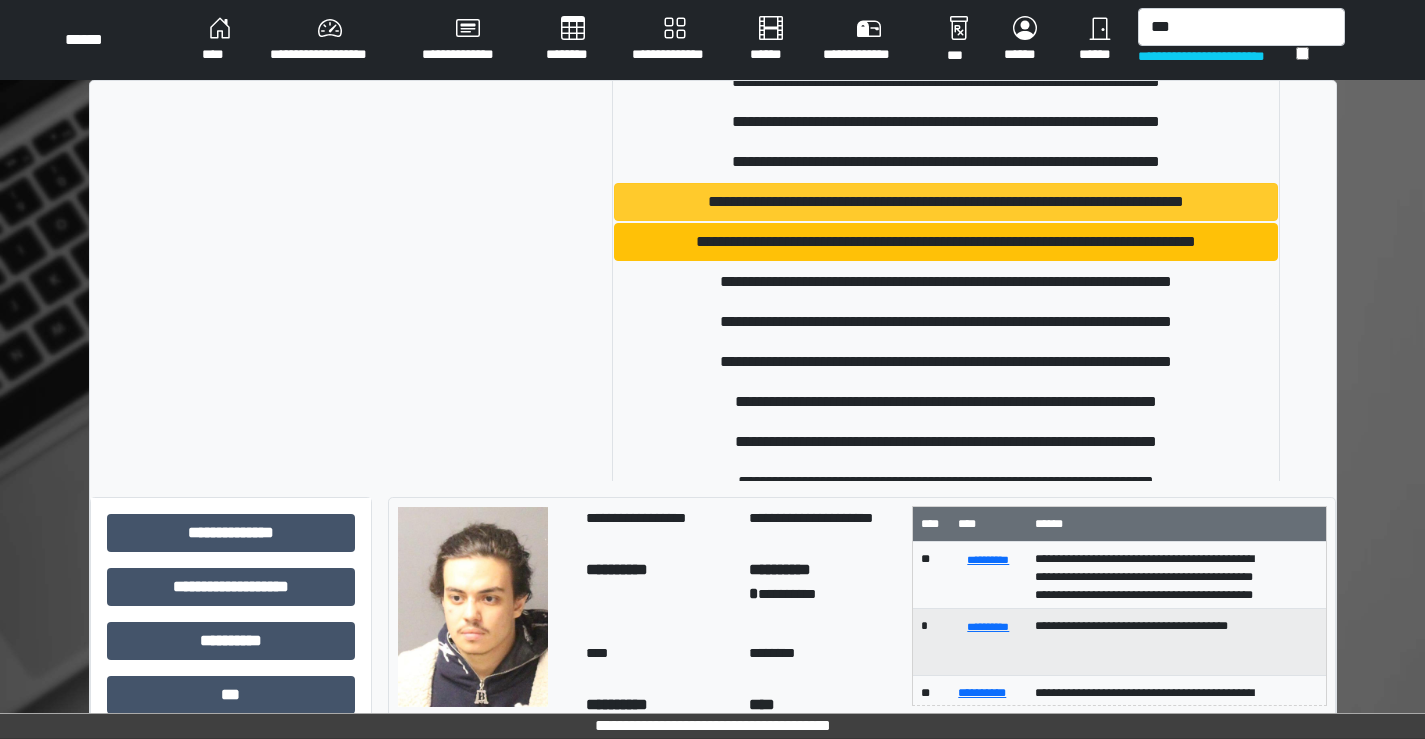 type 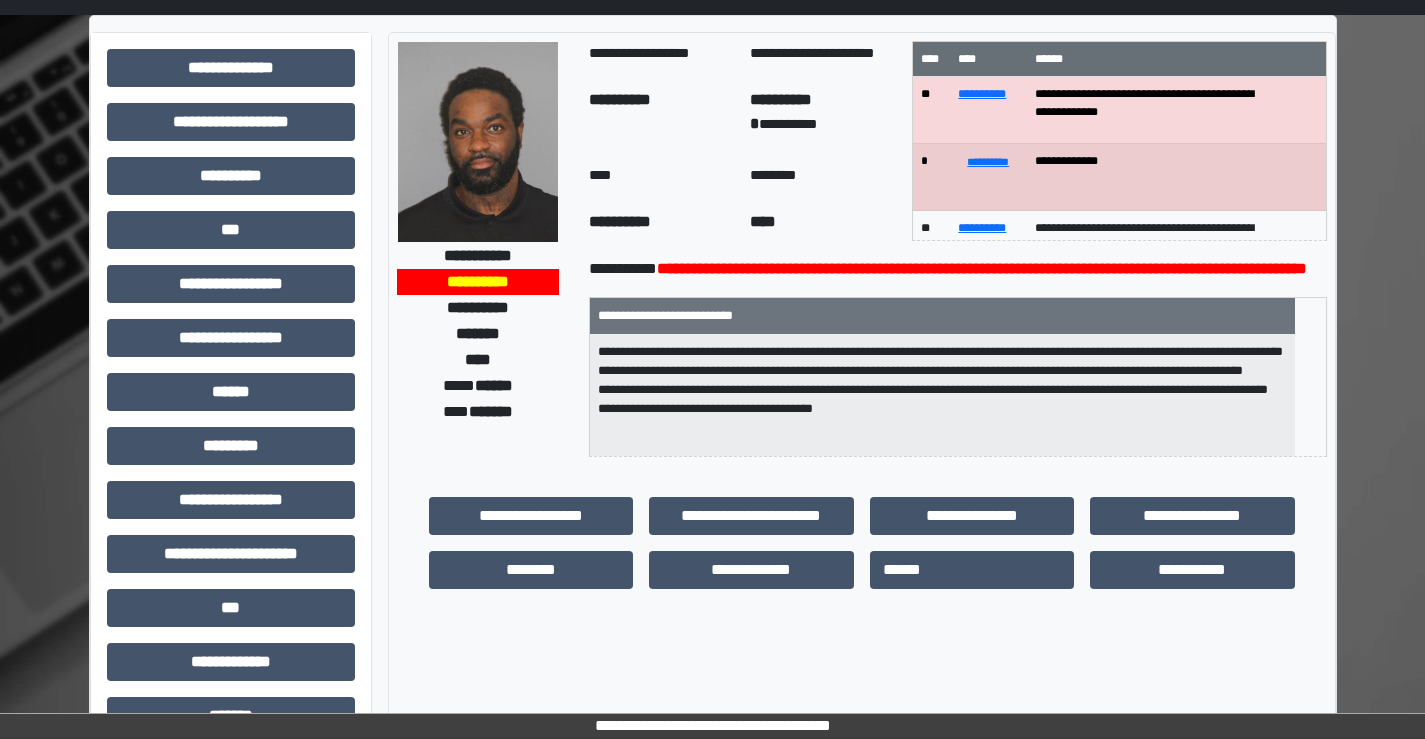 scroll, scrollTop: 100, scrollLeft: 0, axis: vertical 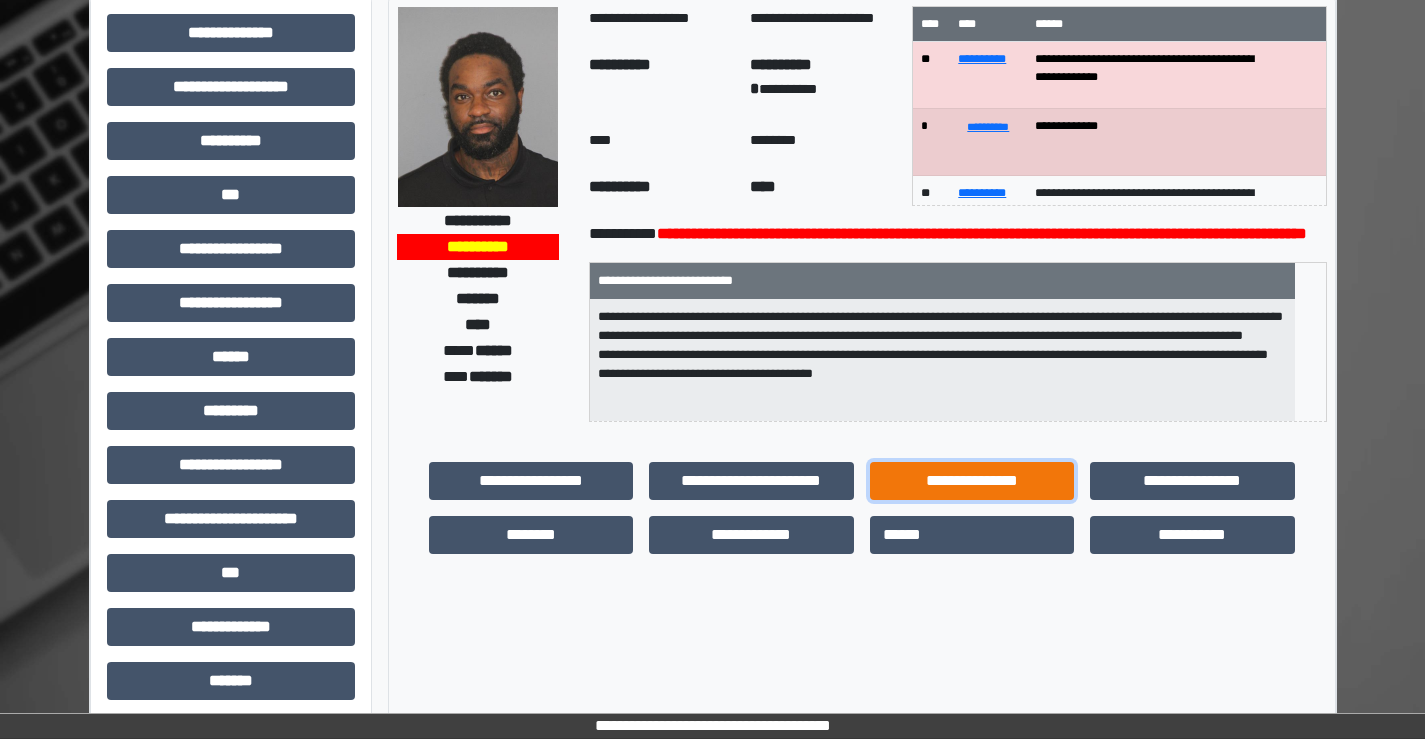 click on "**********" at bounding box center (972, 481) 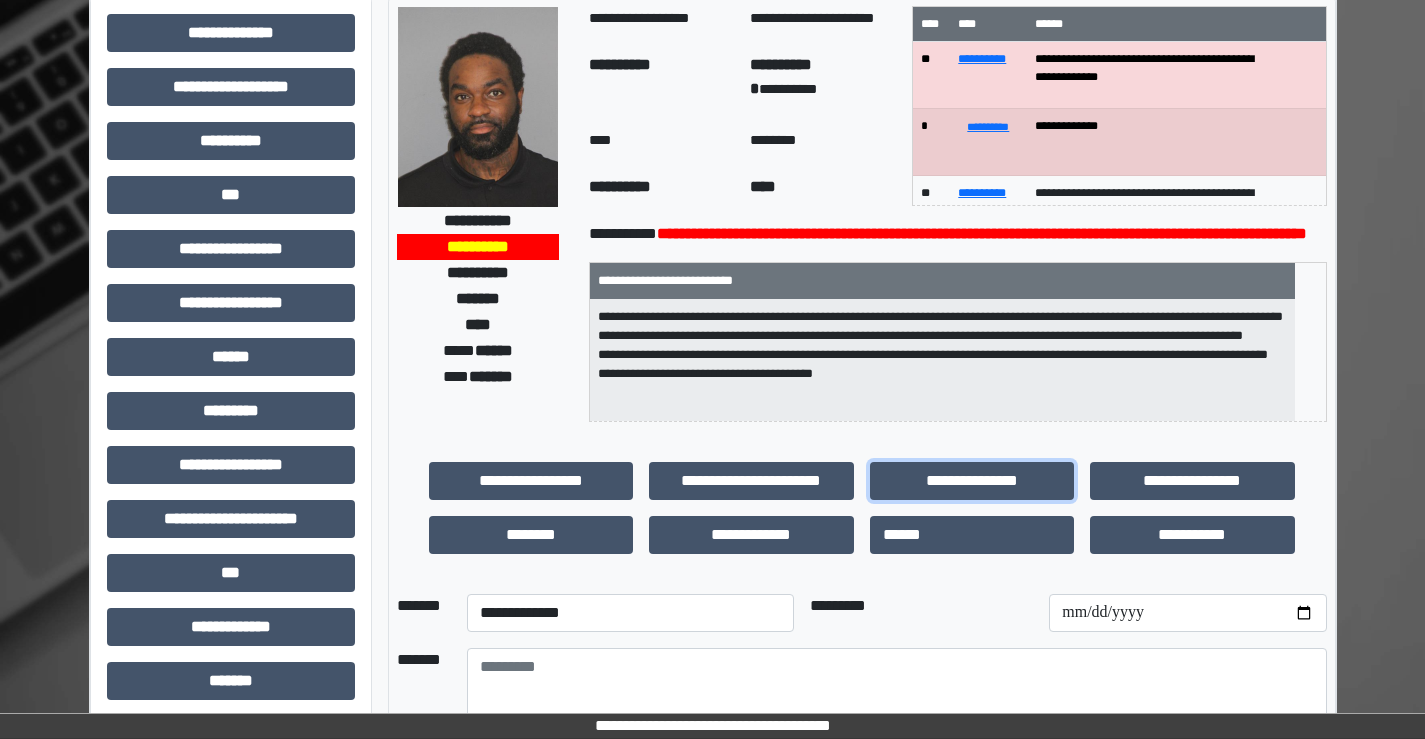 scroll, scrollTop: 2, scrollLeft: 0, axis: vertical 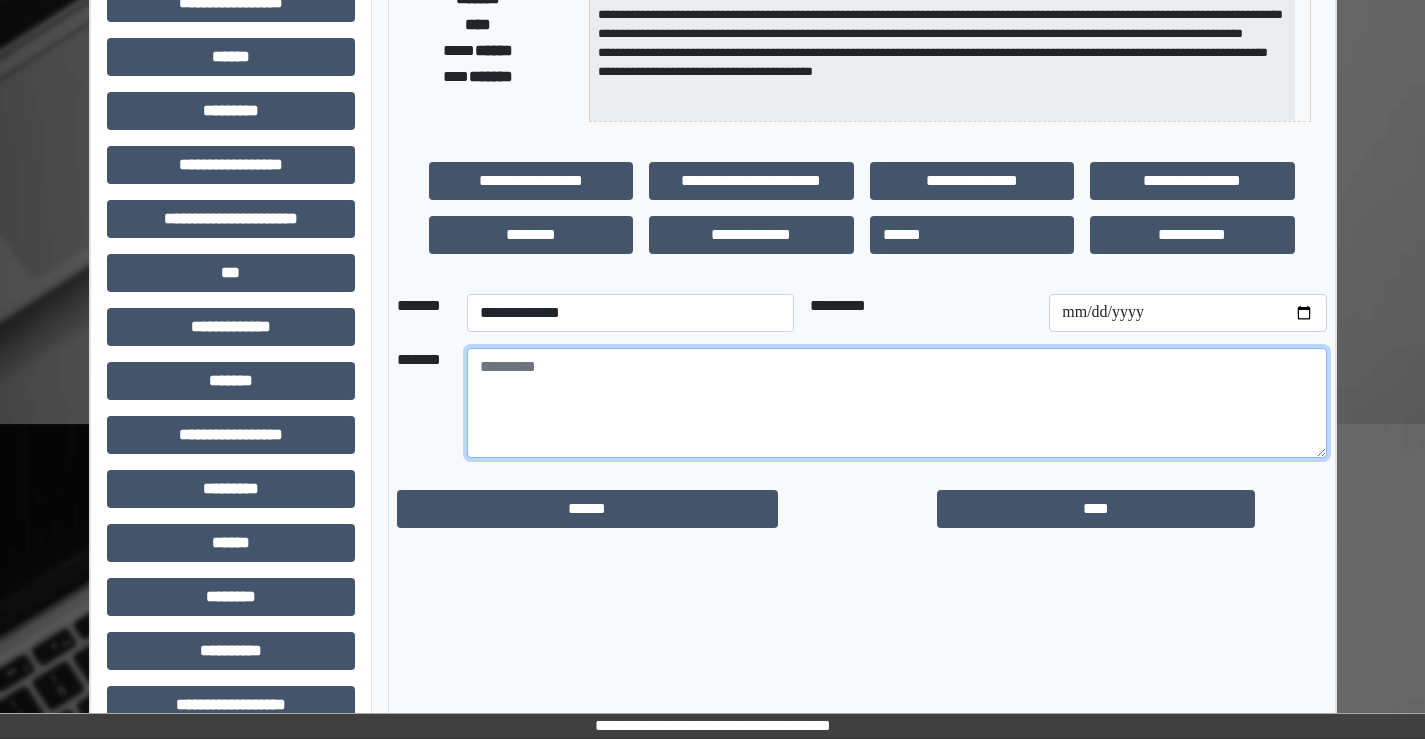 click at bounding box center (897, 403) 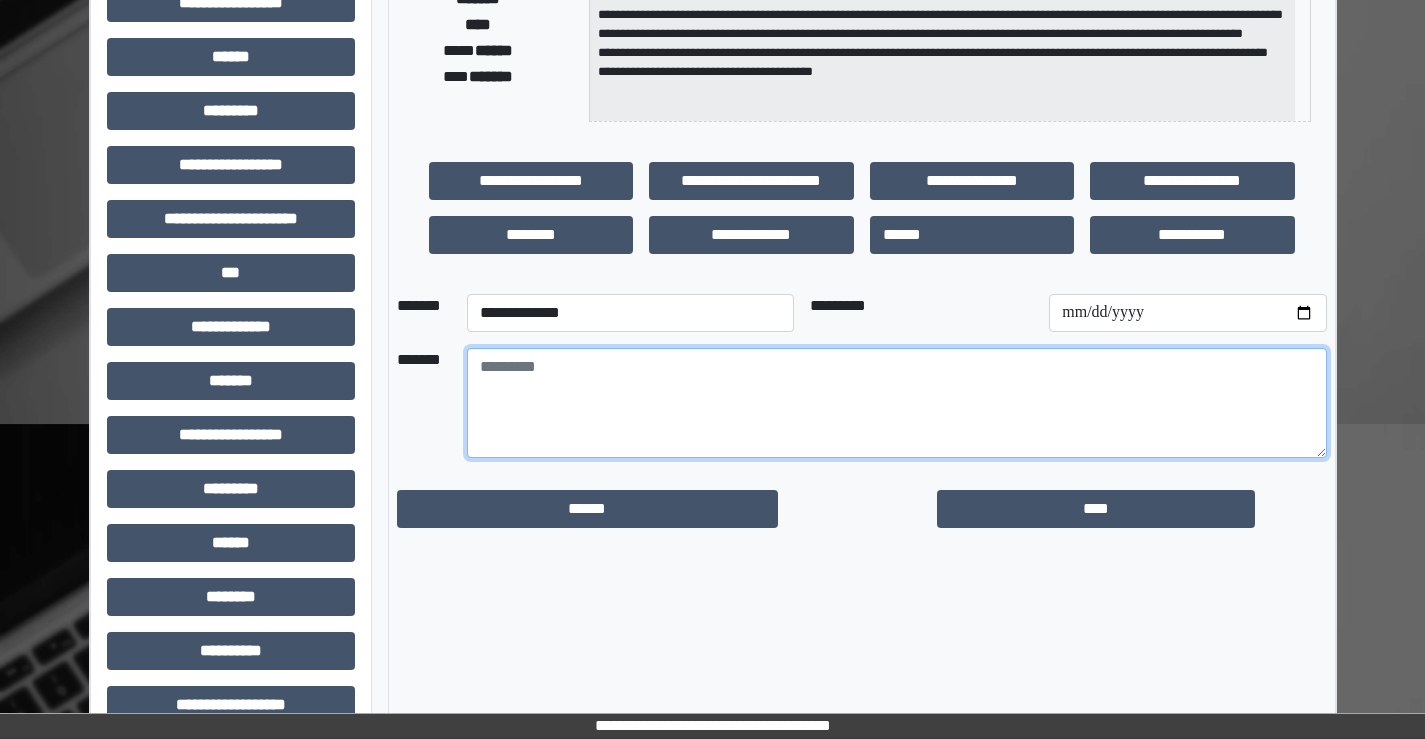 paste on "**********" 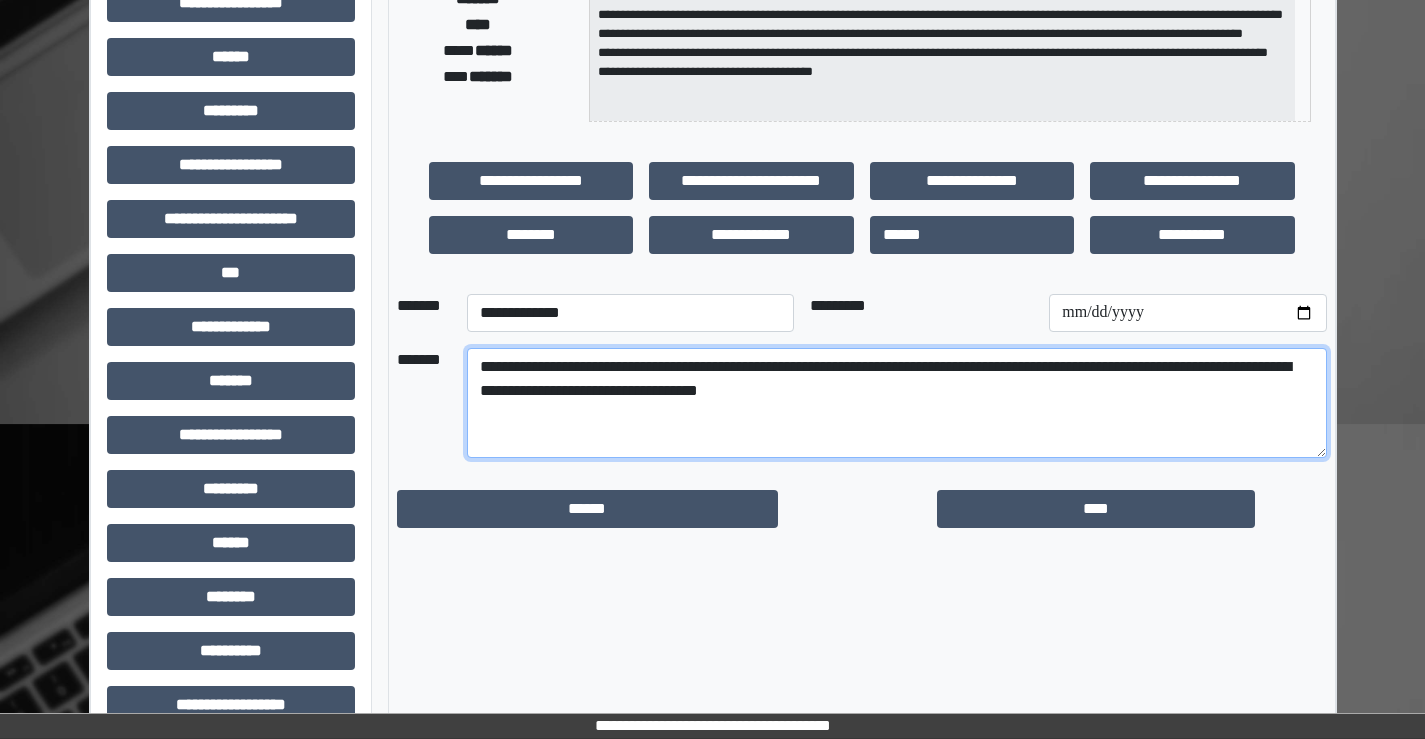 type on "**********" 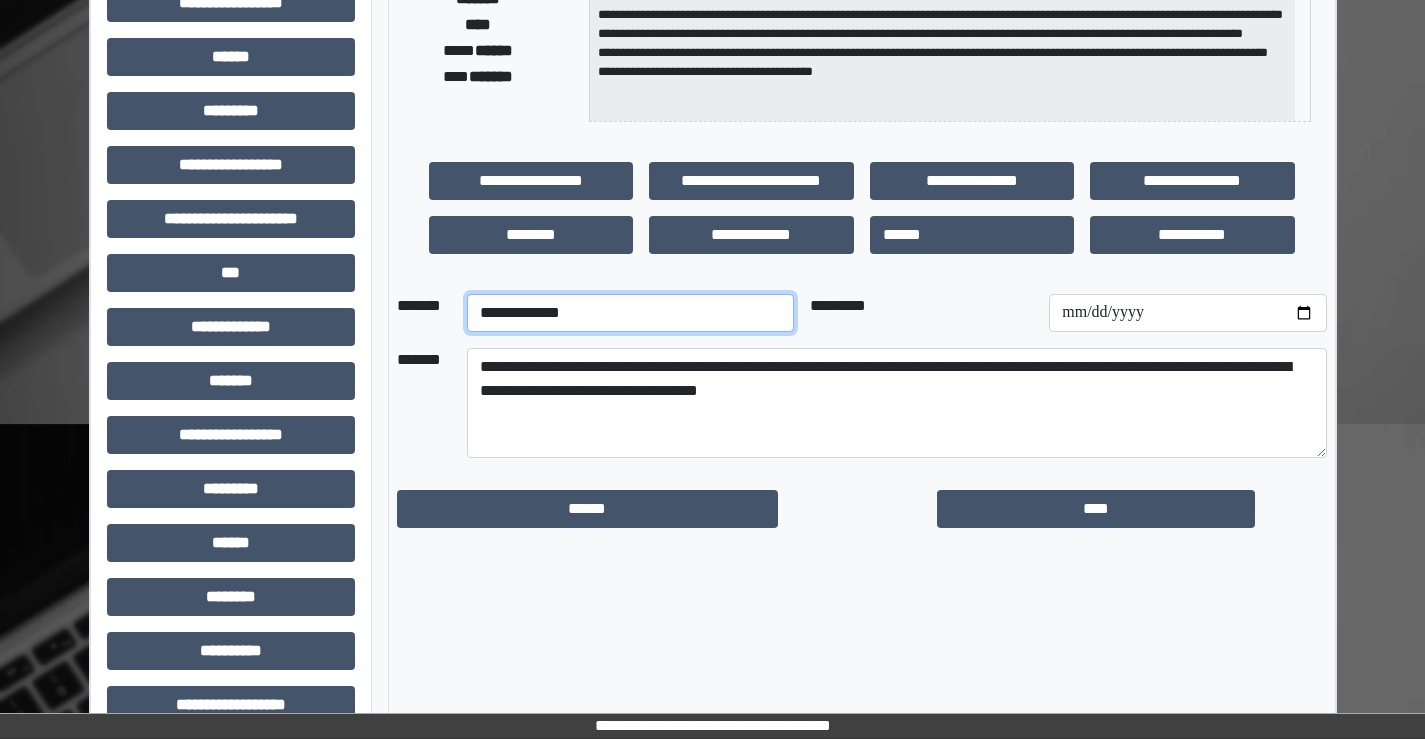 click on "**********" at bounding box center (630, 313) 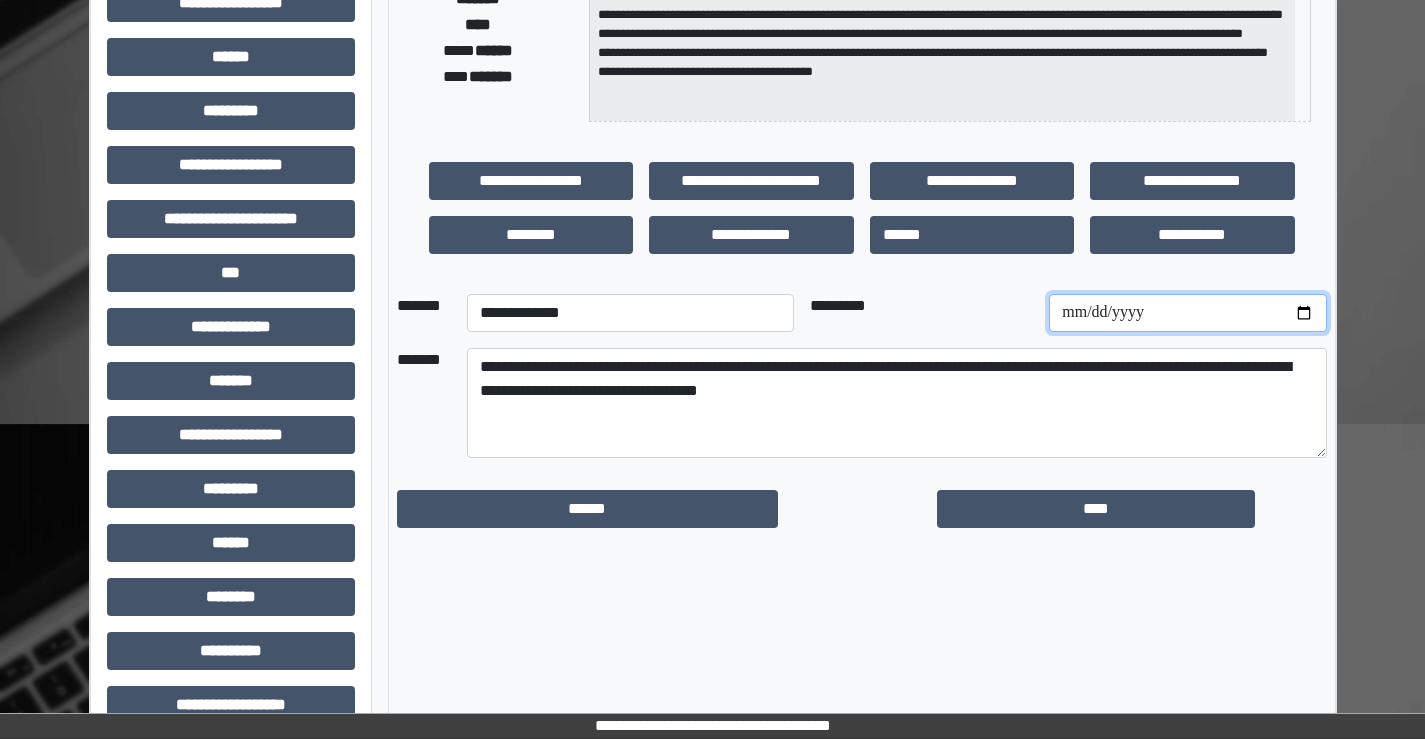 click at bounding box center (1187, 313) 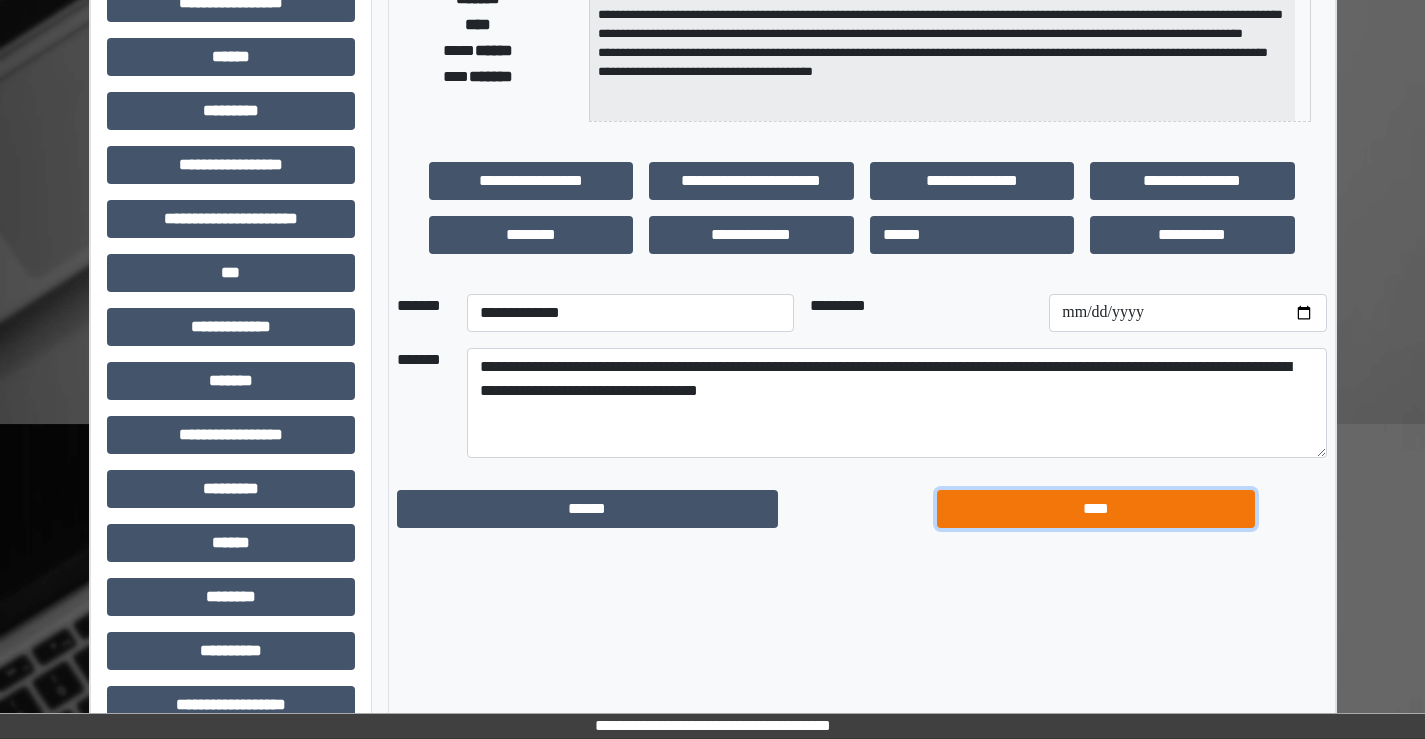 click on "****" at bounding box center [1096, 509] 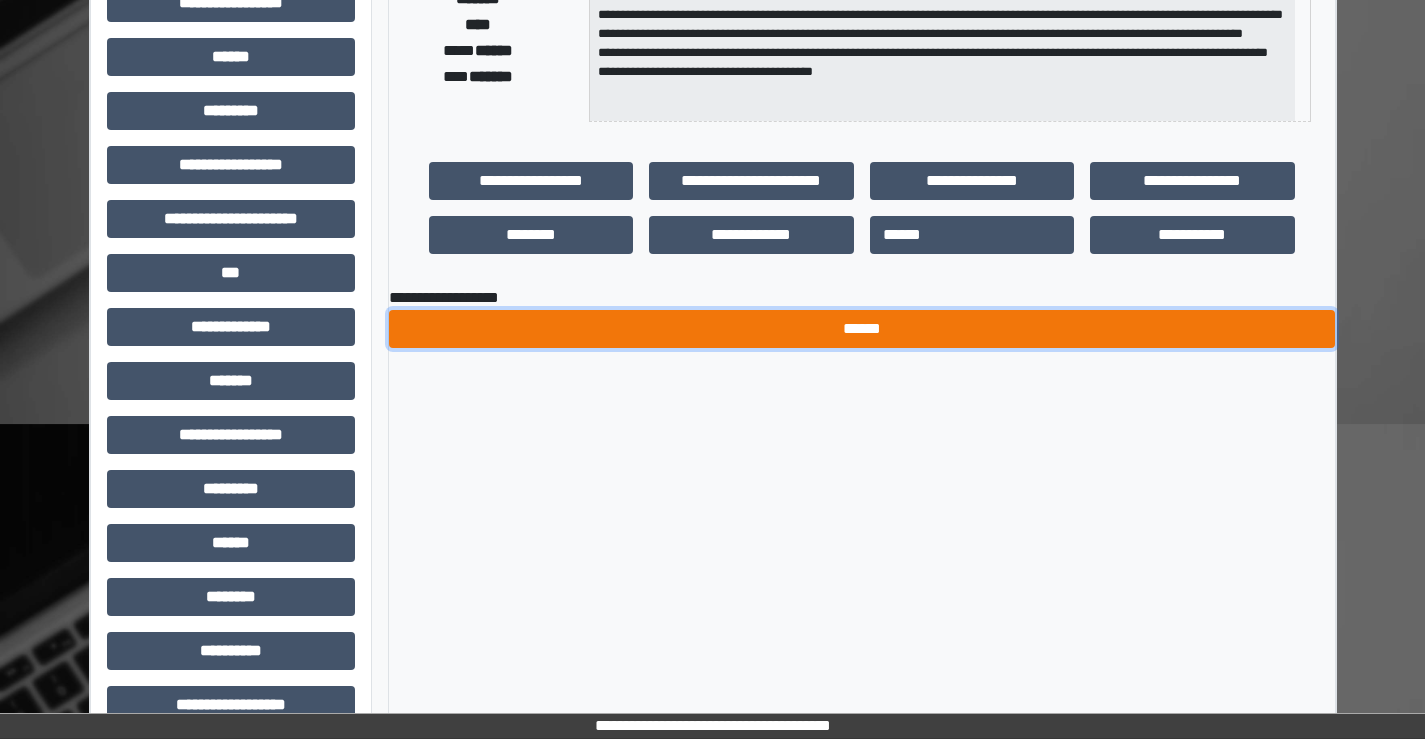 click on "******" at bounding box center (862, 329) 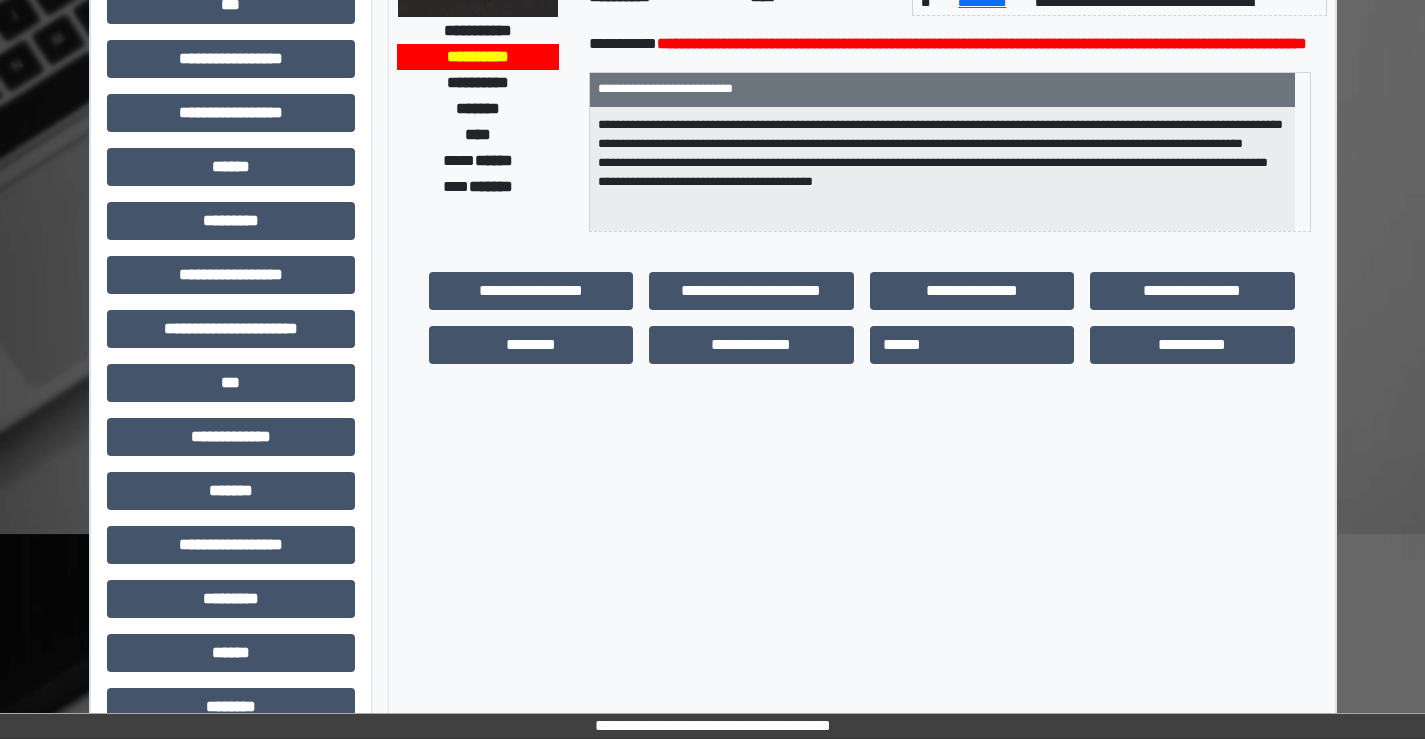 scroll, scrollTop: 0, scrollLeft: 0, axis: both 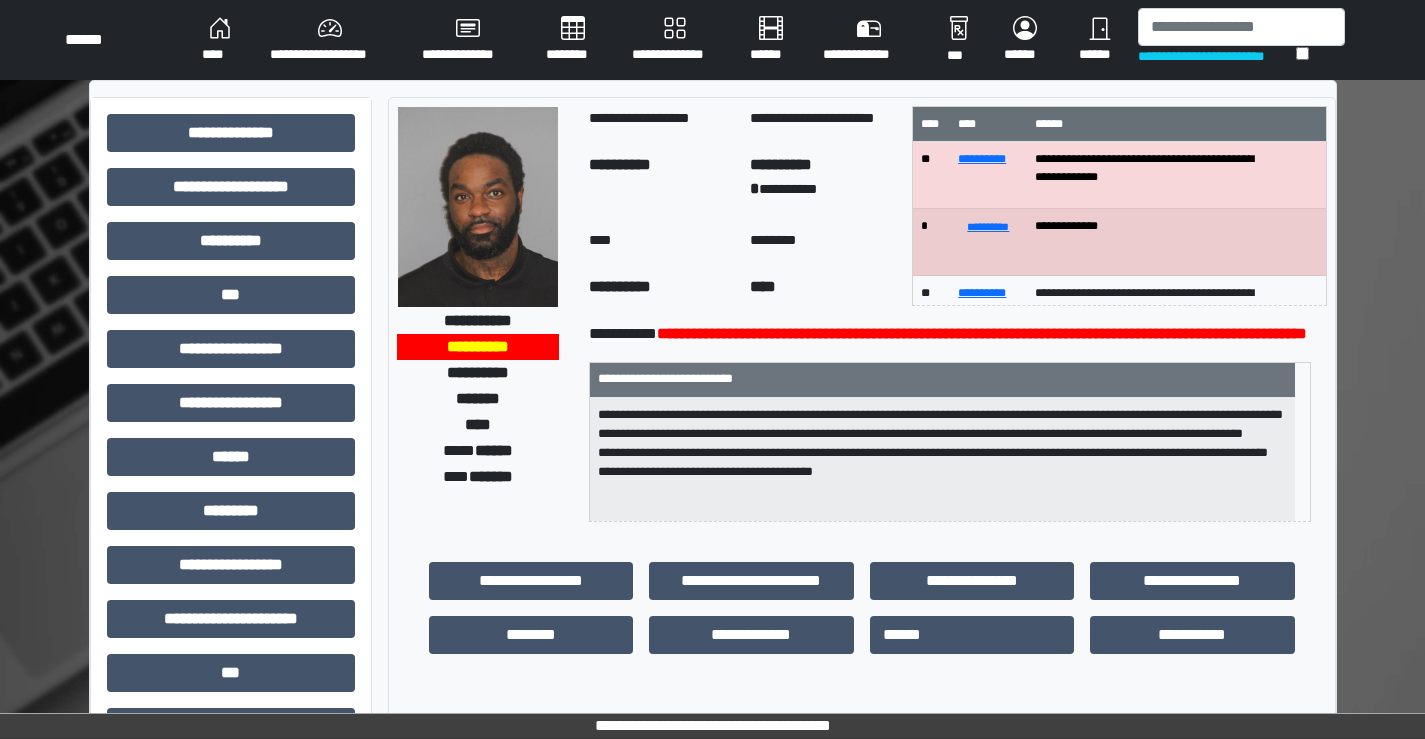 click on "**********" at bounding box center [675, 40] 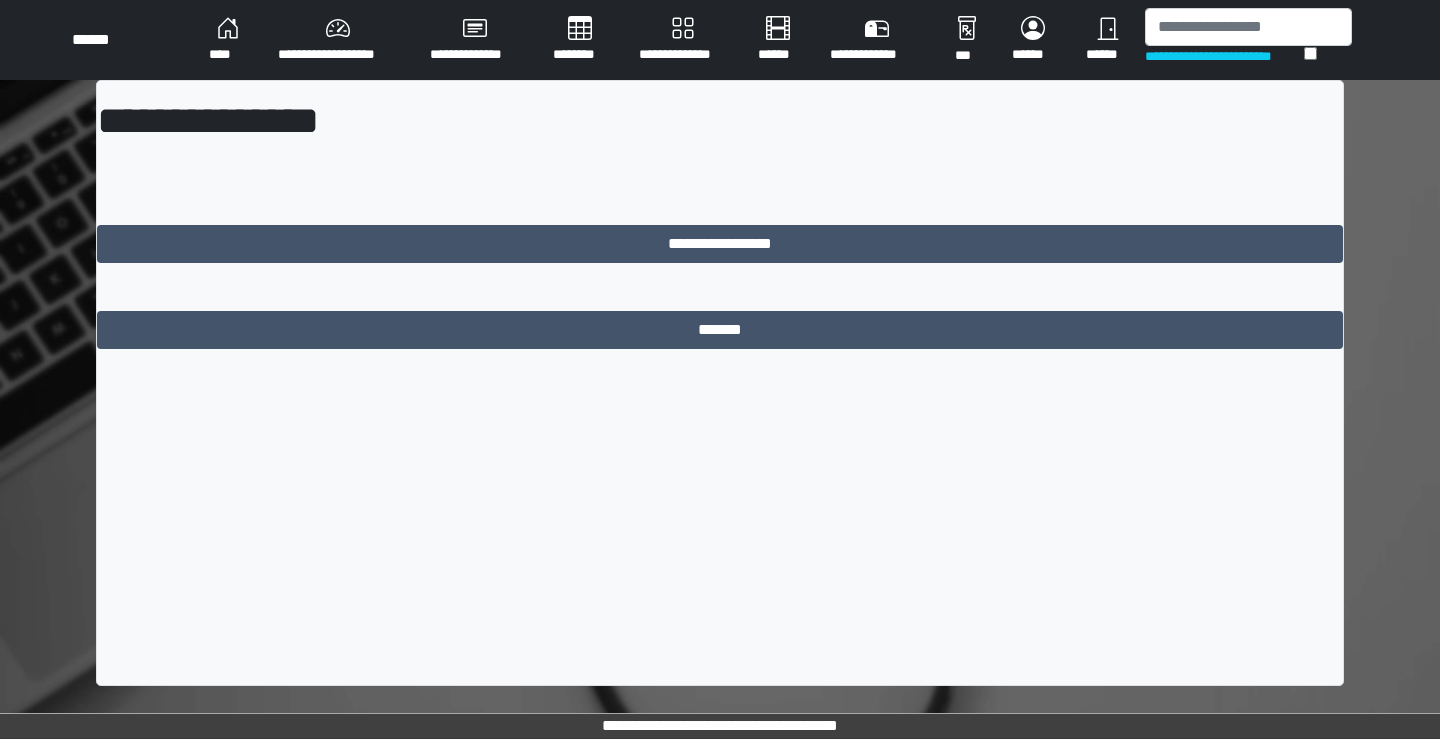 click on "********" at bounding box center (580, 40) 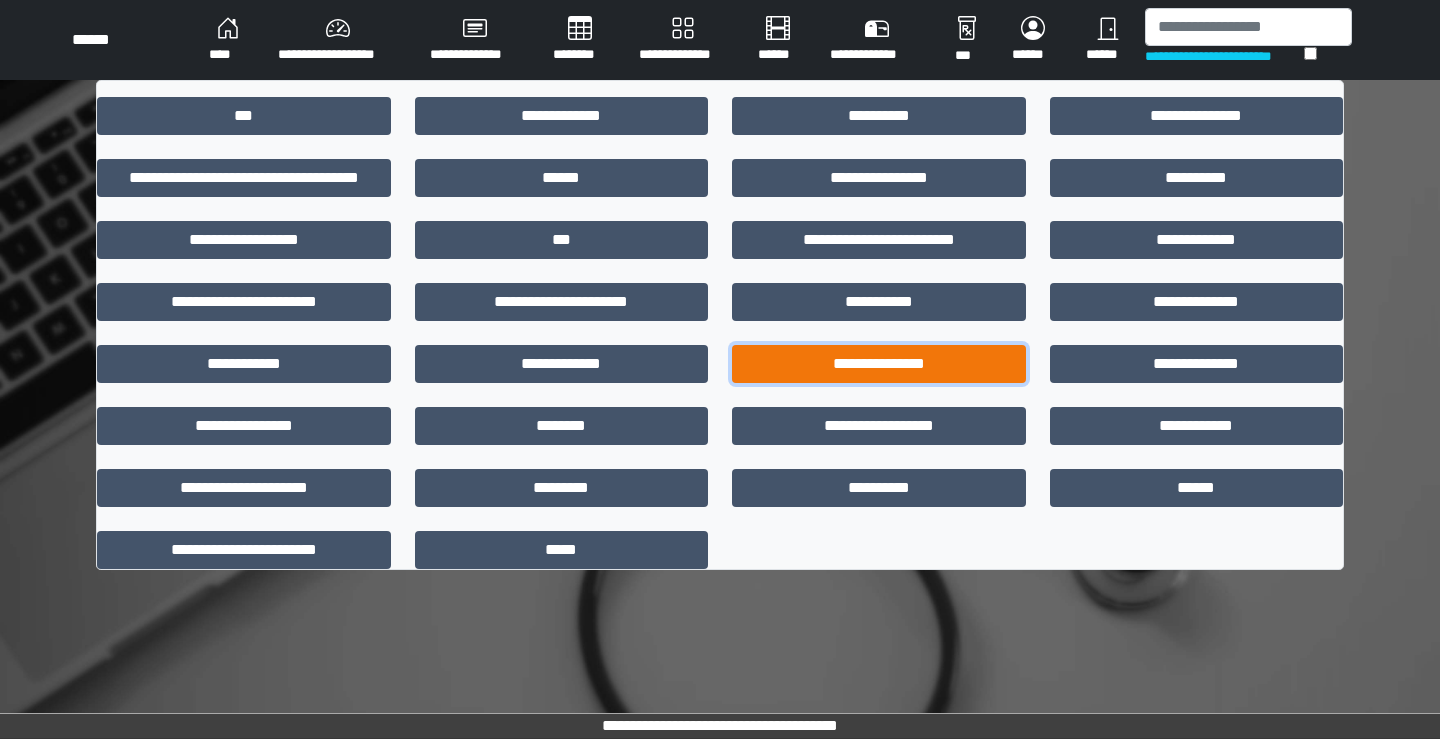 click on "**********" at bounding box center [879, 364] 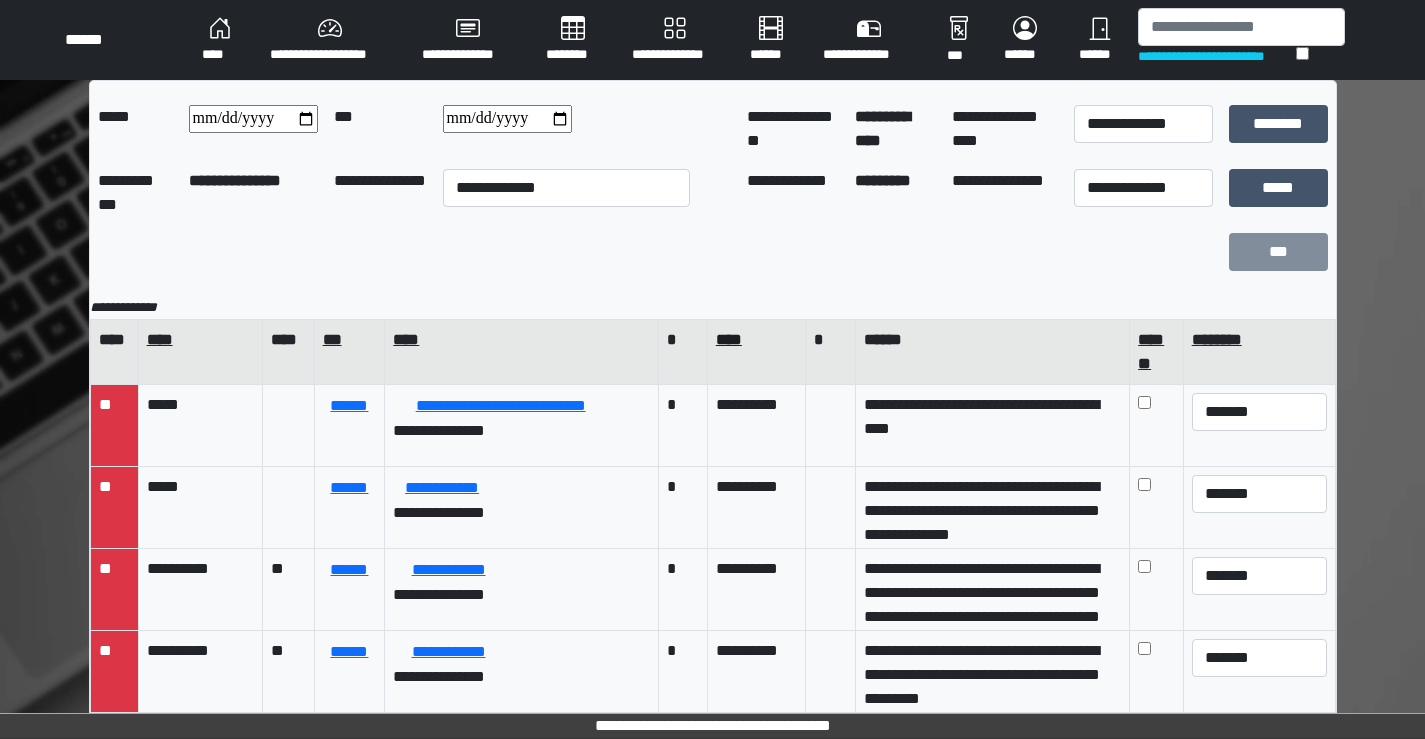 click on "****" at bounding box center [756, 340] 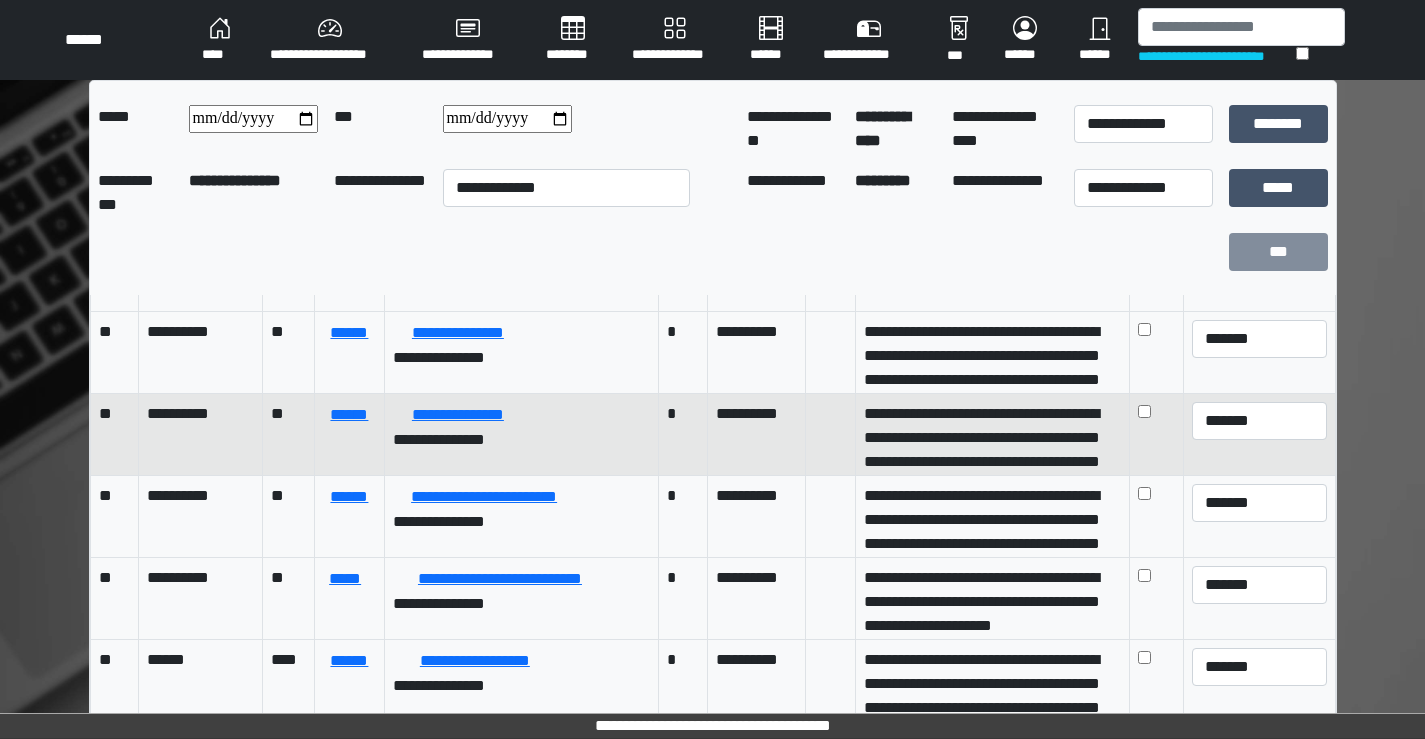scroll, scrollTop: 600, scrollLeft: 0, axis: vertical 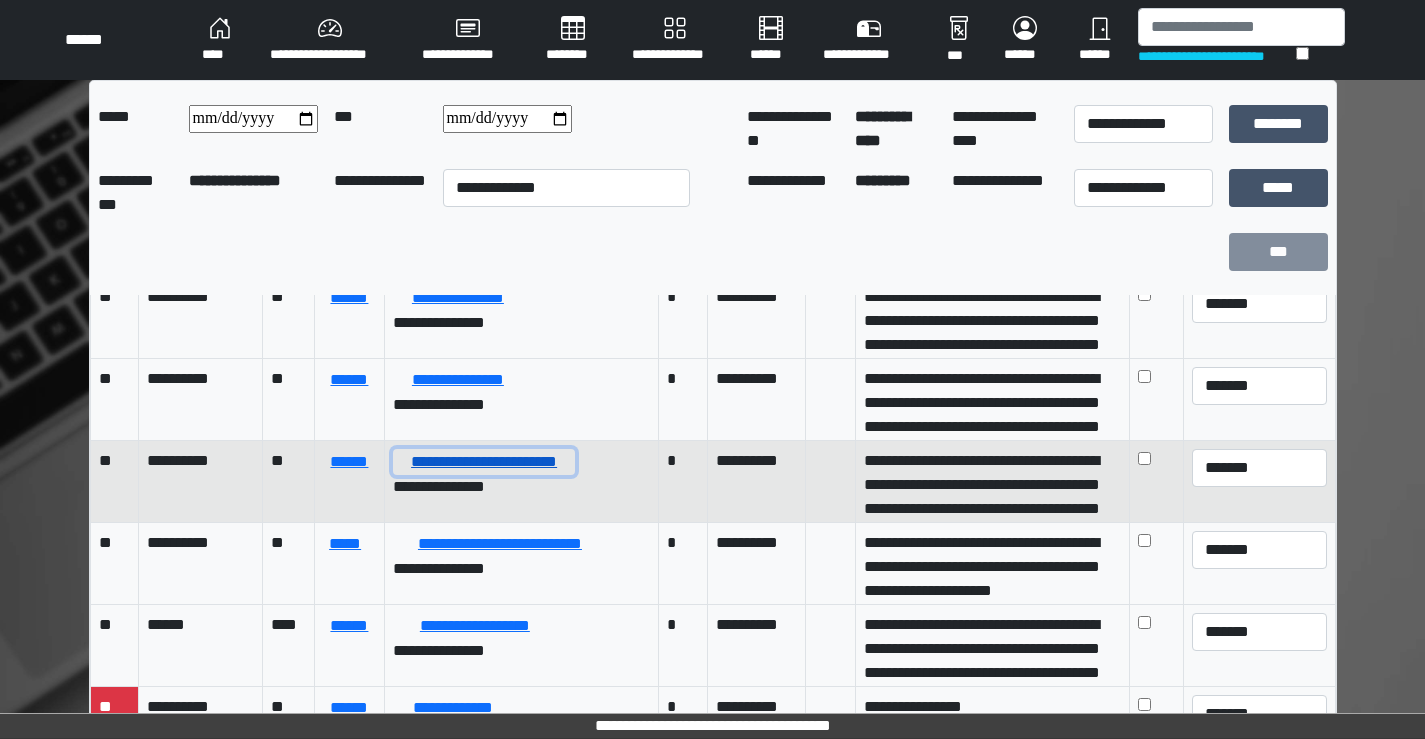 click on "**********" at bounding box center [484, 462] 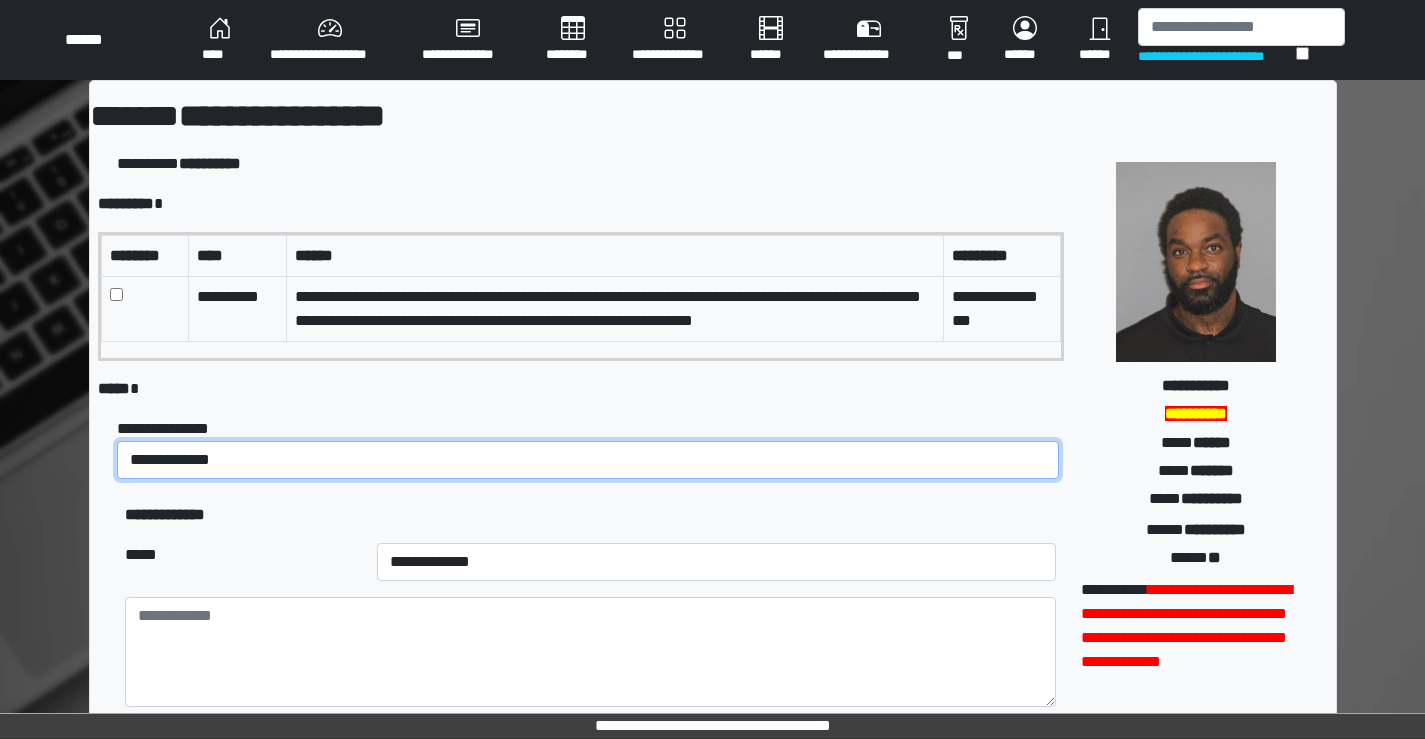 click on "**********" at bounding box center [588, 460] 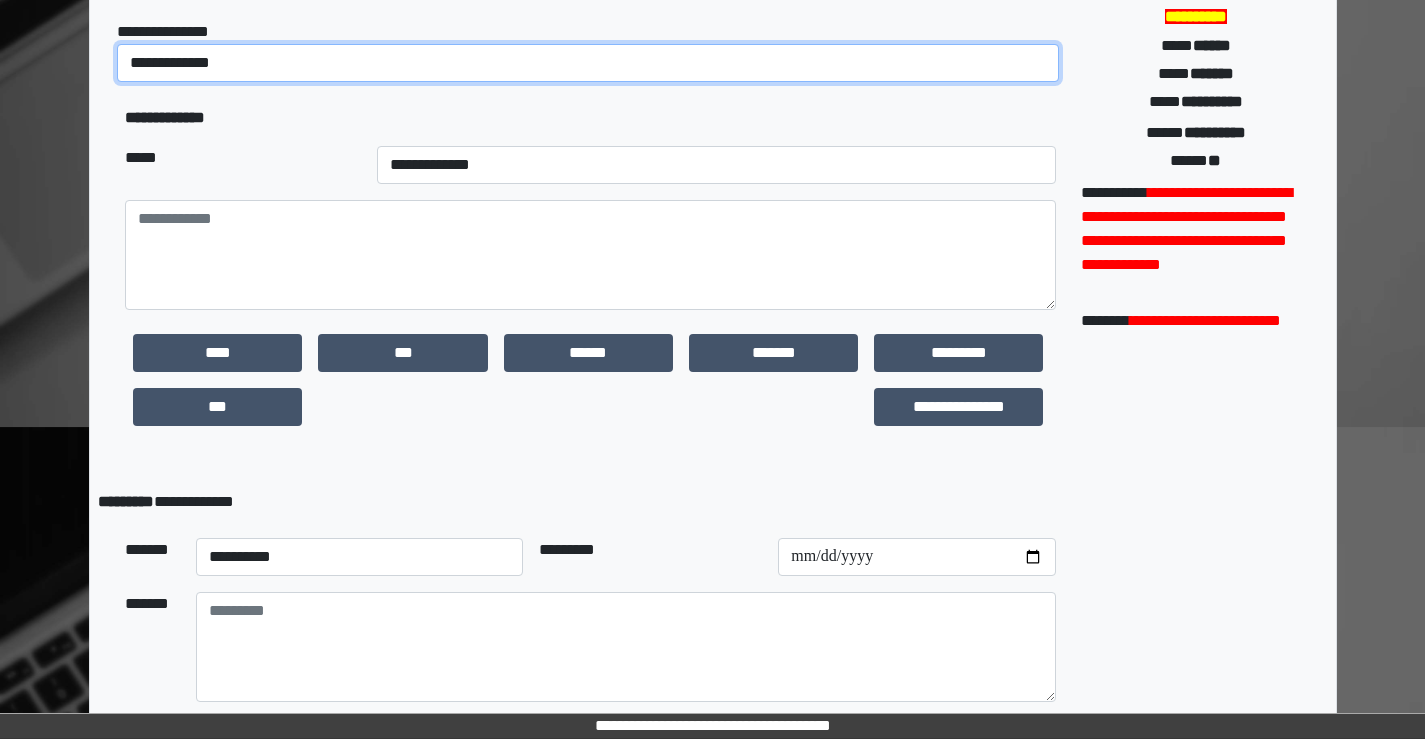 scroll, scrollTop: 400, scrollLeft: 0, axis: vertical 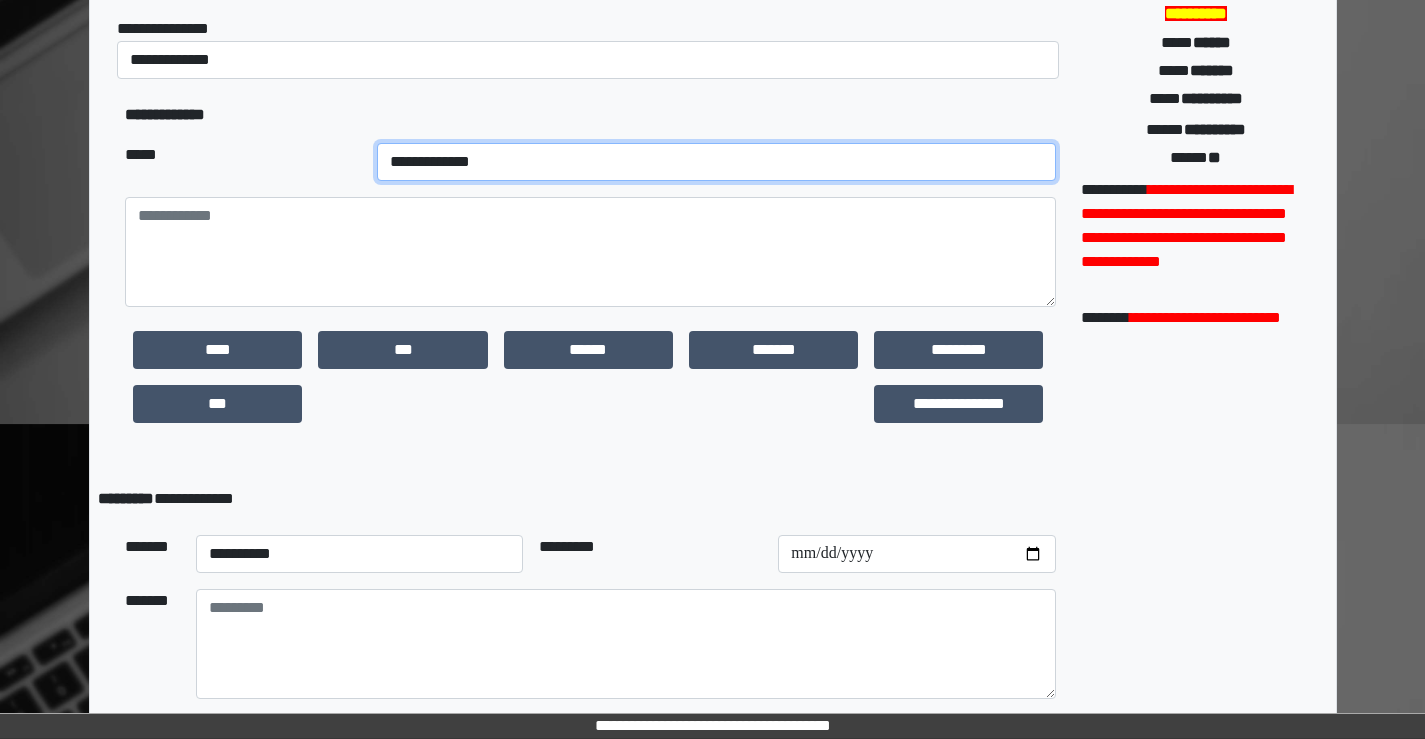 click on "**********" at bounding box center (717, 162) 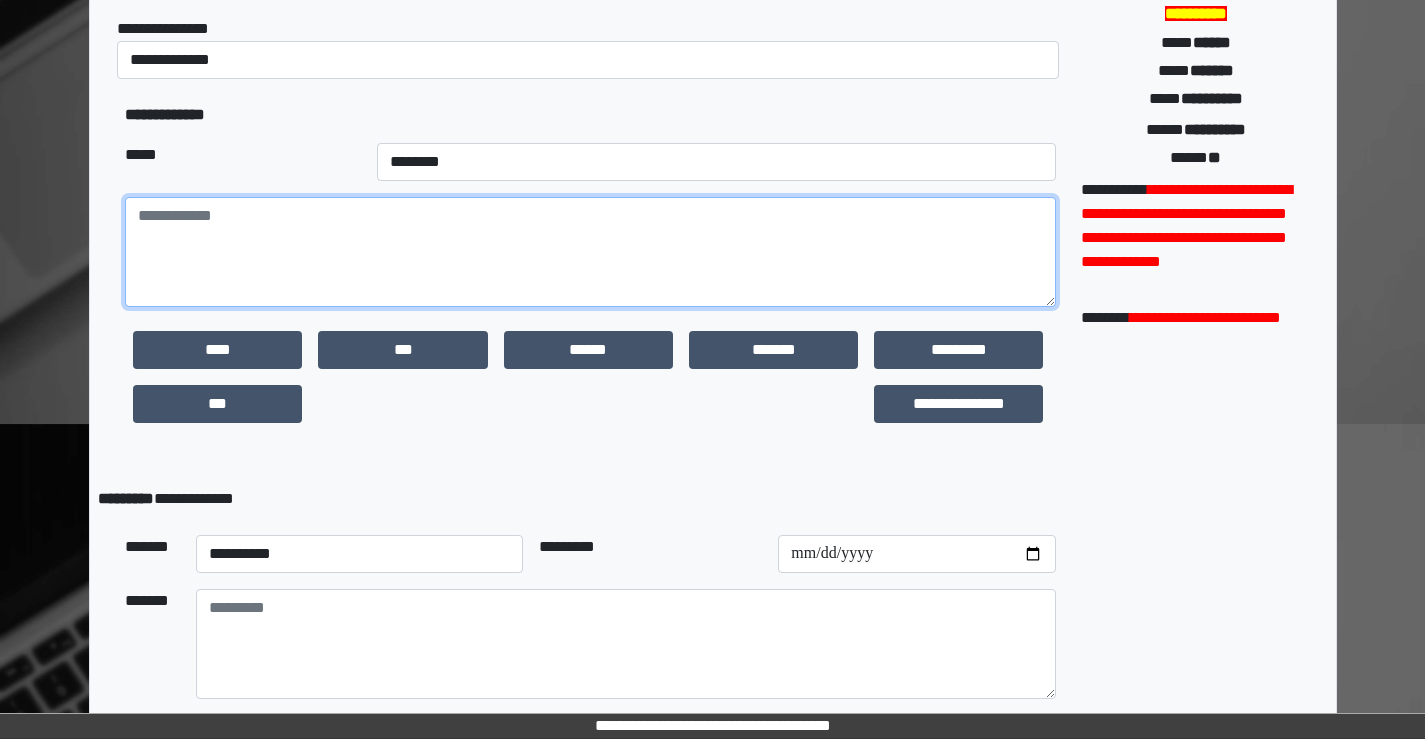 paste on "**********" 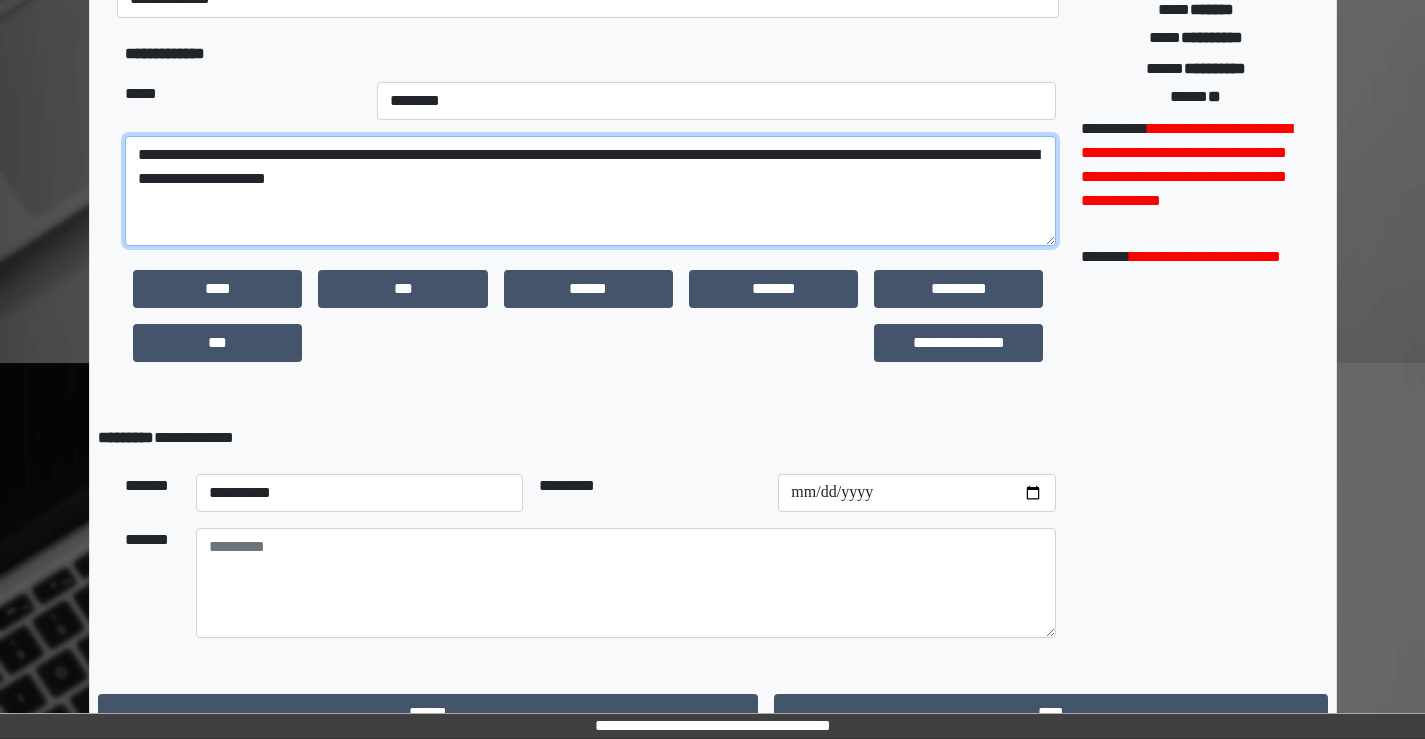 scroll, scrollTop: 495, scrollLeft: 0, axis: vertical 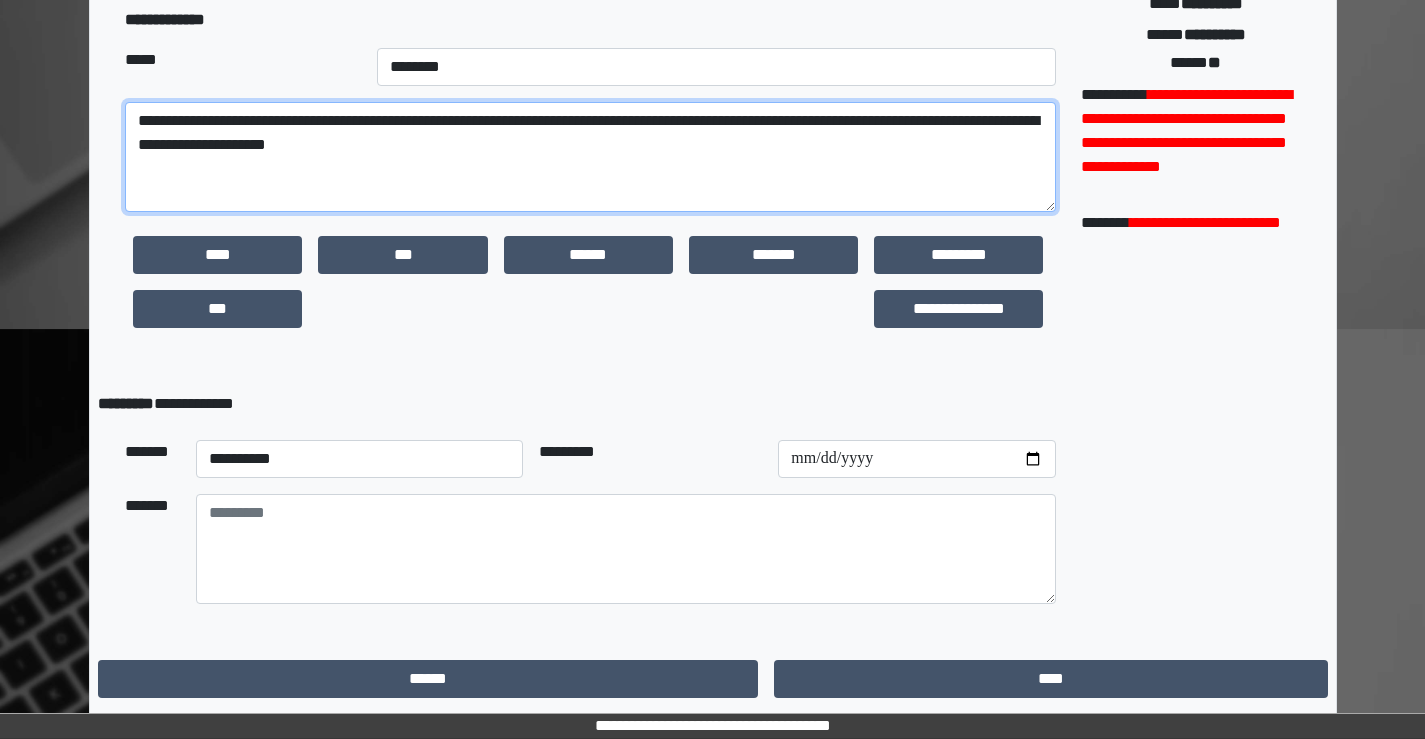 type on "**********" 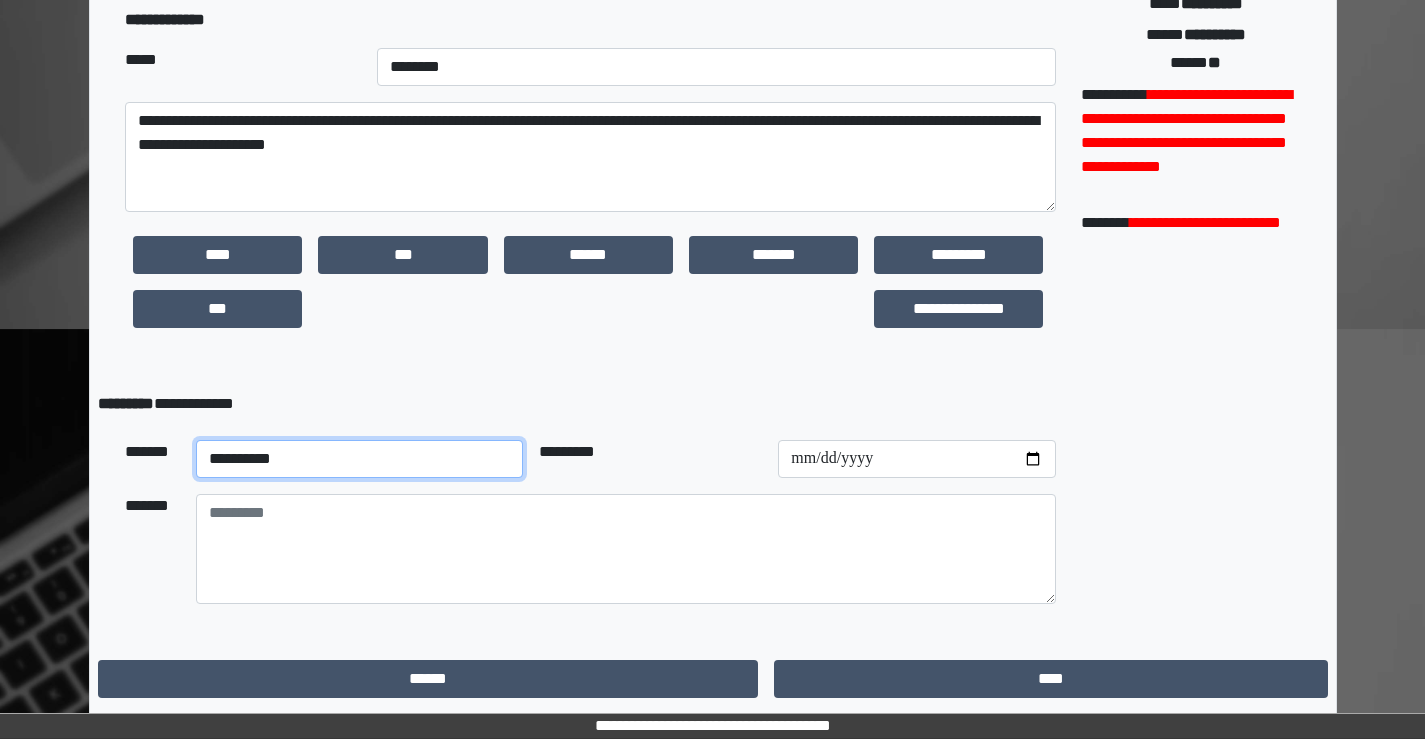 click on "**********" at bounding box center (360, 459) 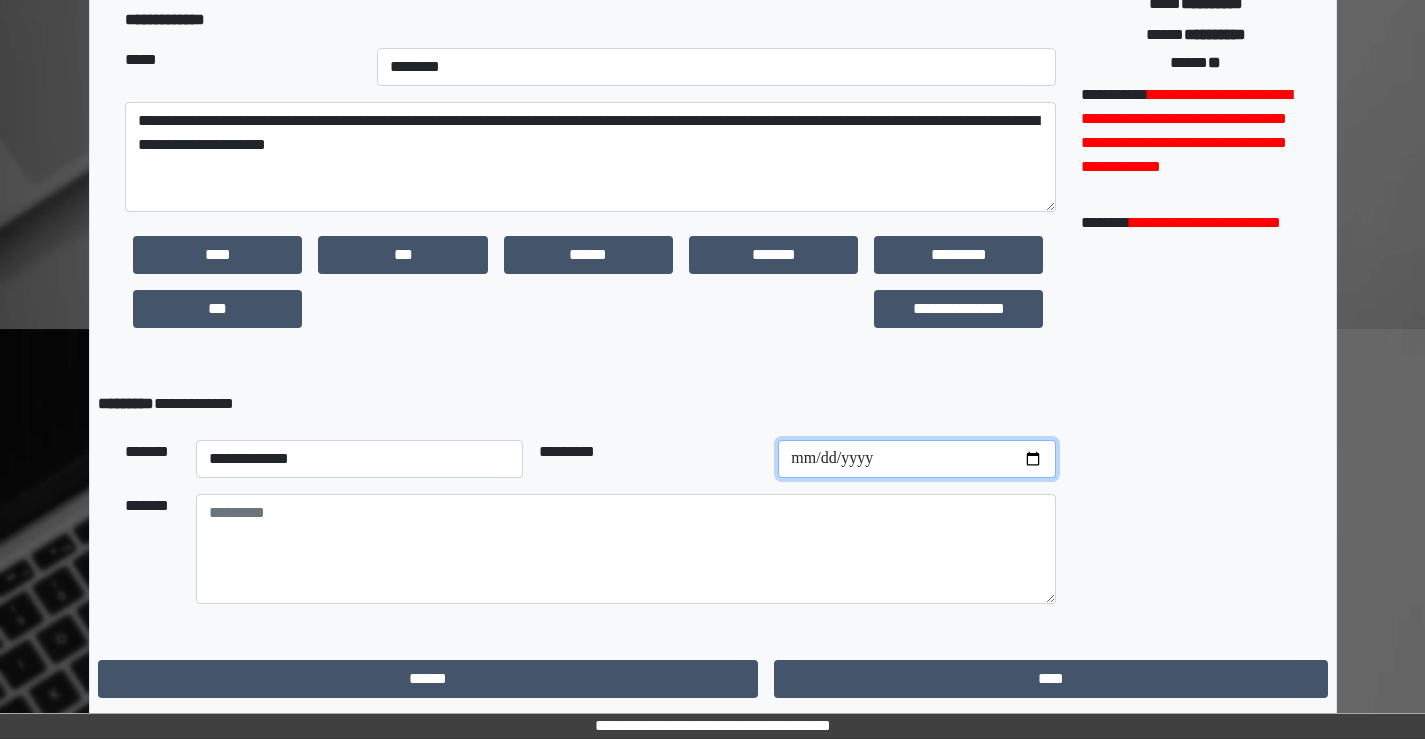 click at bounding box center [917, 459] 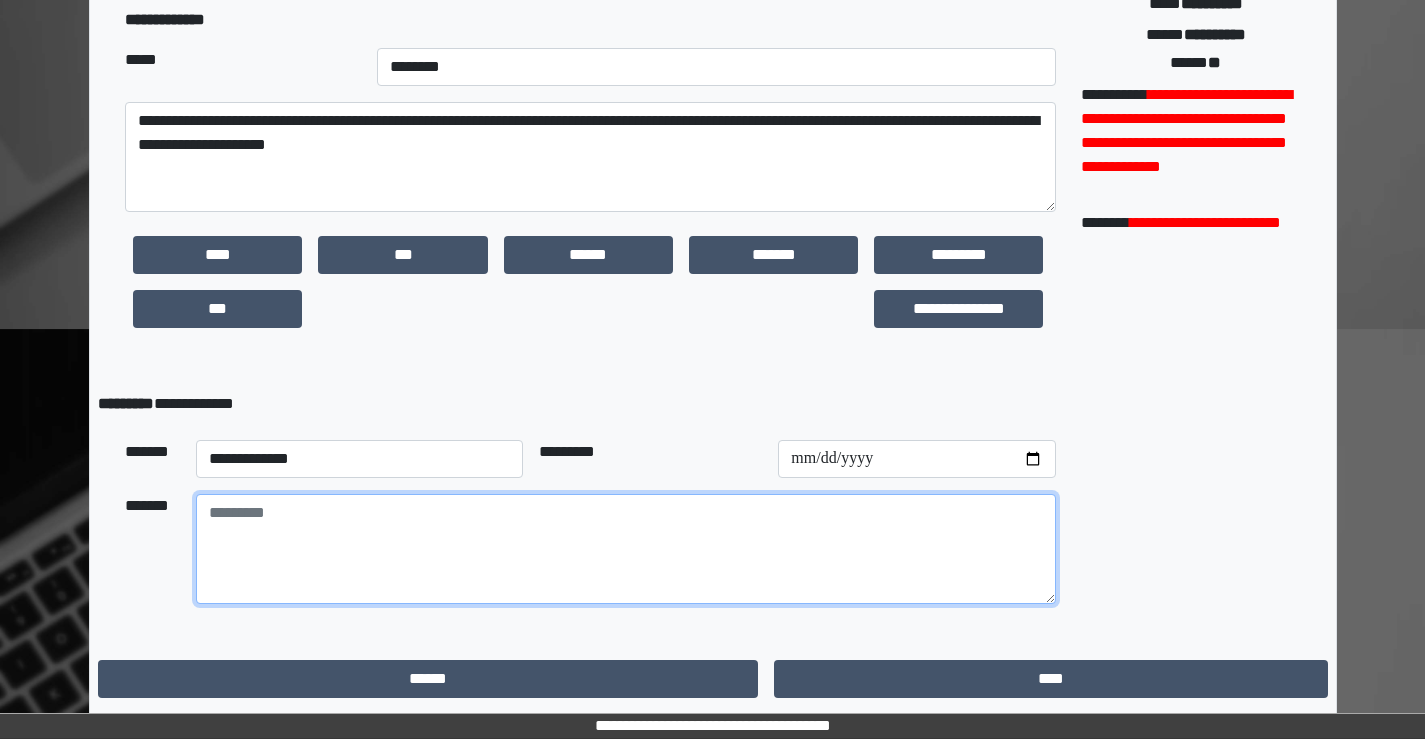 click at bounding box center (626, 549) 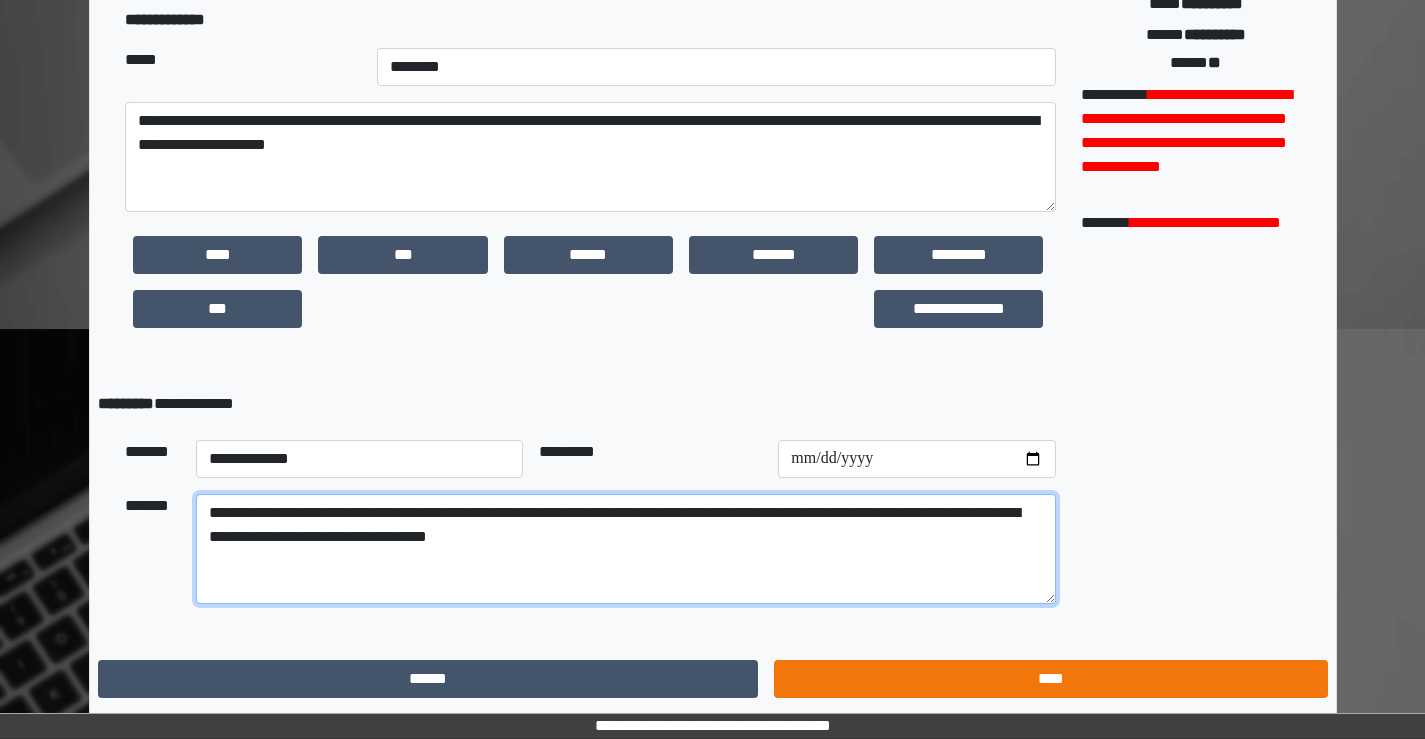 type on "**********" 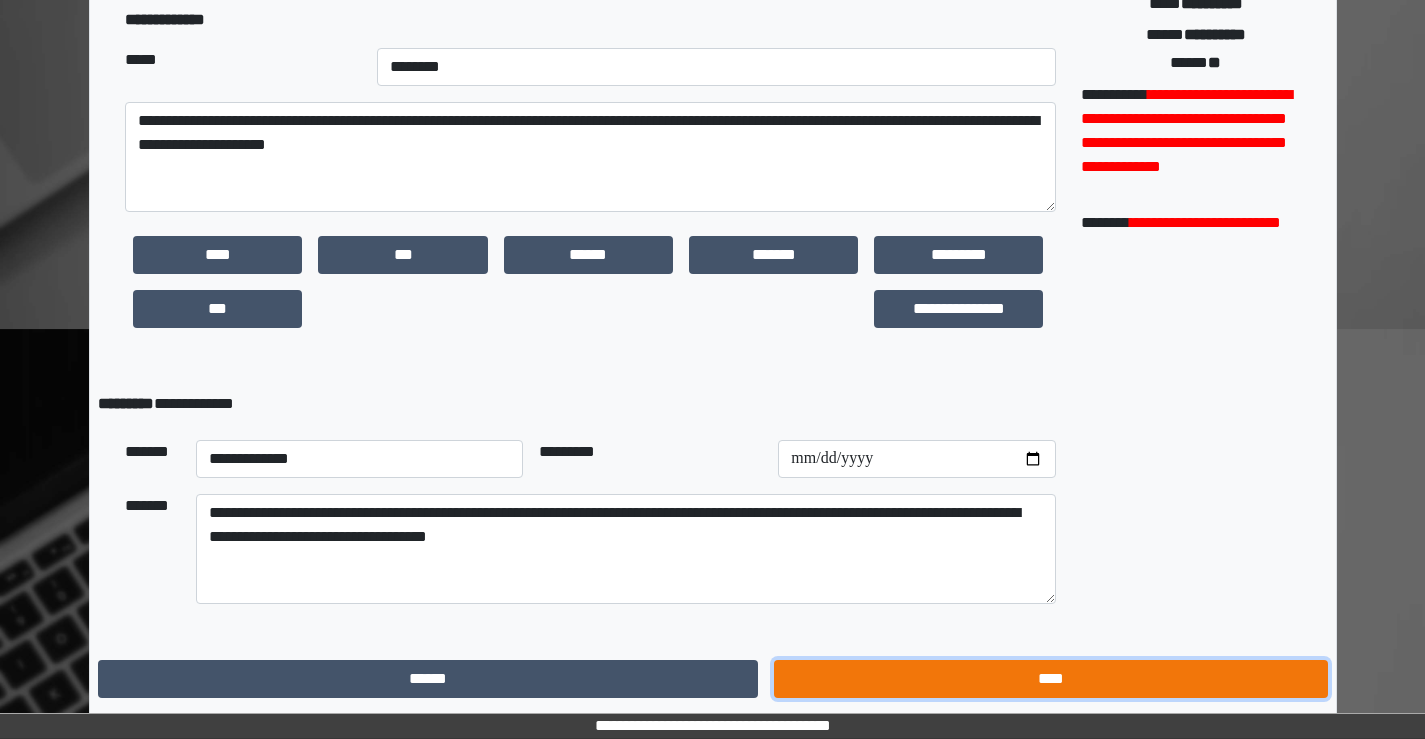 click on "****" at bounding box center (1050, 679) 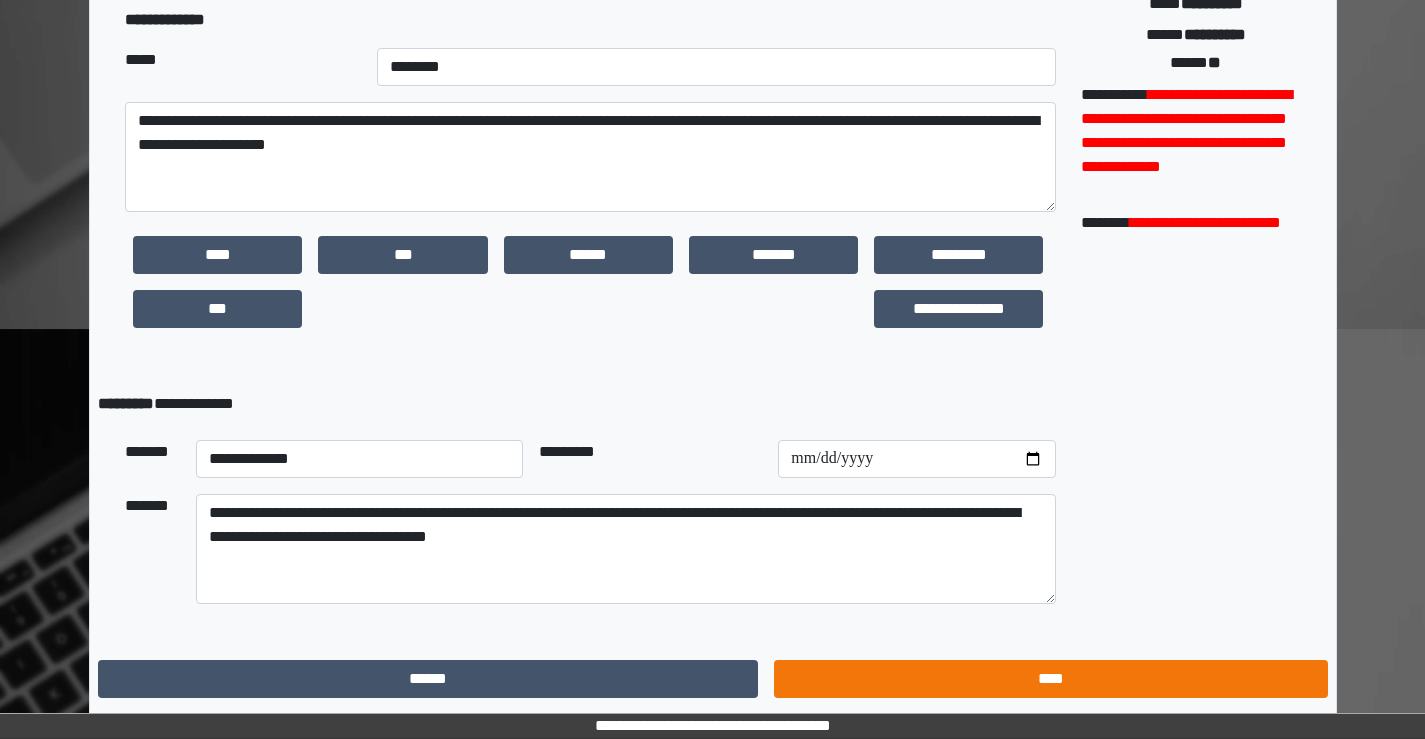 scroll, scrollTop: 0, scrollLeft: 0, axis: both 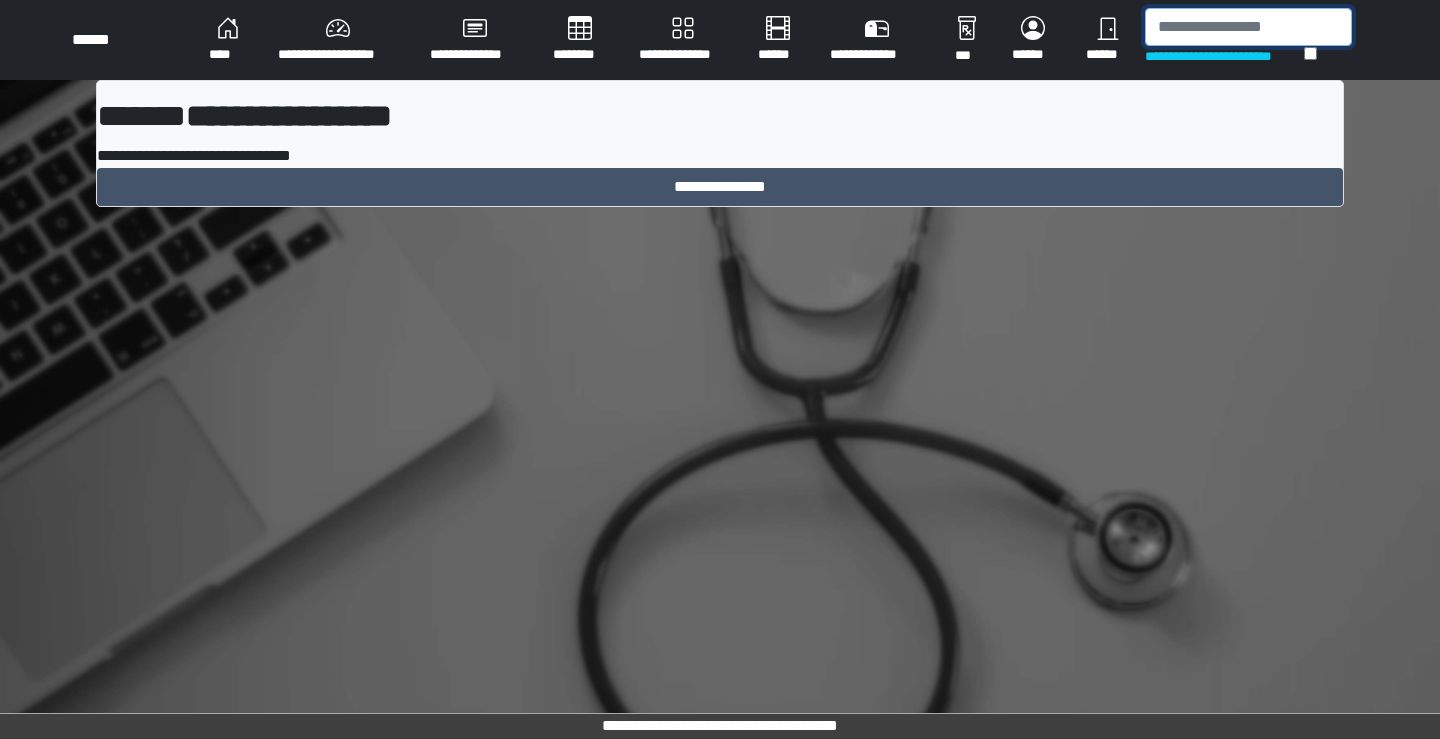 click at bounding box center [1248, 27] 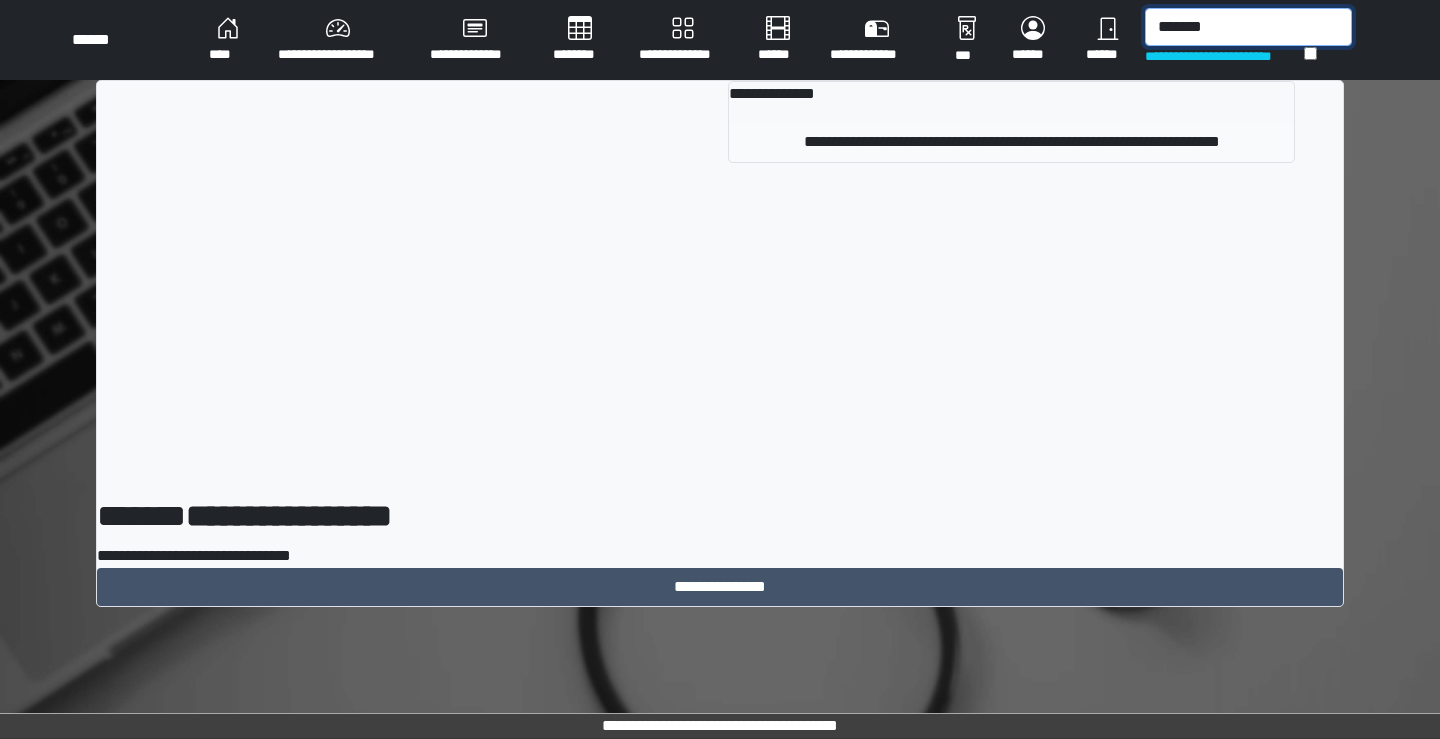 type on "*******" 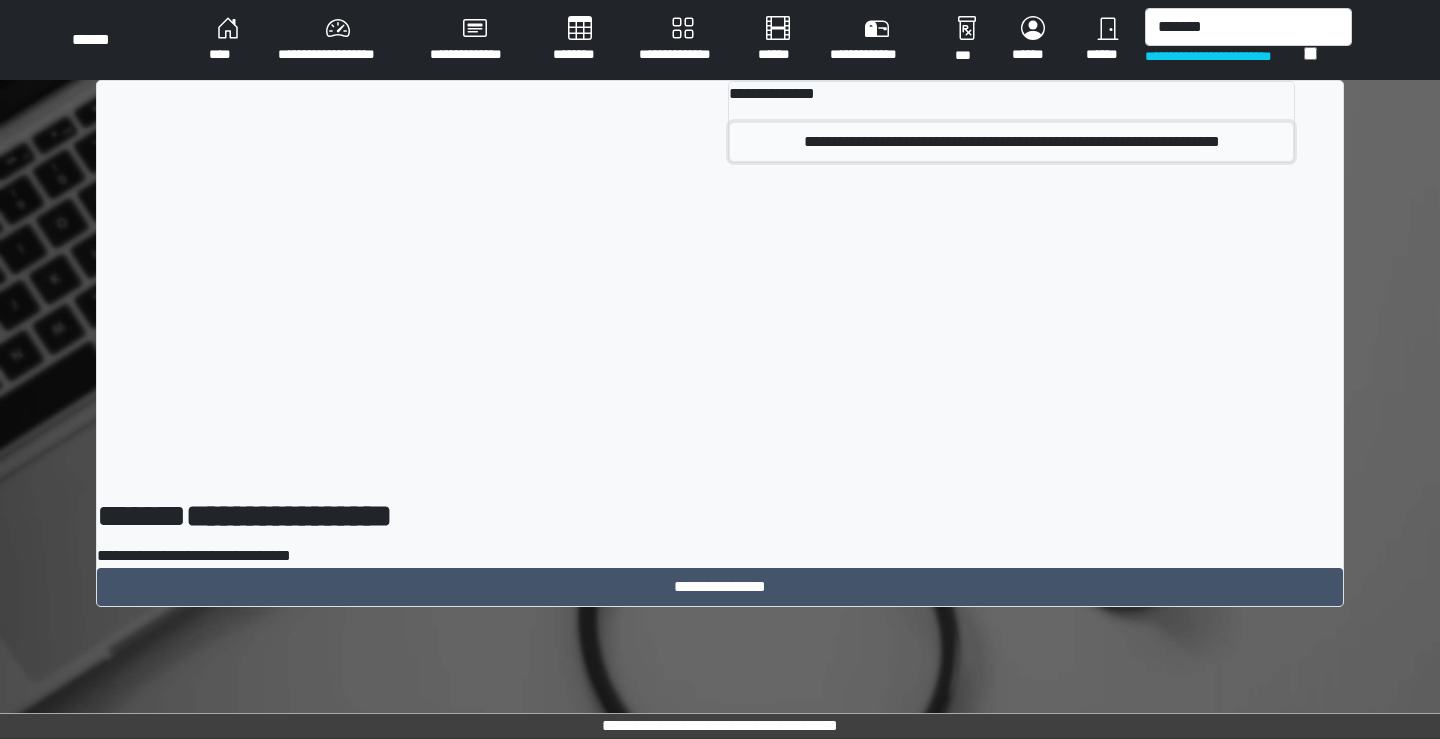 click on "**********" at bounding box center (1011, 142) 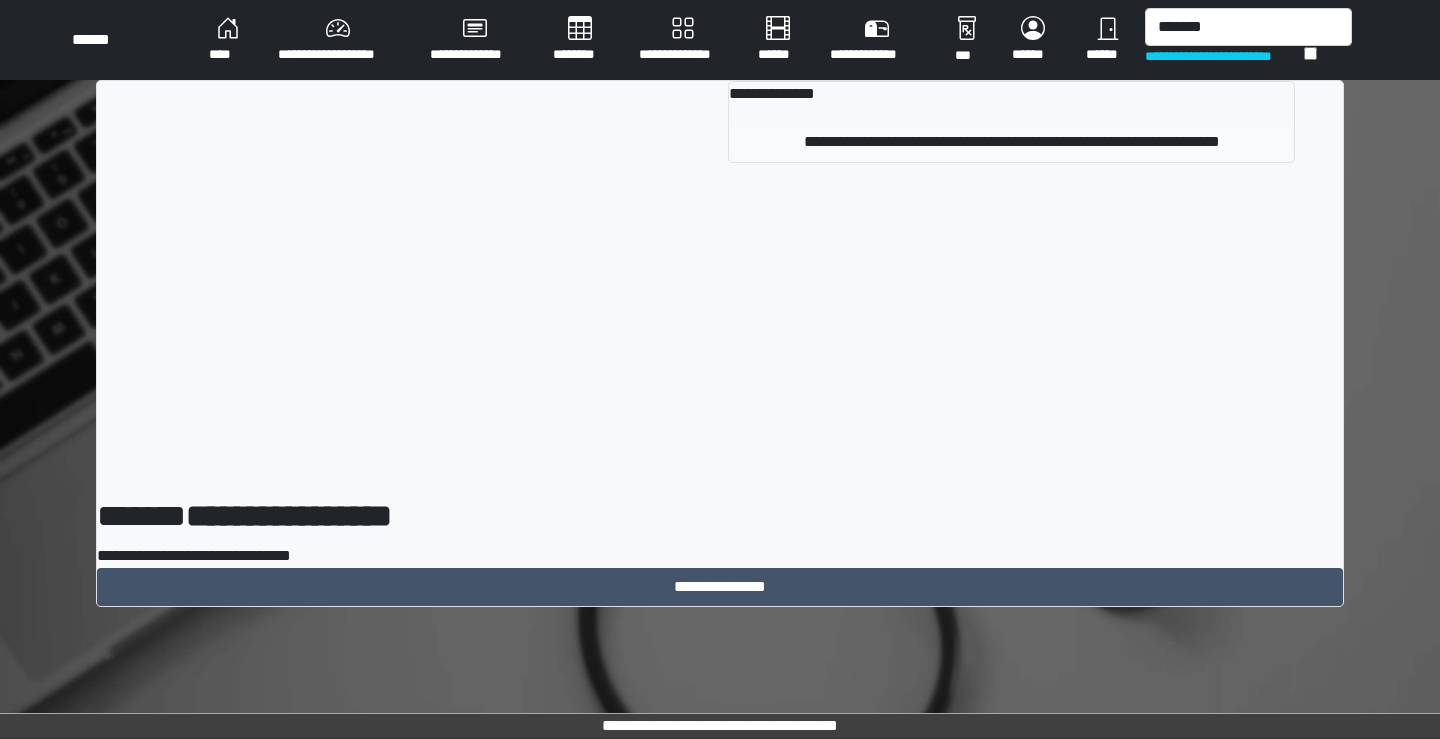 type 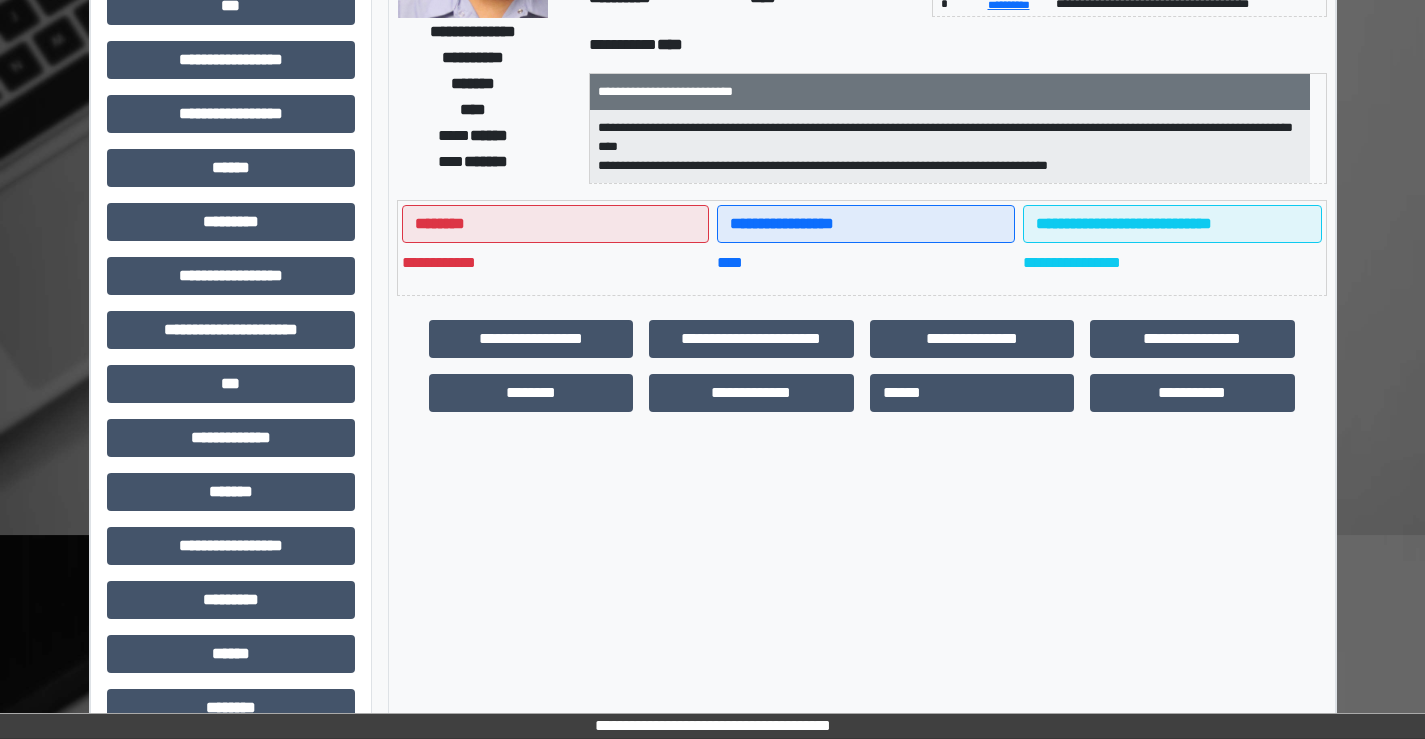scroll, scrollTop: 300, scrollLeft: 0, axis: vertical 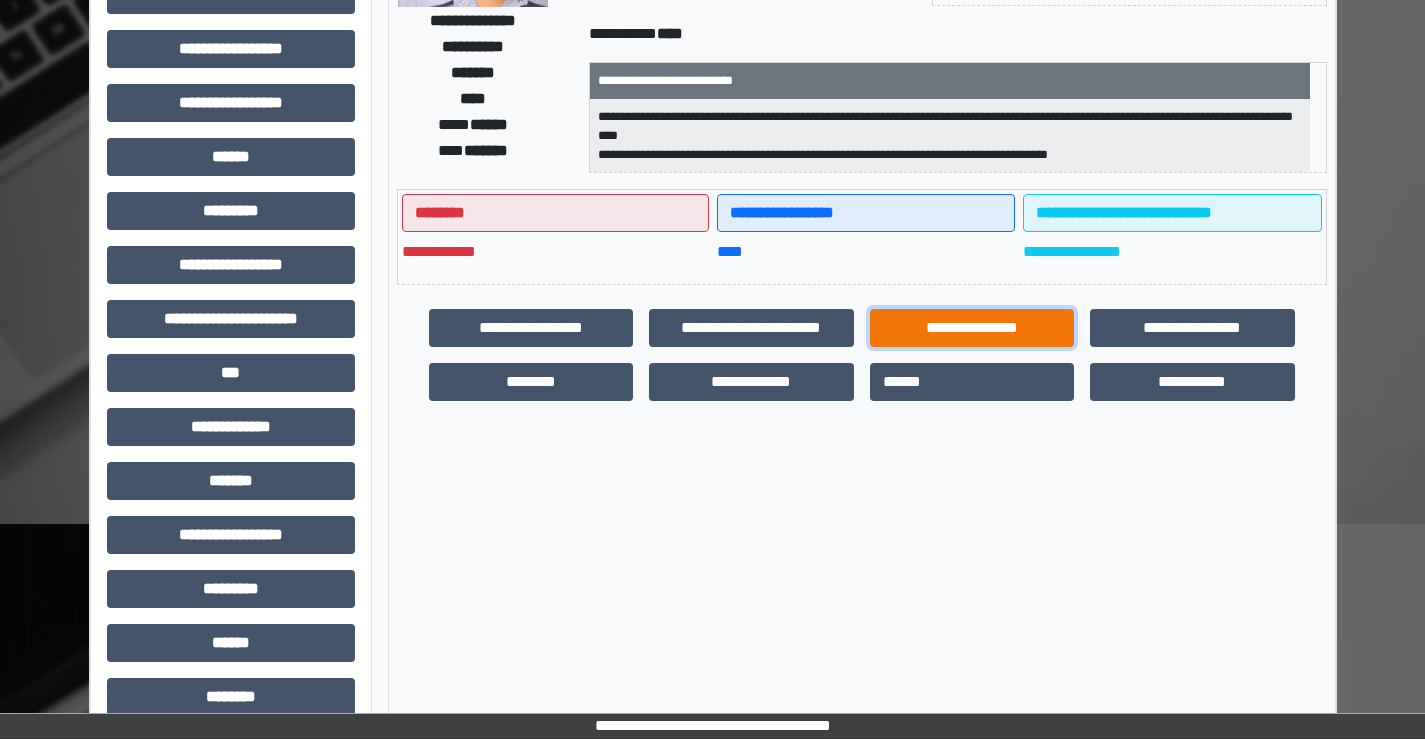 click on "**********" at bounding box center [972, 328] 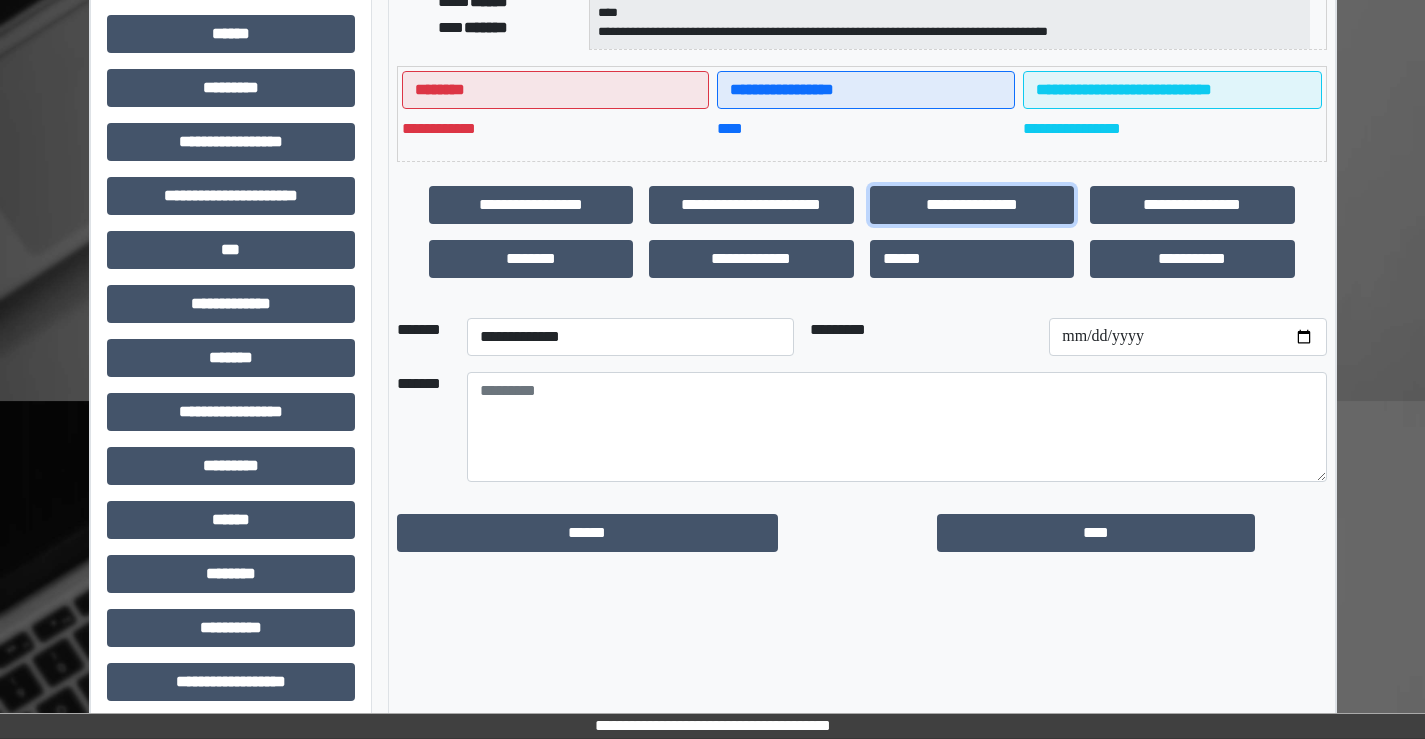 scroll, scrollTop: 435, scrollLeft: 0, axis: vertical 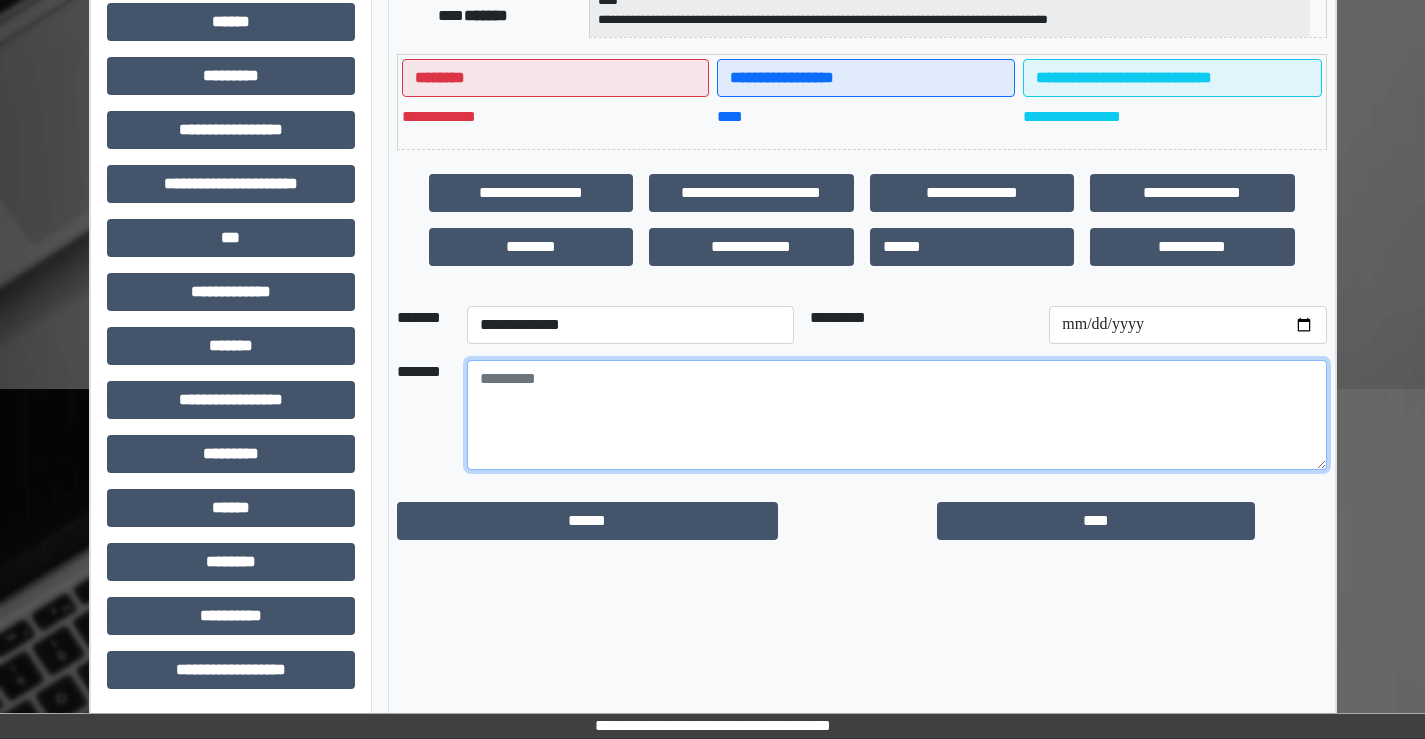 click at bounding box center [897, 415] 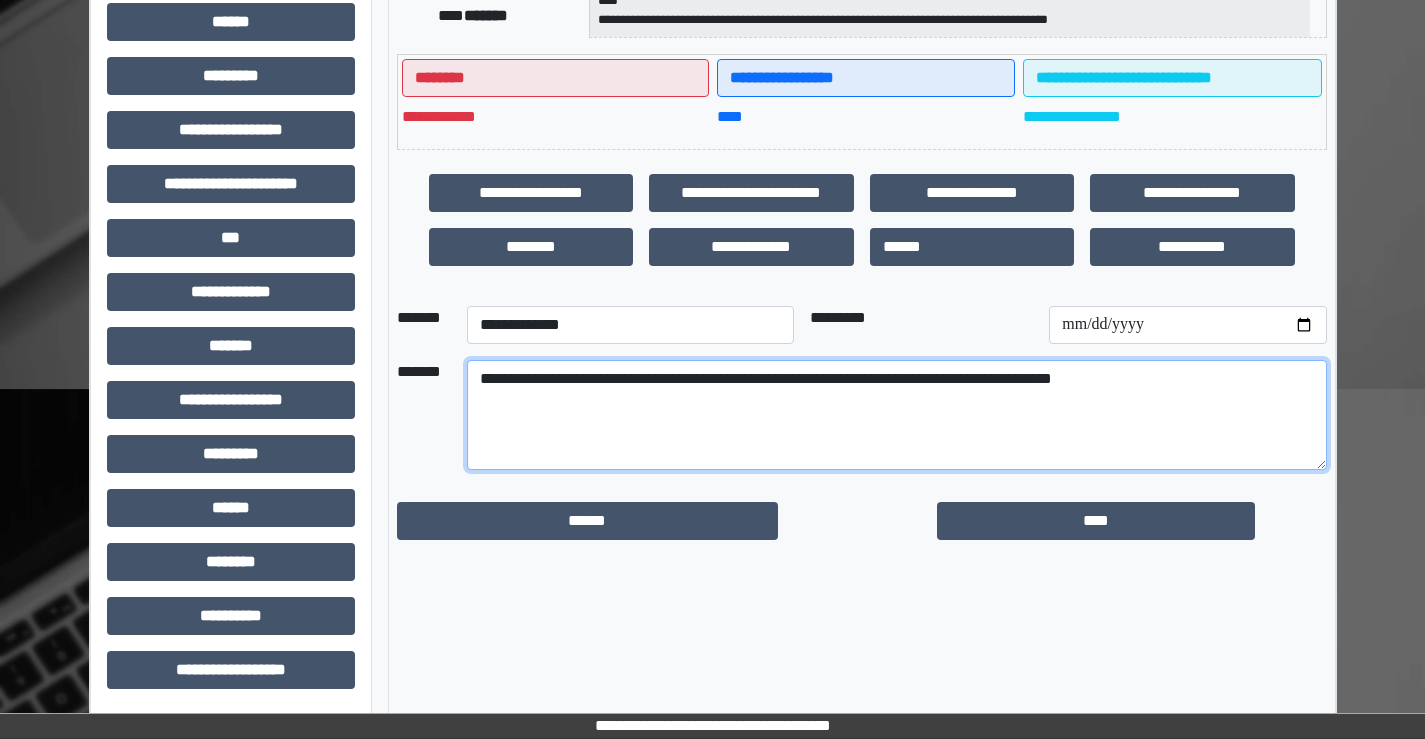 type on "**********" 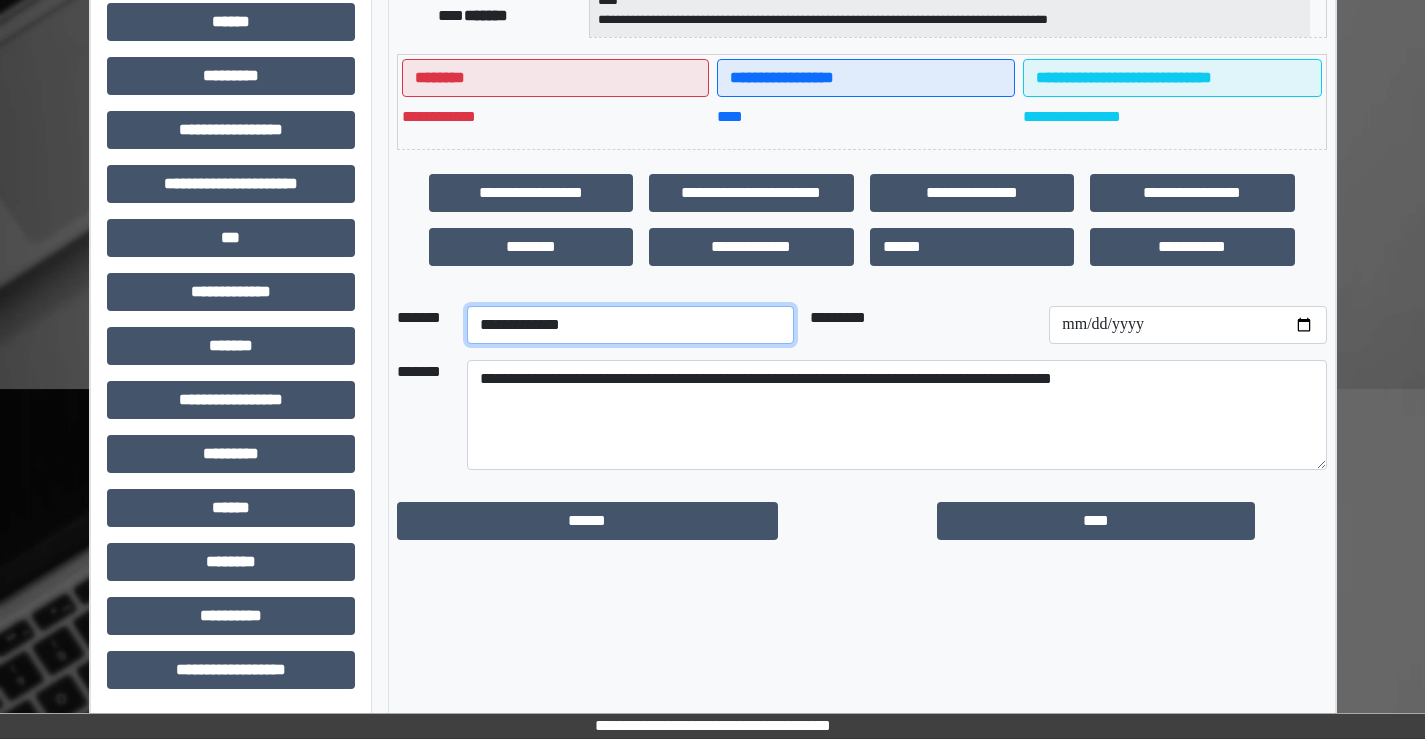 click on "**********" at bounding box center (630, 325) 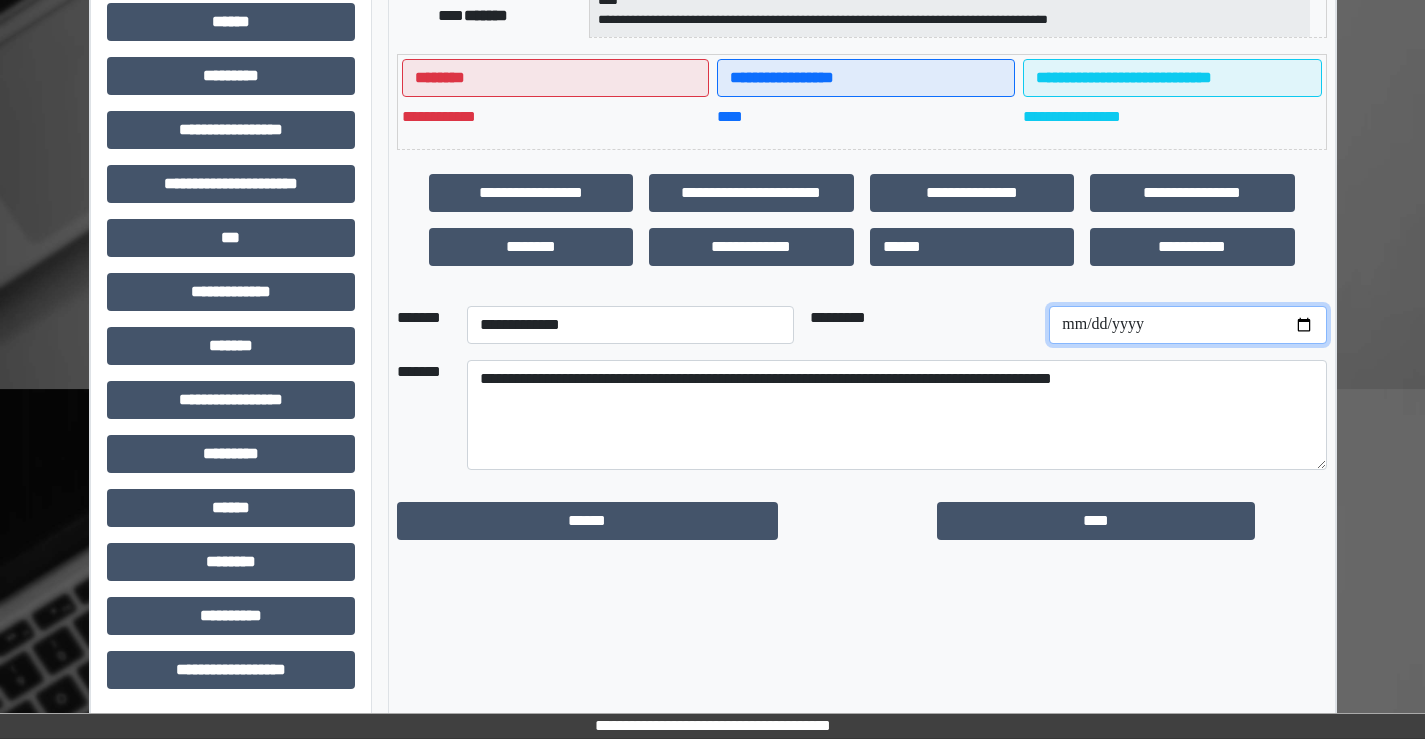 click at bounding box center [1187, 325] 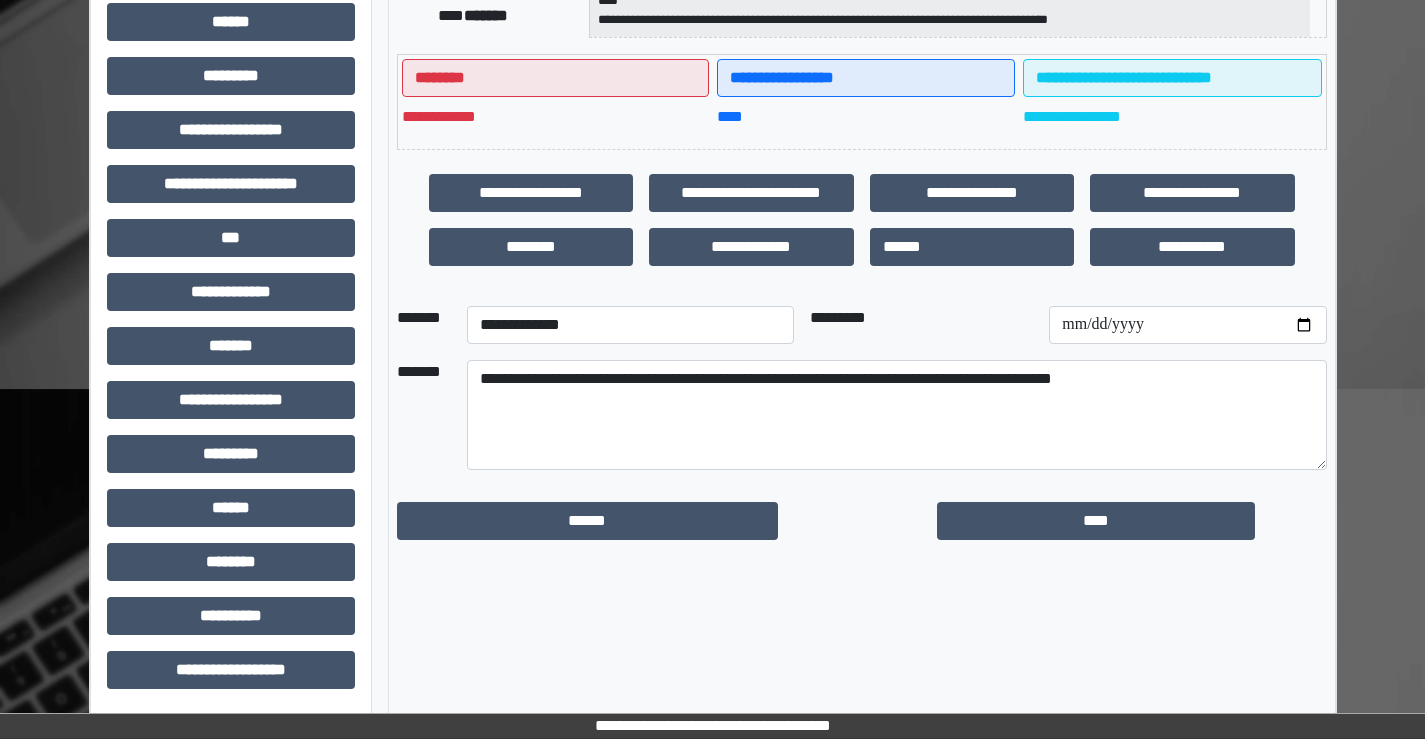 click on "*********" at bounding box center (922, 325) 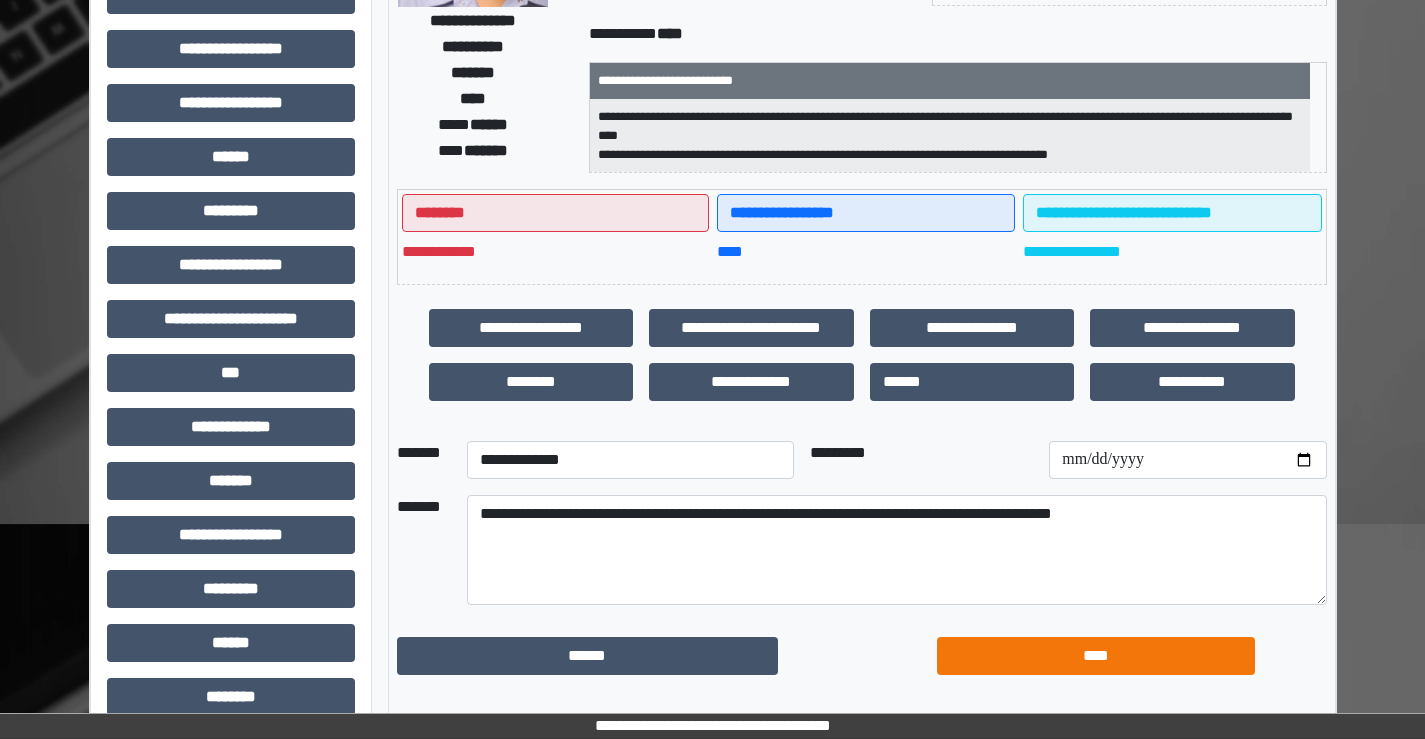 scroll, scrollTop: 335, scrollLeft: 0, axis: vertical 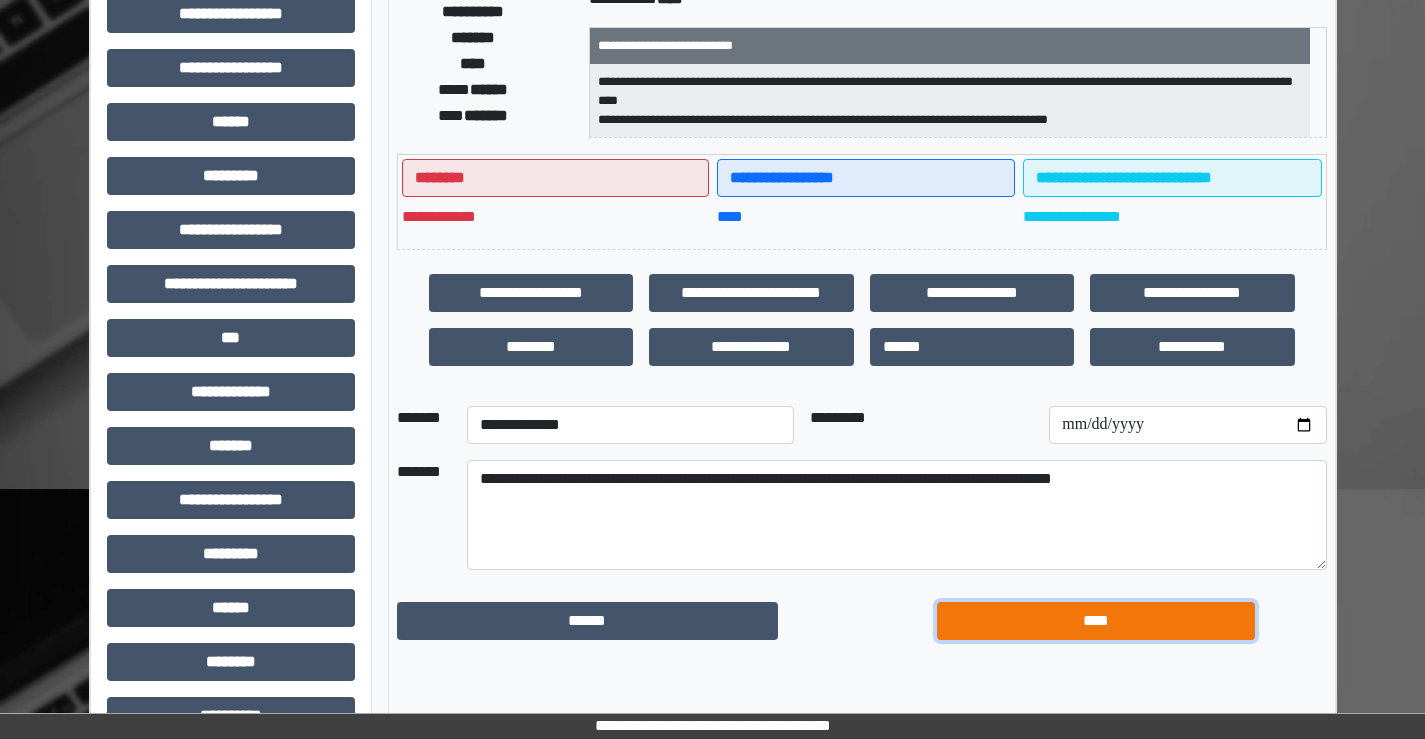 click on "****" at bounding box center [1096, 621] 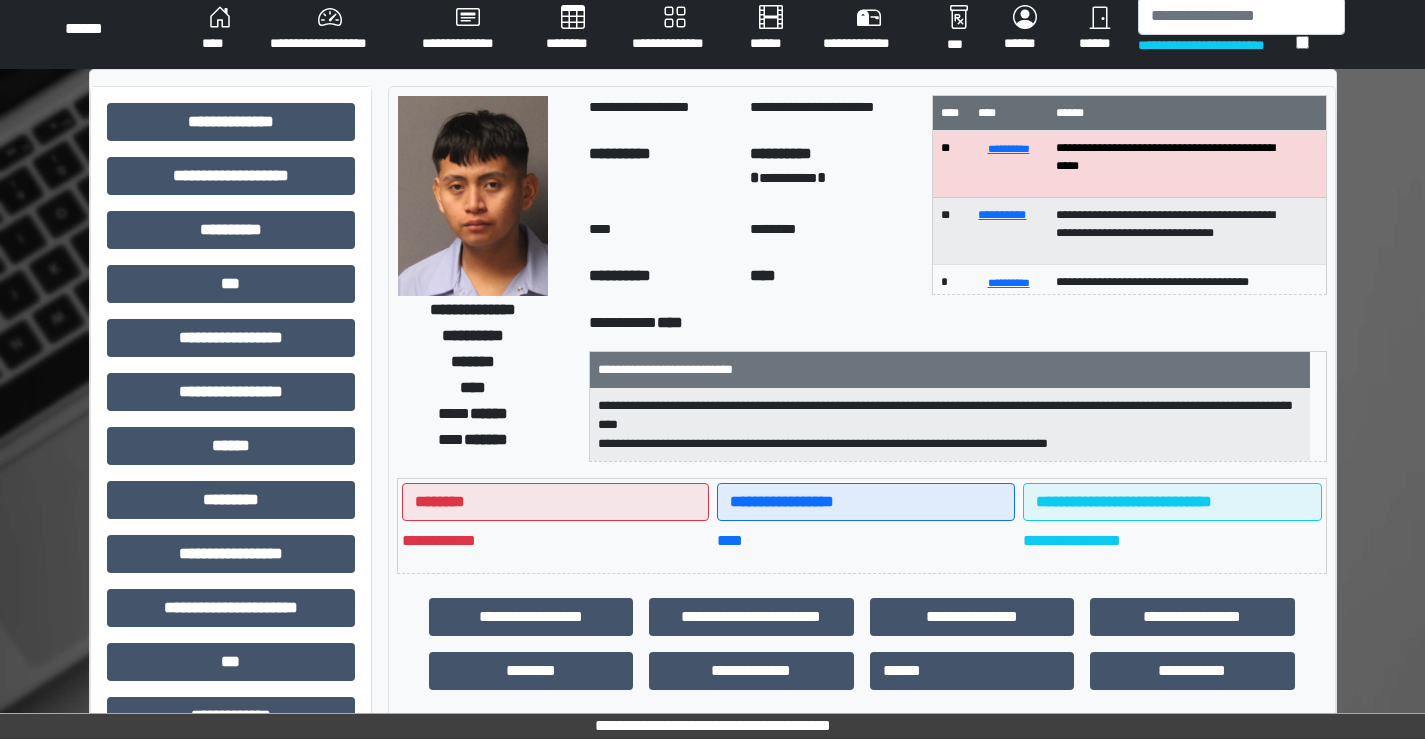 scroll, scrollTop: 0, scrollLeft: 0, axis: both 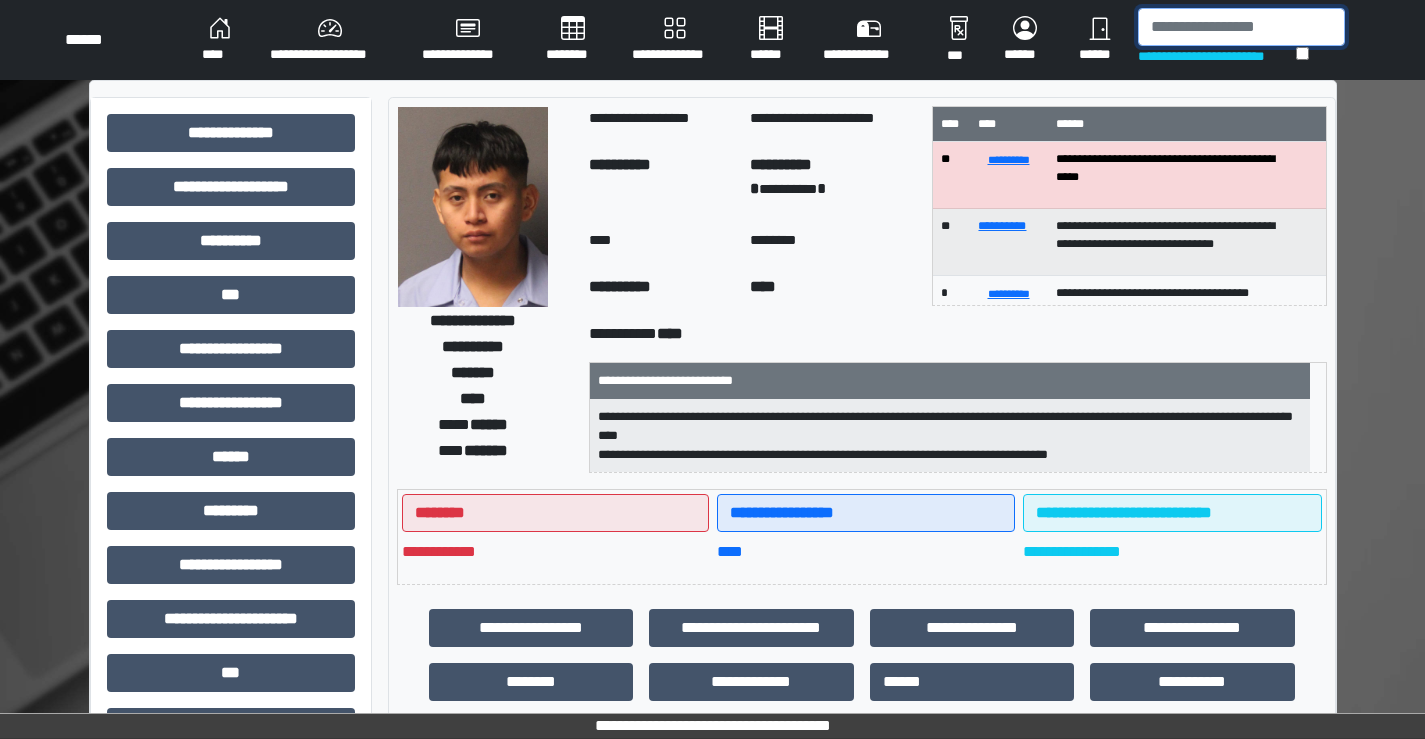 click at bounding box center (1241, 27) 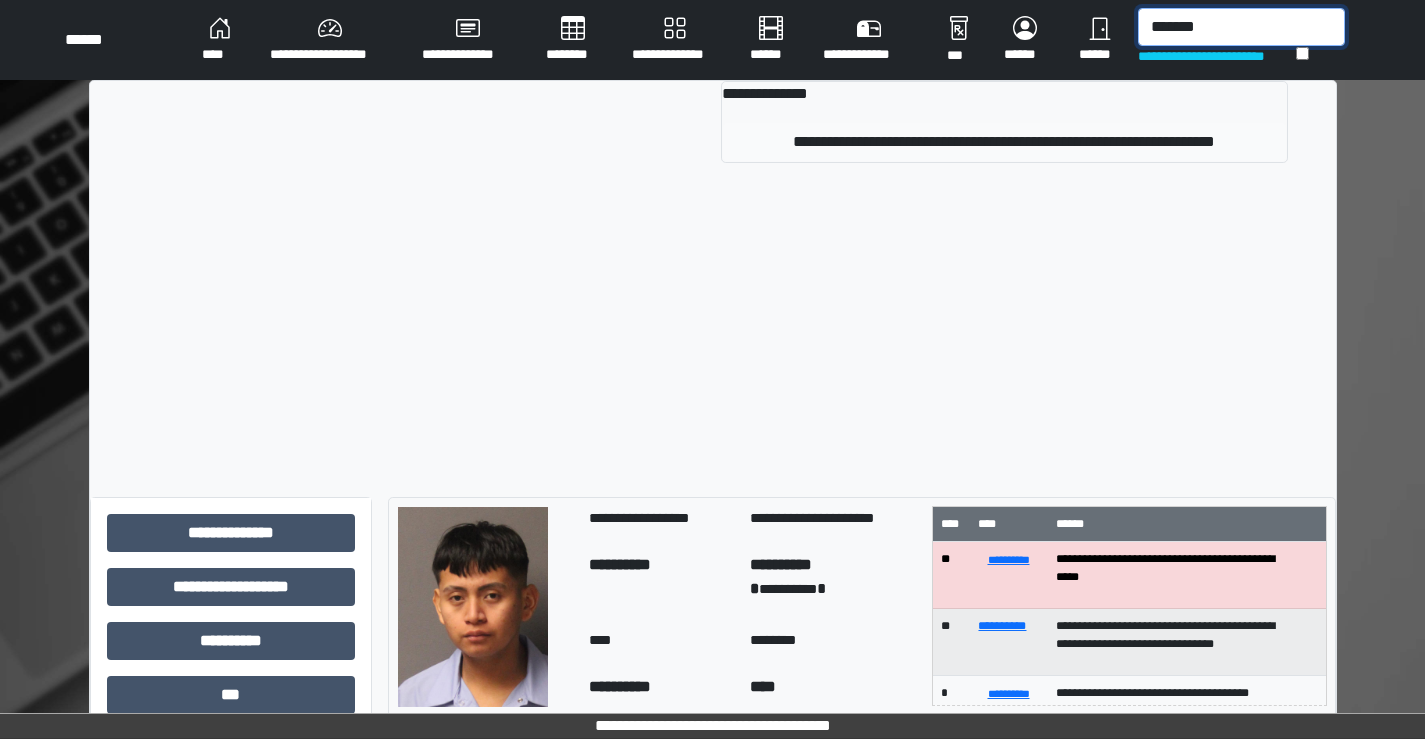 type on "*******" 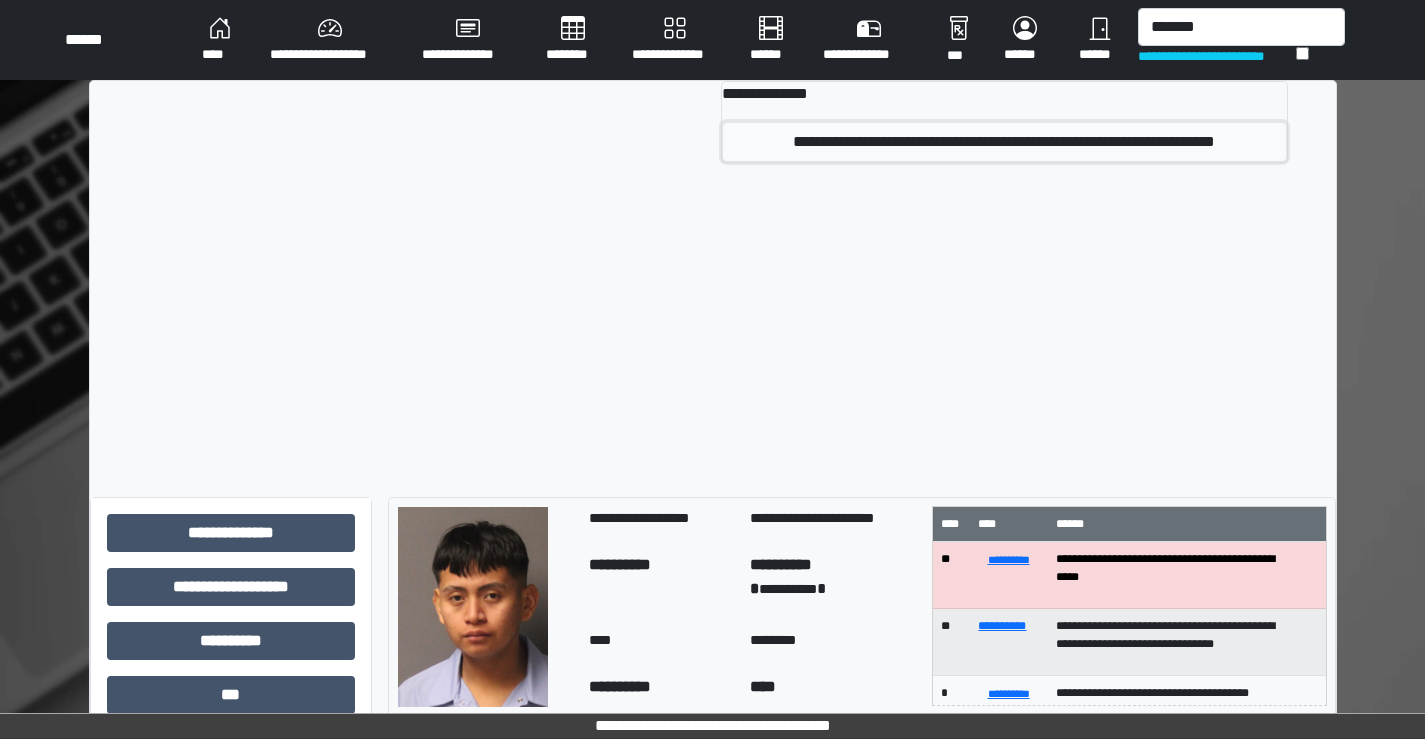 click on "**********" at bounding box center (1004, 142) 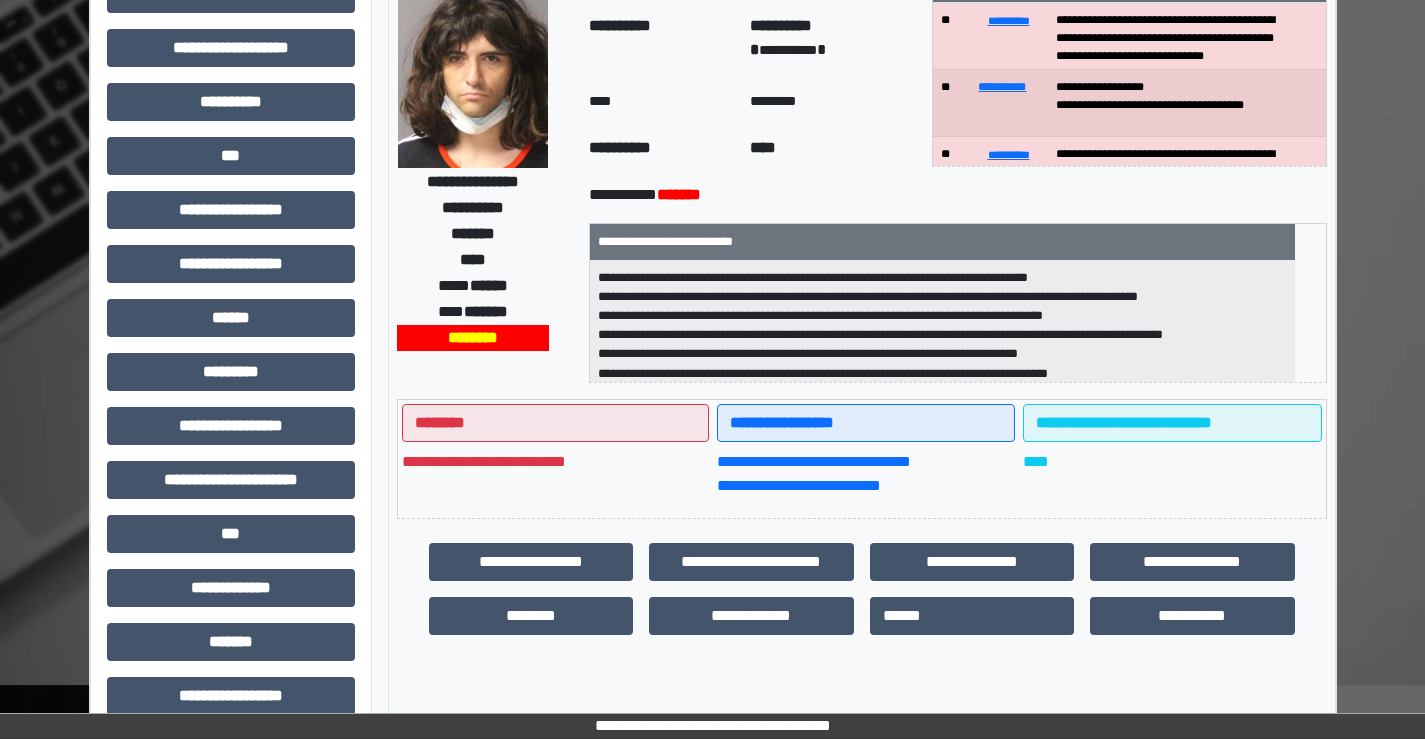 scroll, scrollTop: 435, scrollLeft: 0, axis: vertical 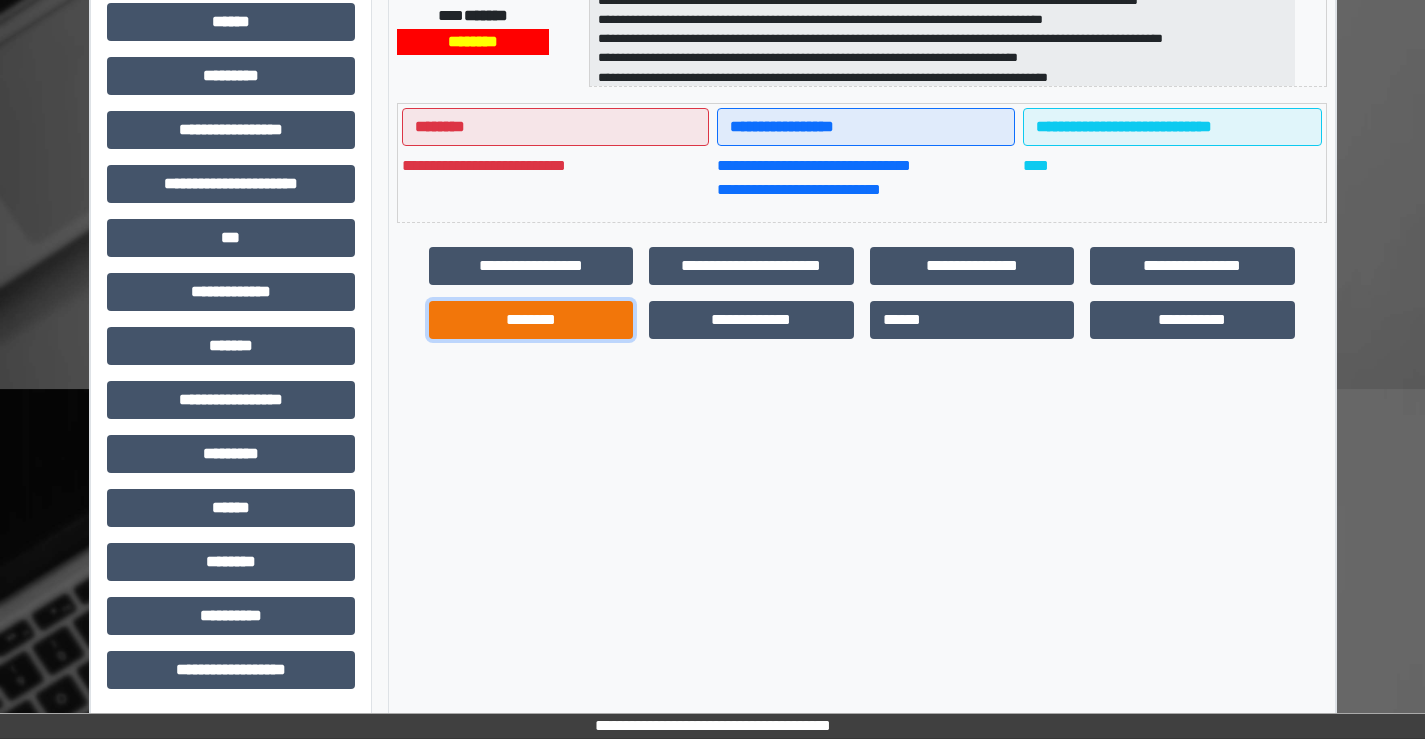 click on "********" at bounding box center (531, 320) 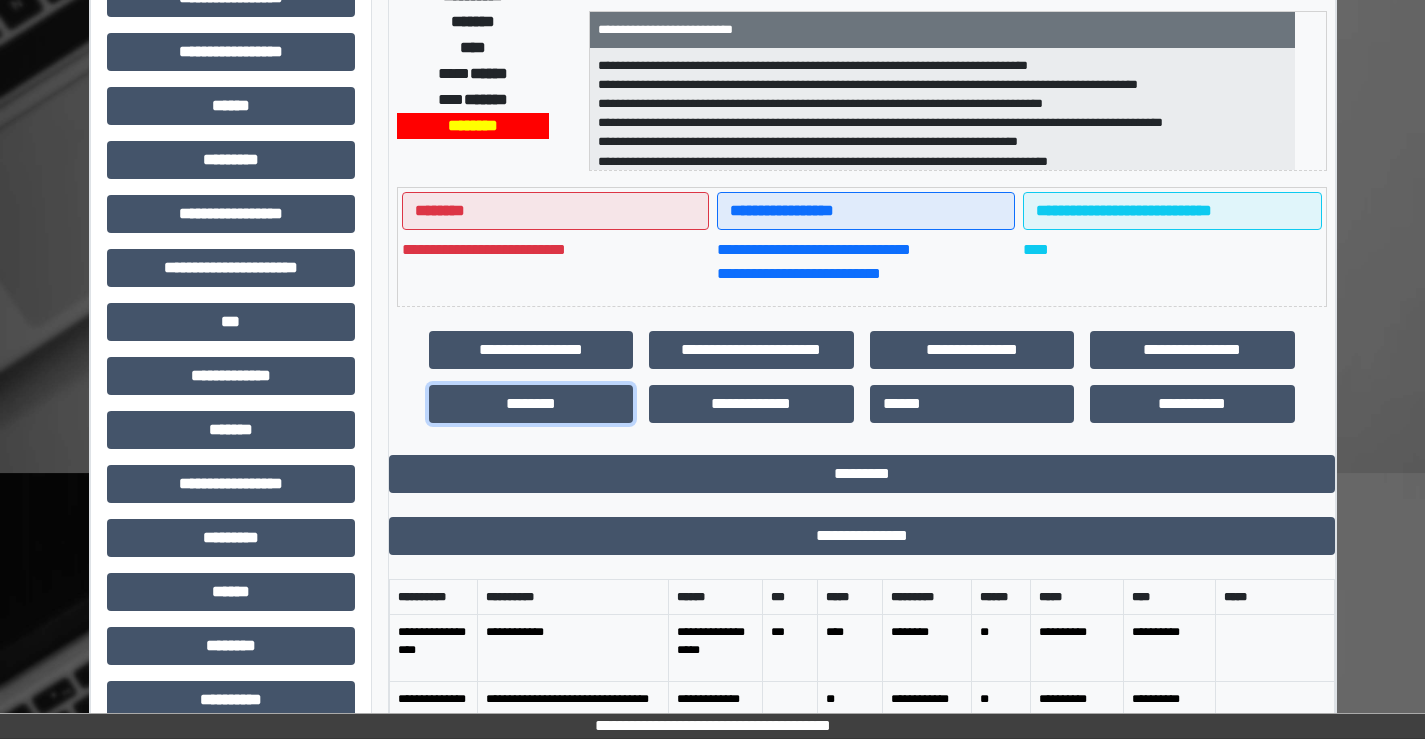 scroll, scrollTop: 135, scrollLeft: 0, axis: vertical 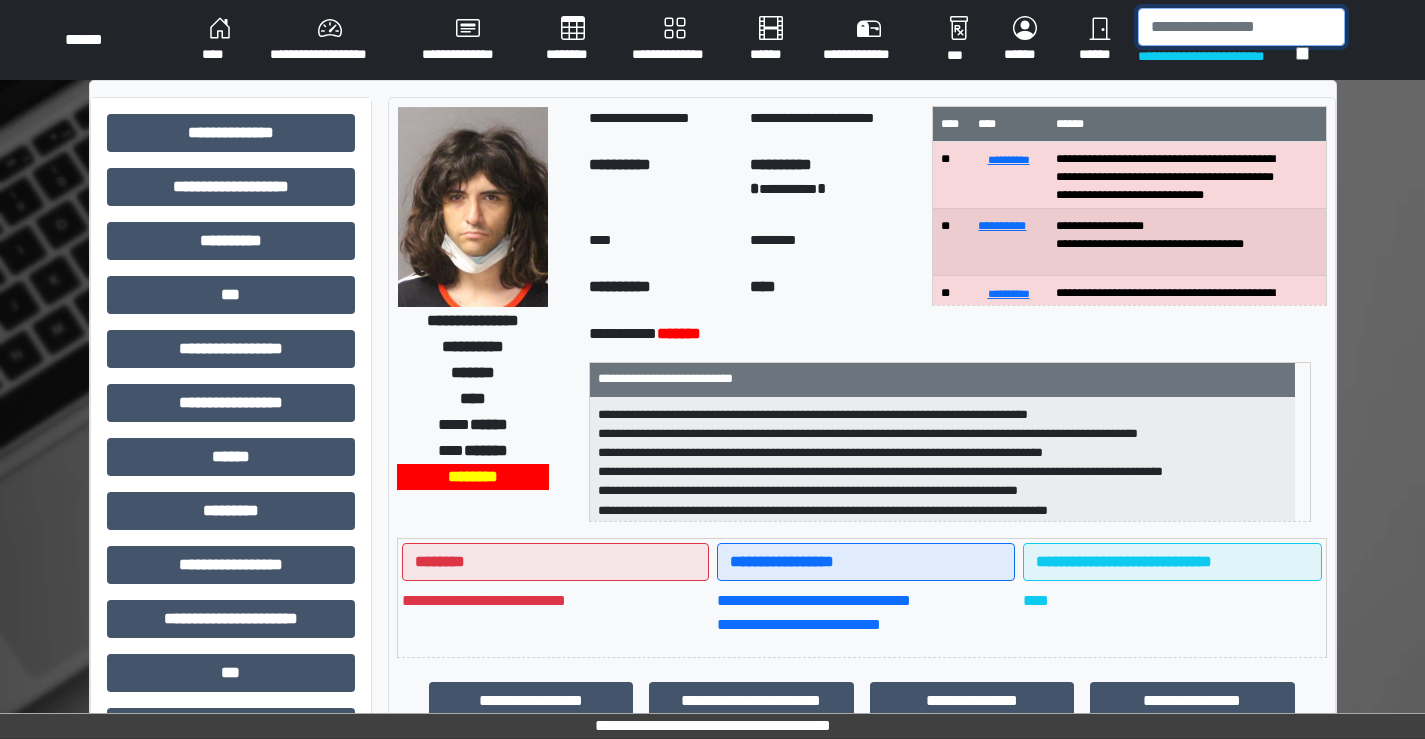 click at bounding box center (1241, 27) 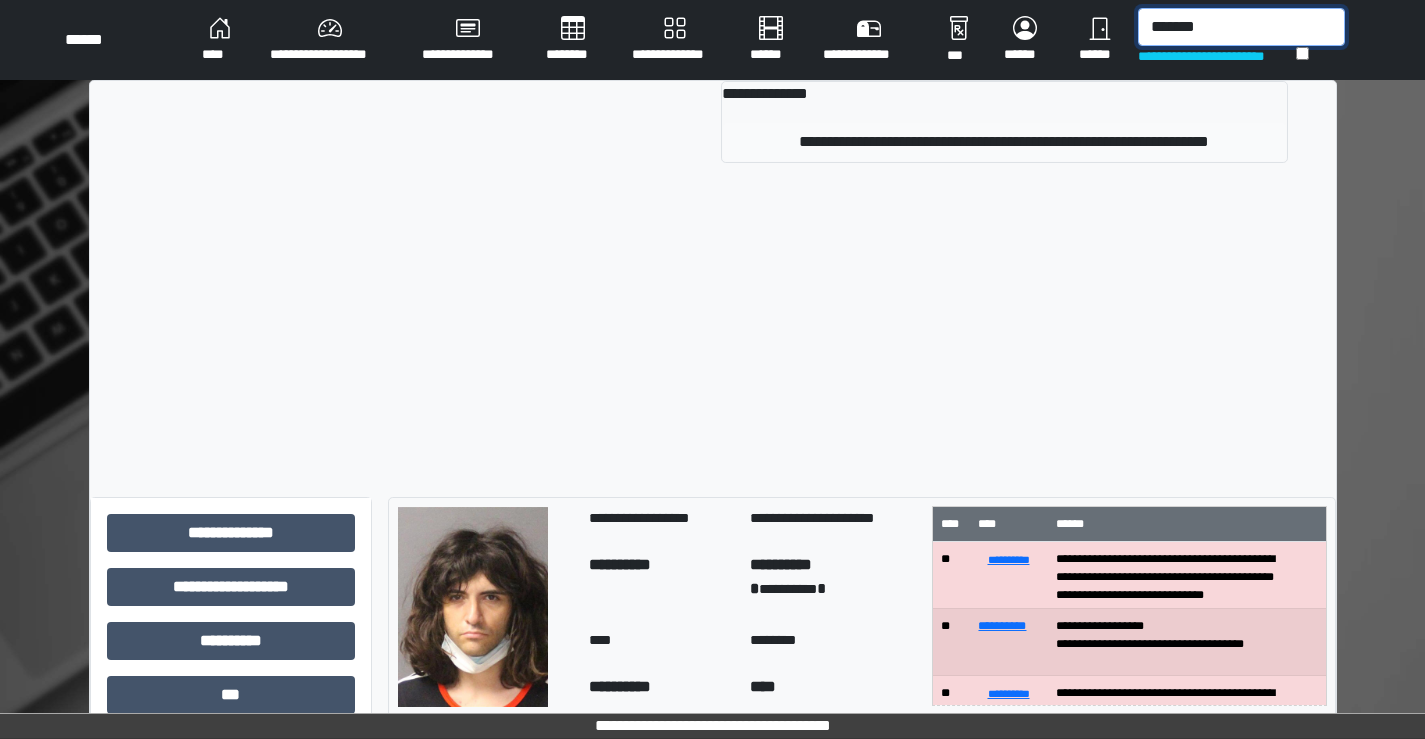 type on "*******" 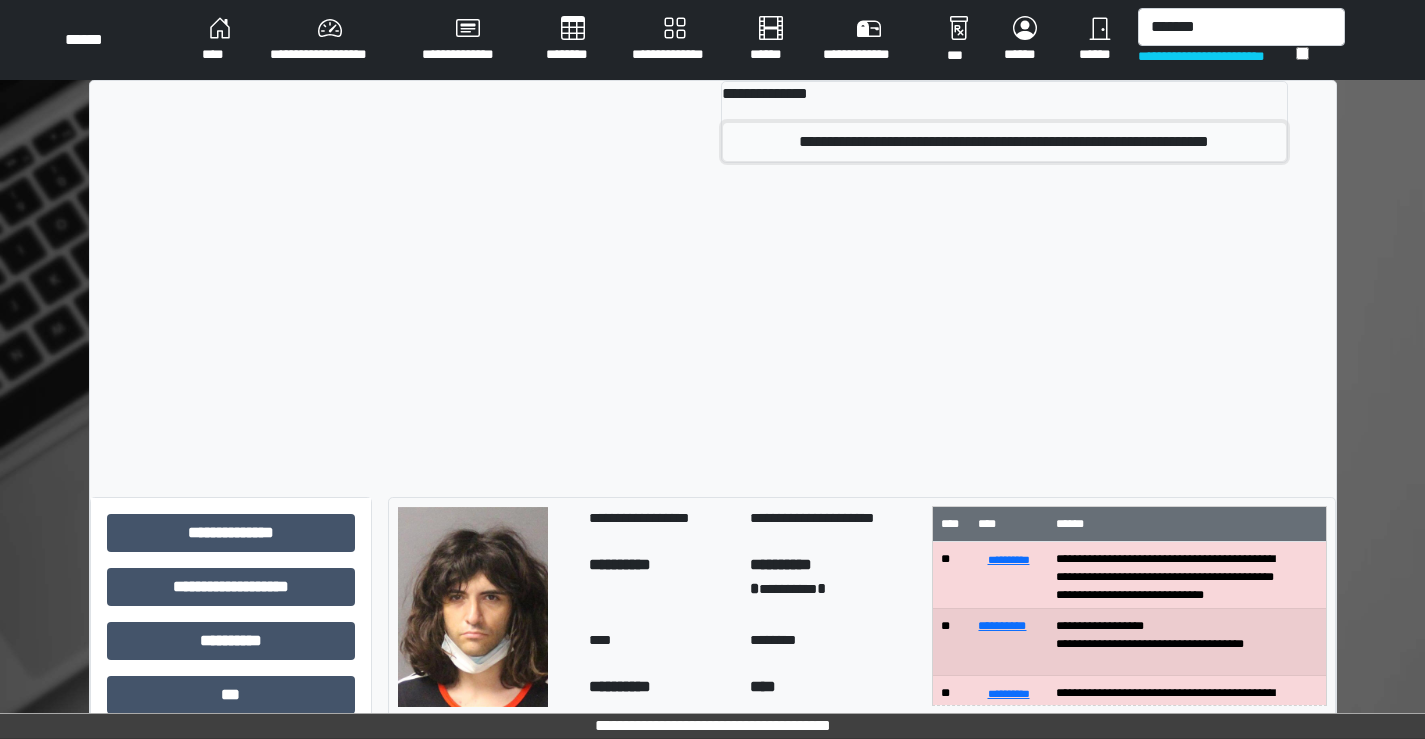 click on "**********" at bounding box center (1004, 142) 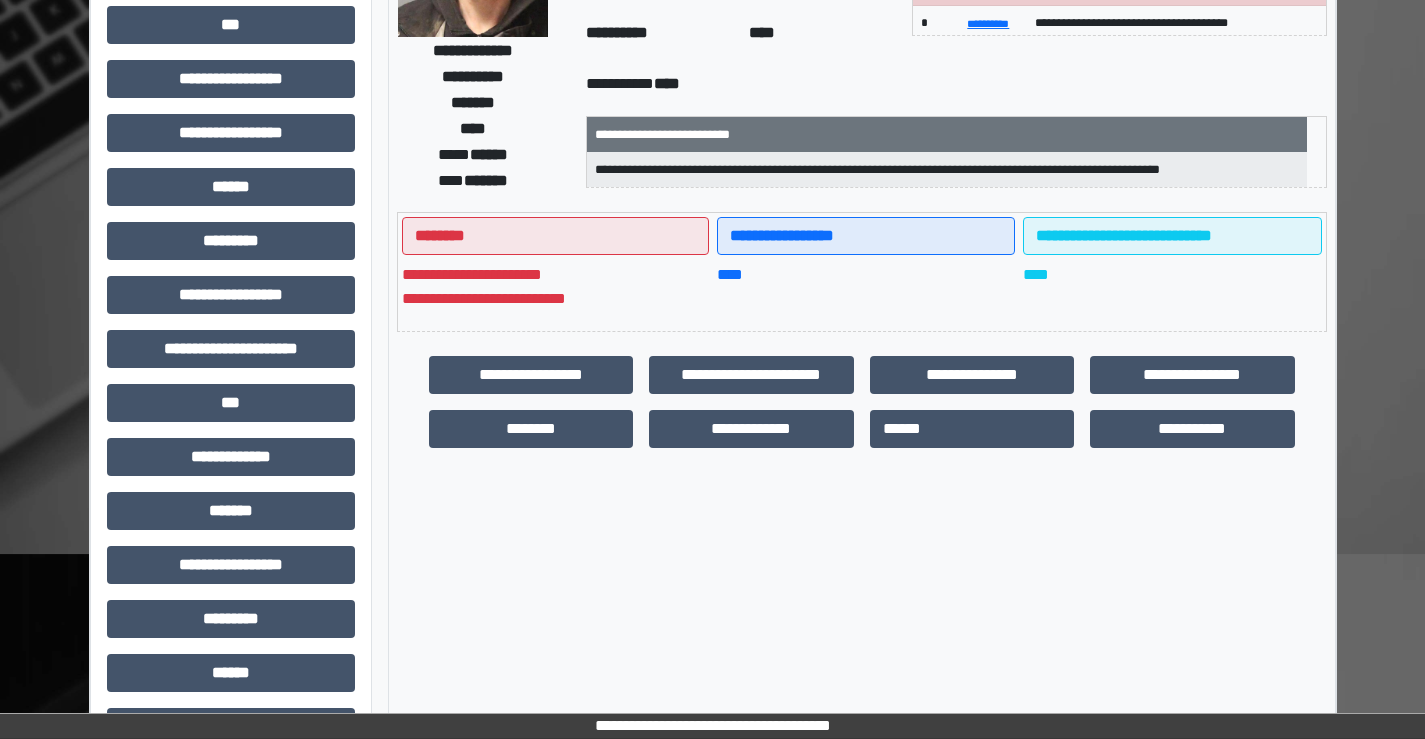 scroll, scrollTop: 300, scrollLeft: 0, axis: vertical 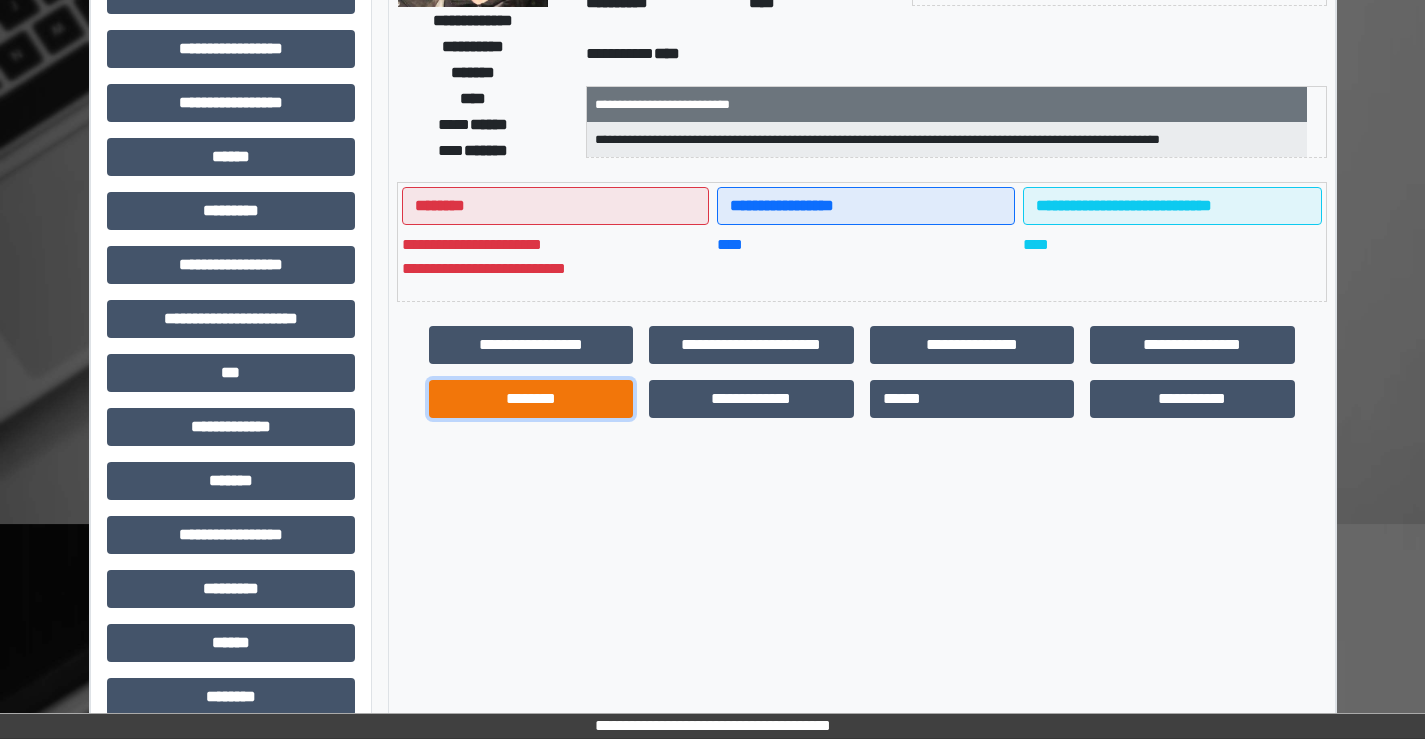 click on "********" at bounding box center (531, 399) 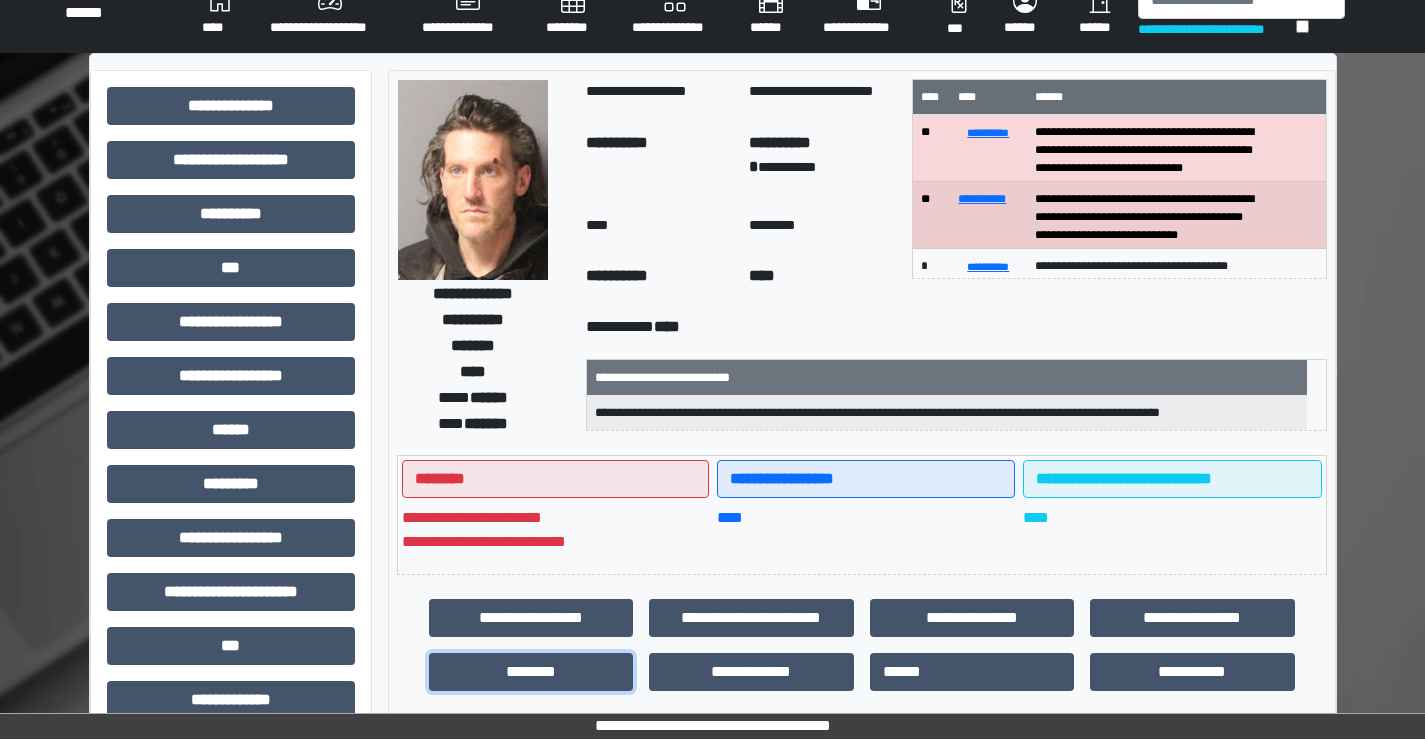 scroll, scrollTop: 0, scrollLeft: 0, axis: both 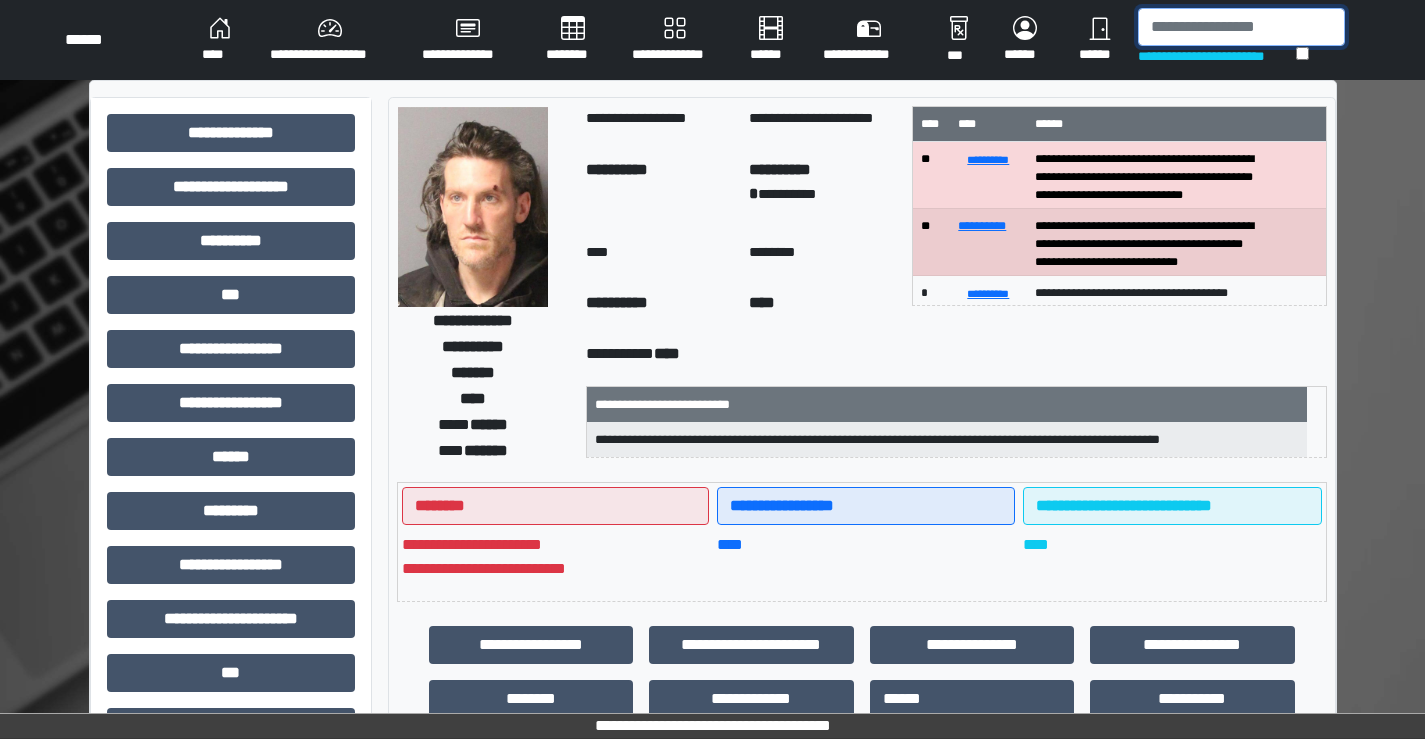 click at bounding box center [1241, 27] 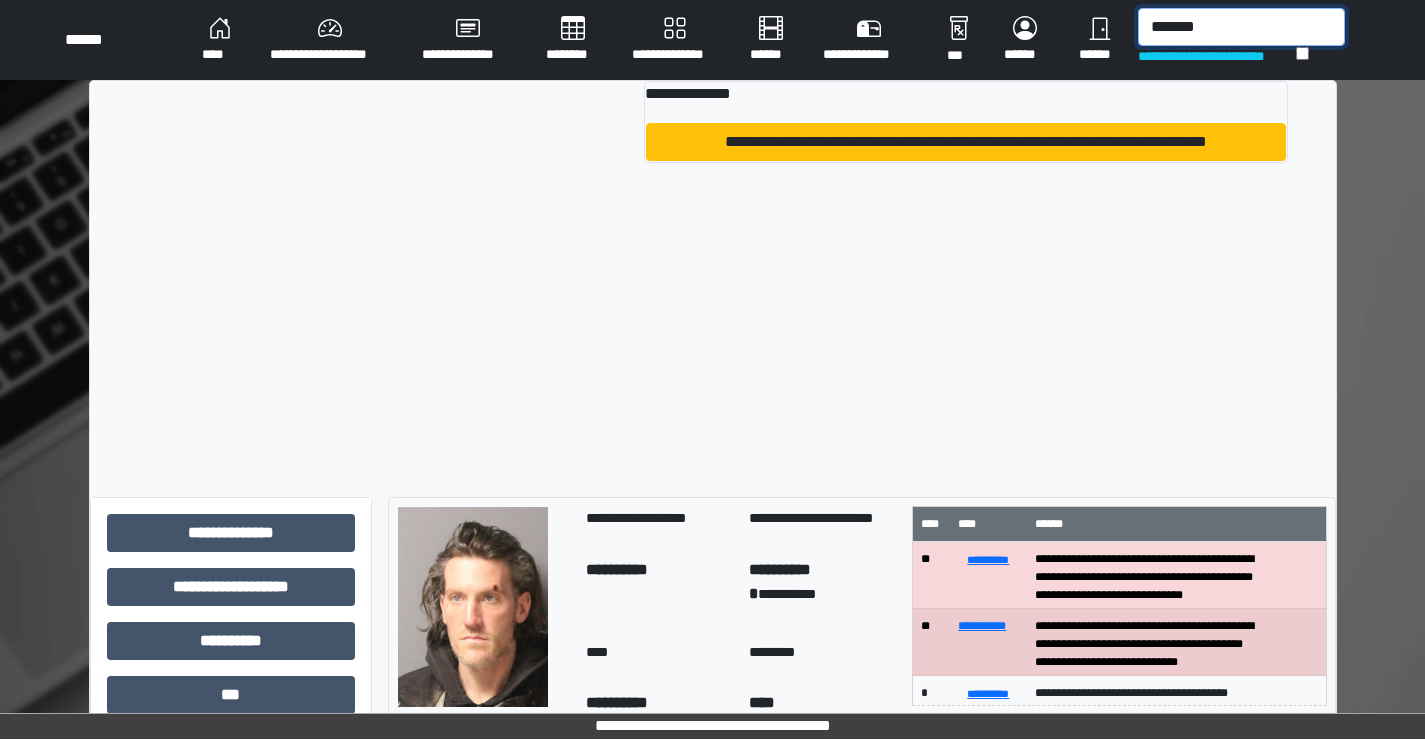 type on "*******" 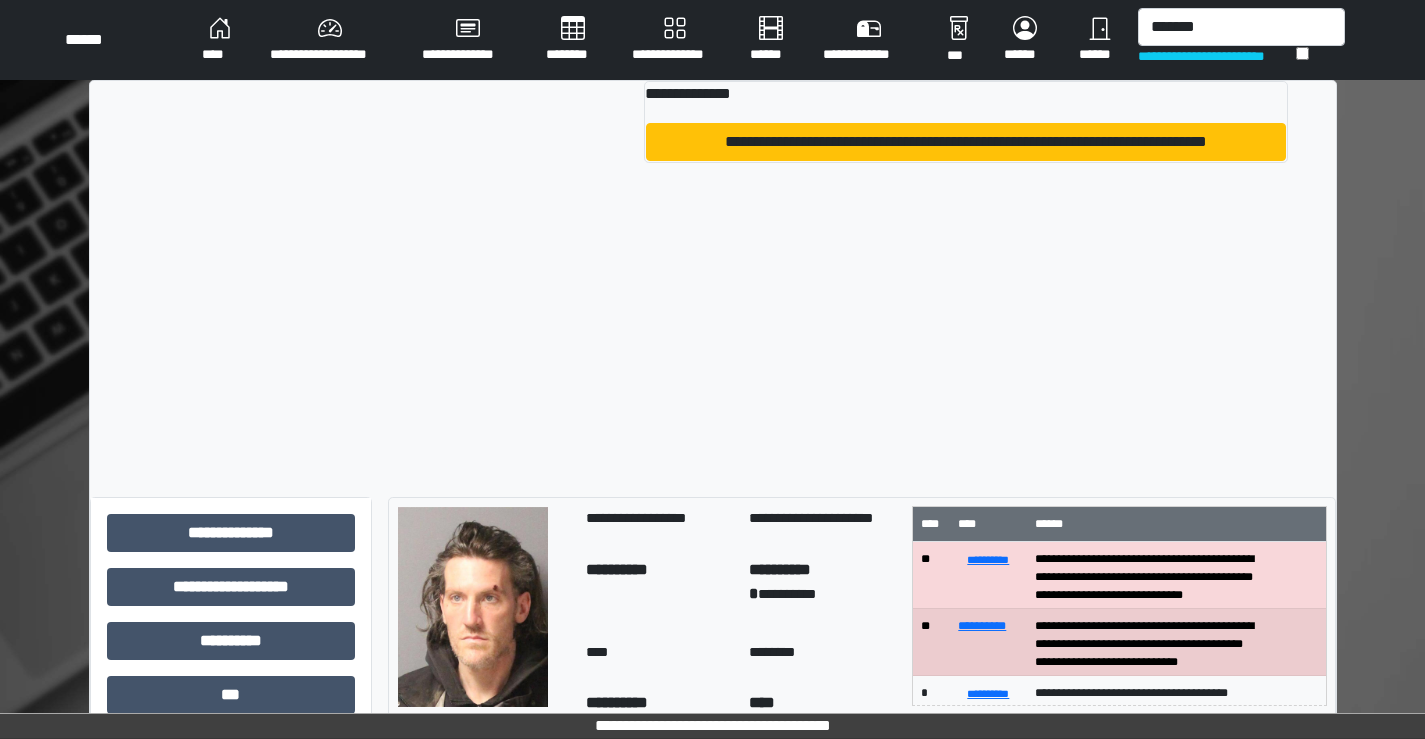 click on "**********" at bounding box center [965, 142] 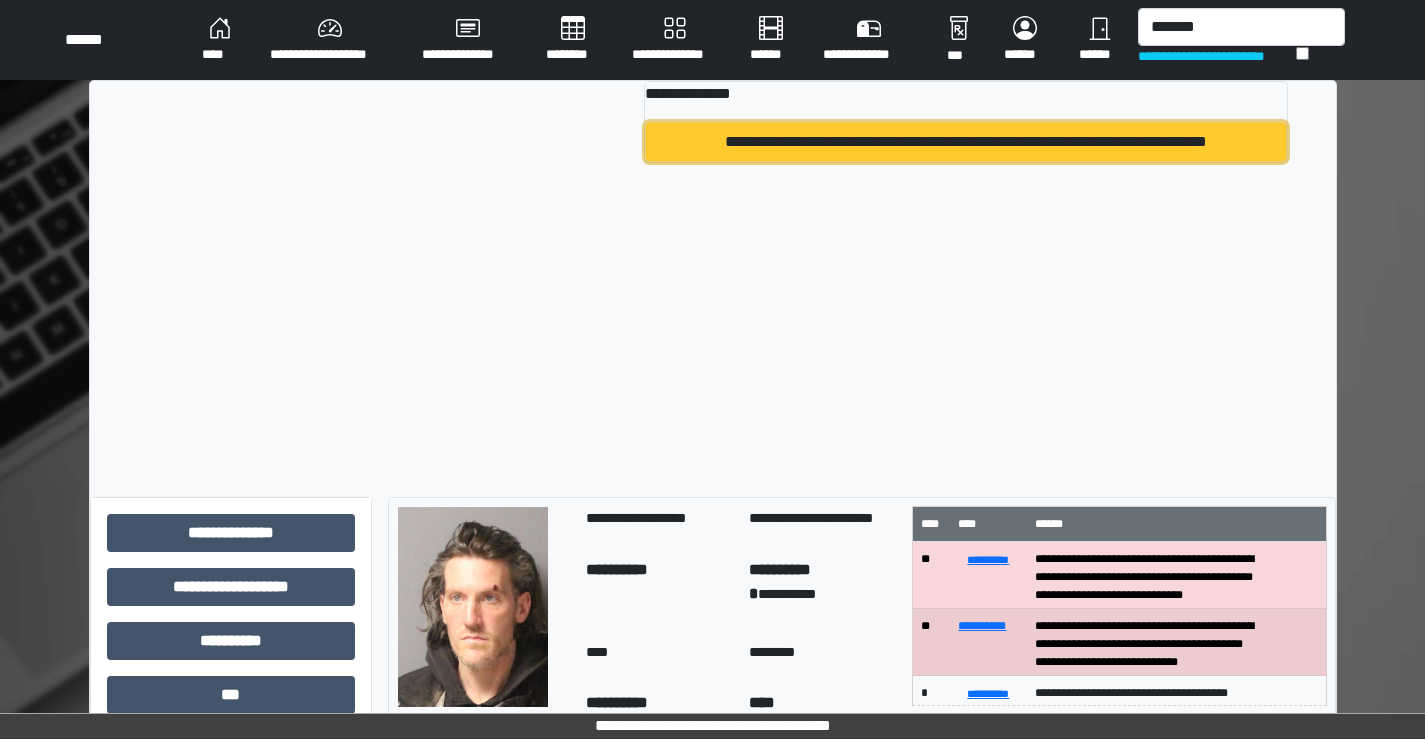 click on "**********" at bounding box center (965, 142) 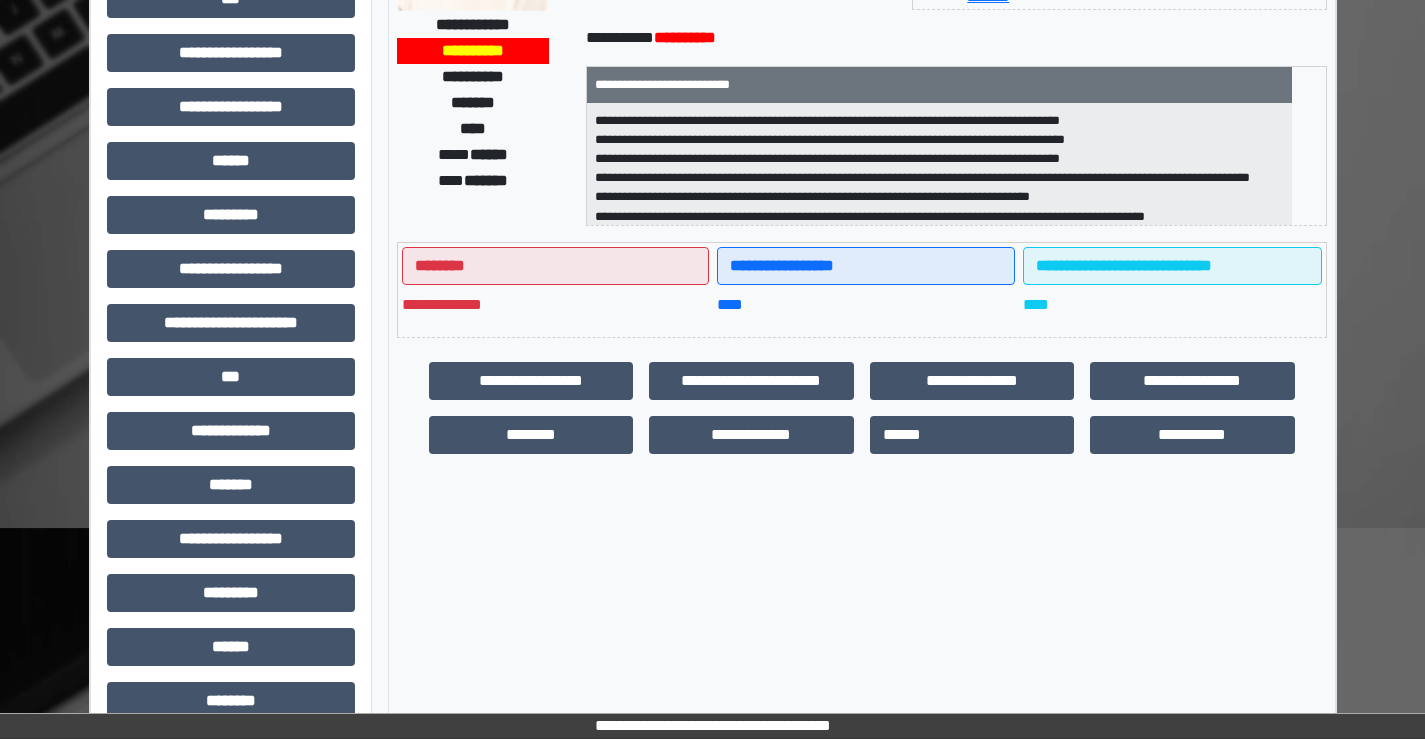 scroll, scrollTop: 400, scrollLeft: 0, axis: vertical 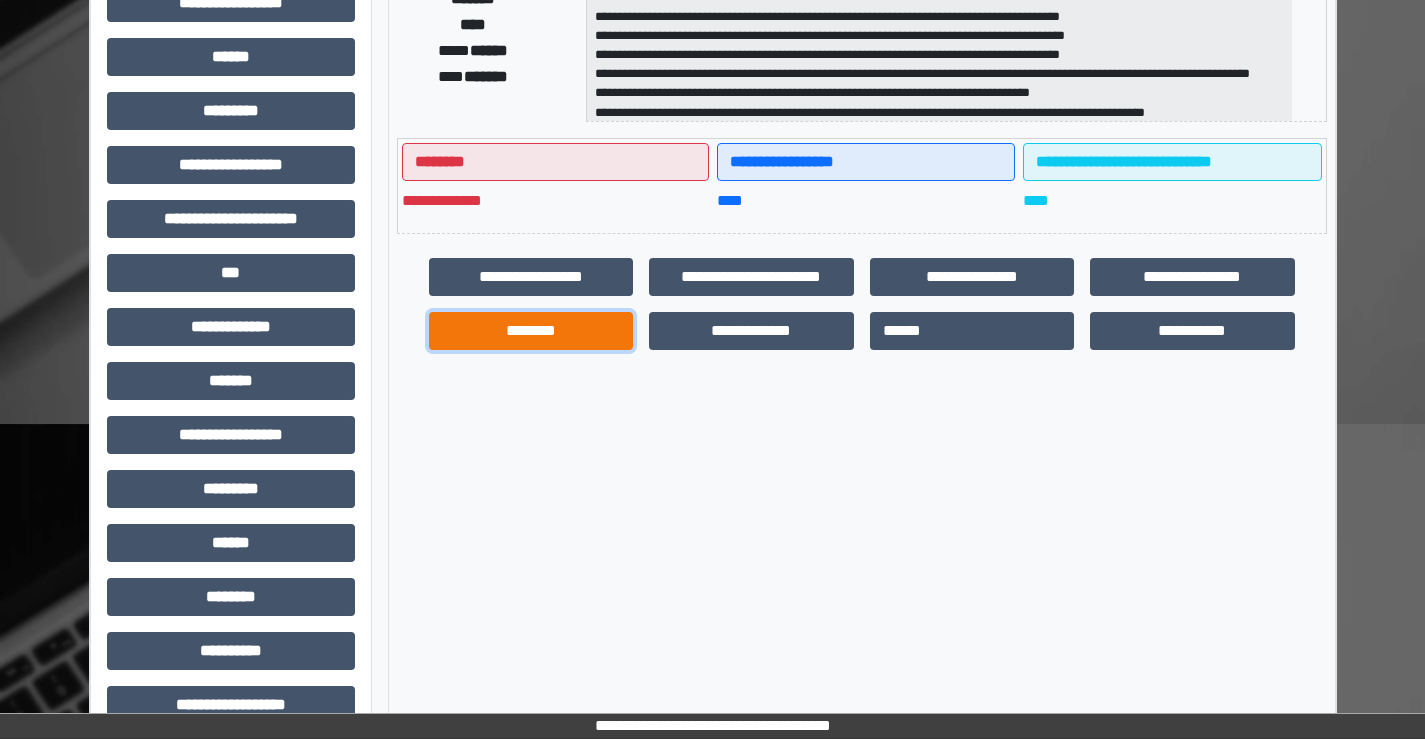 click on "********" at bounding box center [531, 331] 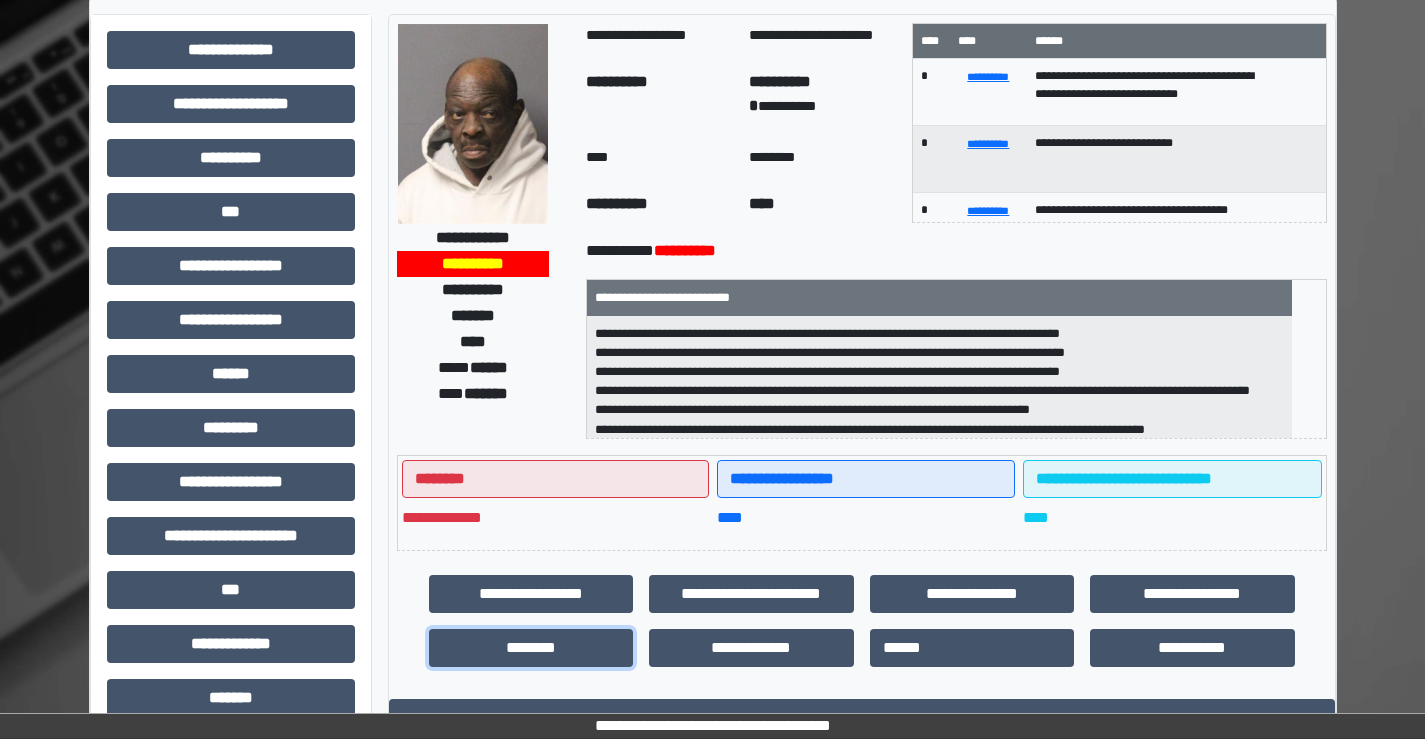 scroll, scrollTop: 0, scrollLeft: 0, axis: both 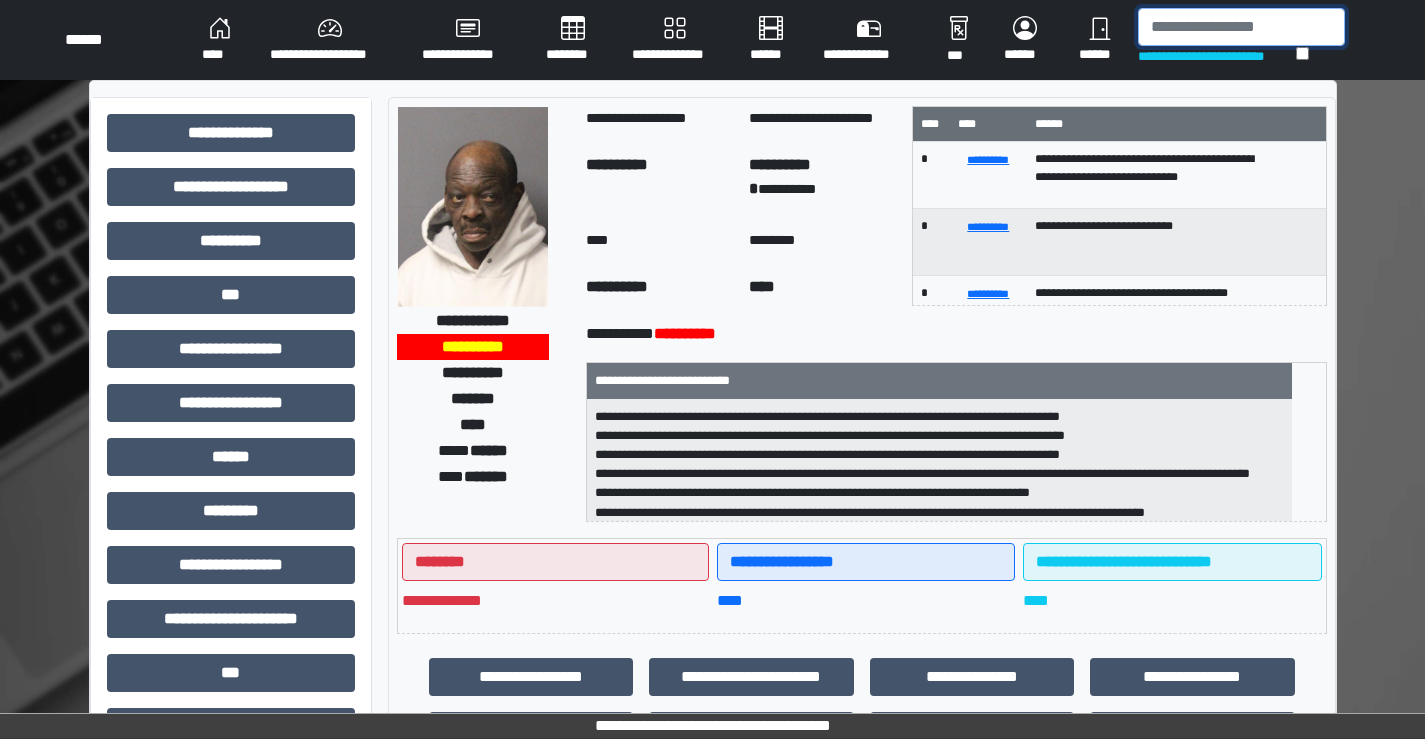 click at bounding box center [1241, 27] 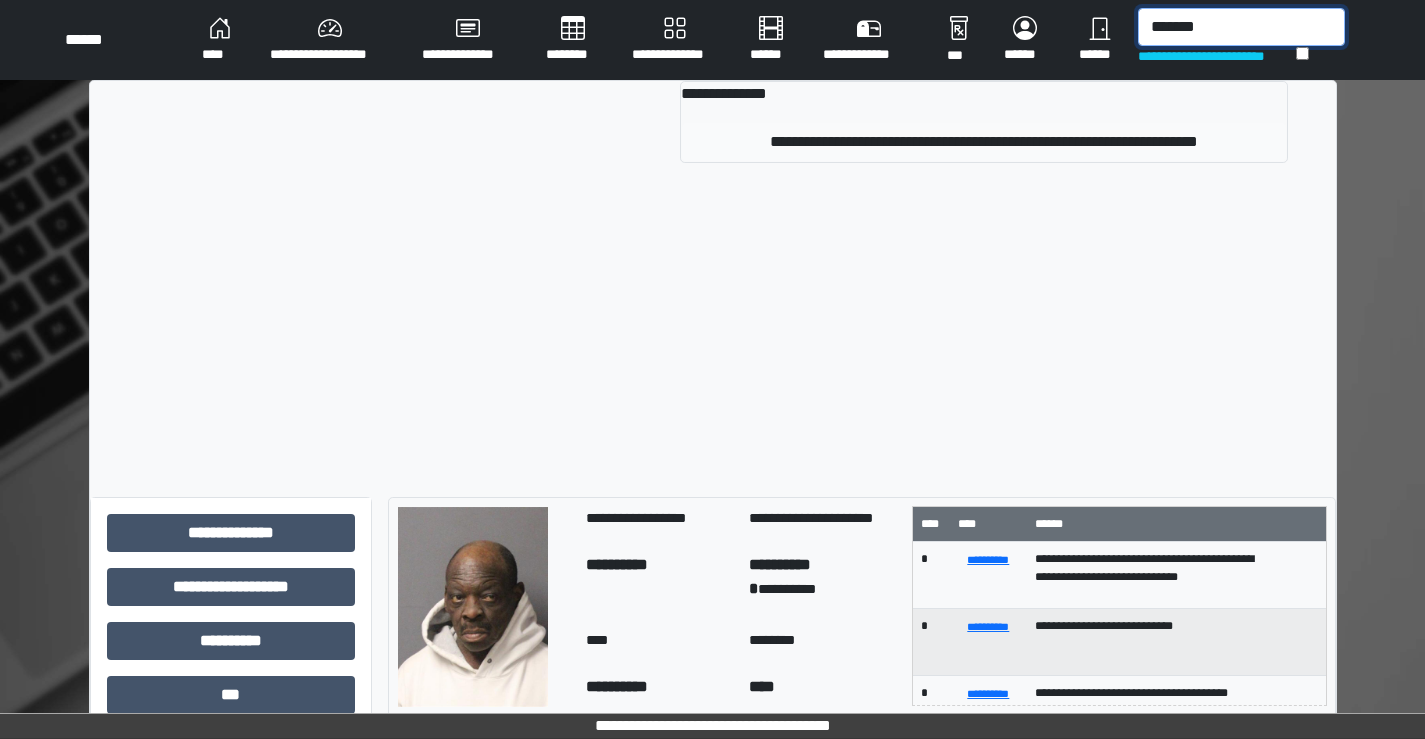 type on "*******" 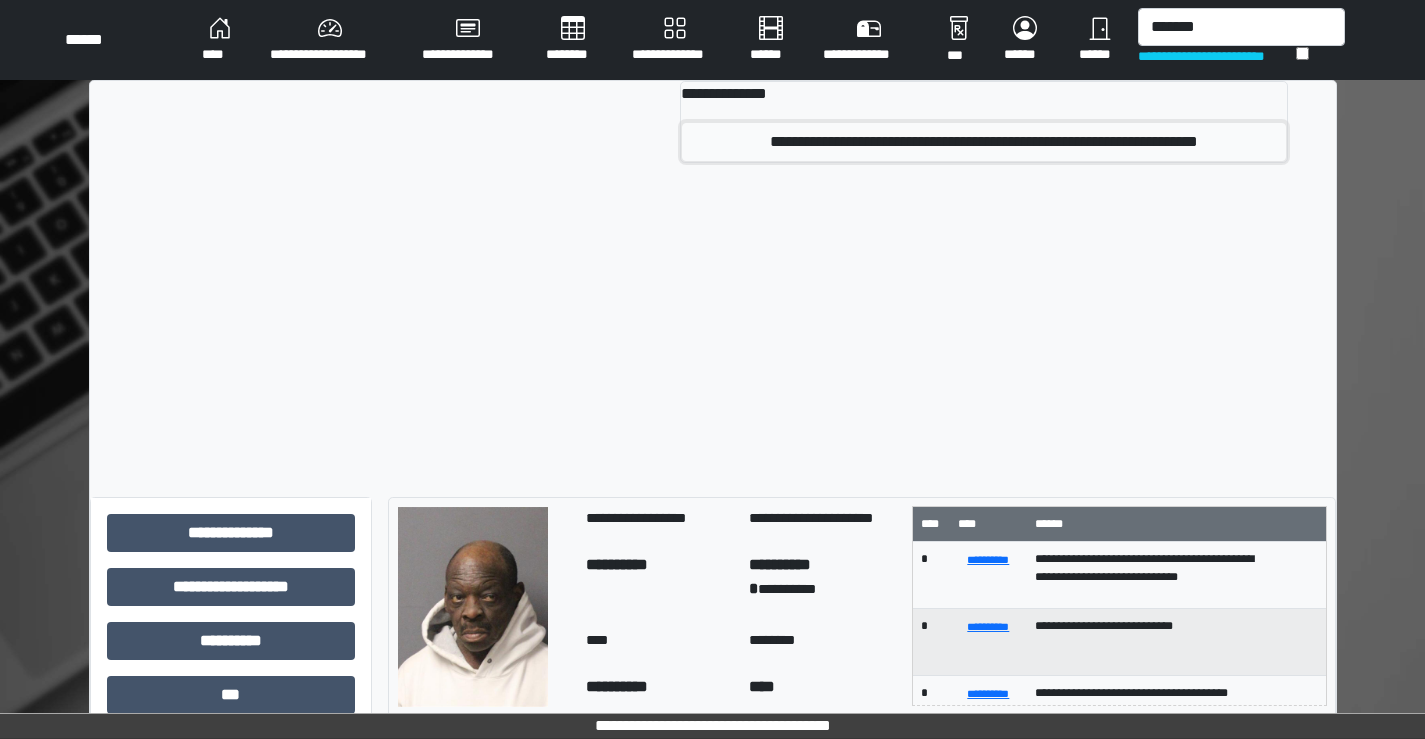 click on "**********" at bounding box center (984, 142) 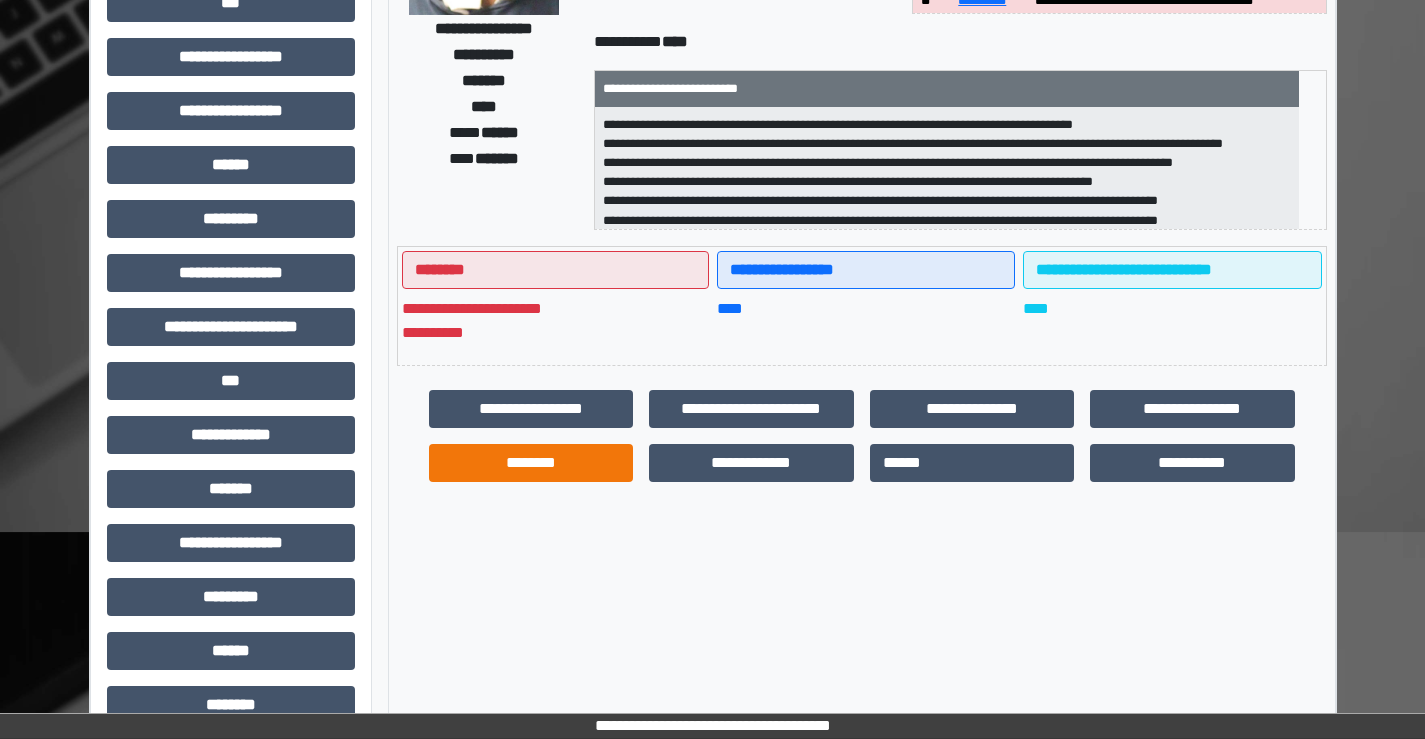 scroll, scrollTop: 300, scrollLeft: 0, axis: vertical 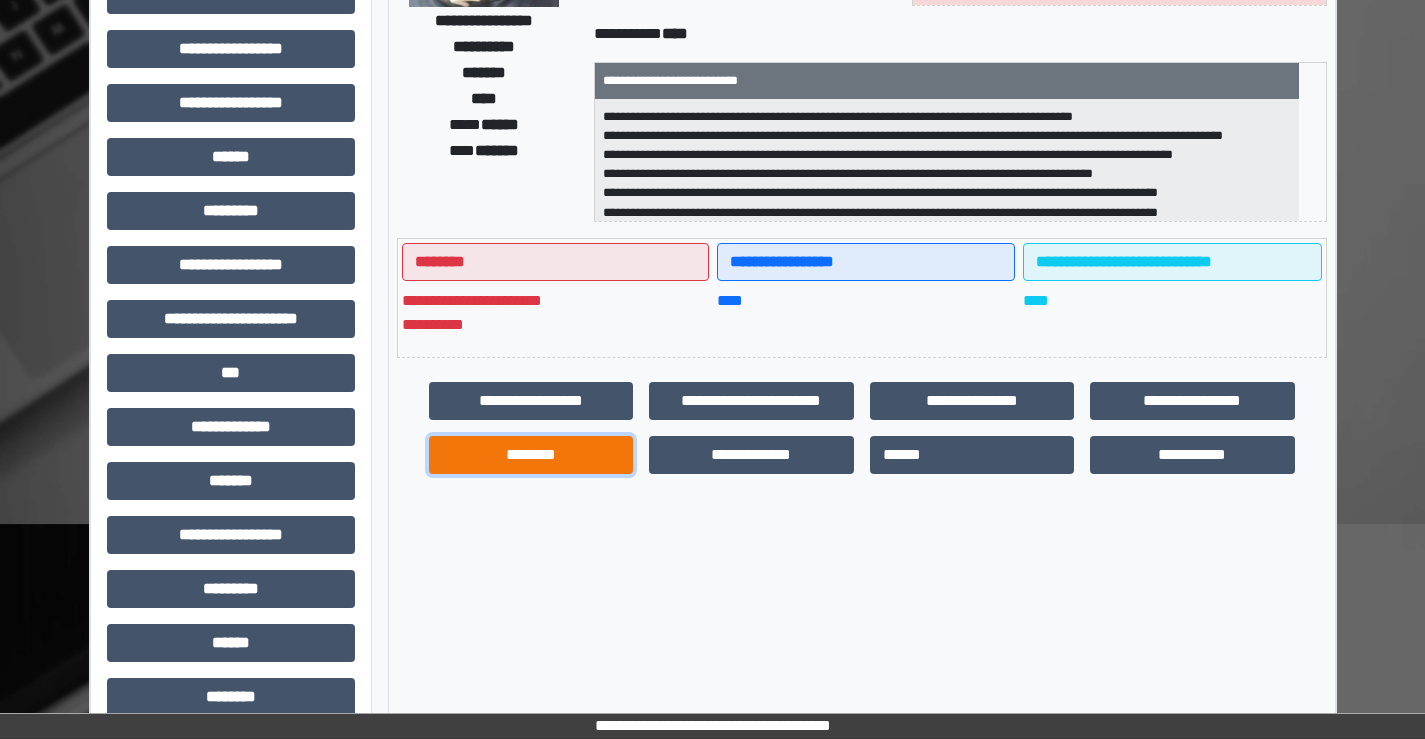 click on "********" at bounding box center (531, 455) 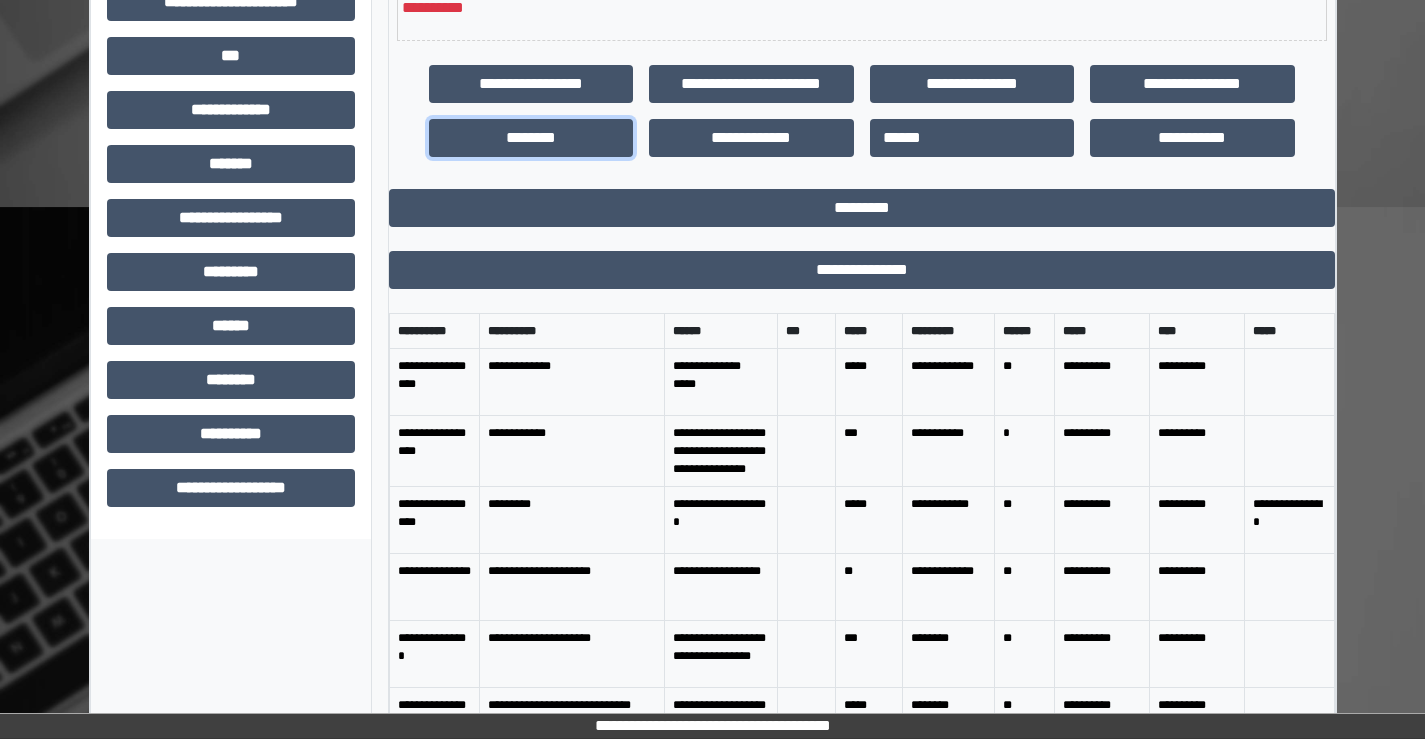 scroll, scrollTop: 689, scrollLeft: 0, axis: vertical 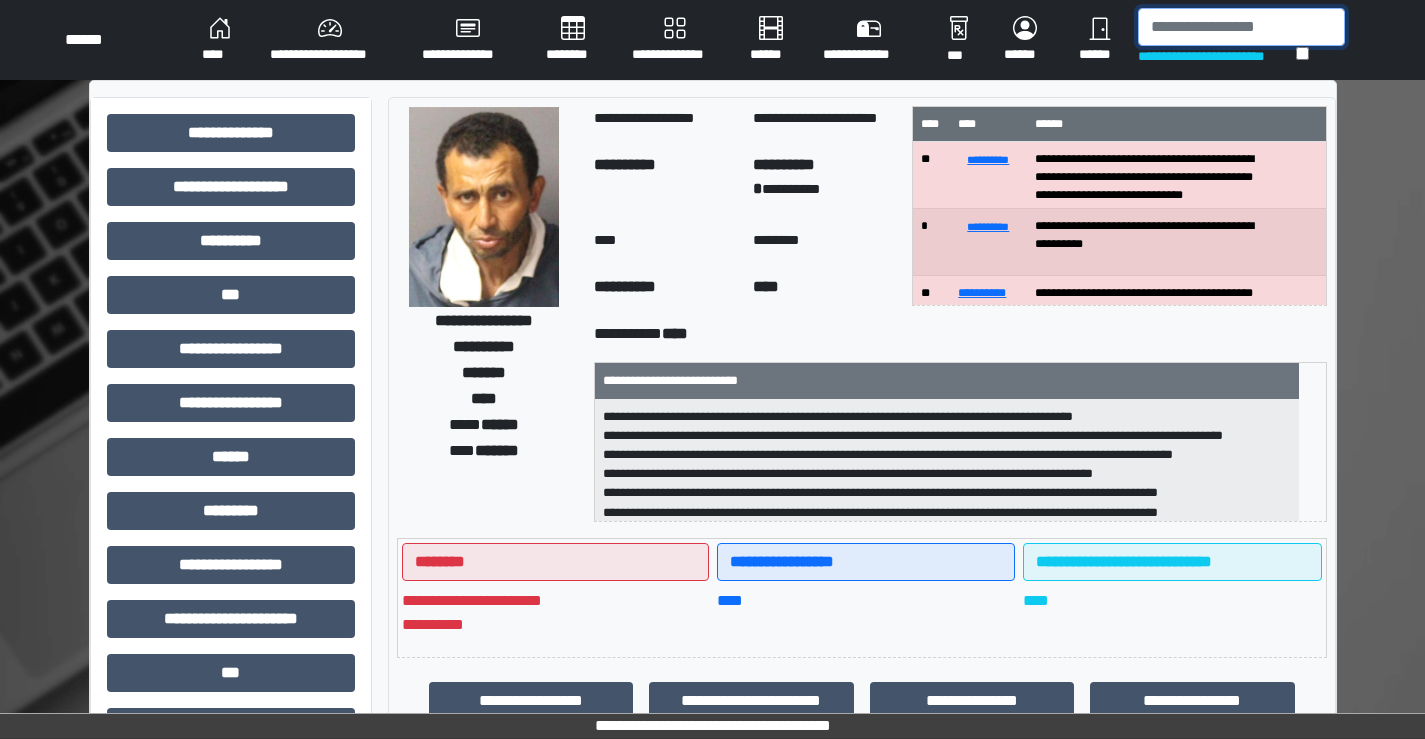 click at bounding box center [1241, 27] 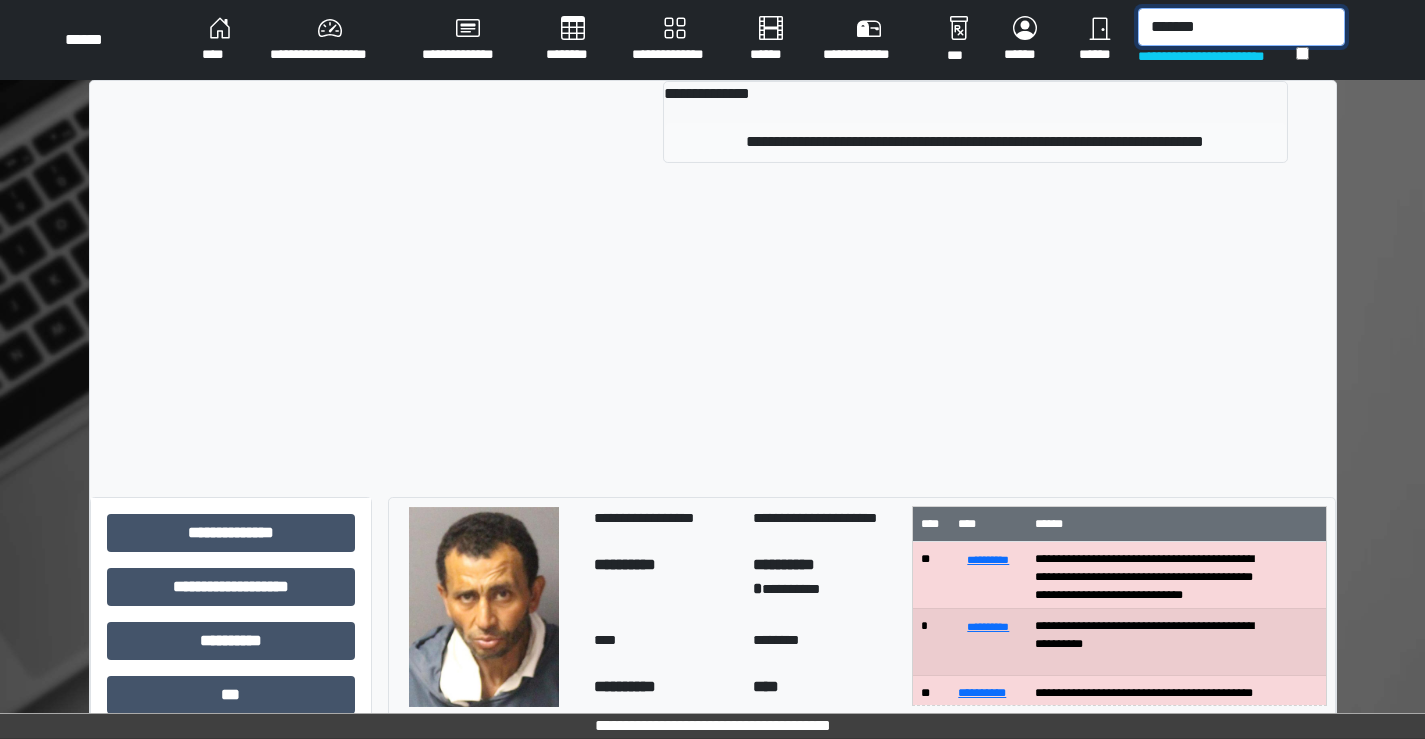 type on "*******" 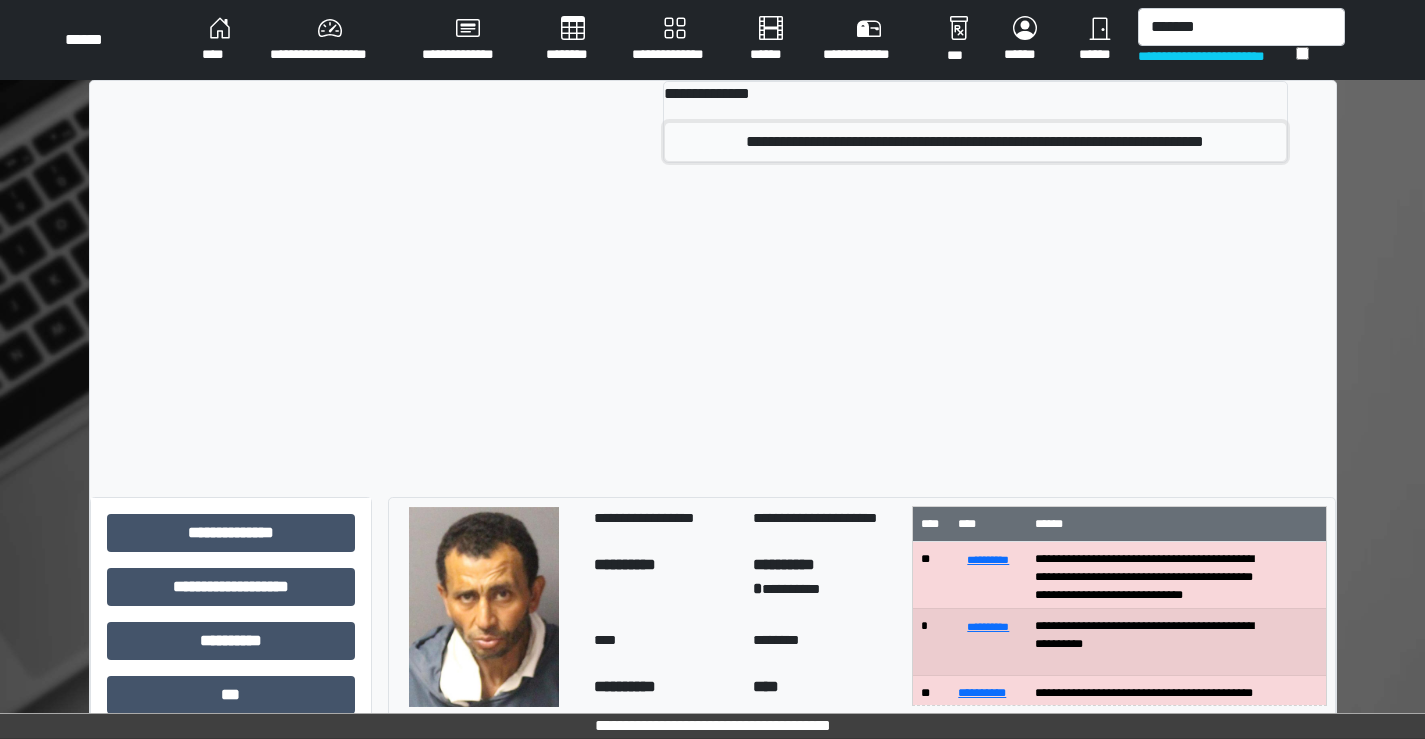 click on "**********" at bounding box center [975, 142] 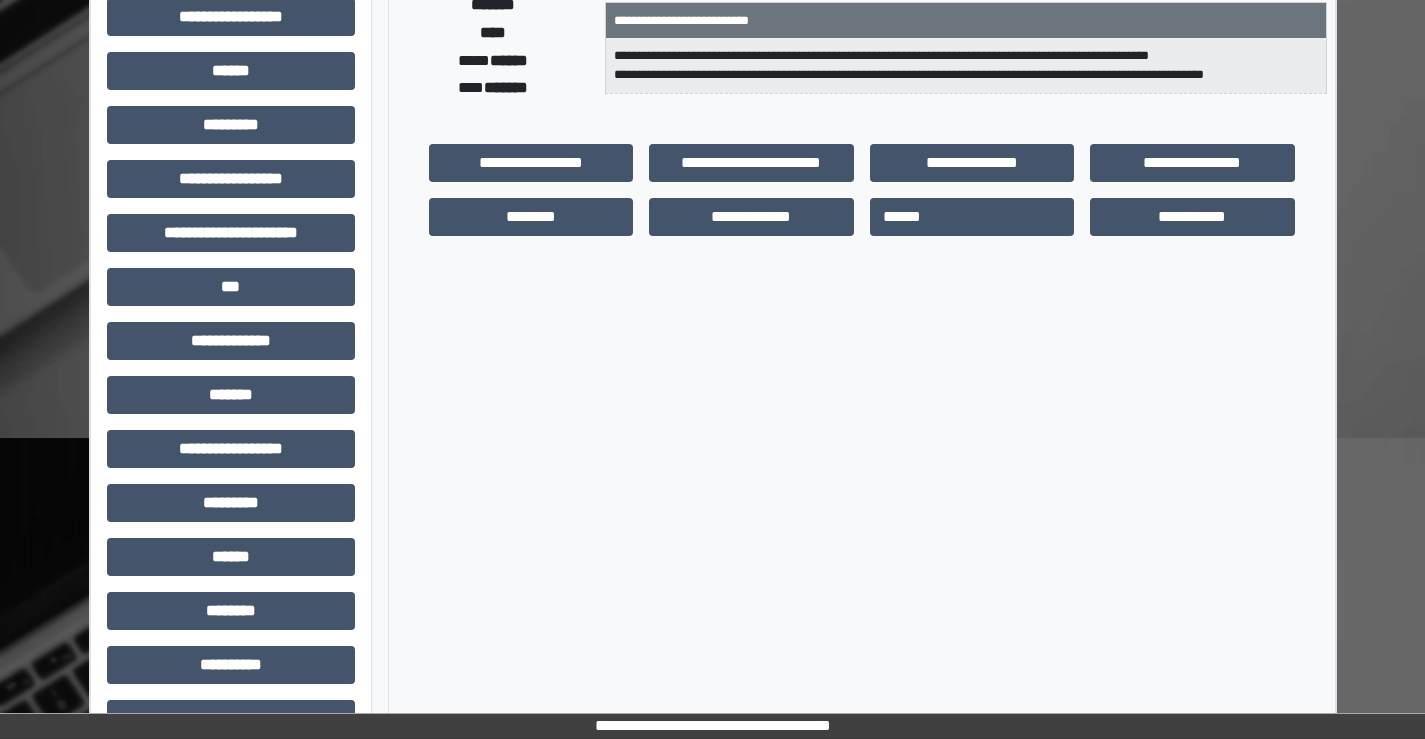 scroll, scrollTop: 400, scrollLeft: 0, axis: vertical 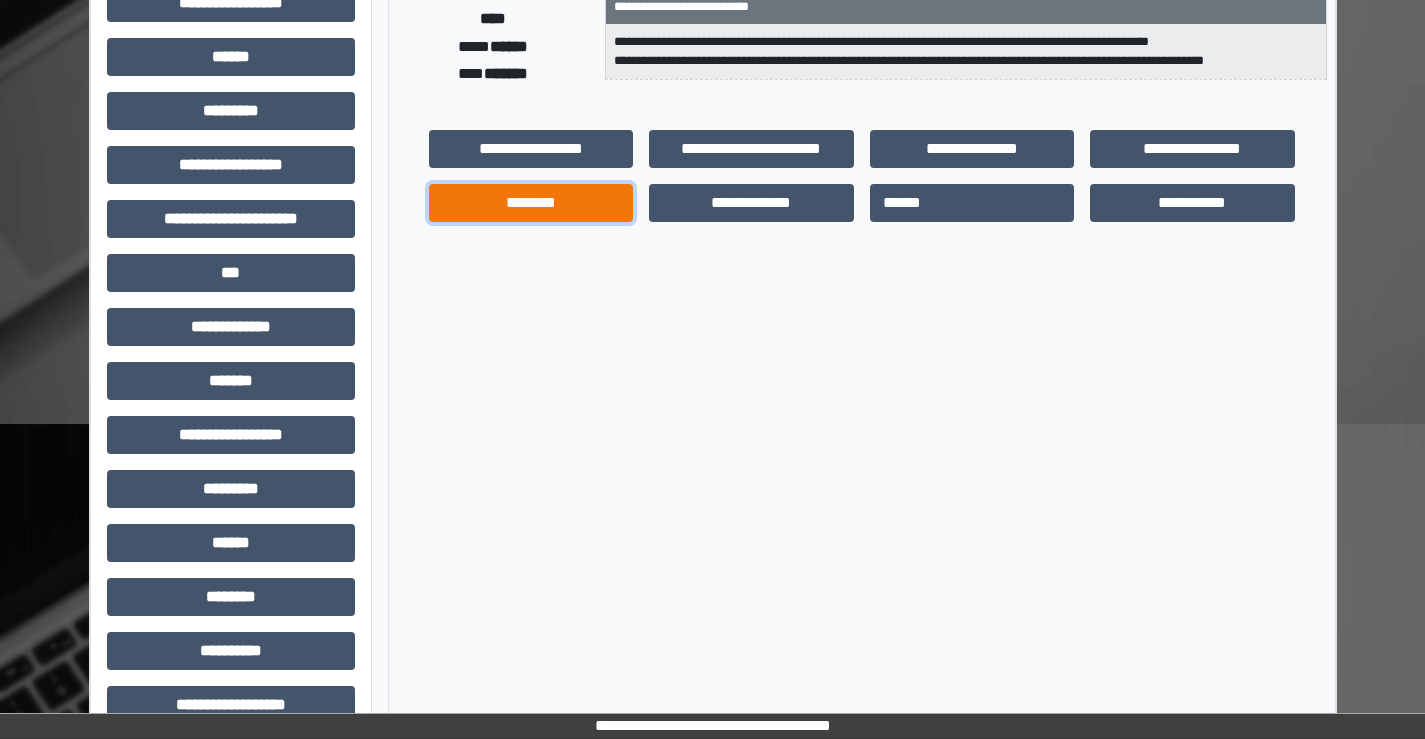 click on "********" at bounding box center [531, 203] 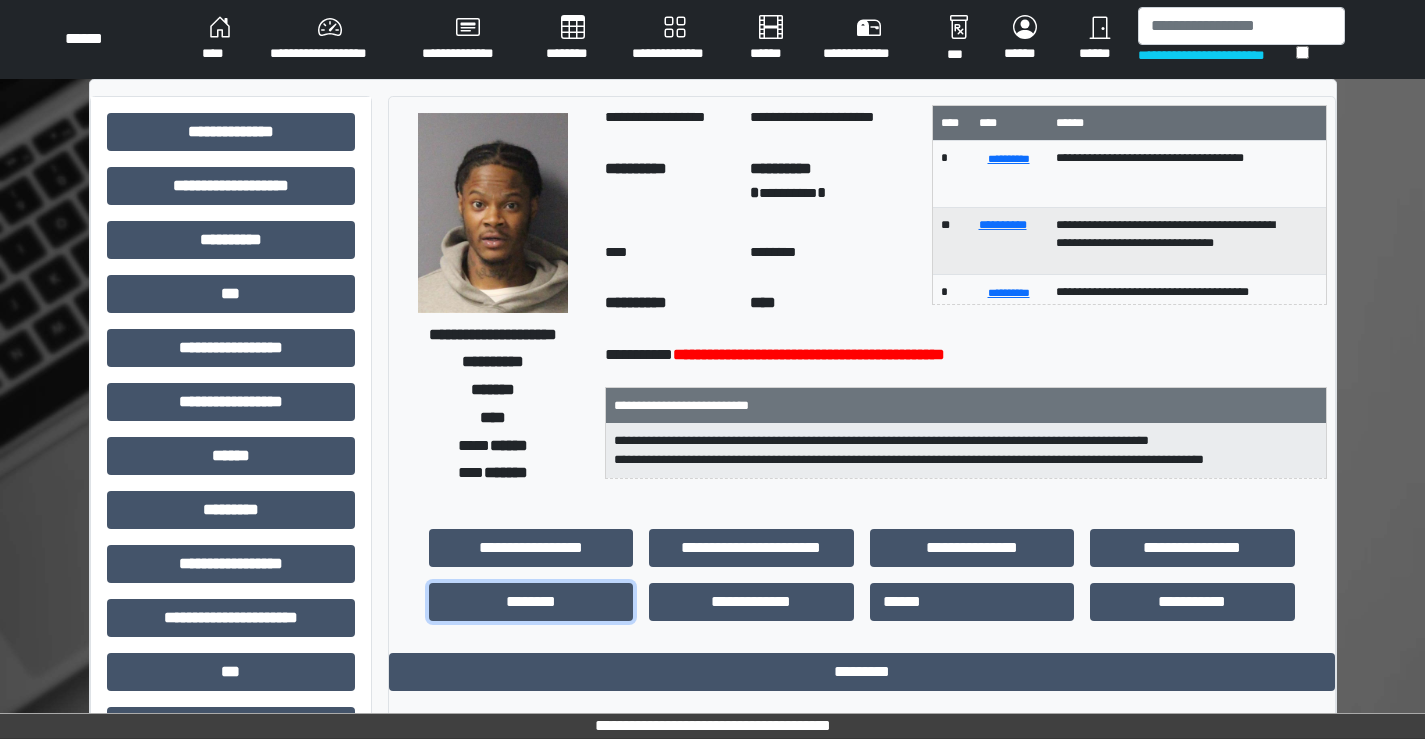 scroll, scrollTop: 0, scrollLeft: 0, axis: both 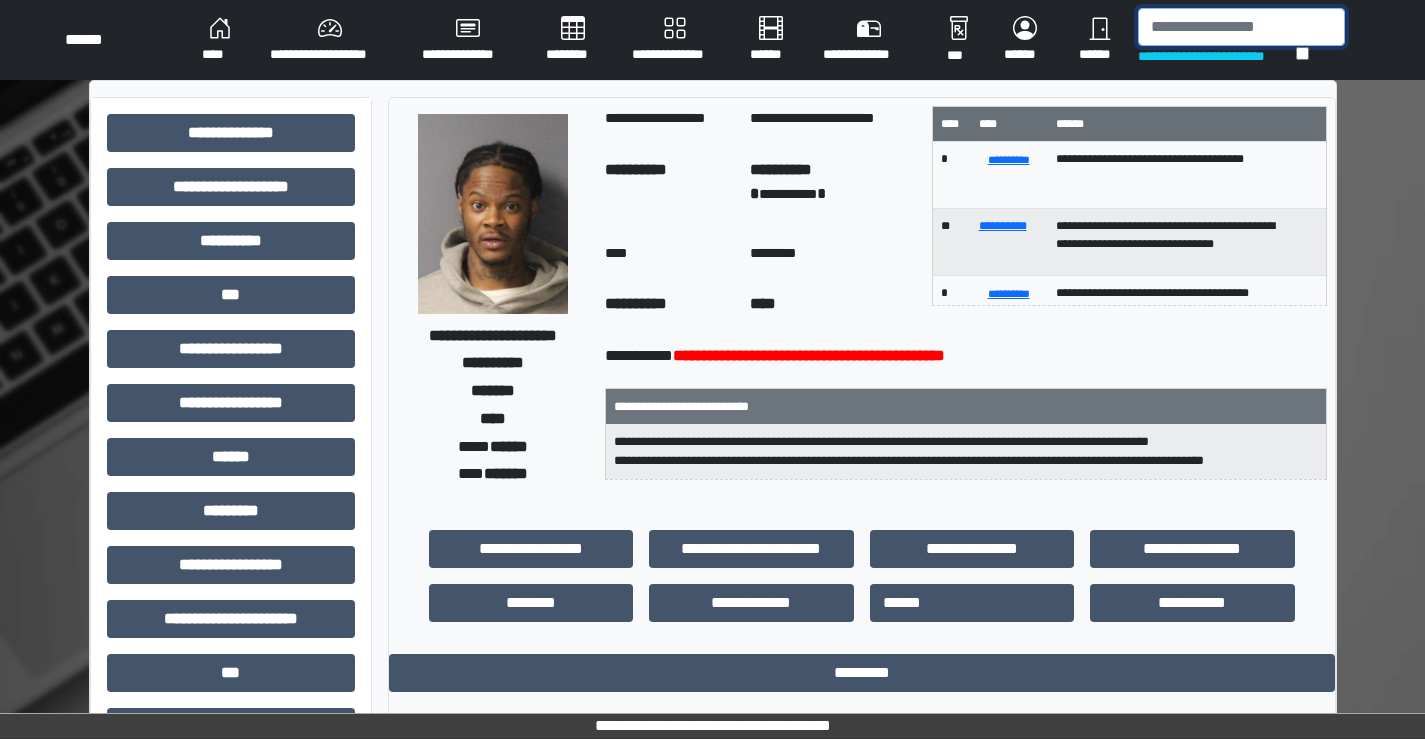 click at bounding box center [1241, 27] 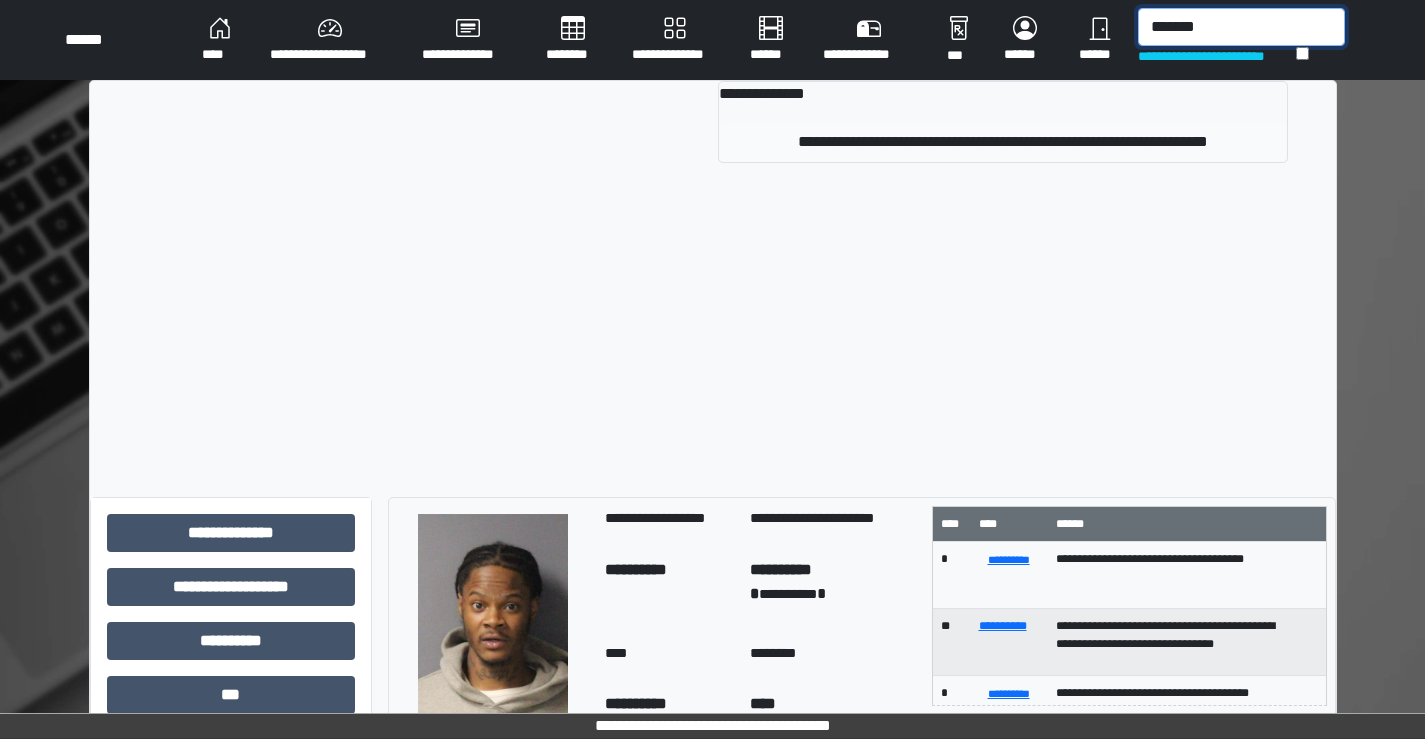 type on "*******" 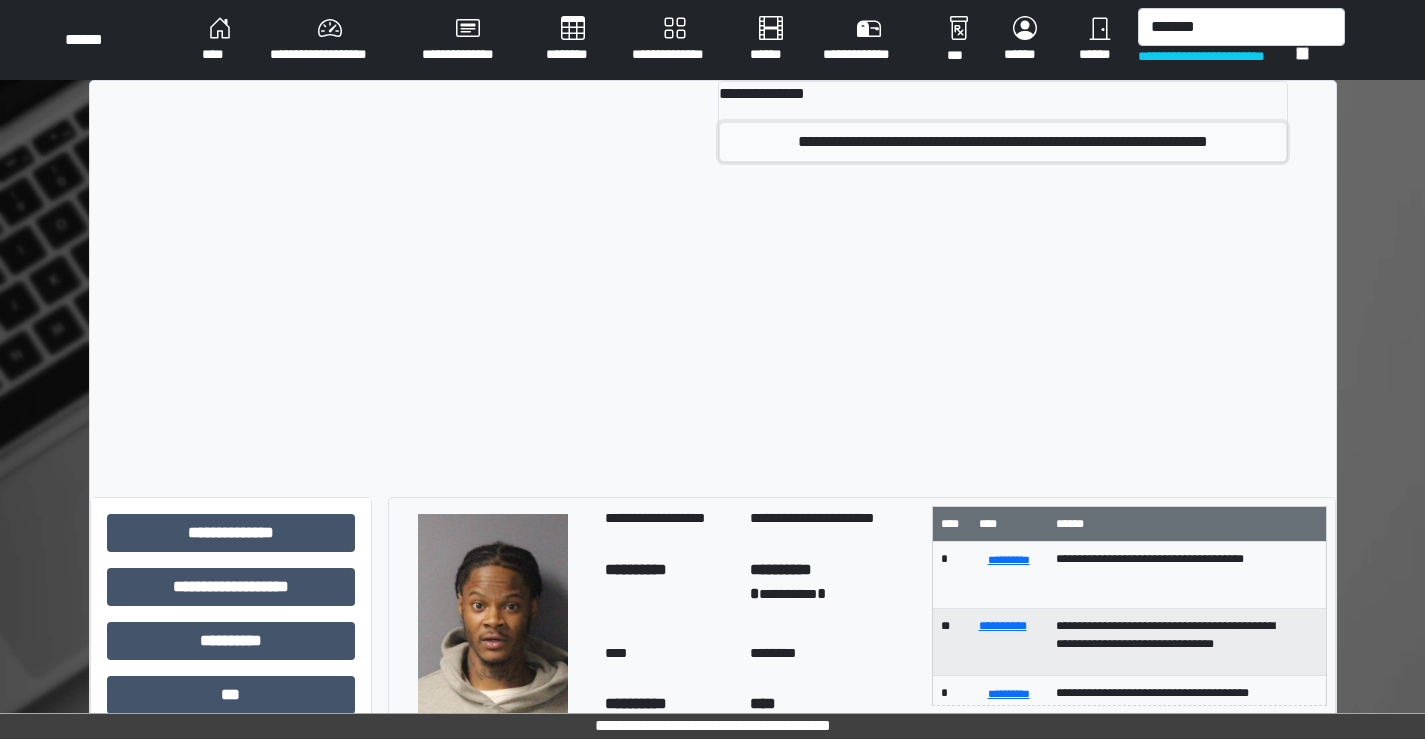 click on "**********" at bounding box center [1003, 142] 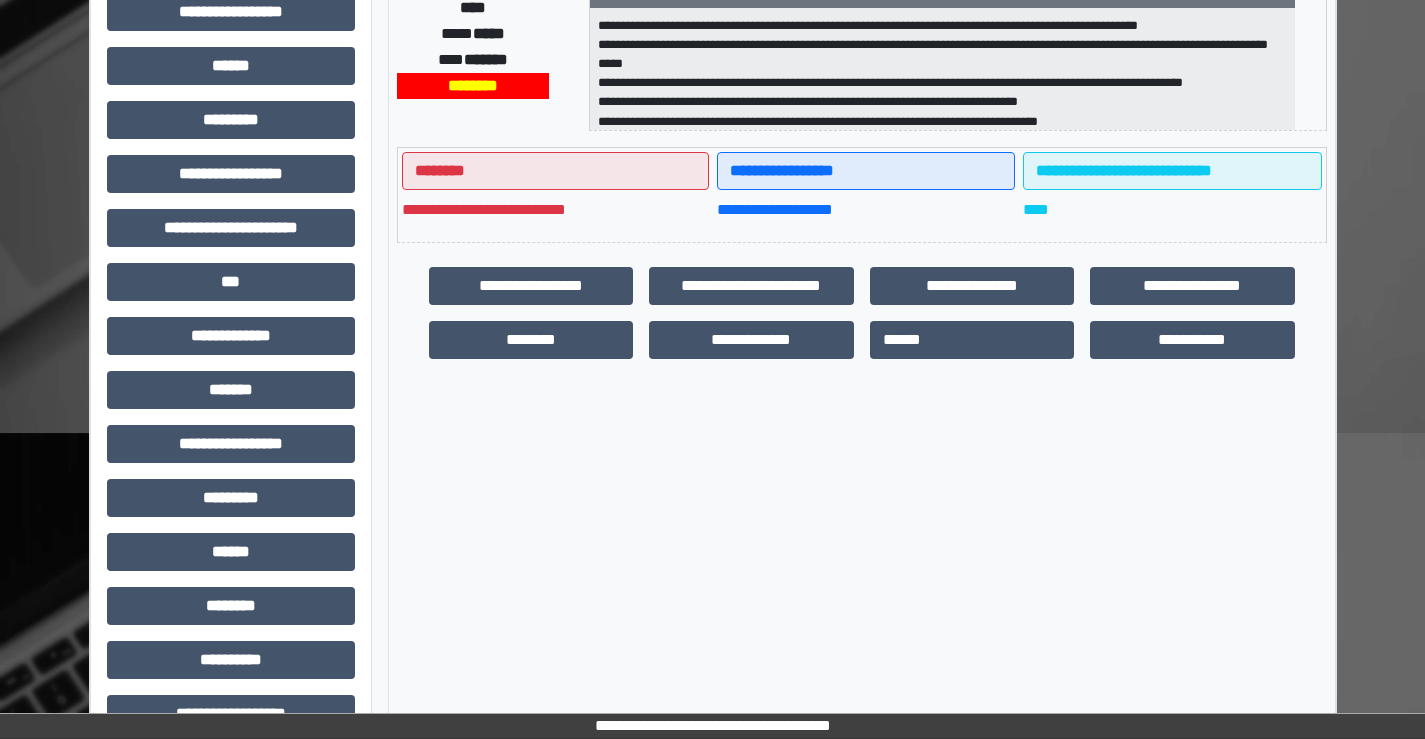 scroll, scrollTop: 400, scrollLeft: 0, axis: vertical 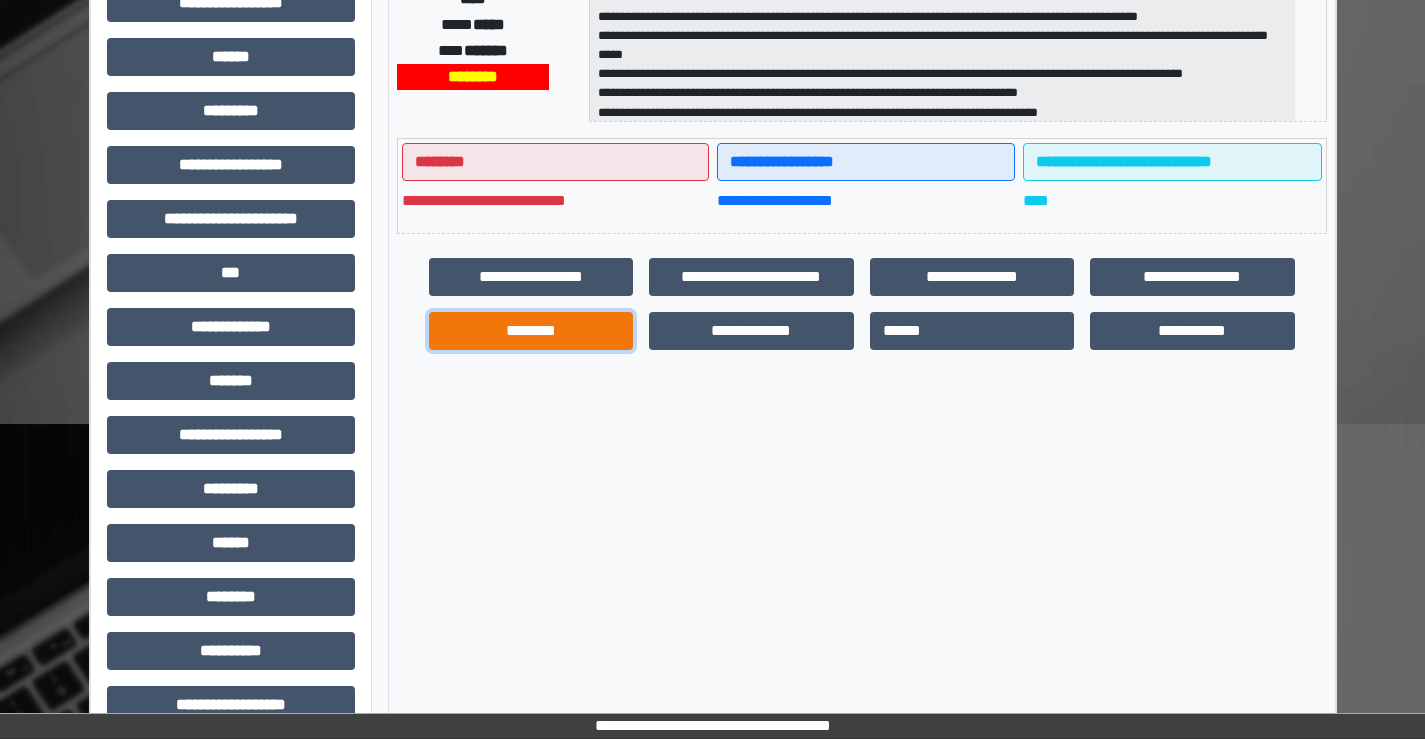 click on "********" at bounding box center [531, 331] 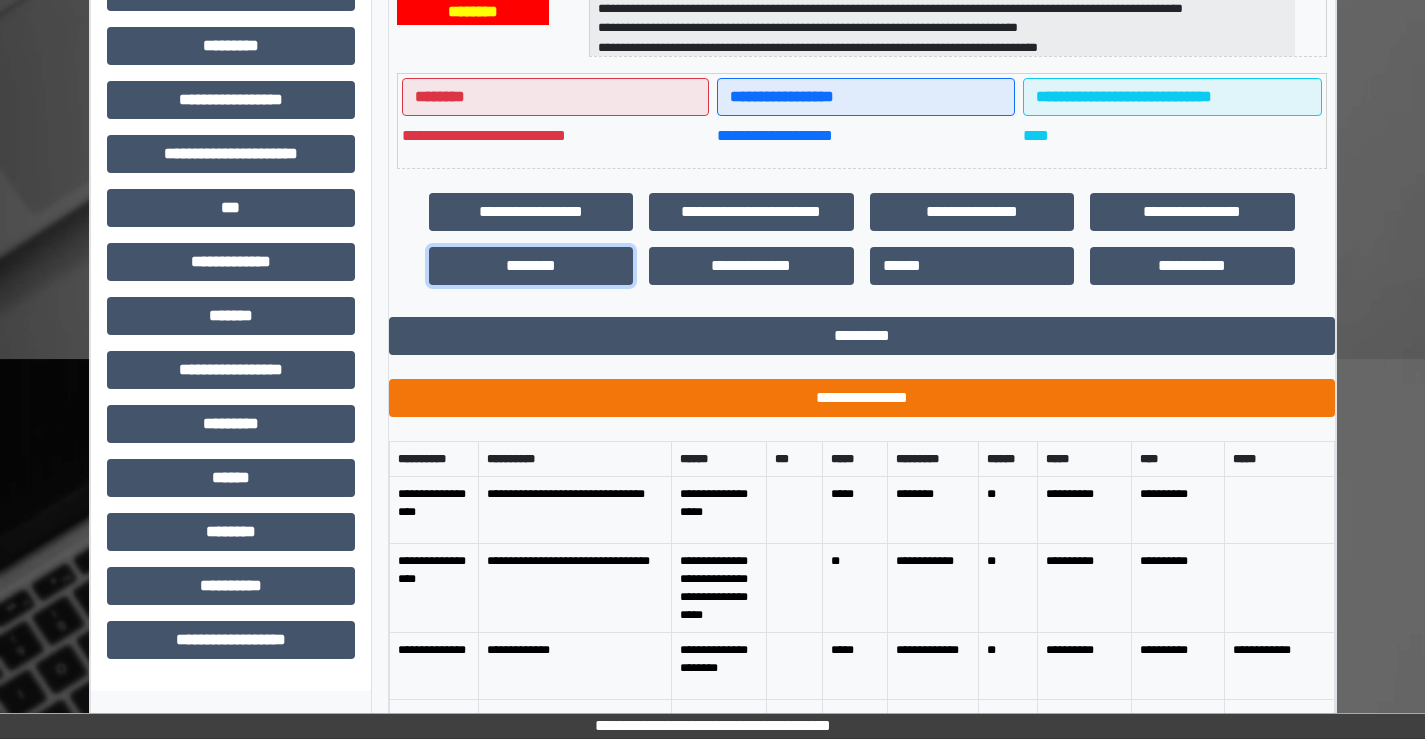 scroll, scrollTop: 500, scrollLeft: 0, axis: vertical 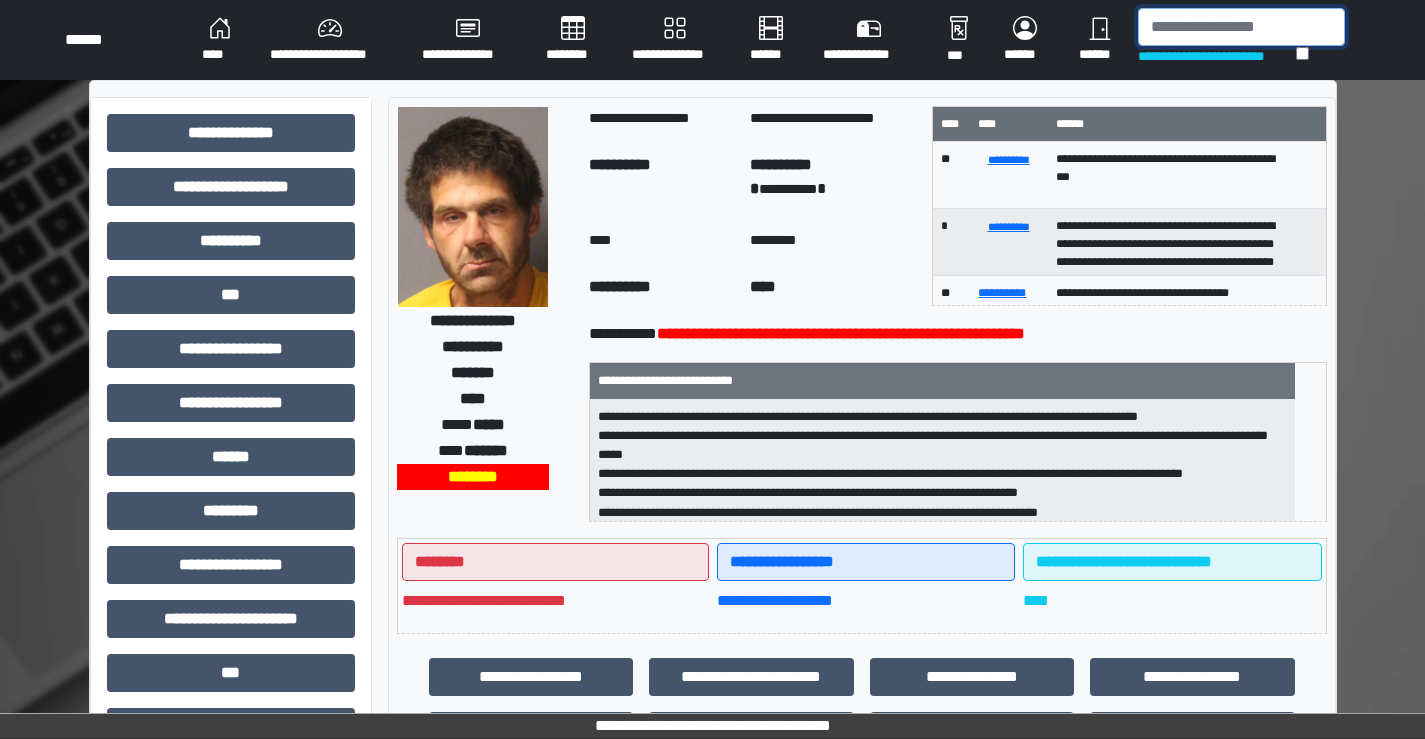 click at bounding box center (1241, 27) 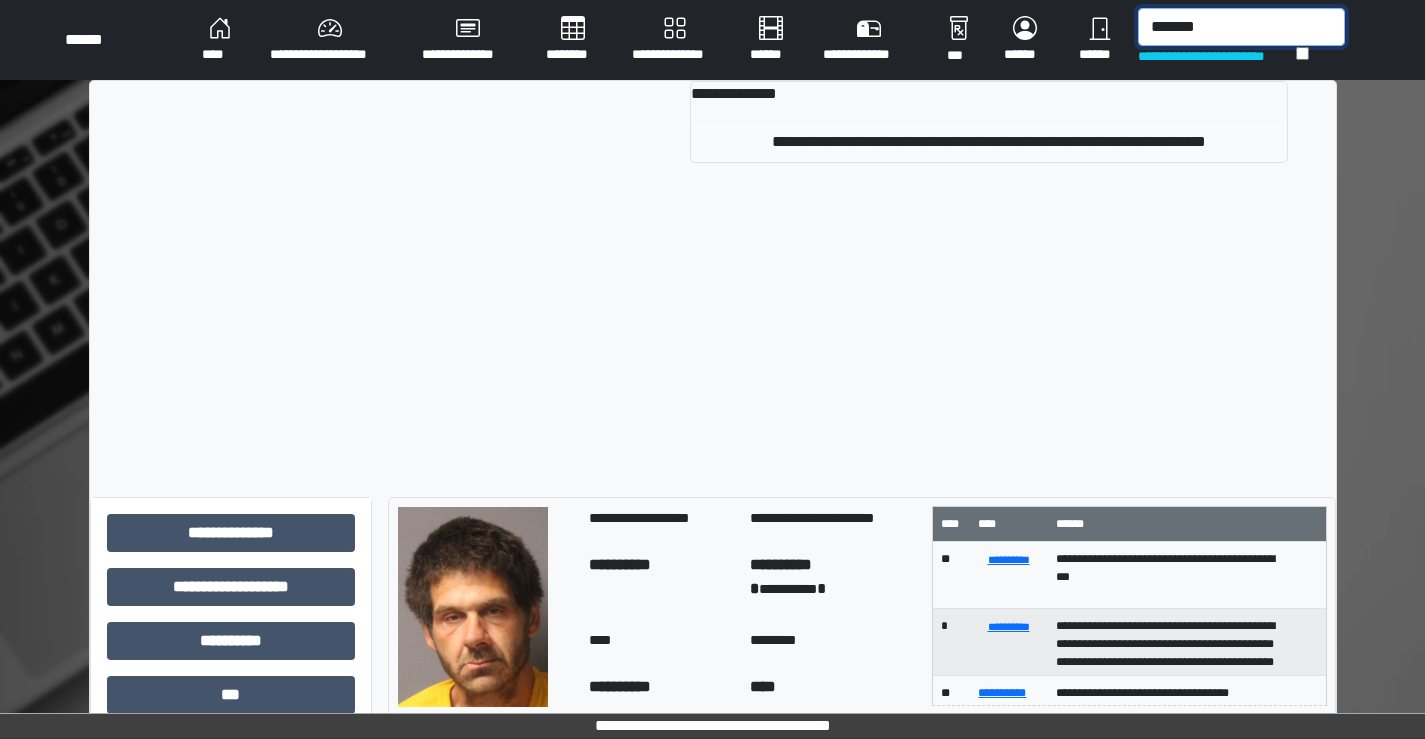 type on "*******" 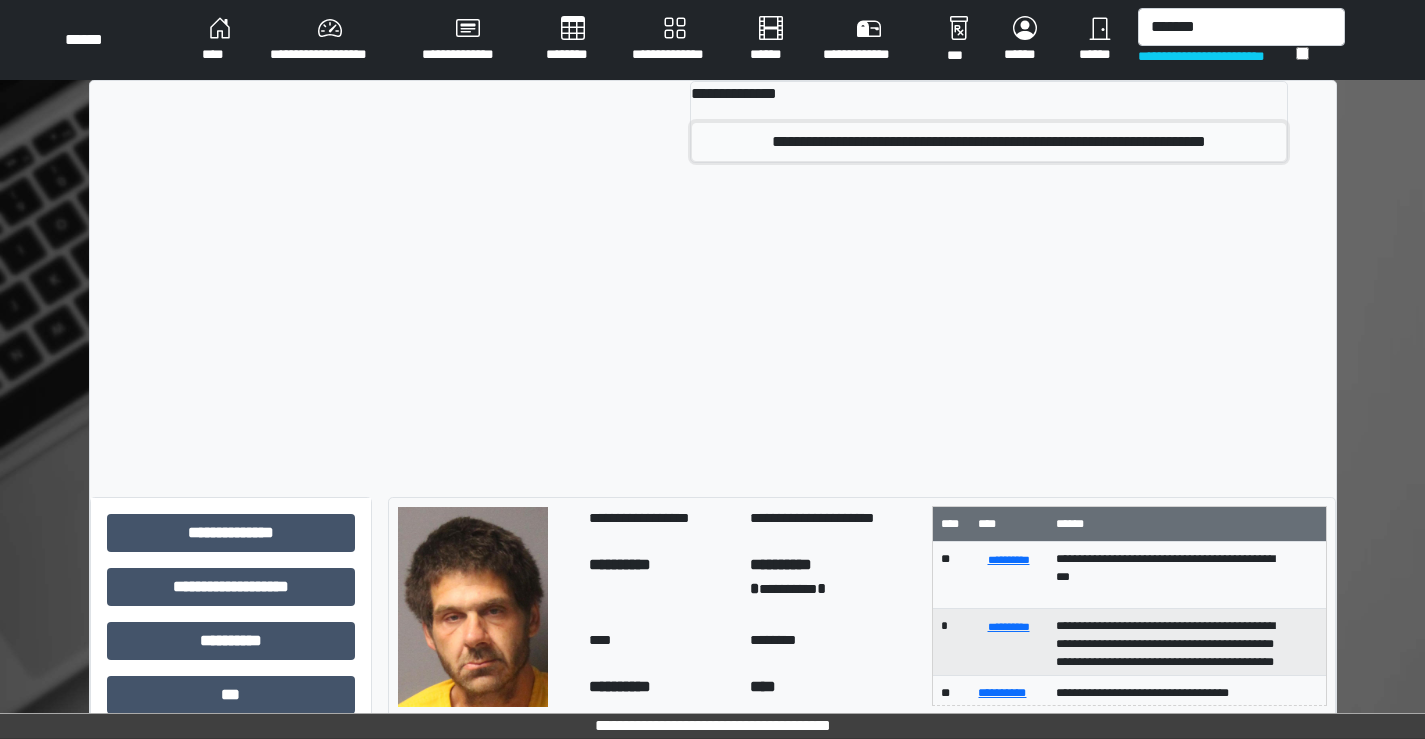 click on "**********" at bounding box center [989, 142] 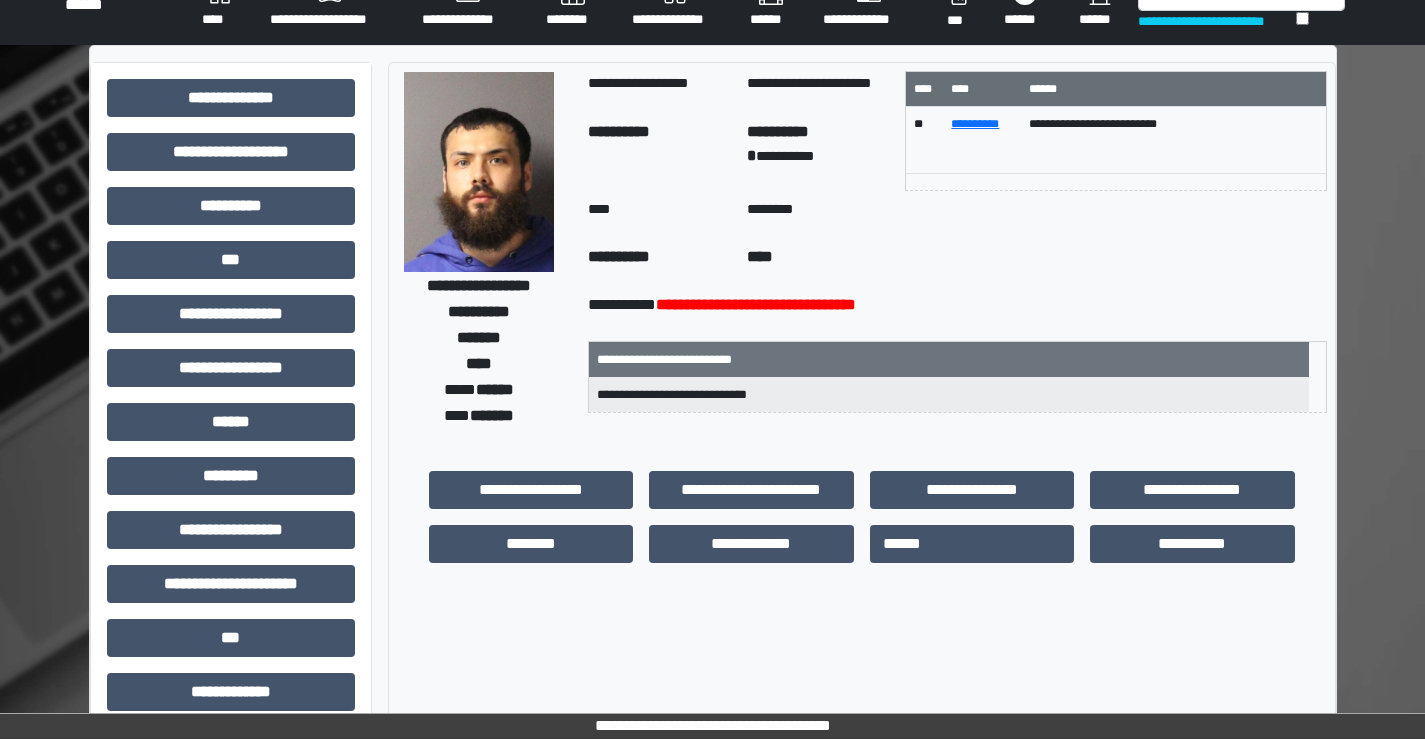 scroll, scrollTop: 0, scrollLeft: 0, axis: both 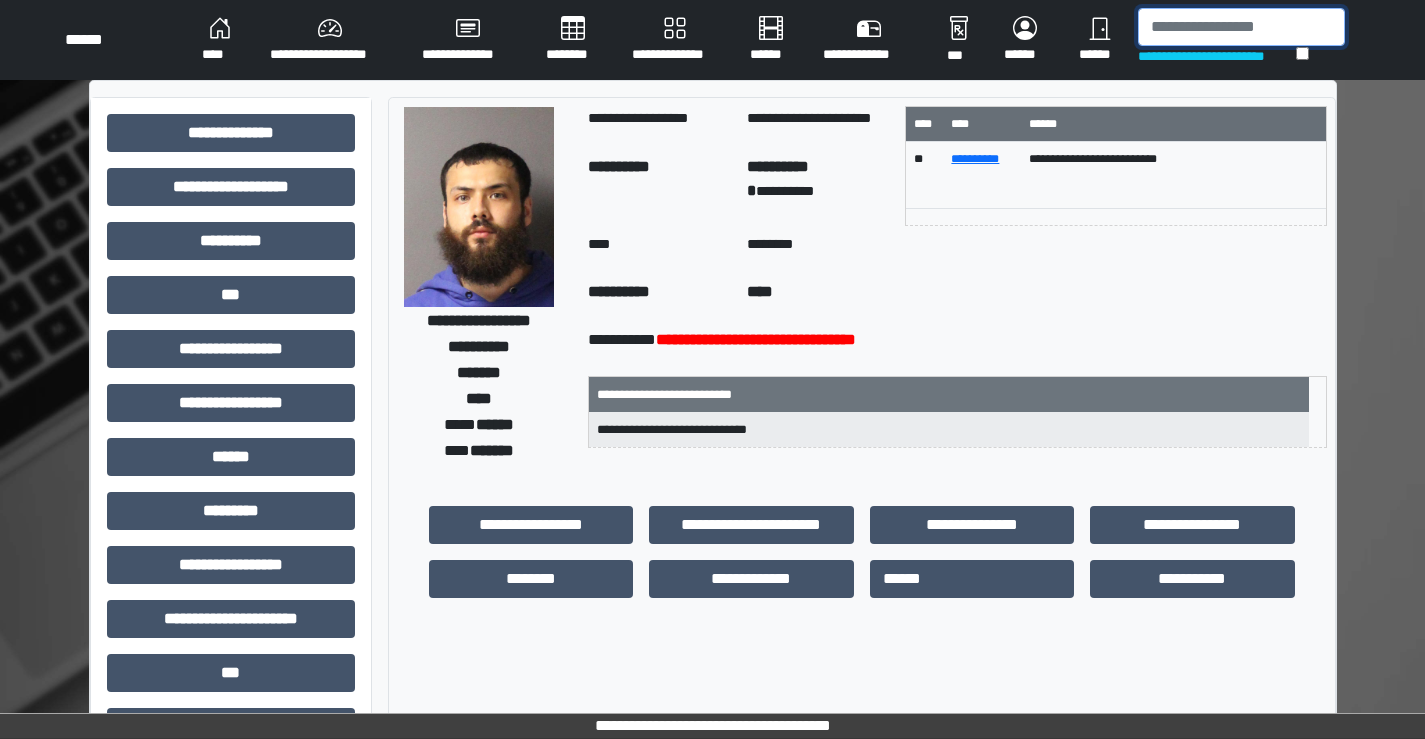 click at bounding box center (1241, 27) 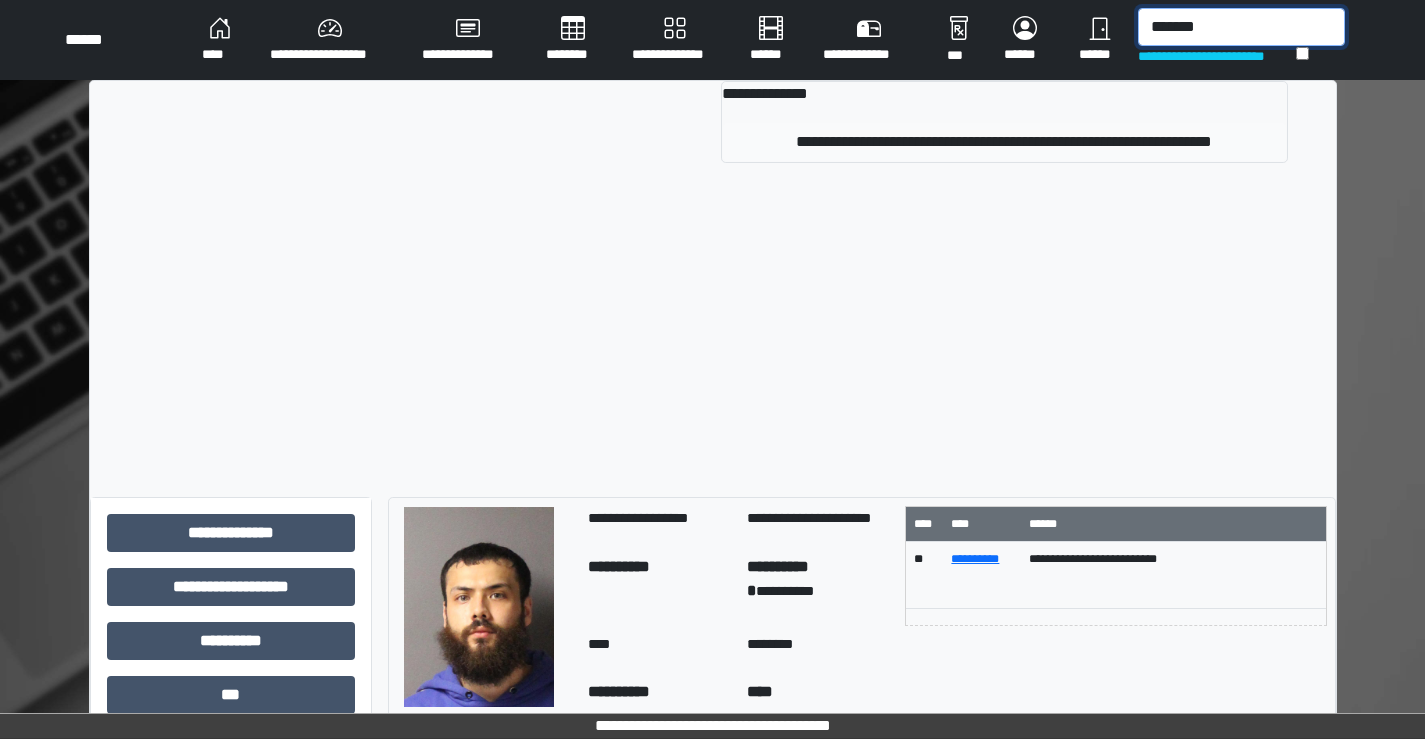 type on "*******" 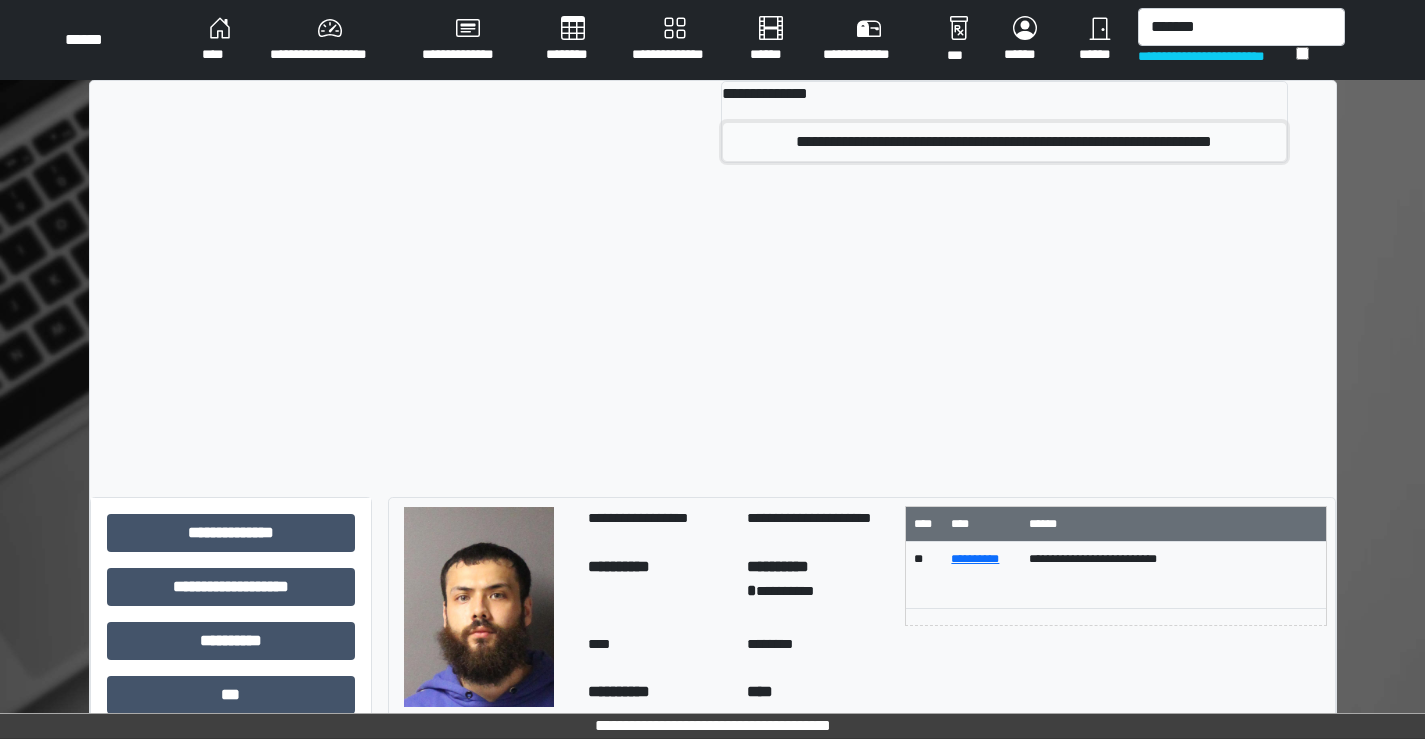 click on "**********" at bounding box center (1004, 142) 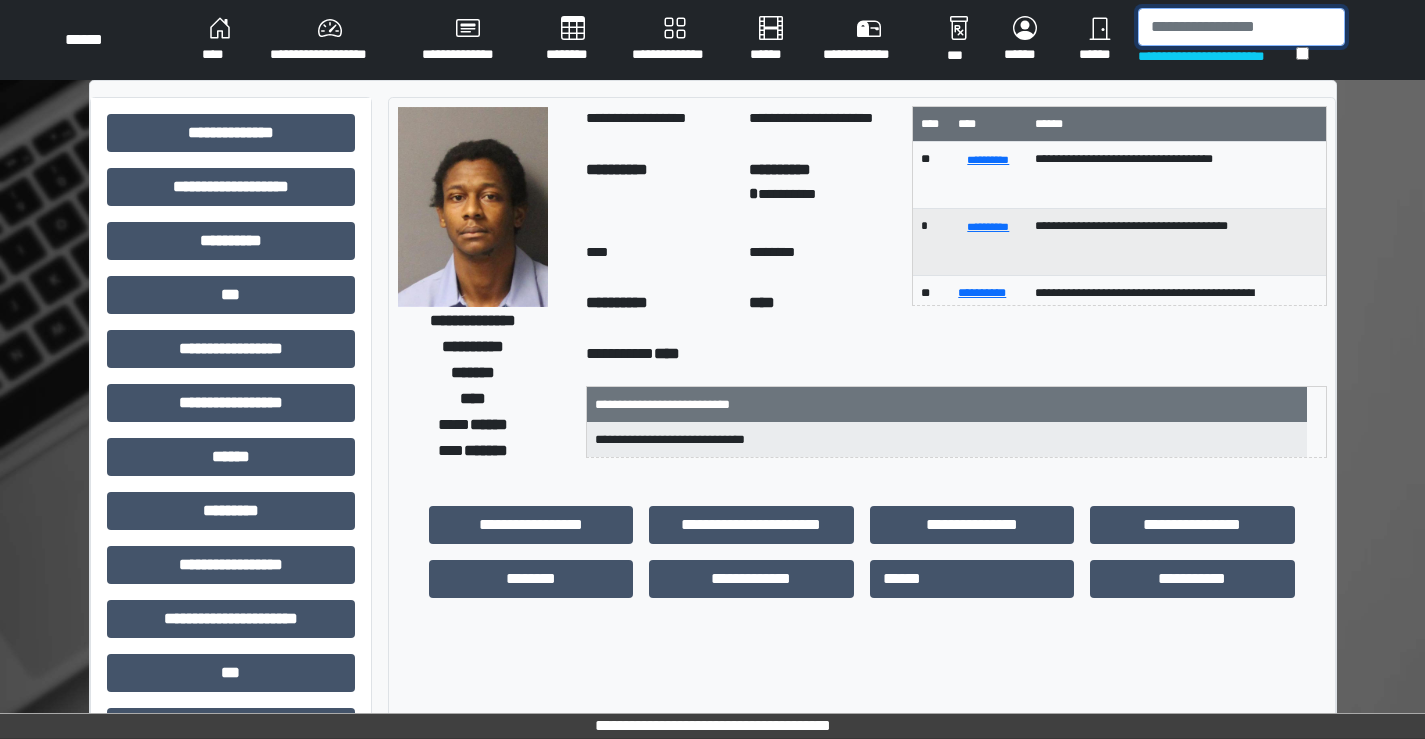 click at bounding box center (1241, 27) 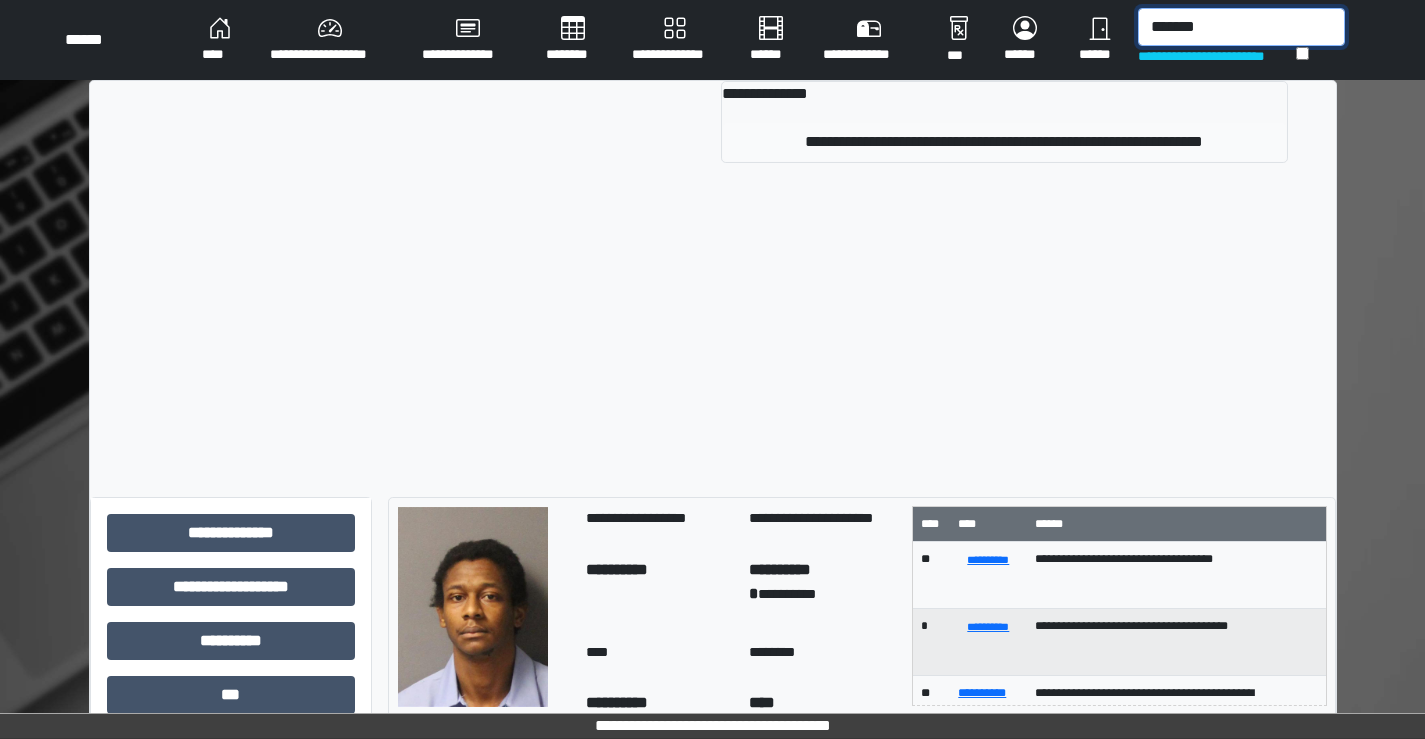 type on "*******" 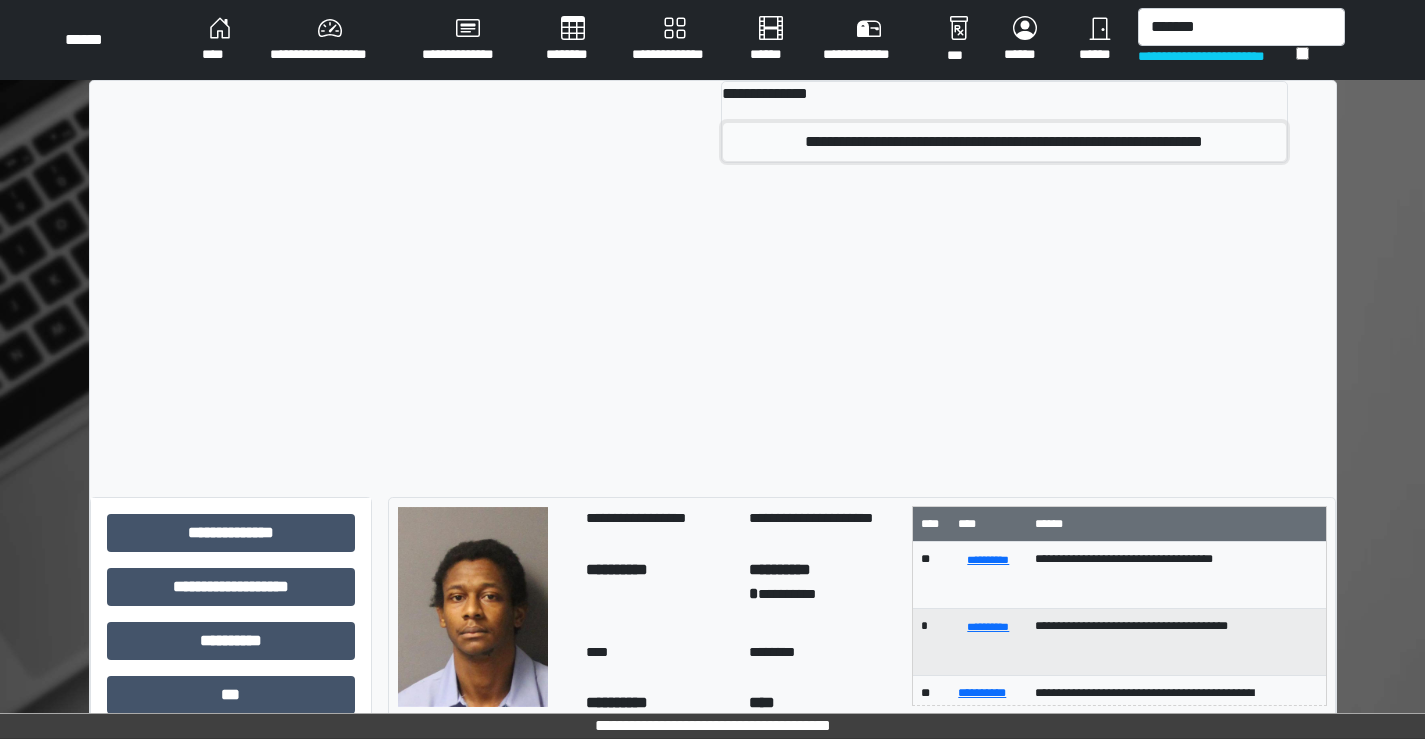 click on "**********" at bounding box center (1004, 142) 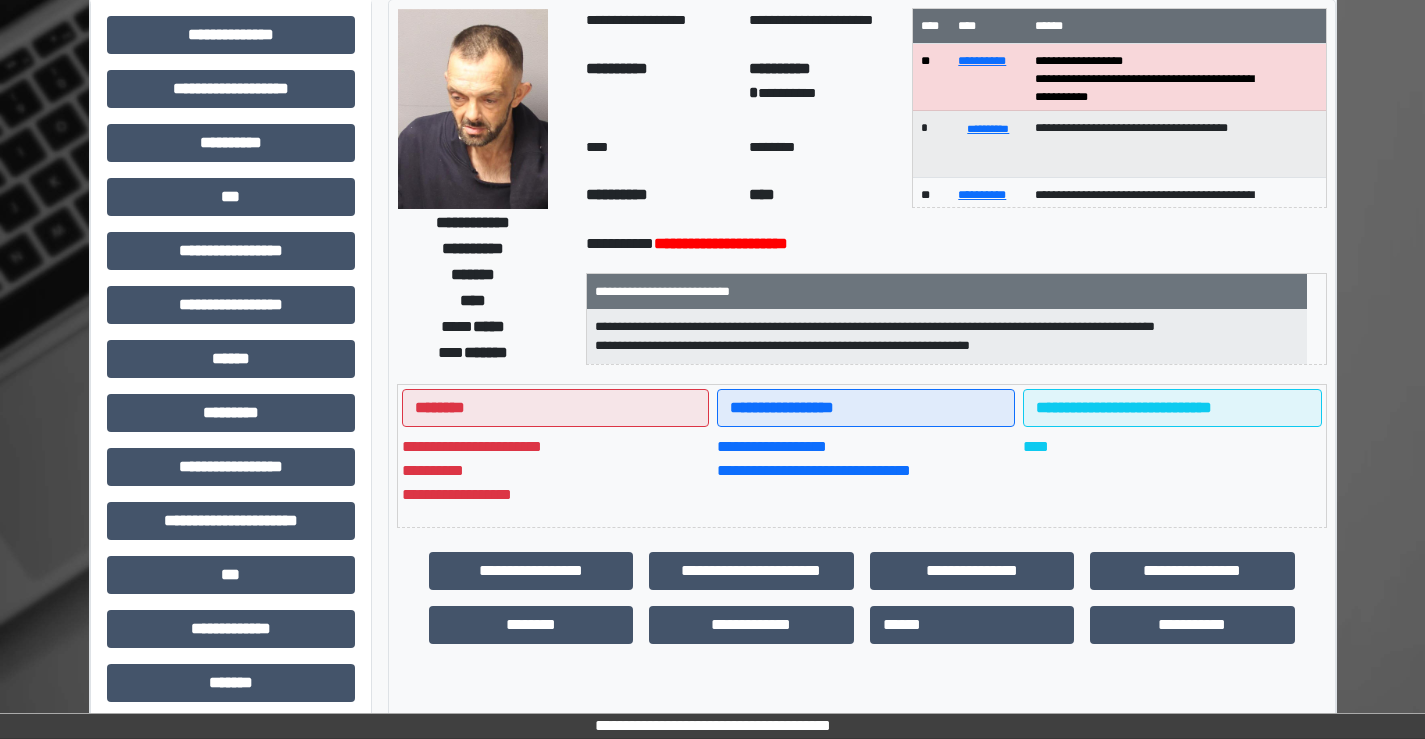scroll, scrollTop: 300, scrollLeft: 0, axis: vertical 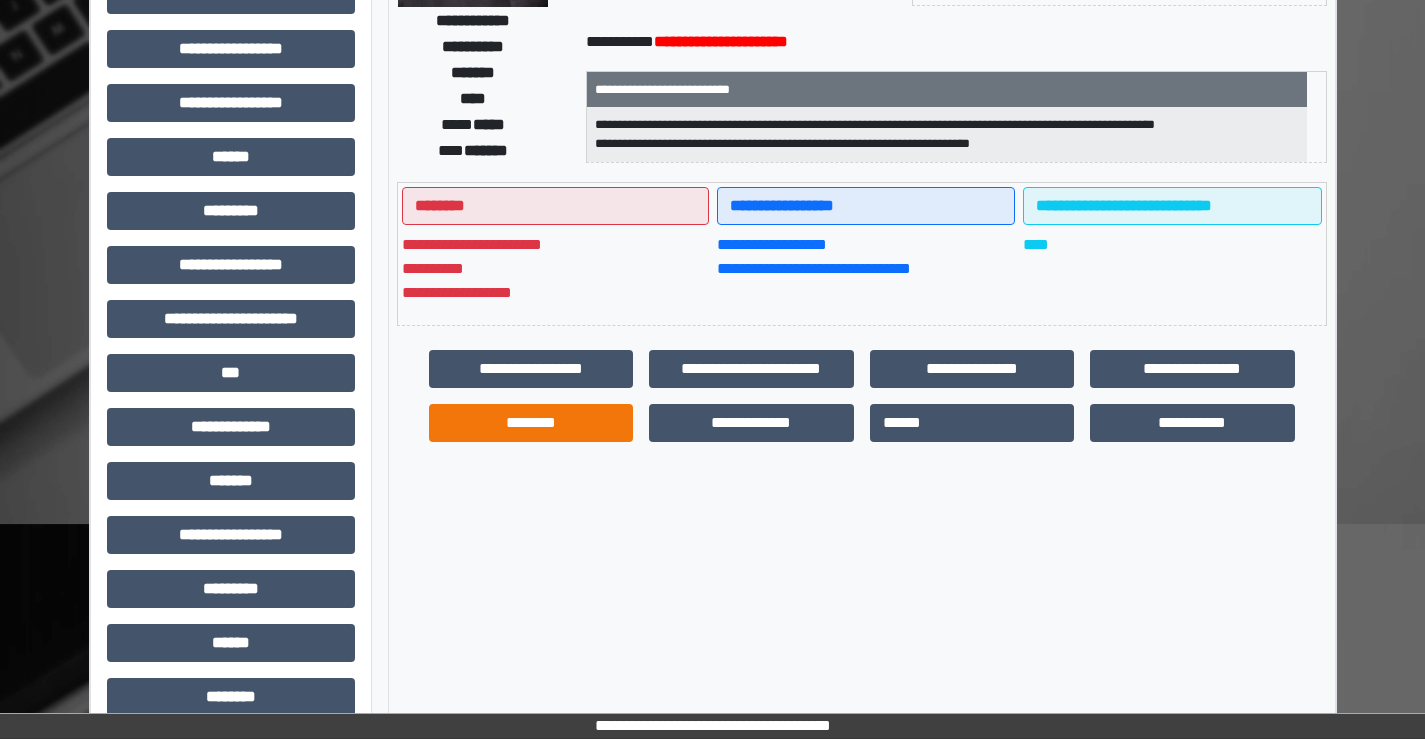 drag, startPoint x: 493, startPoint y: 448, endPoint x: 500, endPoint y: 431, distance: 18.384777 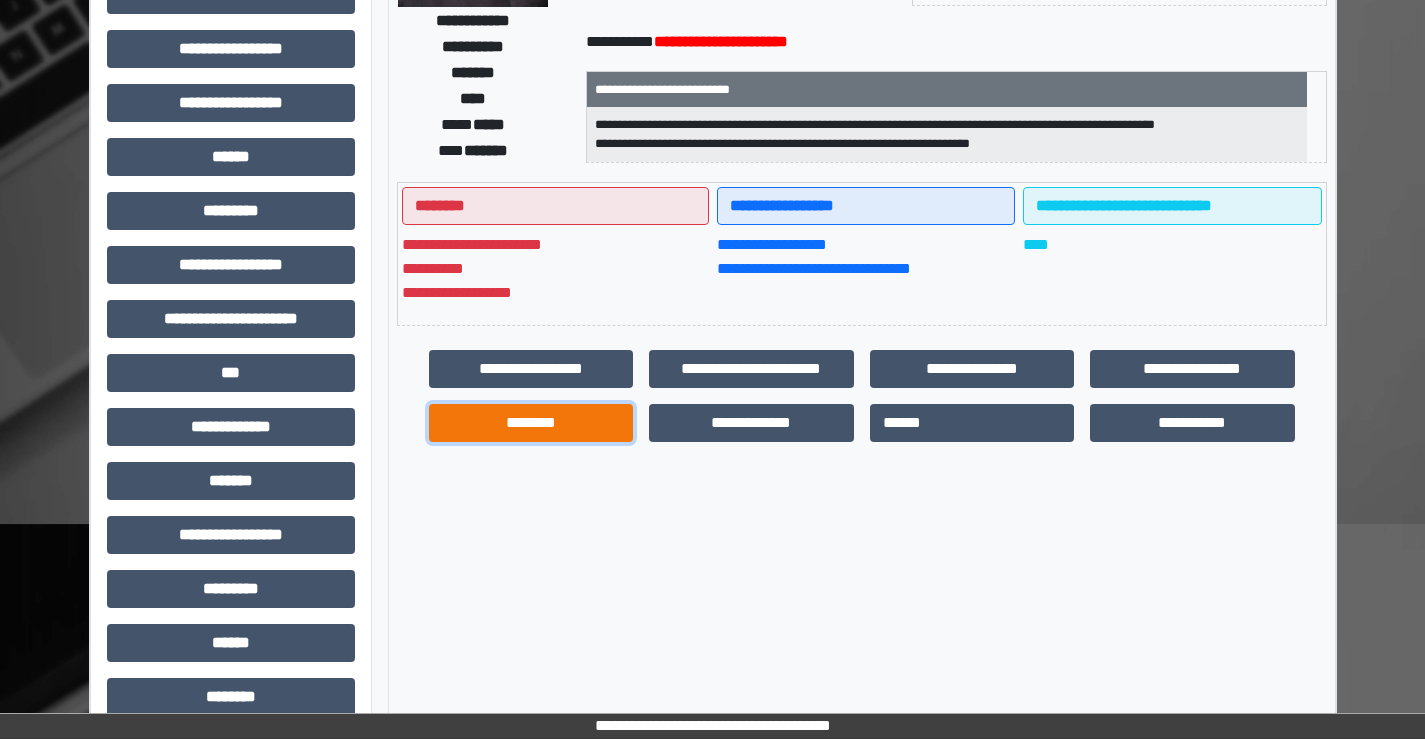 click on "********" at bounding box center [531, 423] 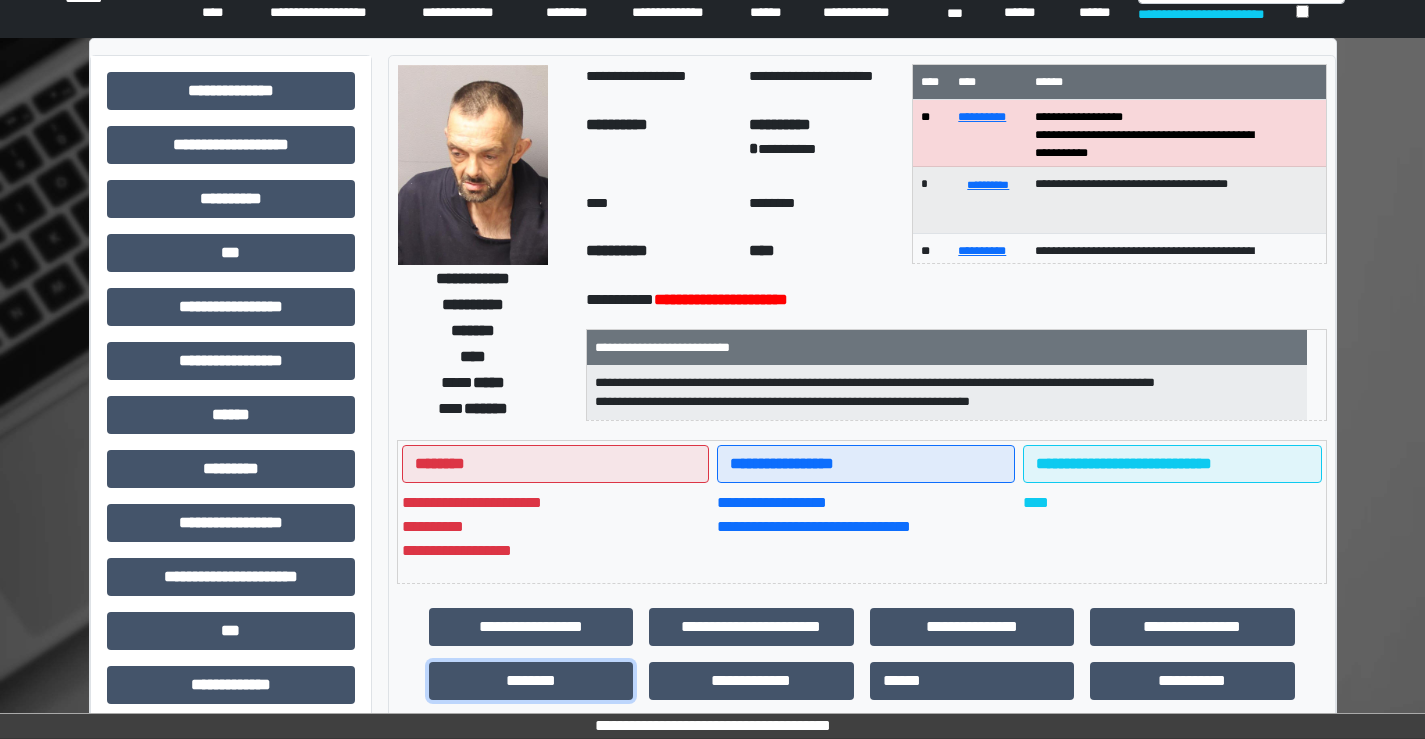 scroll, scrollTop: 0, scrollLeft: 0, axis: both 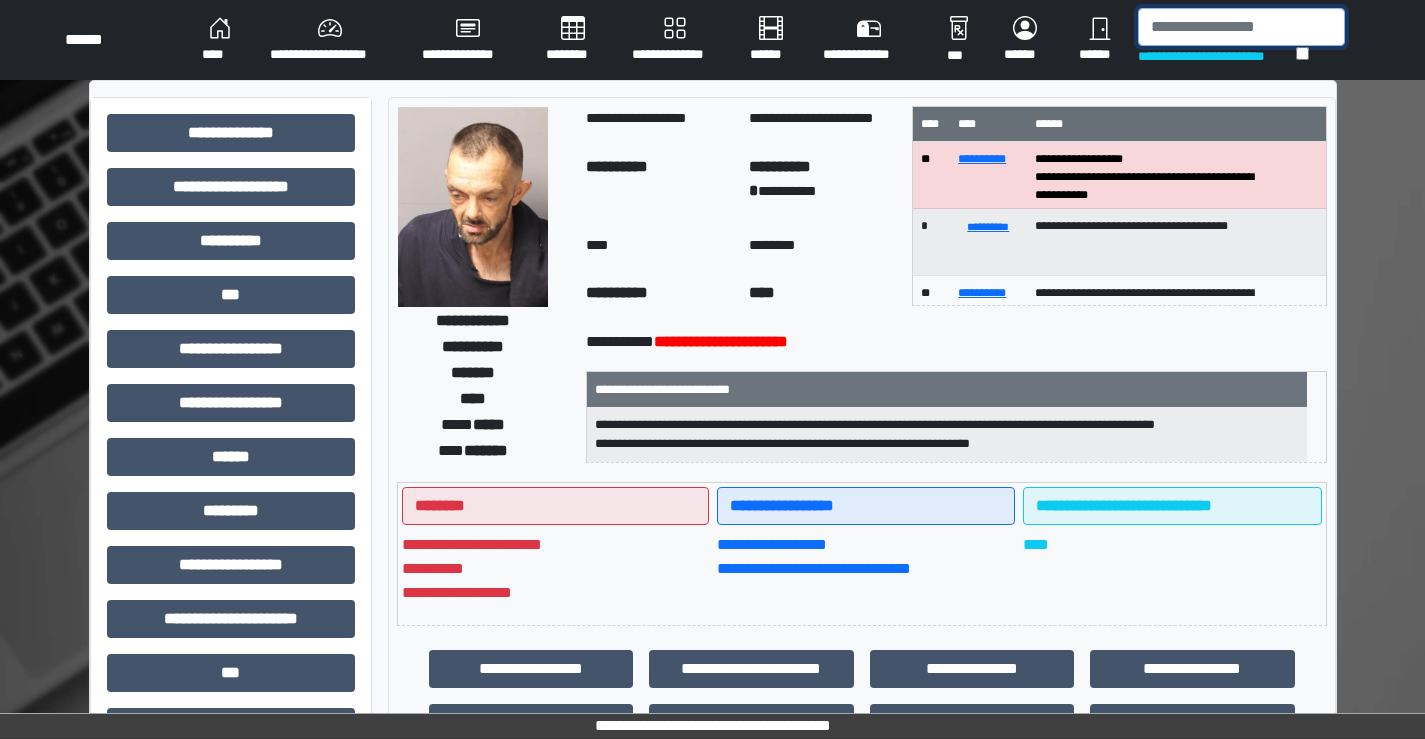 click at bounding box center (1241, 27) 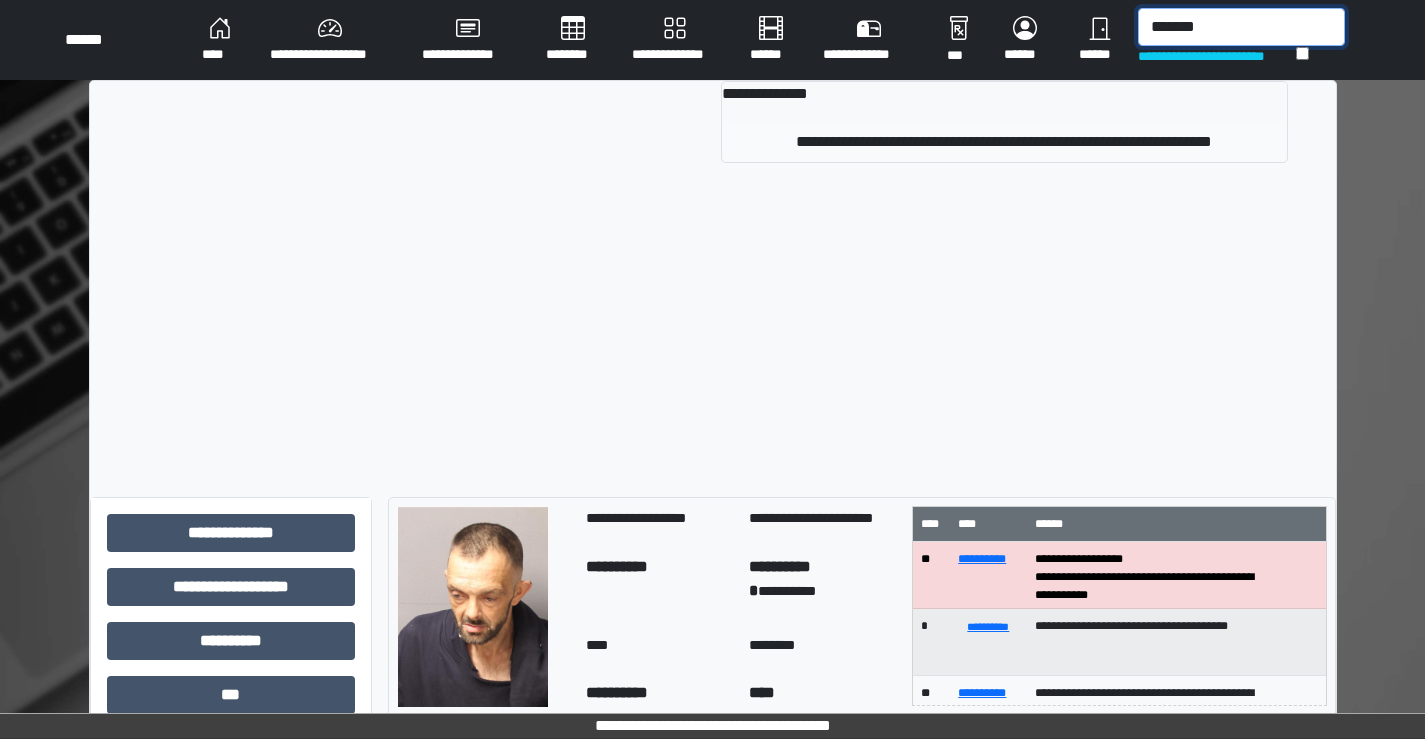 type on "*******" 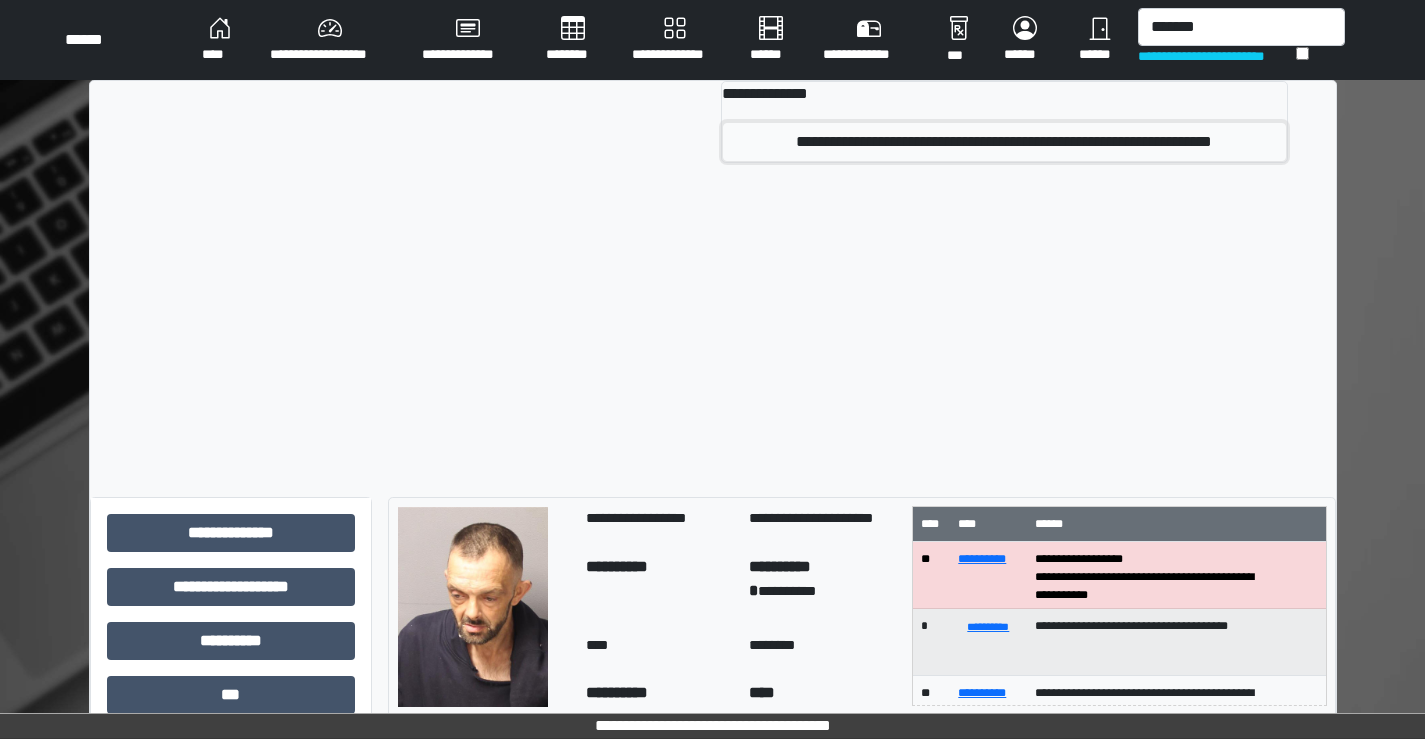 click on "**********" at bounding box center [1004, 142] 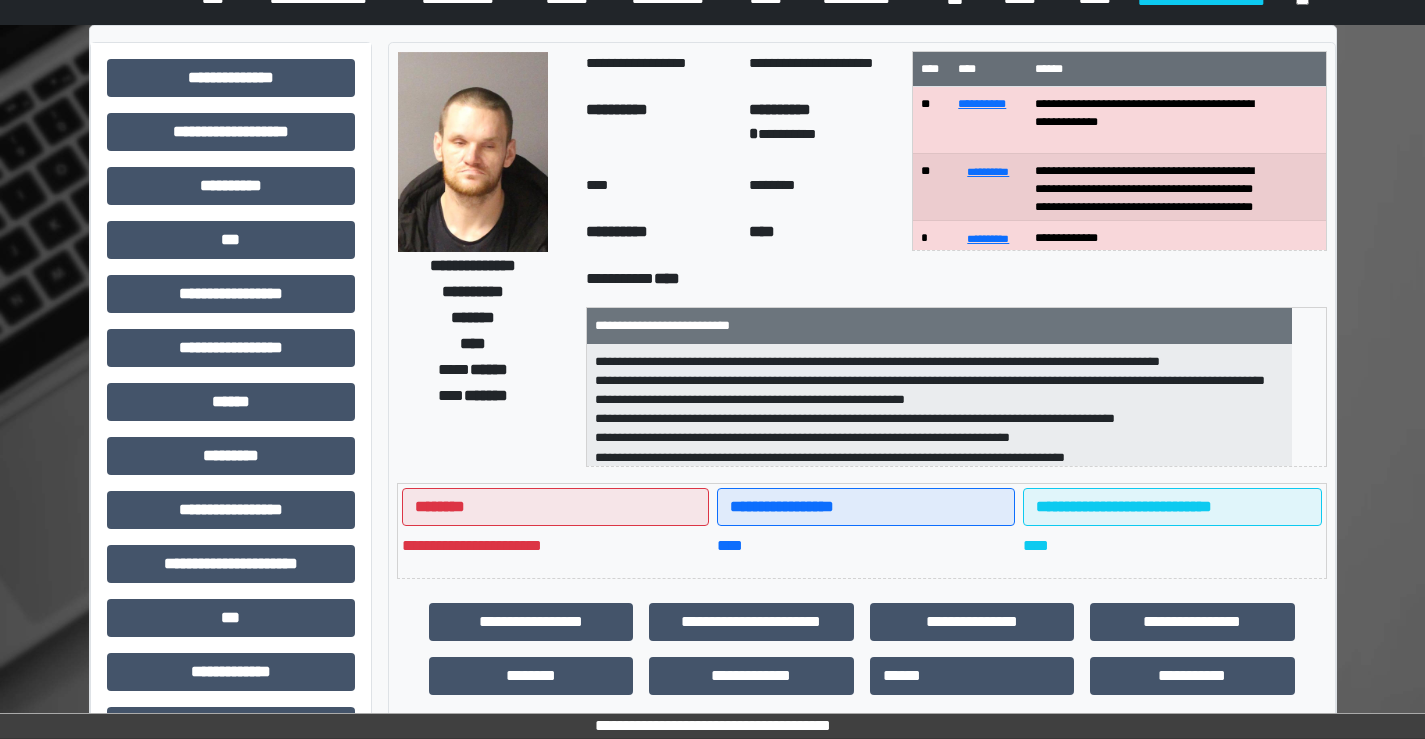 scroll, scrollTop: 300, scrollLeft: 0, axis: vertical 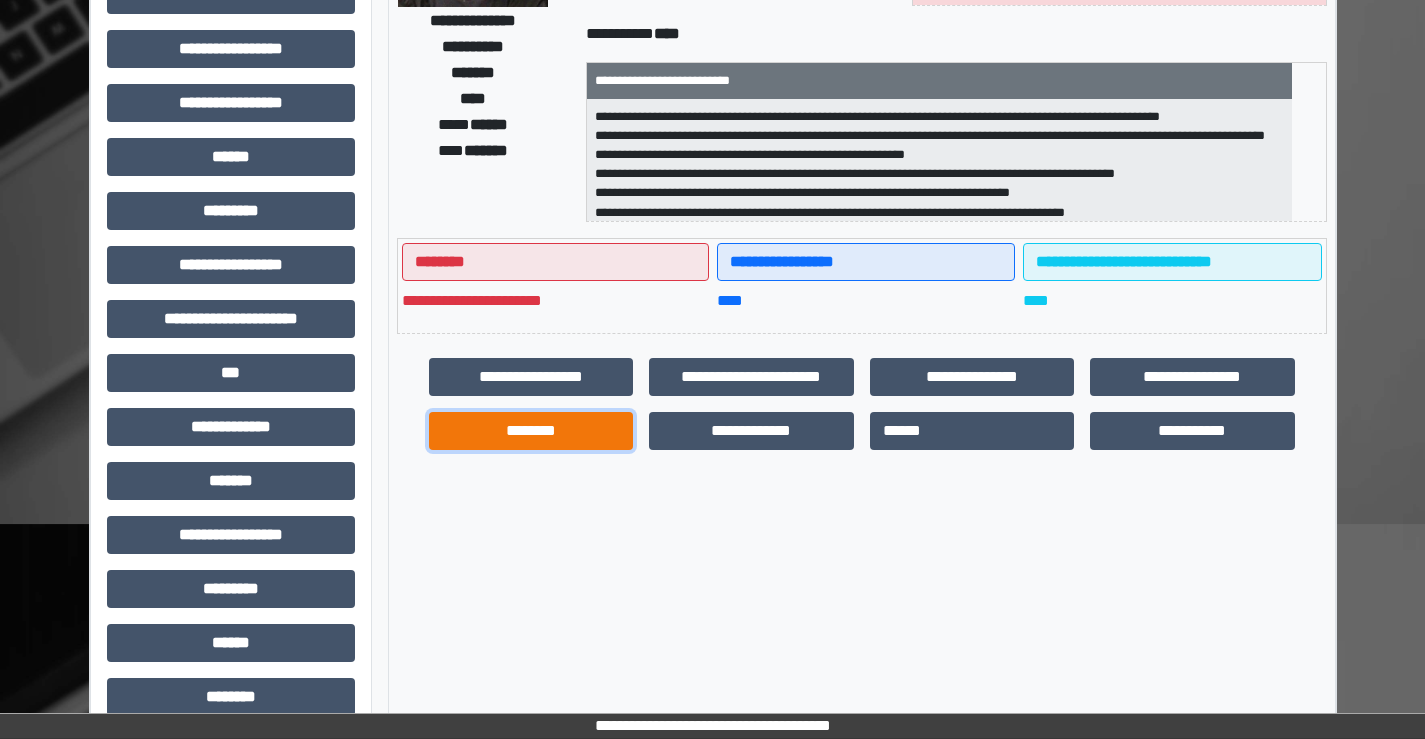 click on "********" at bounding box center (531, 431) 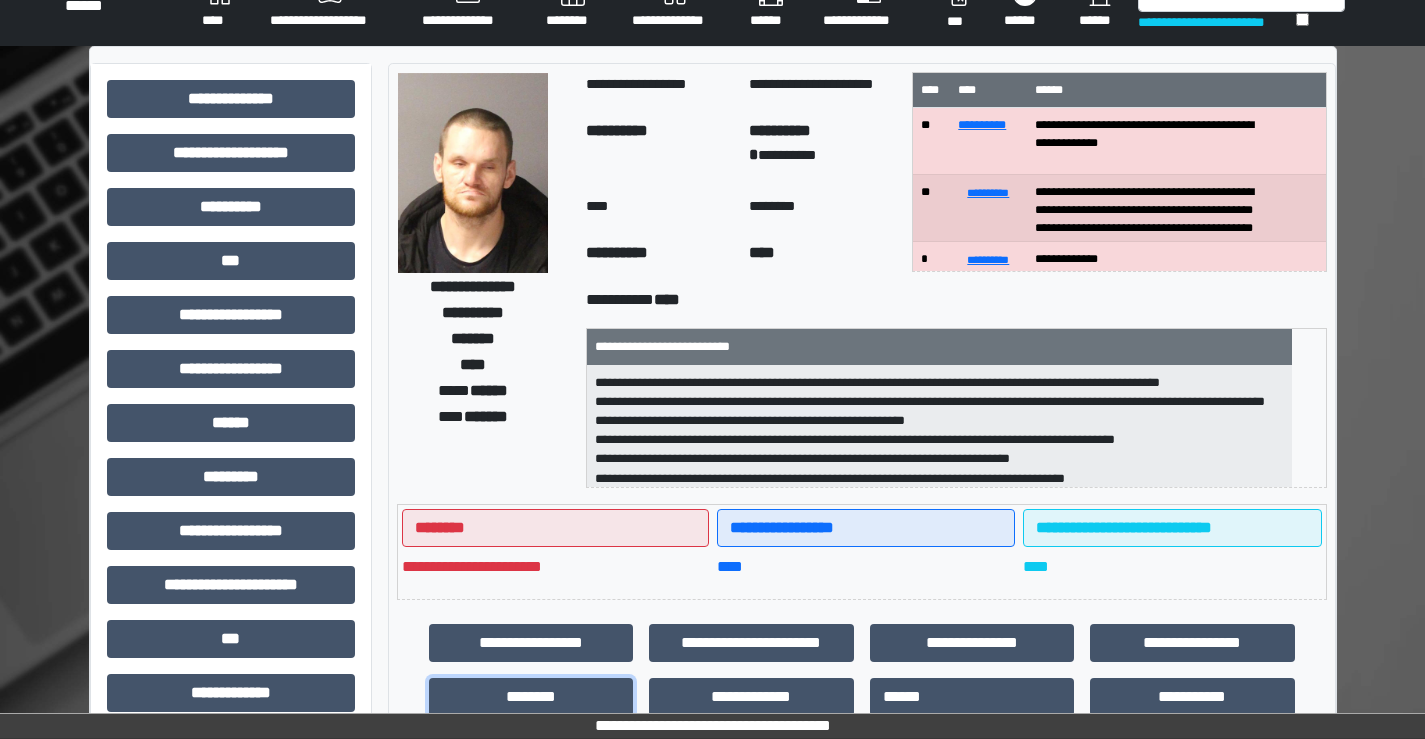 scroll, scrollTop: 0, scrollLeft: 0, axis: both 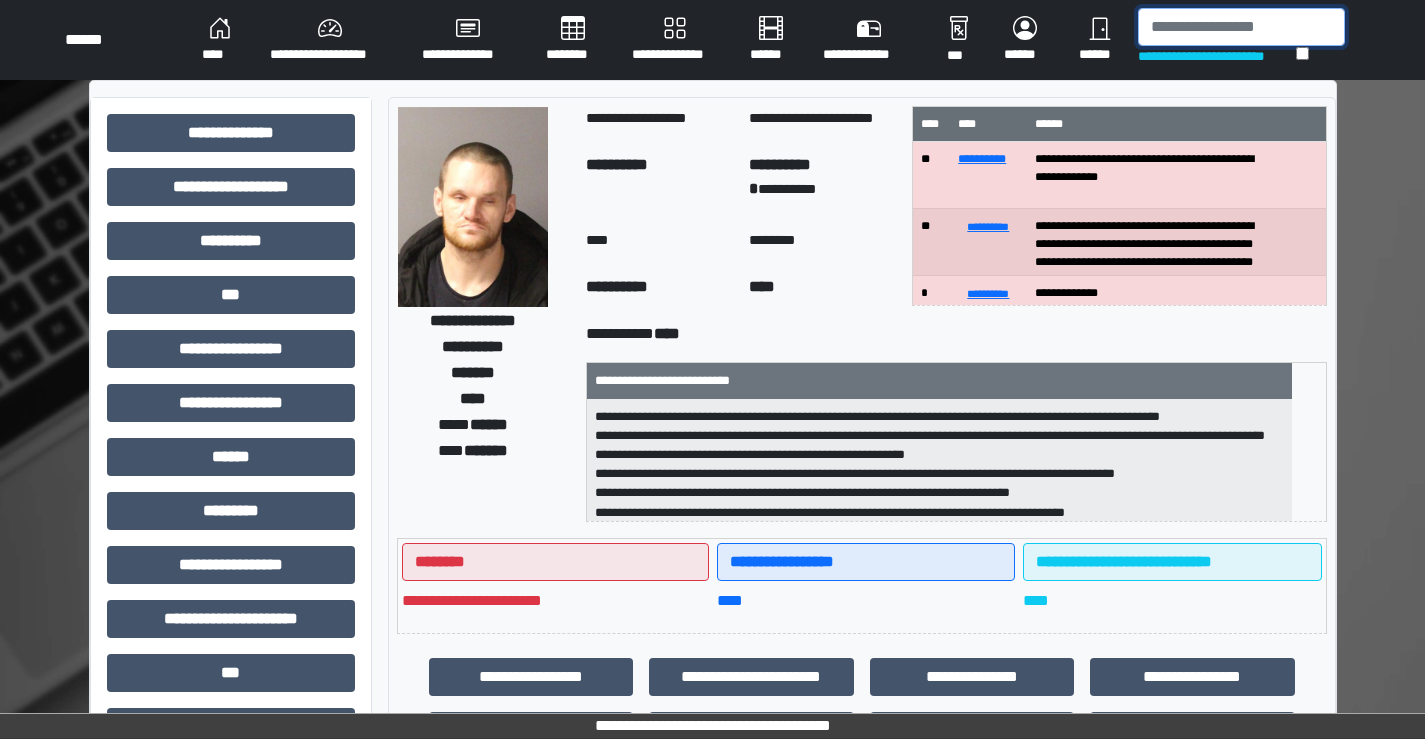 click at bounding box center [1241, 27] 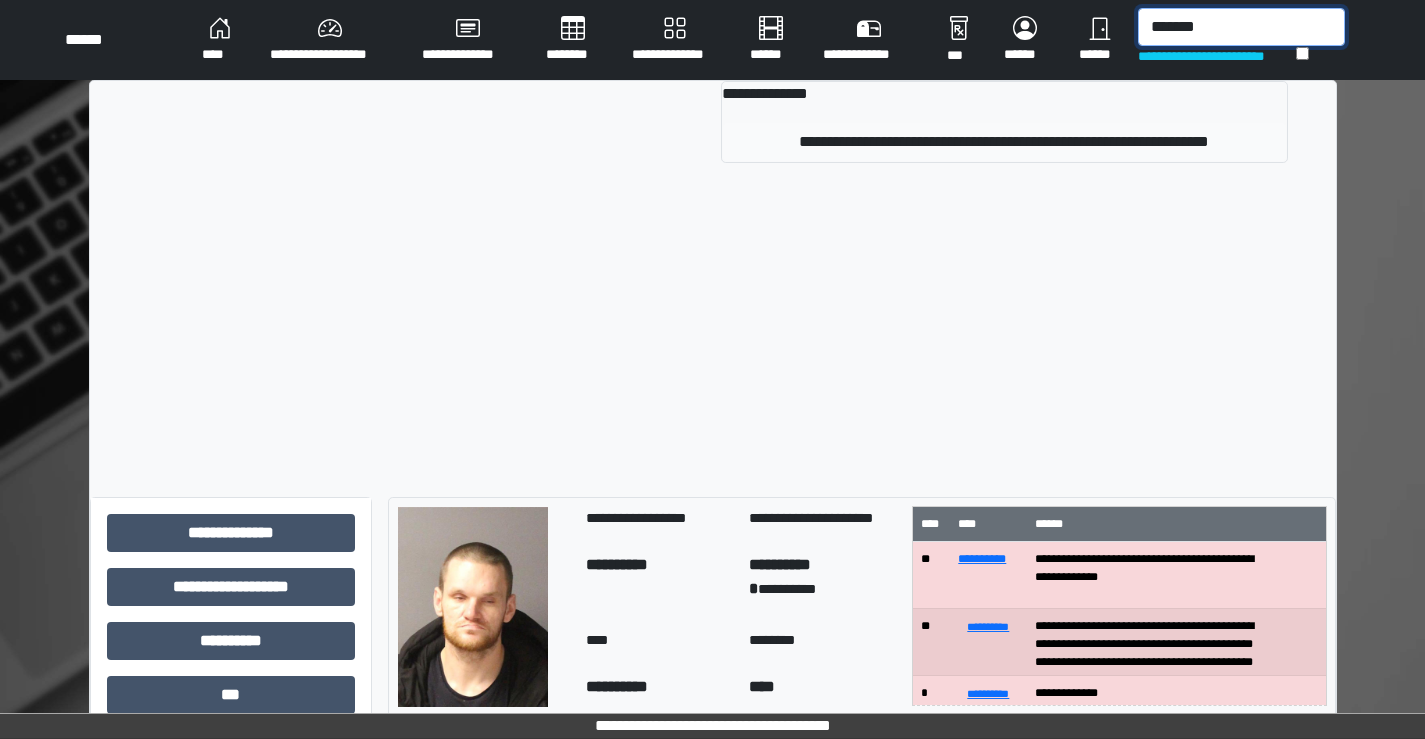 type on "*******" 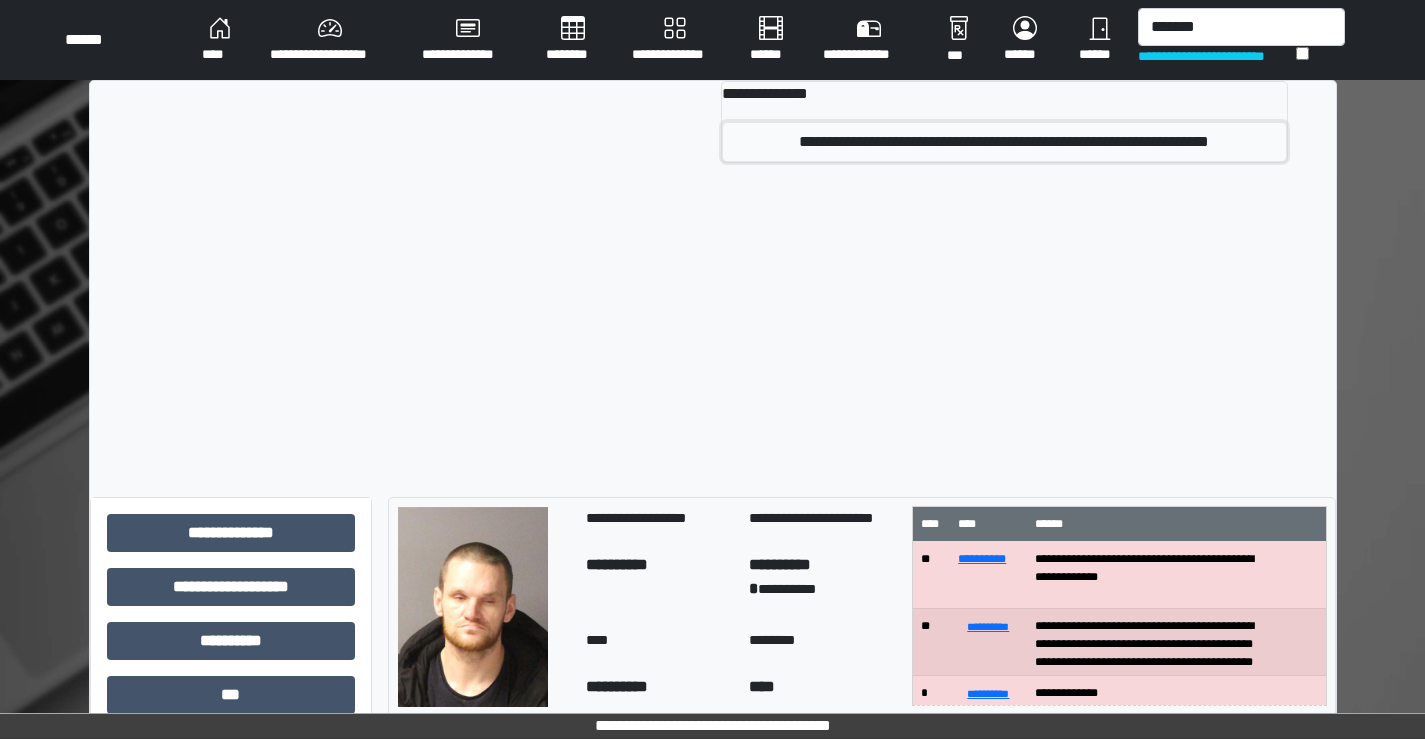 click on "**********" at bounding box center [1004, 142] 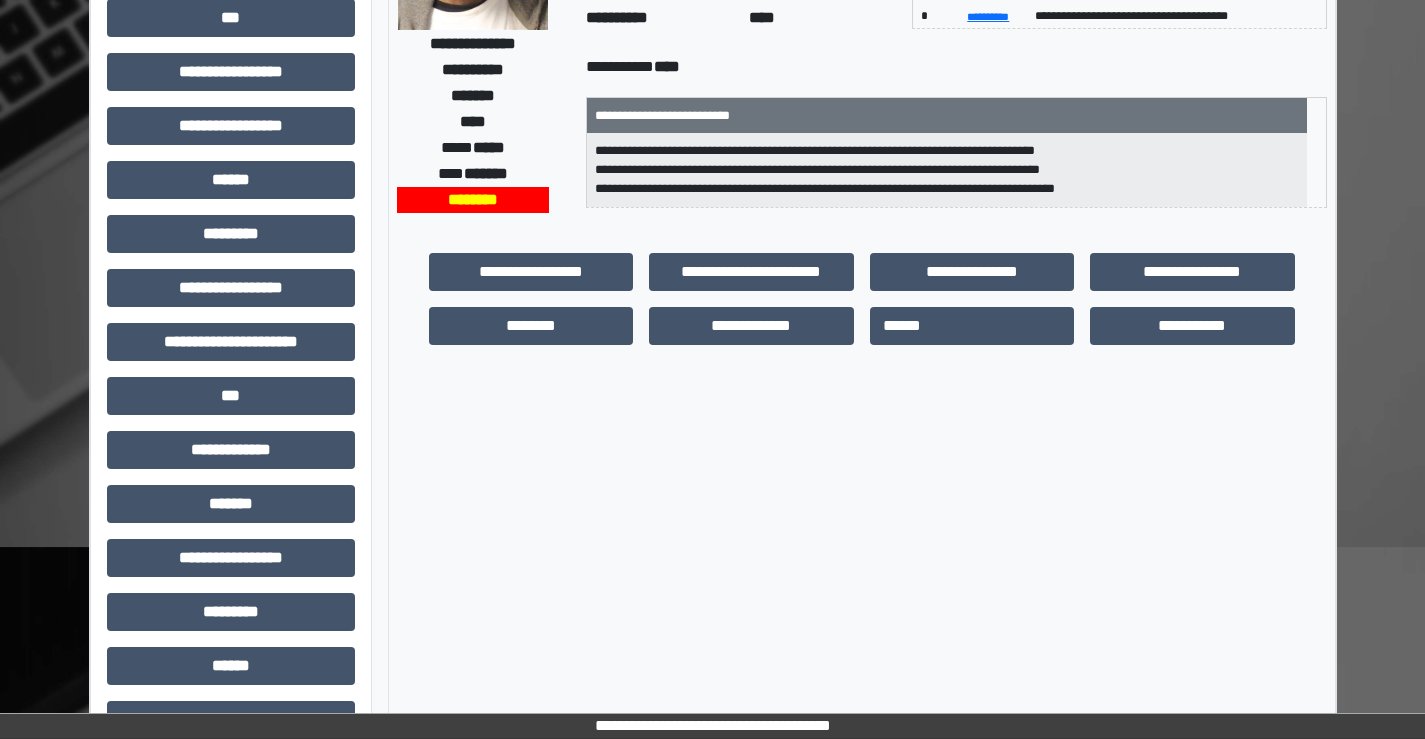 scroll, scrollTop: 300, scrollLeft: 0, axis: vertical 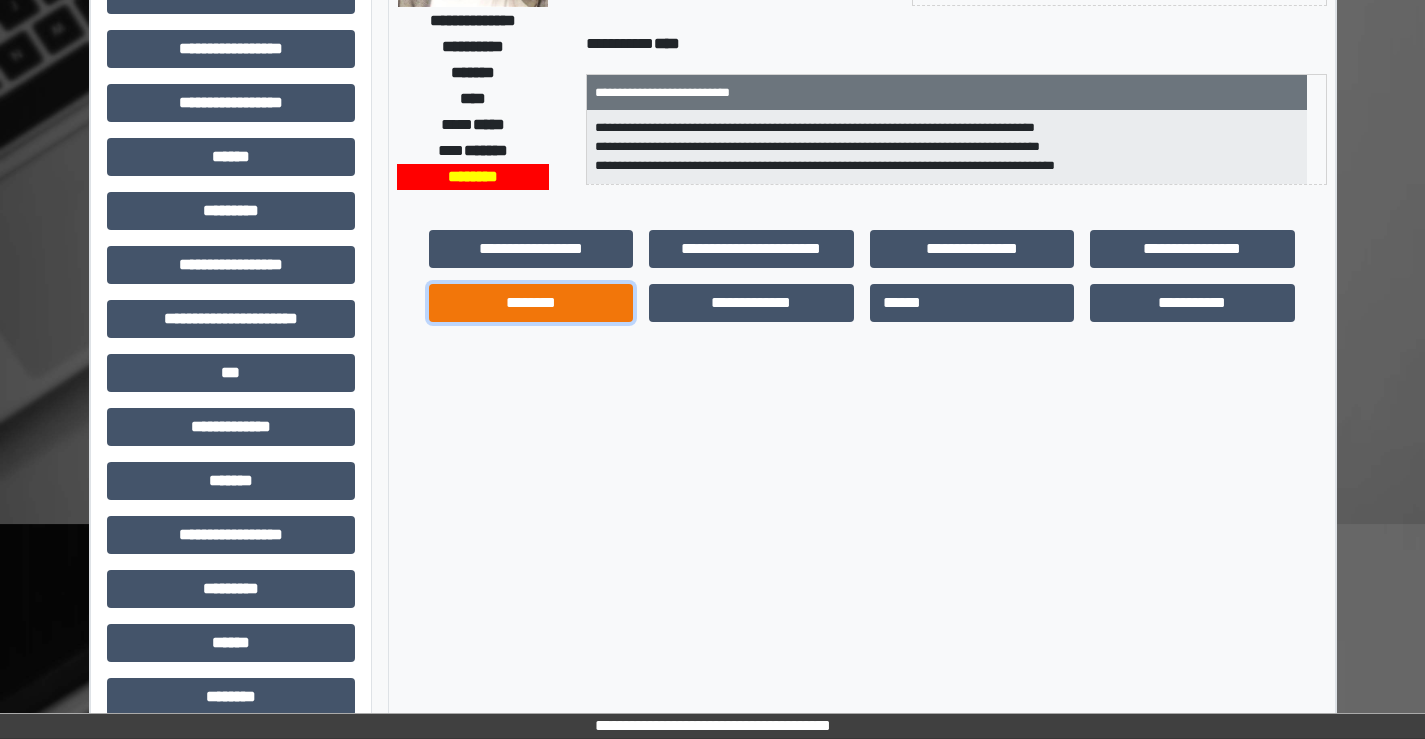 click on "********" at bounding box center [531, 303] 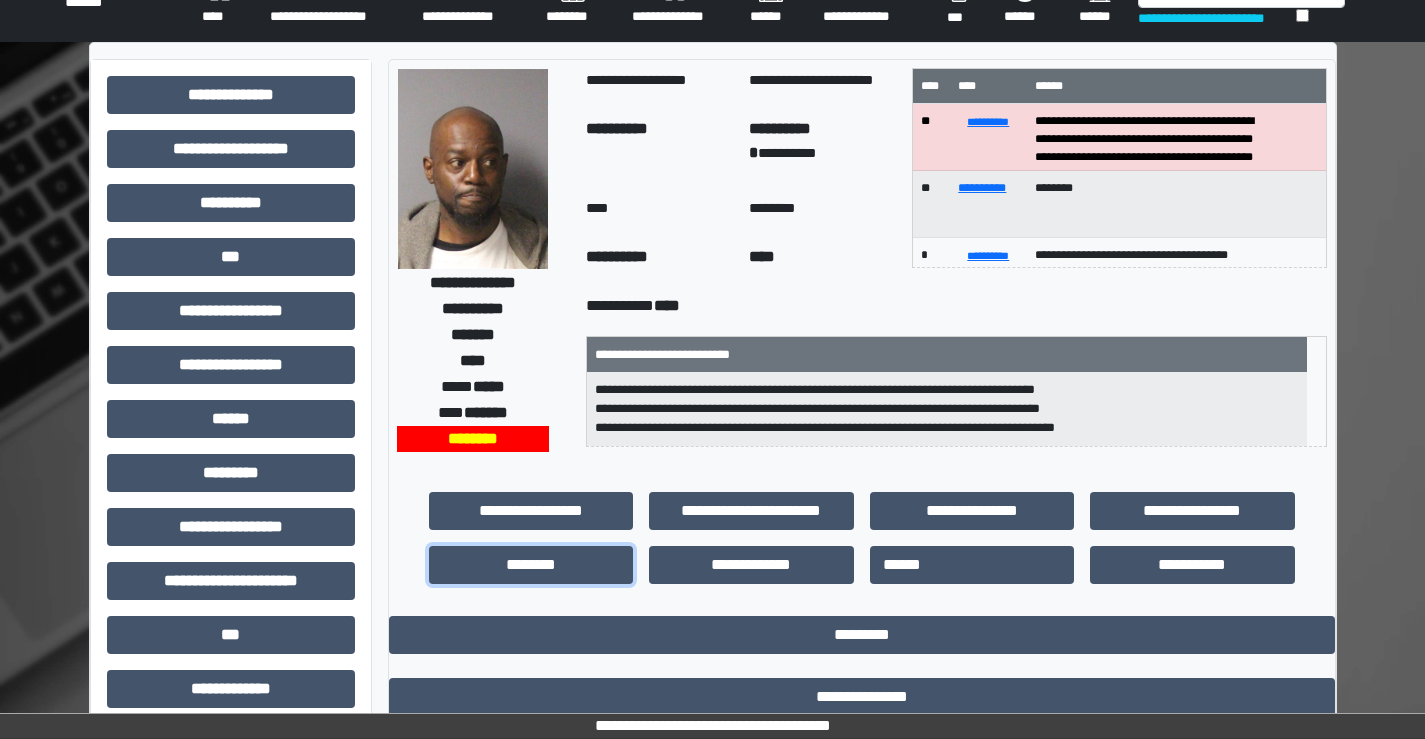 scroll, scrollTop: 0, scrollLeft: 0, axis: both 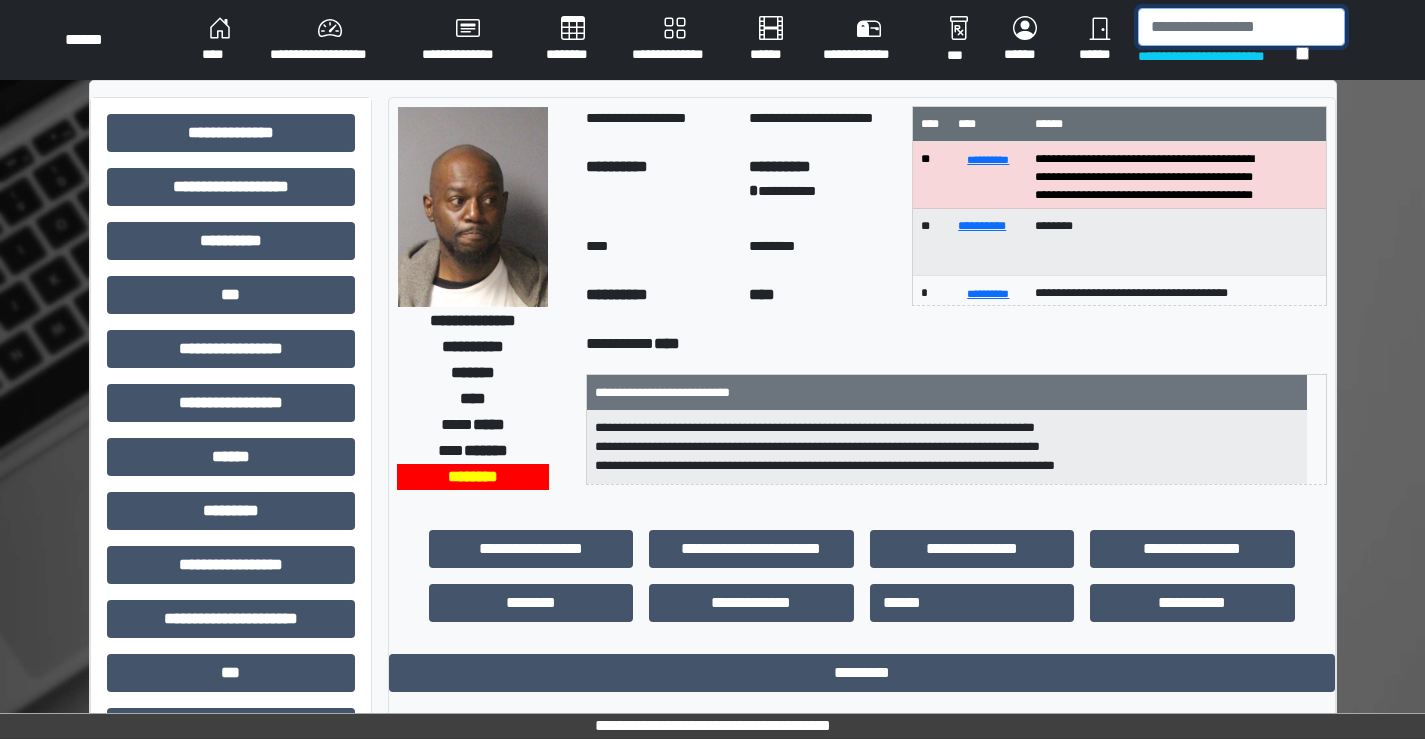 click at bounding box center [1241, 27] 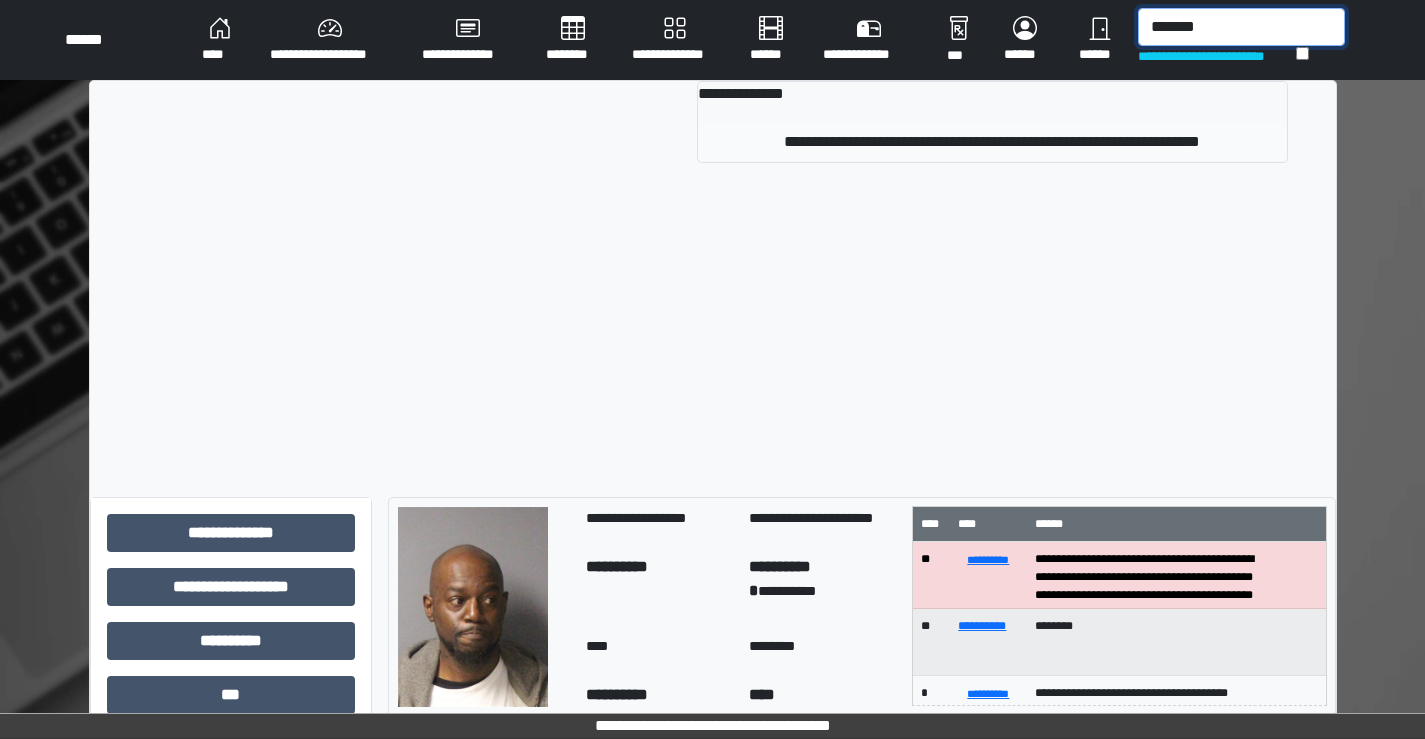 type on "*******" 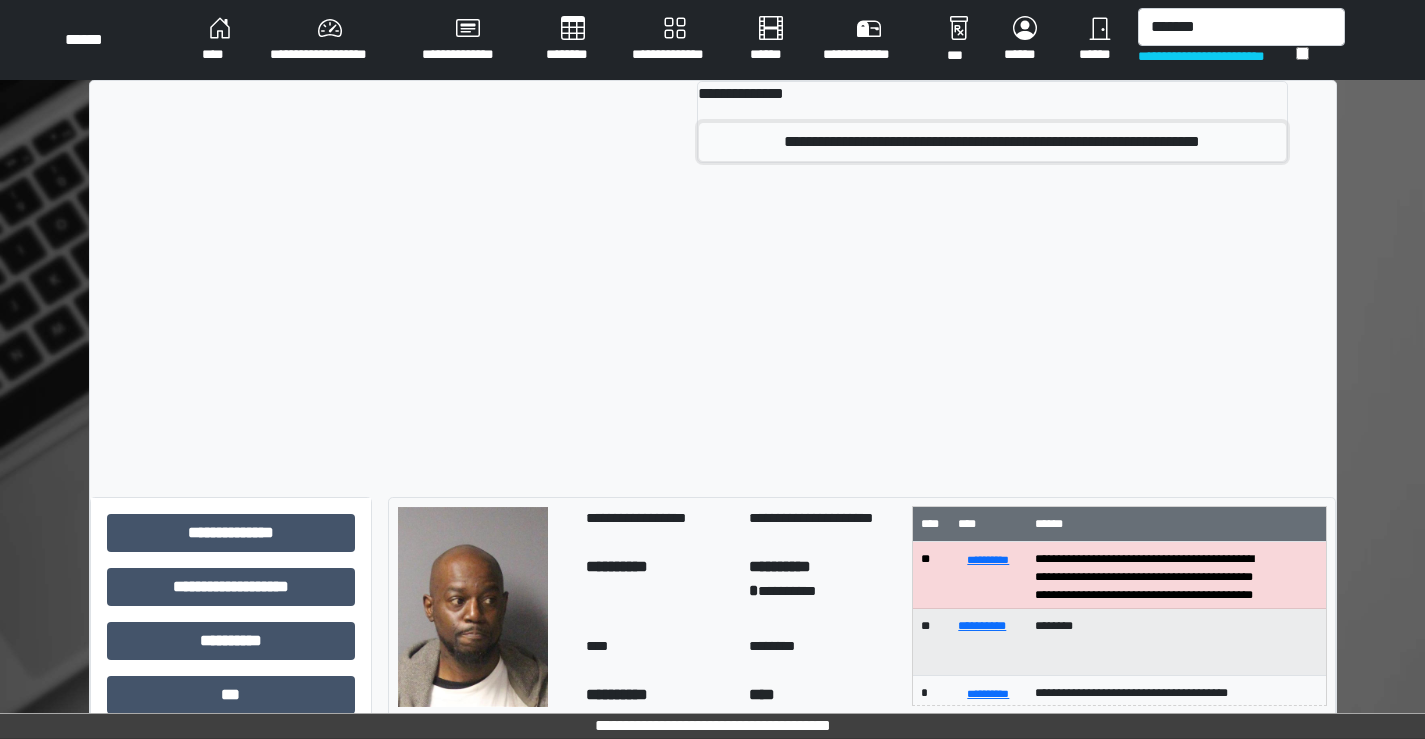 click on "**********" at bounding box center [992, 142] 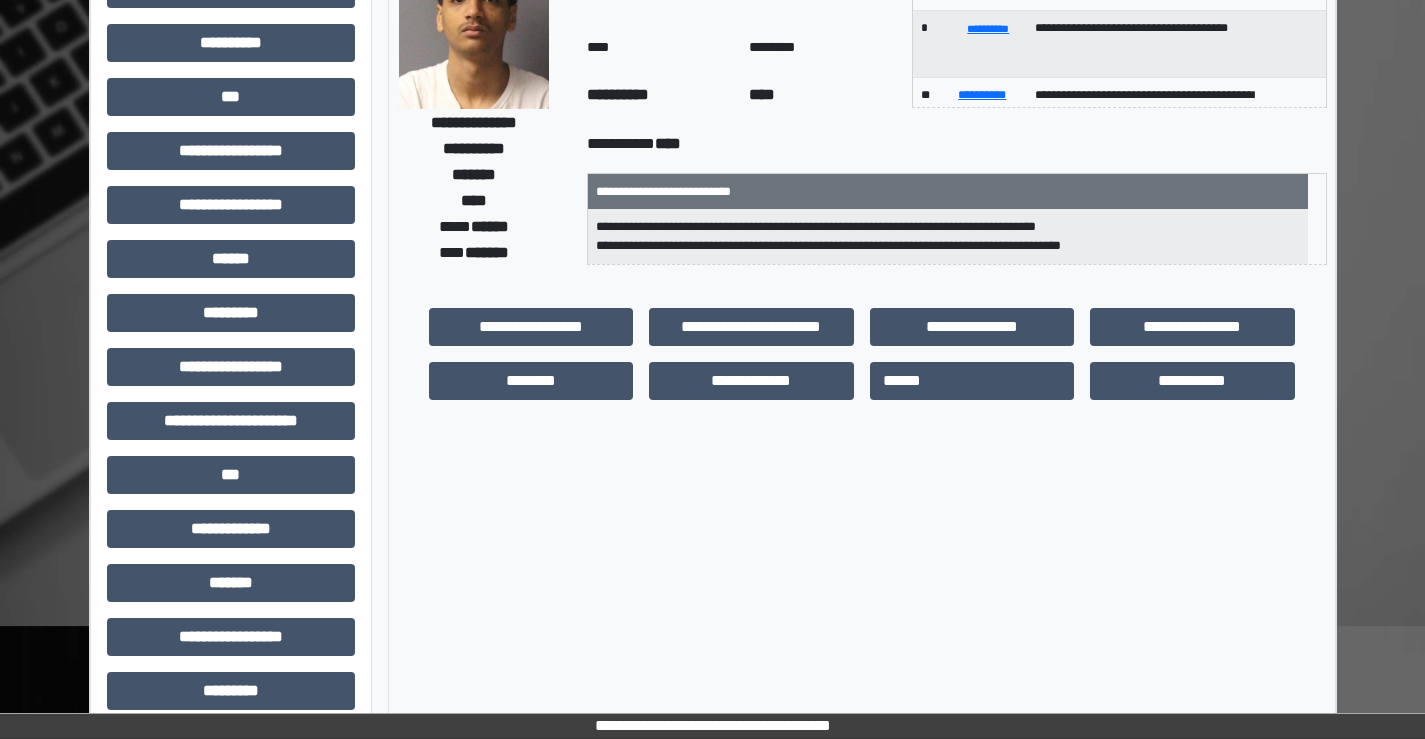 scroll, scrollTop: 200, scrollLeft: 0, axis: vertical 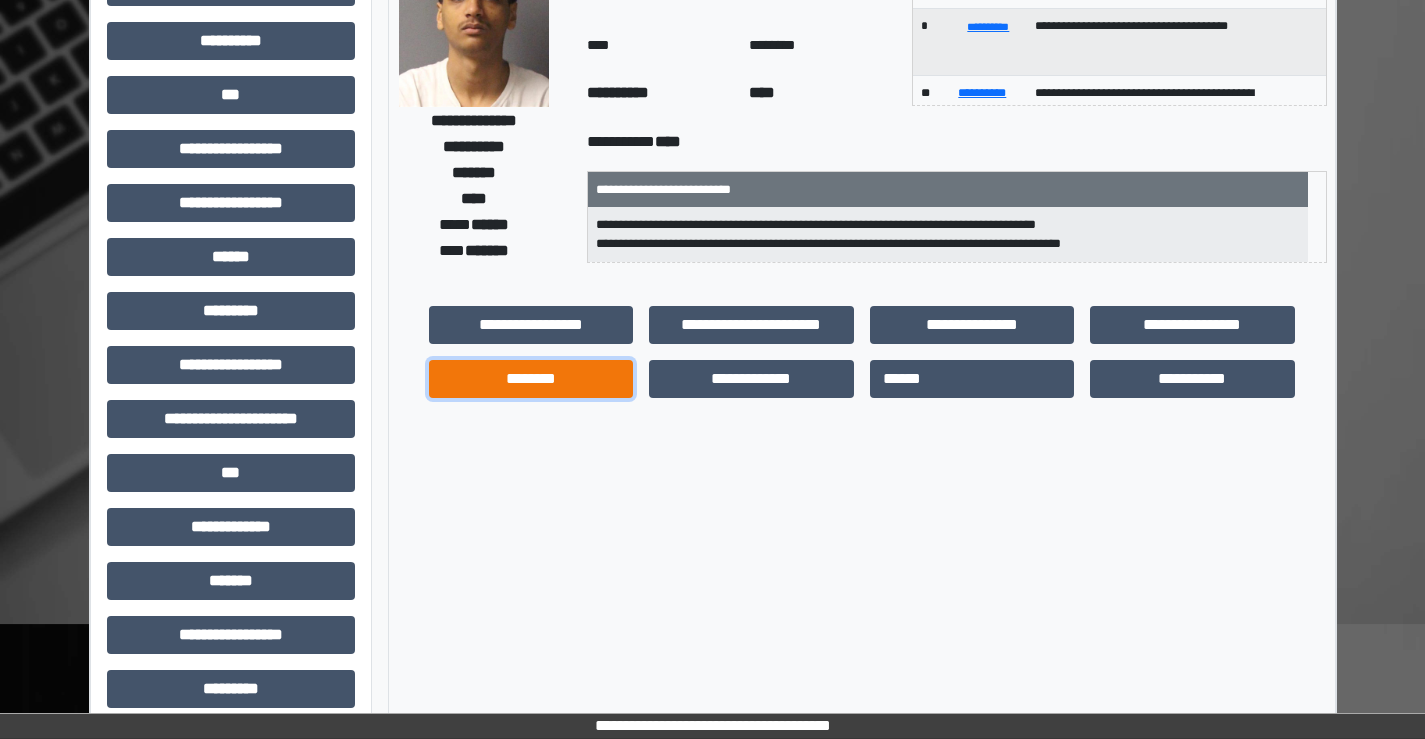 click on "********" at bounding box center [531, 379] 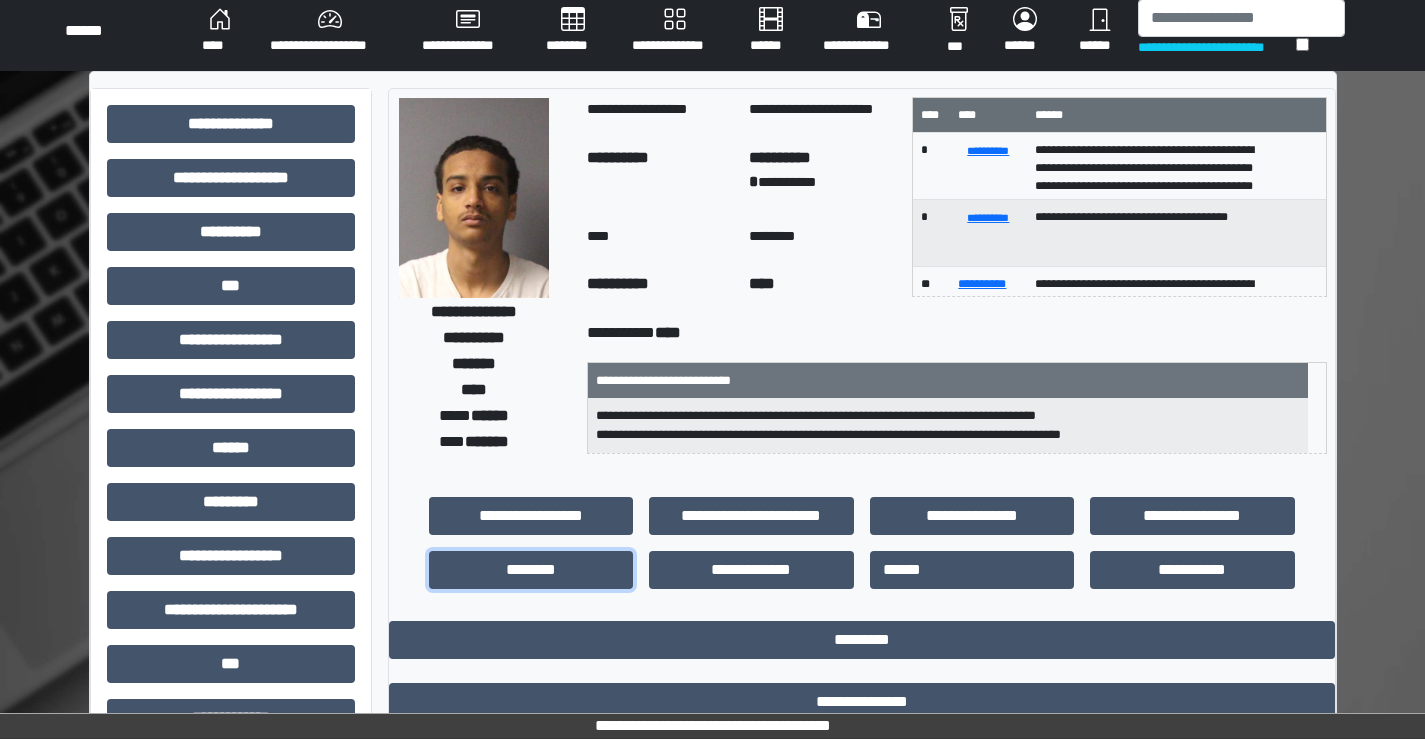 scroll, scrollTop: 0, scrollLeft: 0, axis: both 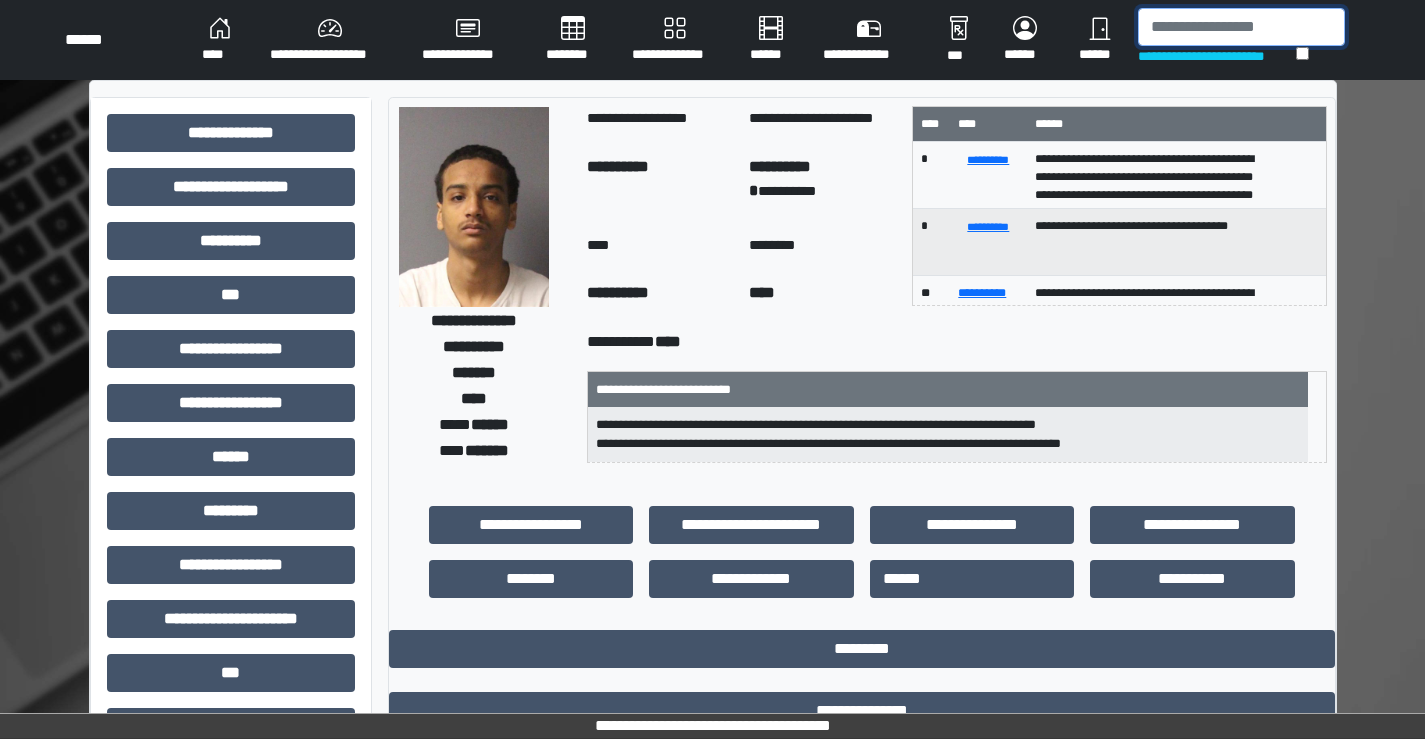 click at bounding box center [1241, 27] 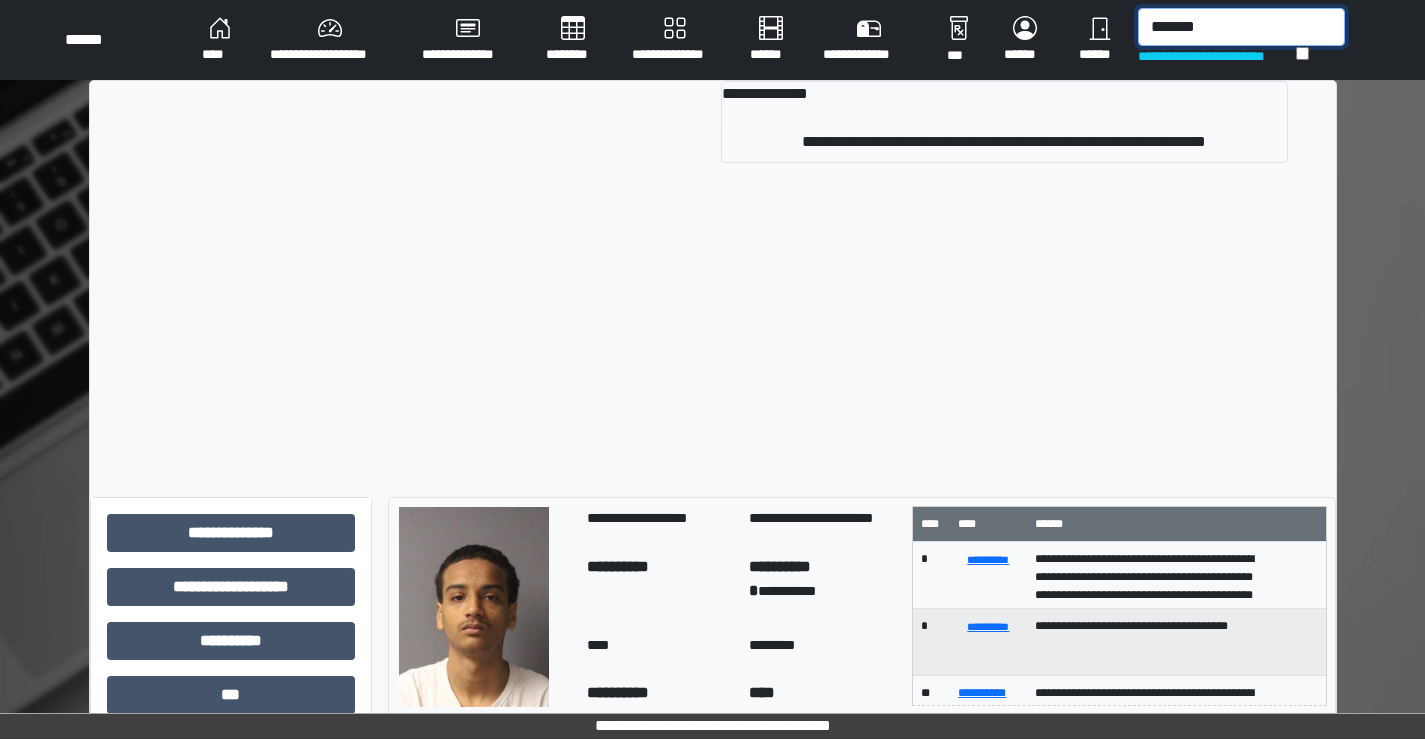 type on "*******" 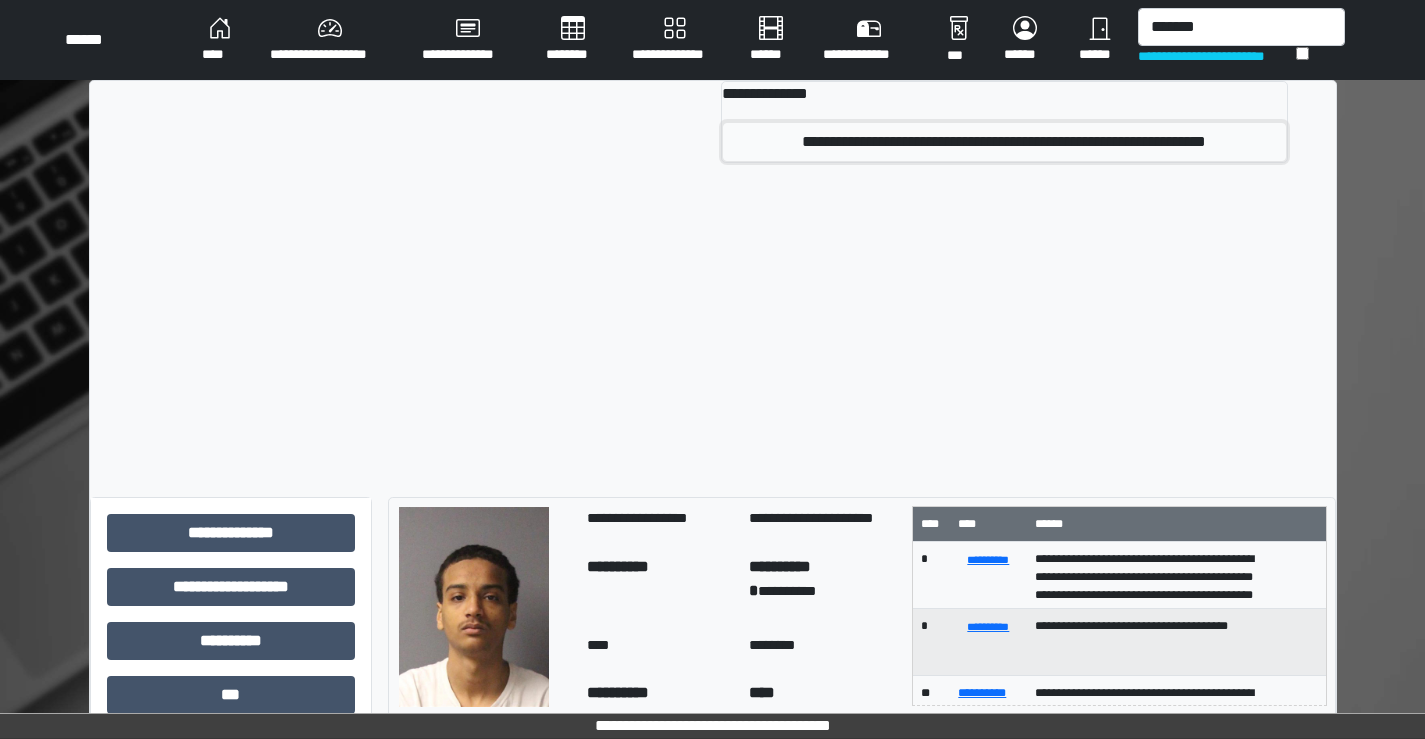 click on "**********" at bounding box center [1004, 142] 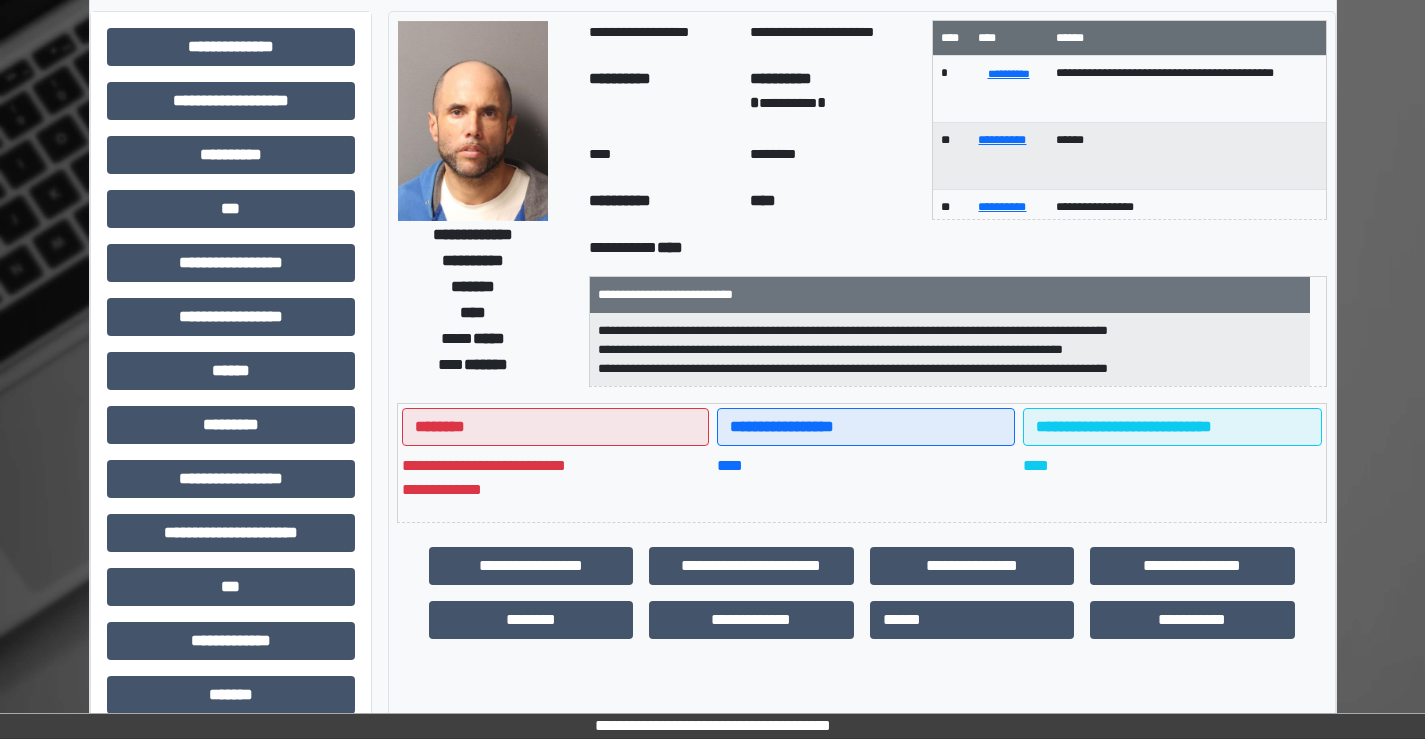 scroll, scrollTop: 300, scrollLeft: 0, axis: vertical 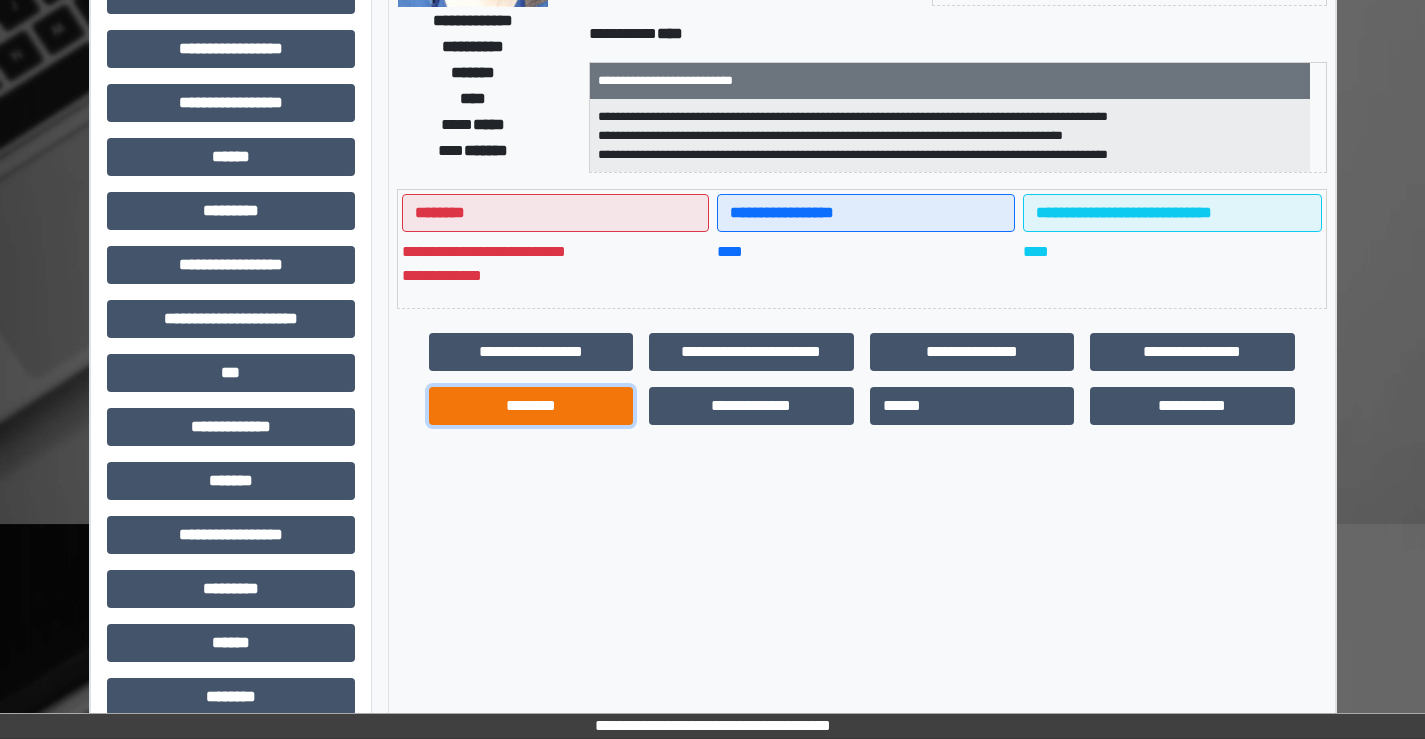 click on "********" at bounding box center (531, 406) 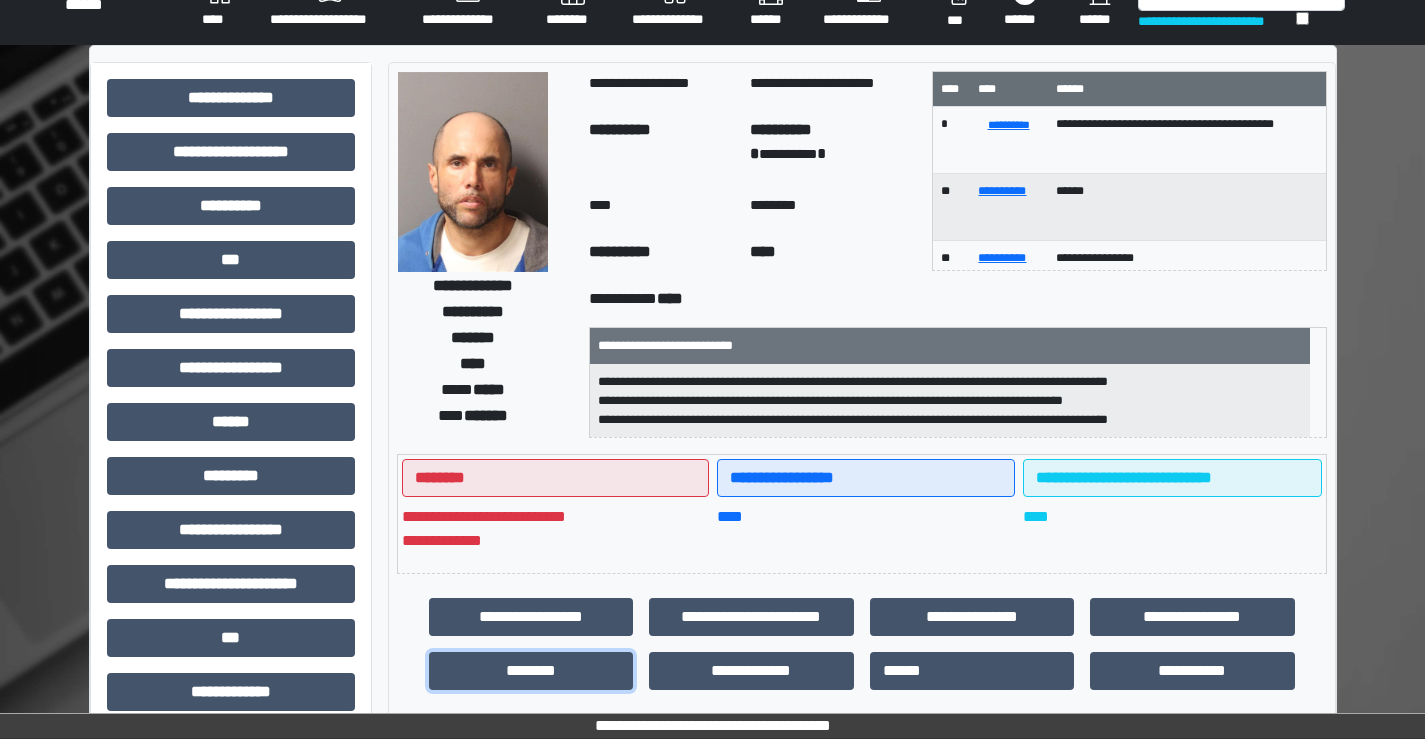 scroll, scrollTop: 0, scrollLeft: 0, axis: both 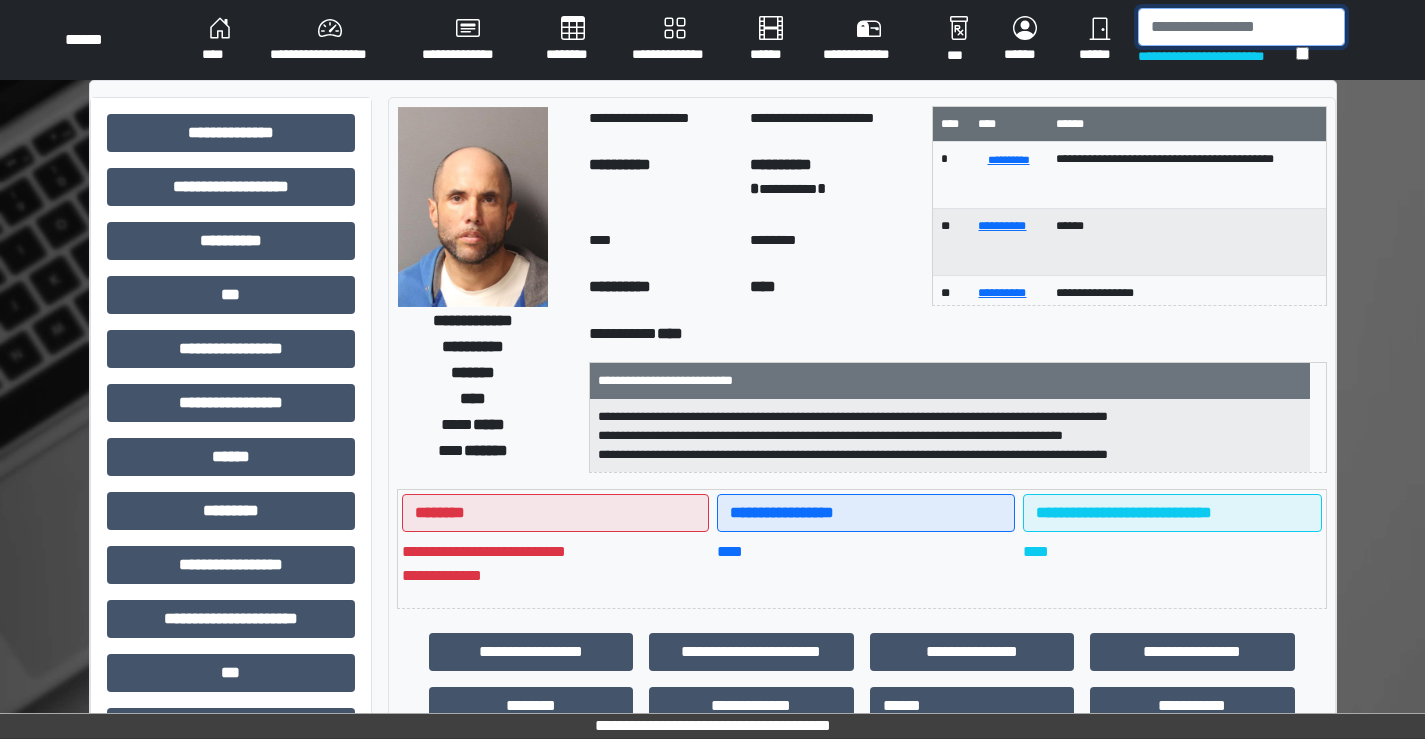 click at bounding box center [1241, 27] 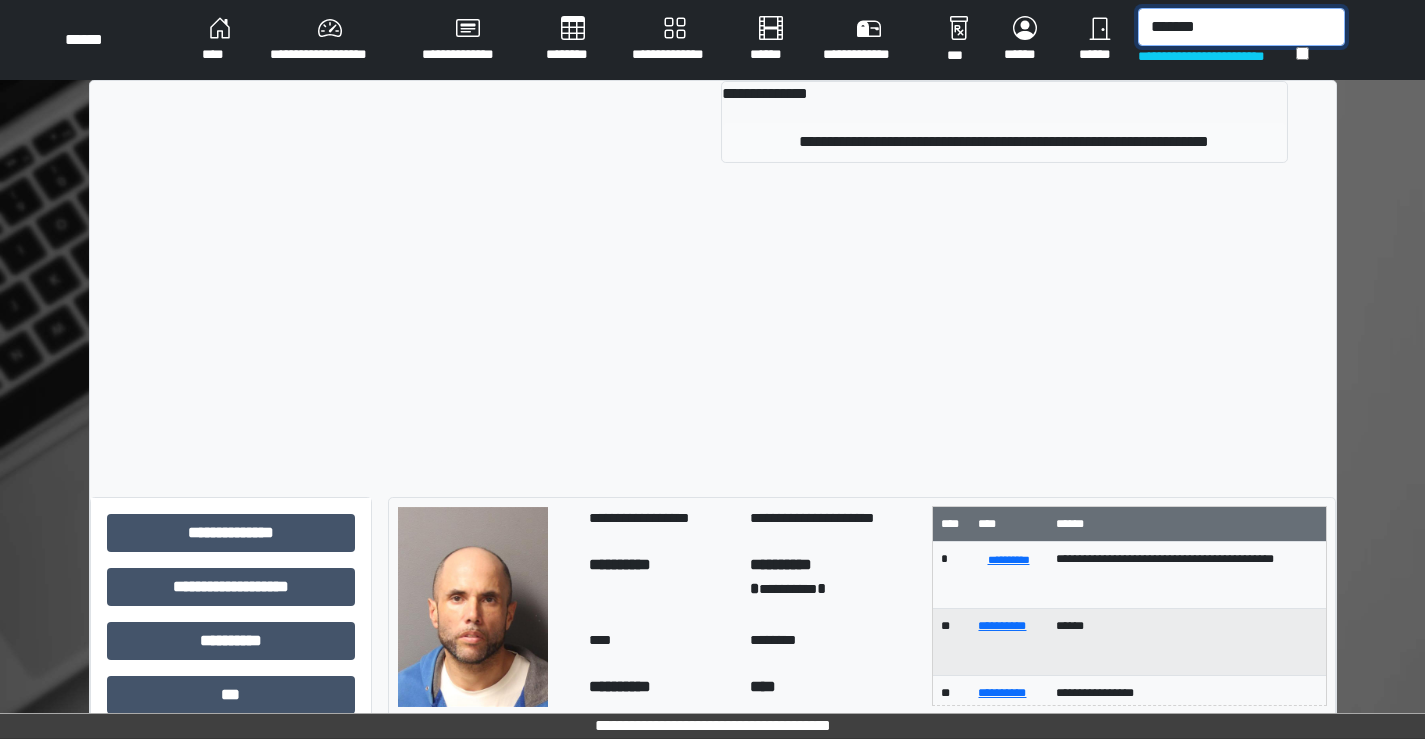type on "*******" 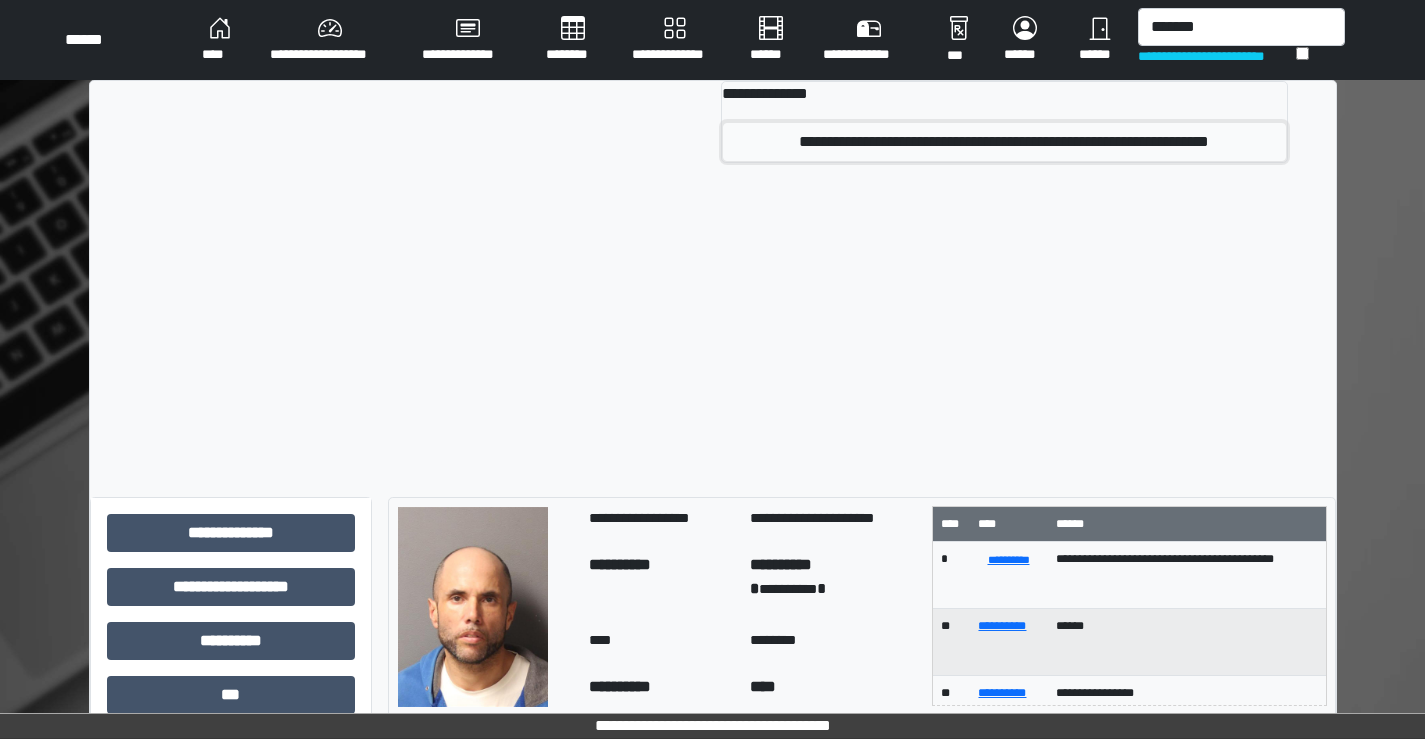 click on "**********" at bounding box center [1004, 142] 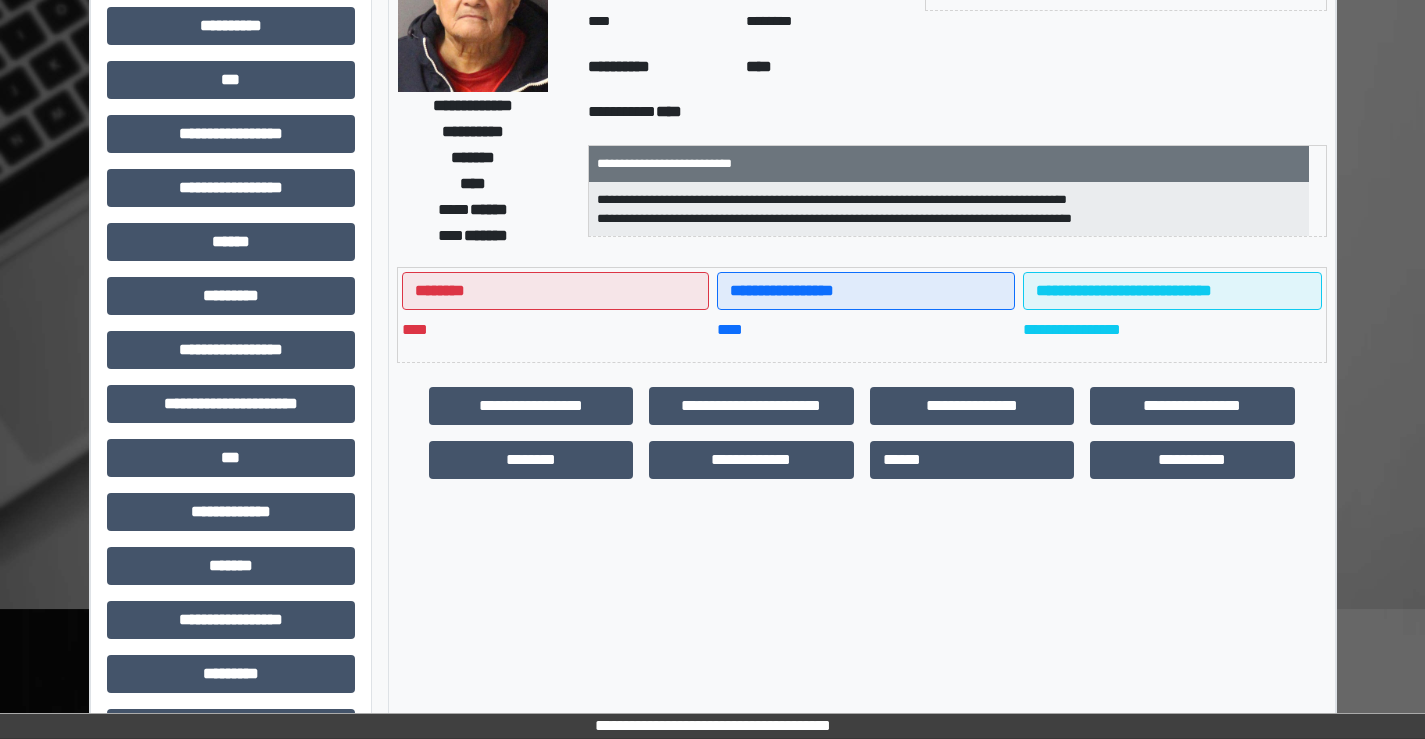 scroll, scrollTop: 300, scrollLeft: 0, axis: vertical 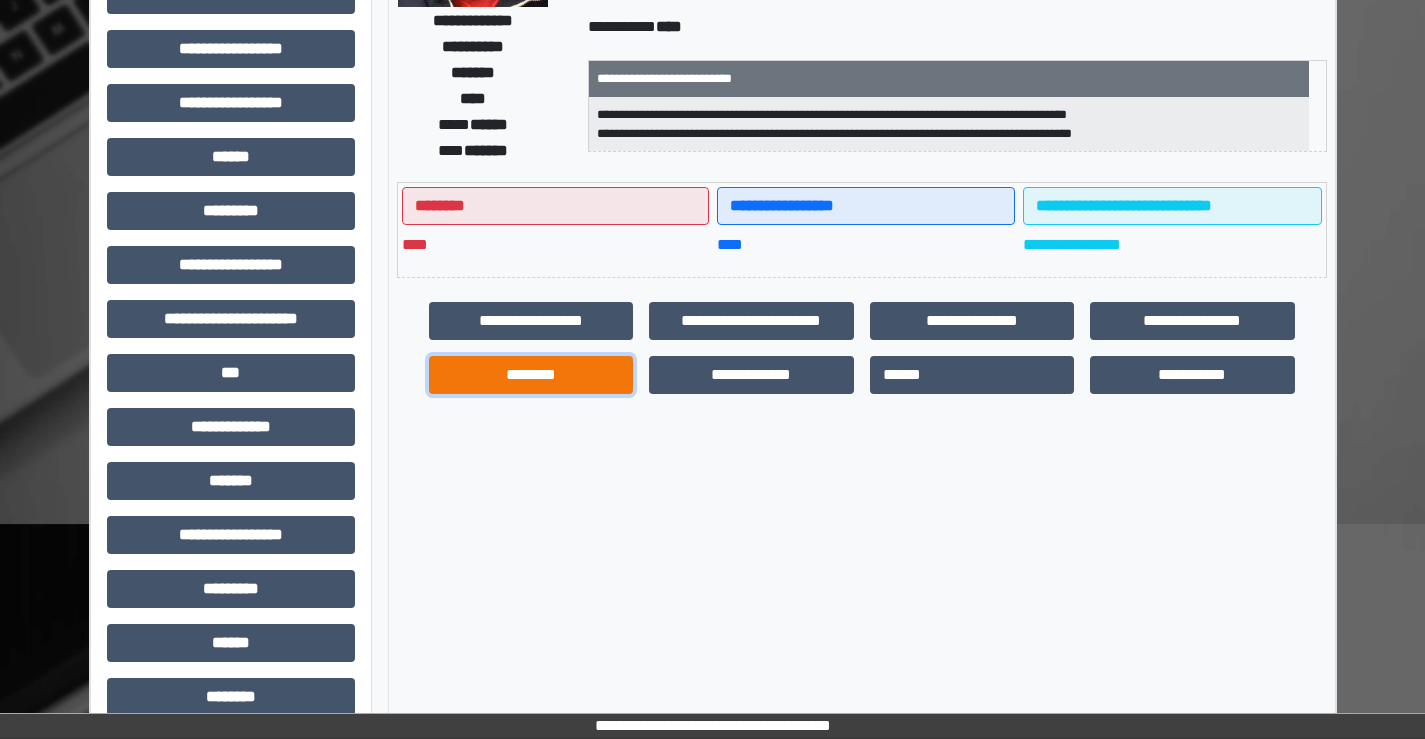 click on "********" at bounding box center (531, 375) 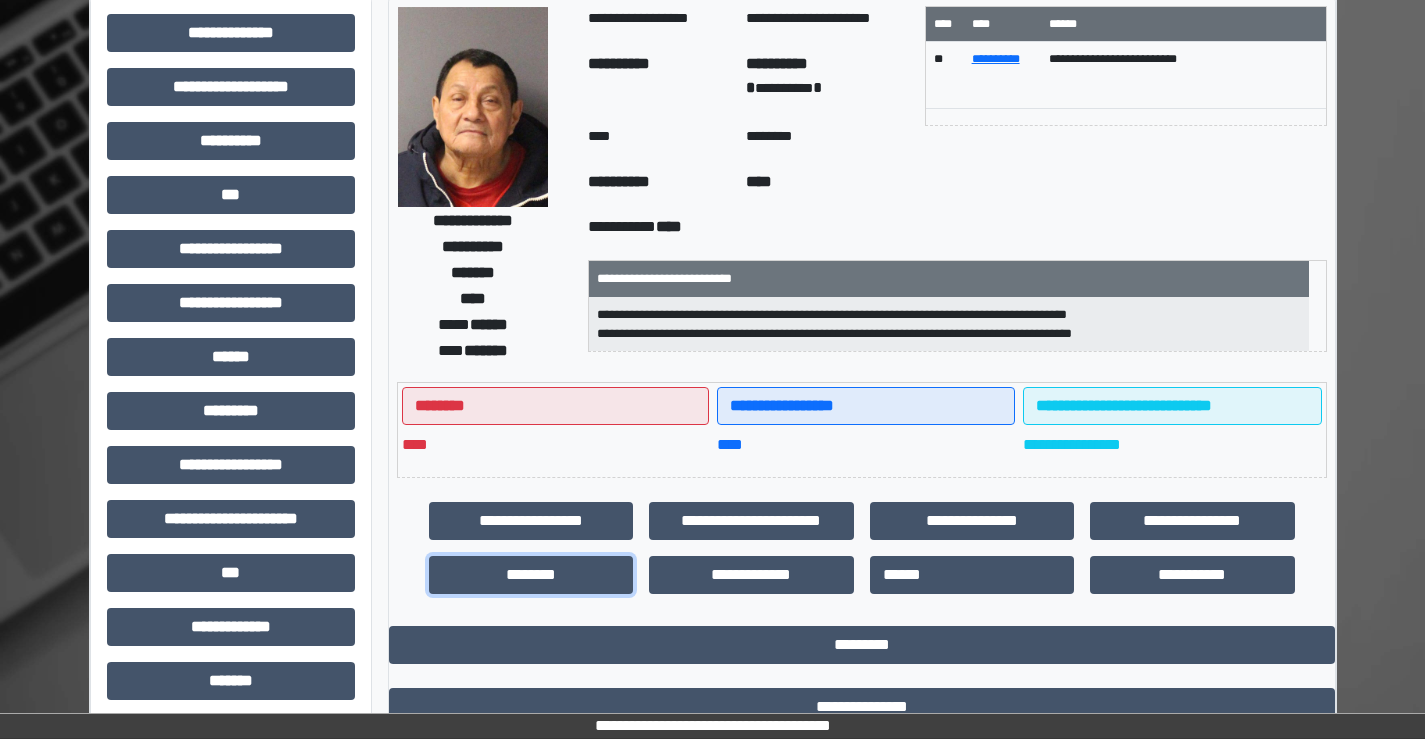 scroll, scrollTop: 0, scrollLeft: 0, axis: both 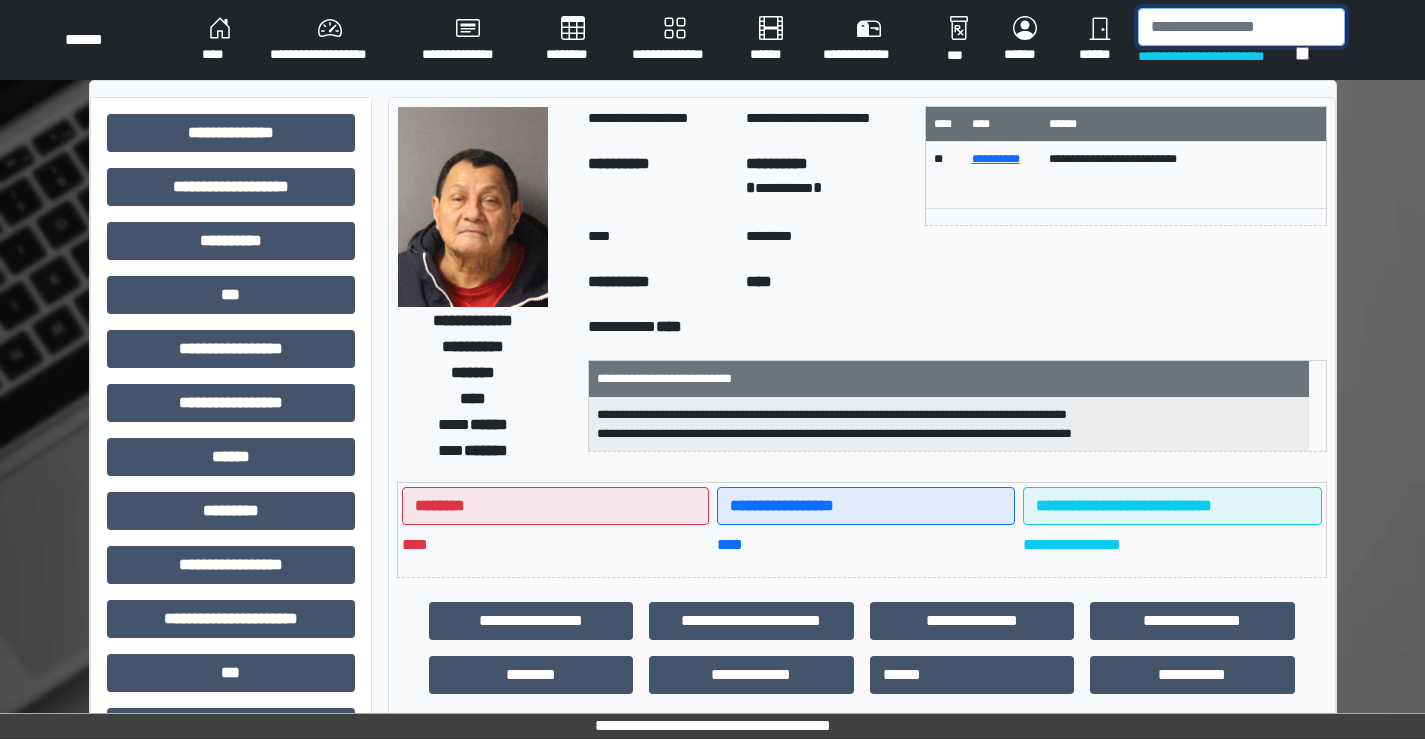 click at bounding box center [1241, 27] 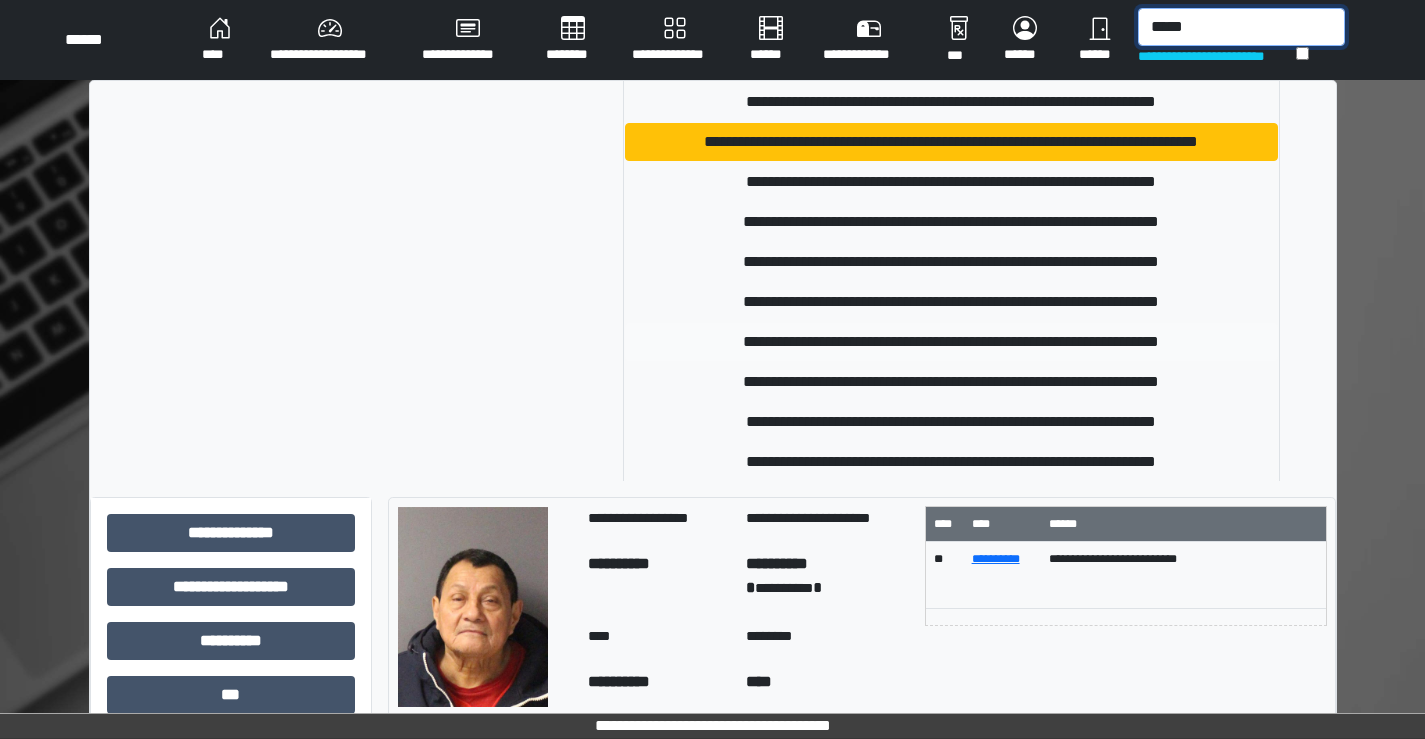 scroll, scrollTop: 258, scrollLeft: 0, axis: vertical 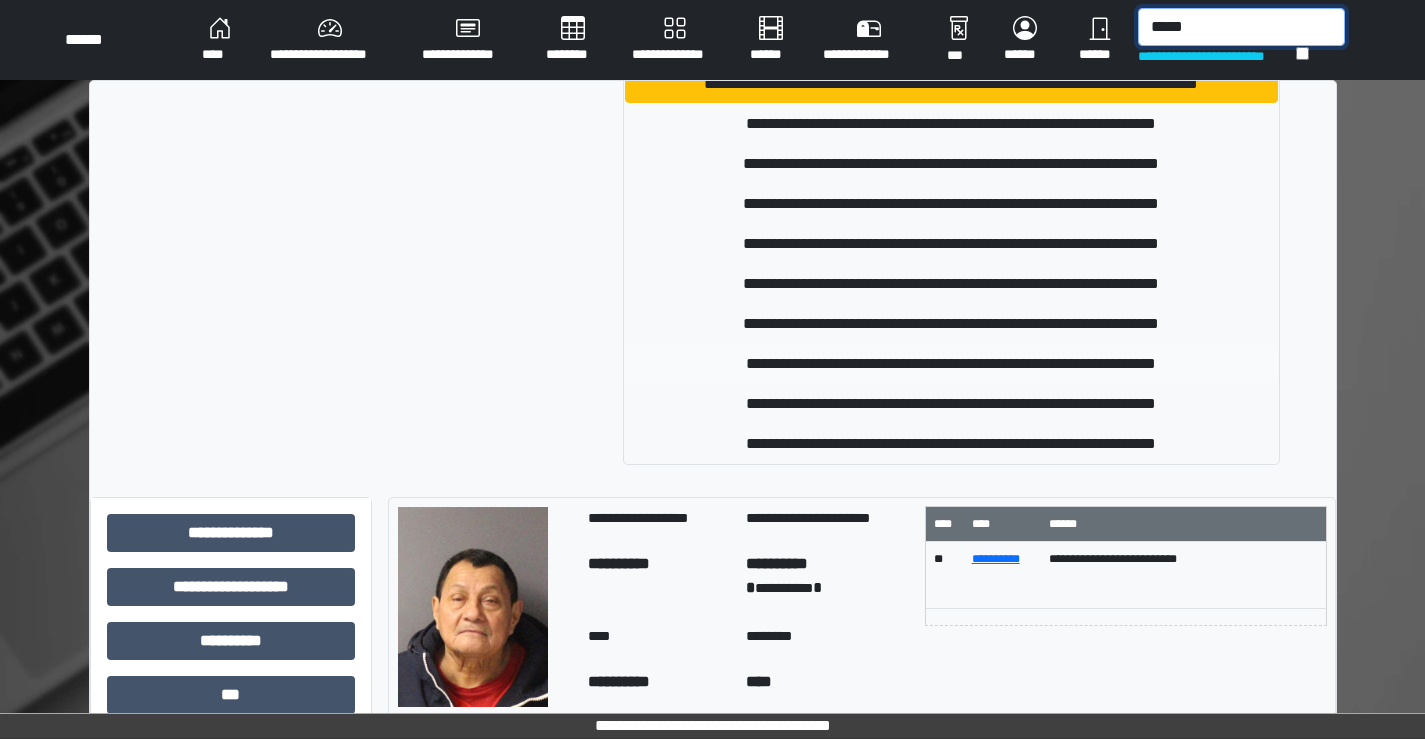 type on "*****" 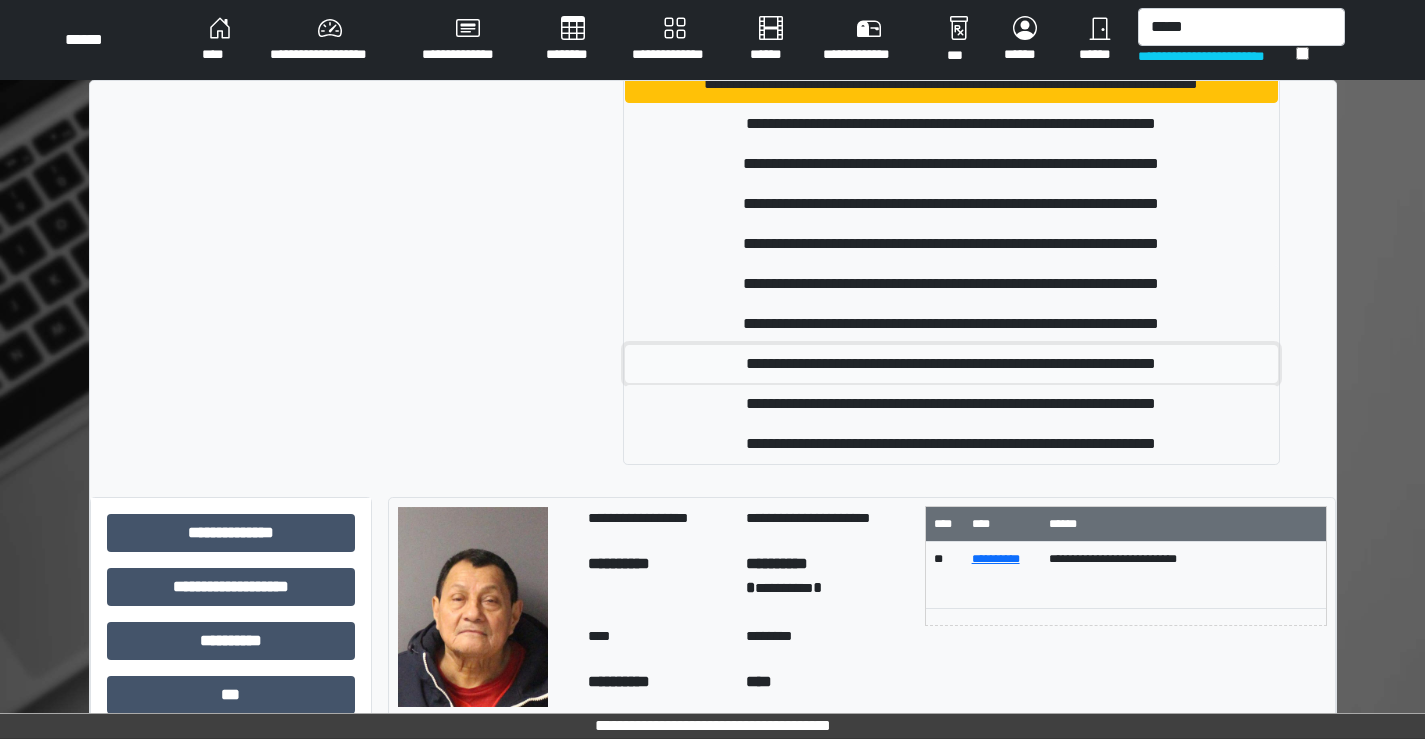 click on "**********" at bounding box center [952, 364] 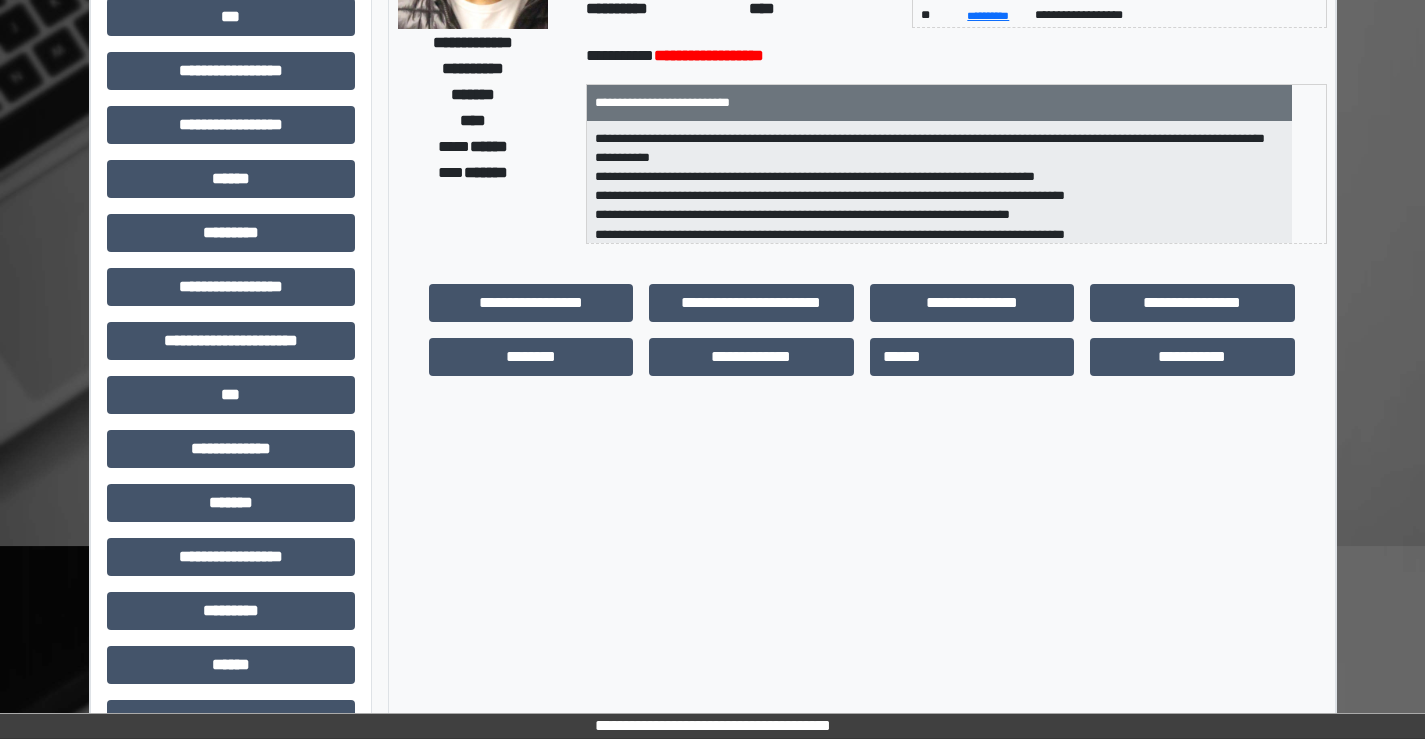 scroll, scrollTop: 300, scrollLeft: 0, axis: vertical 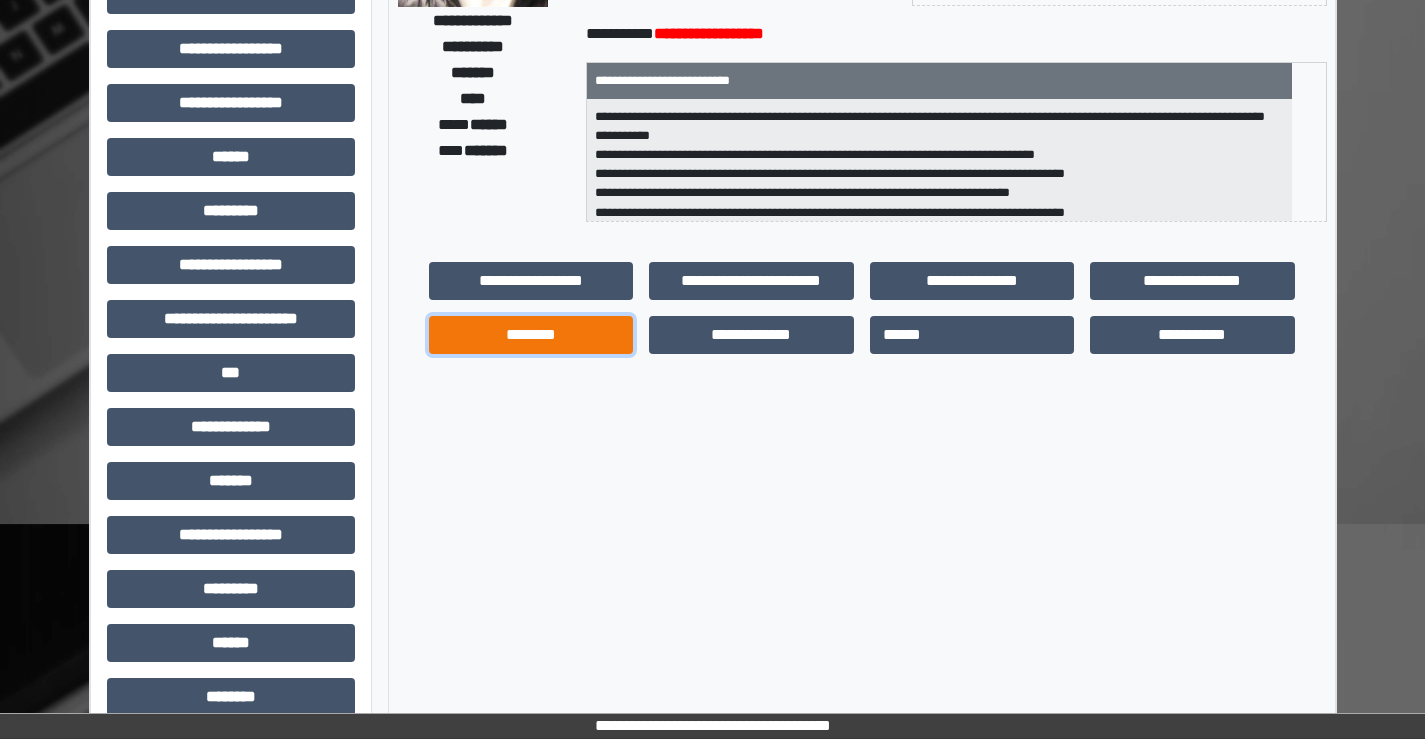 click on "********" at bounding box center (531, 335) 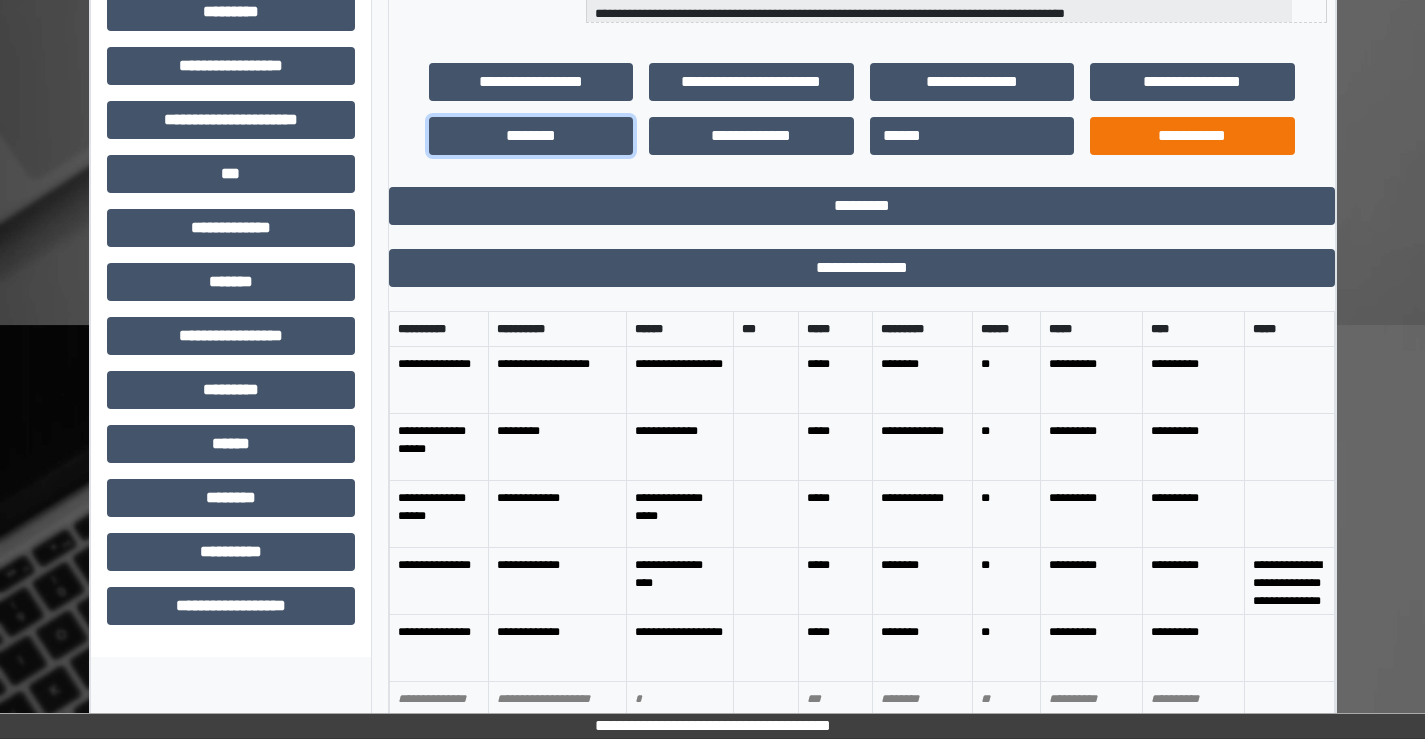 scroll, scrollTop: 500, scrollLeft: 0, axis: vertical 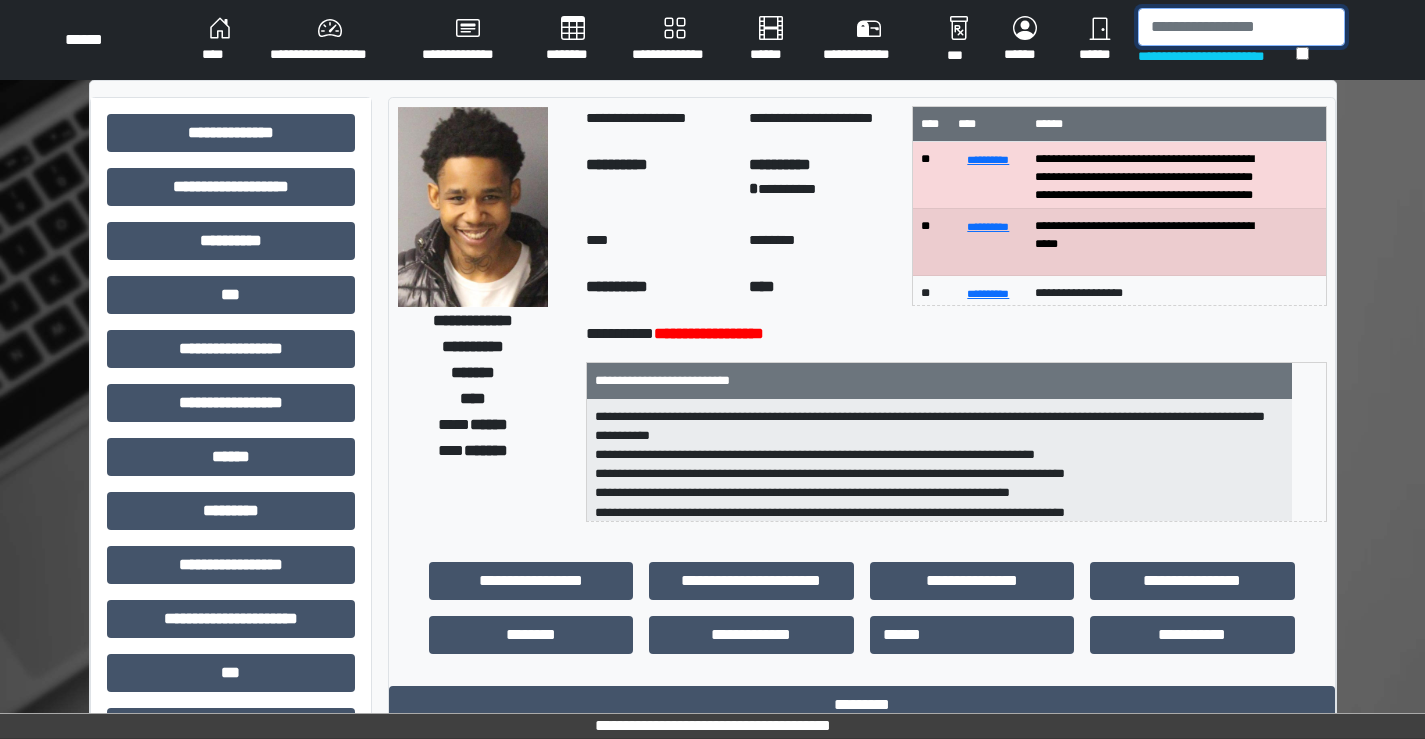 click at bounding box center [1241, 27] 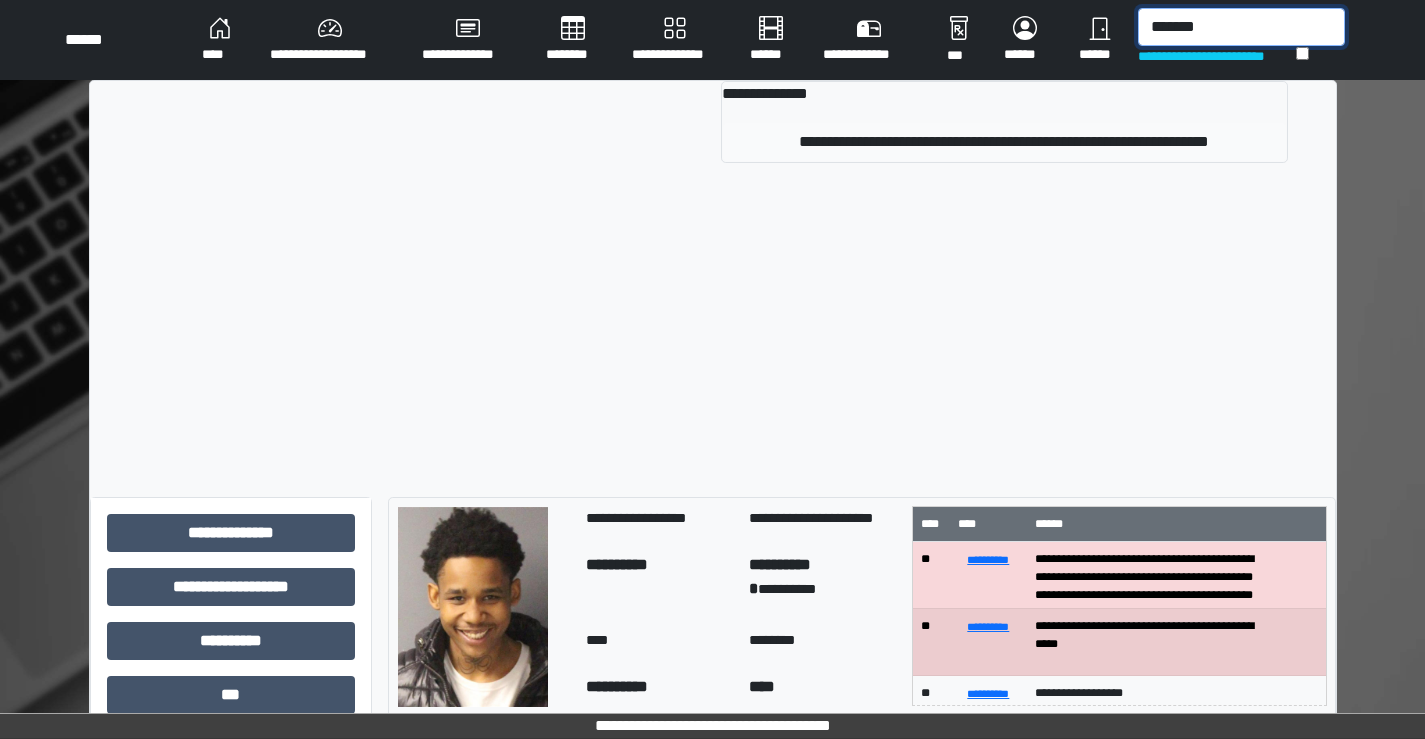 type on "*******" 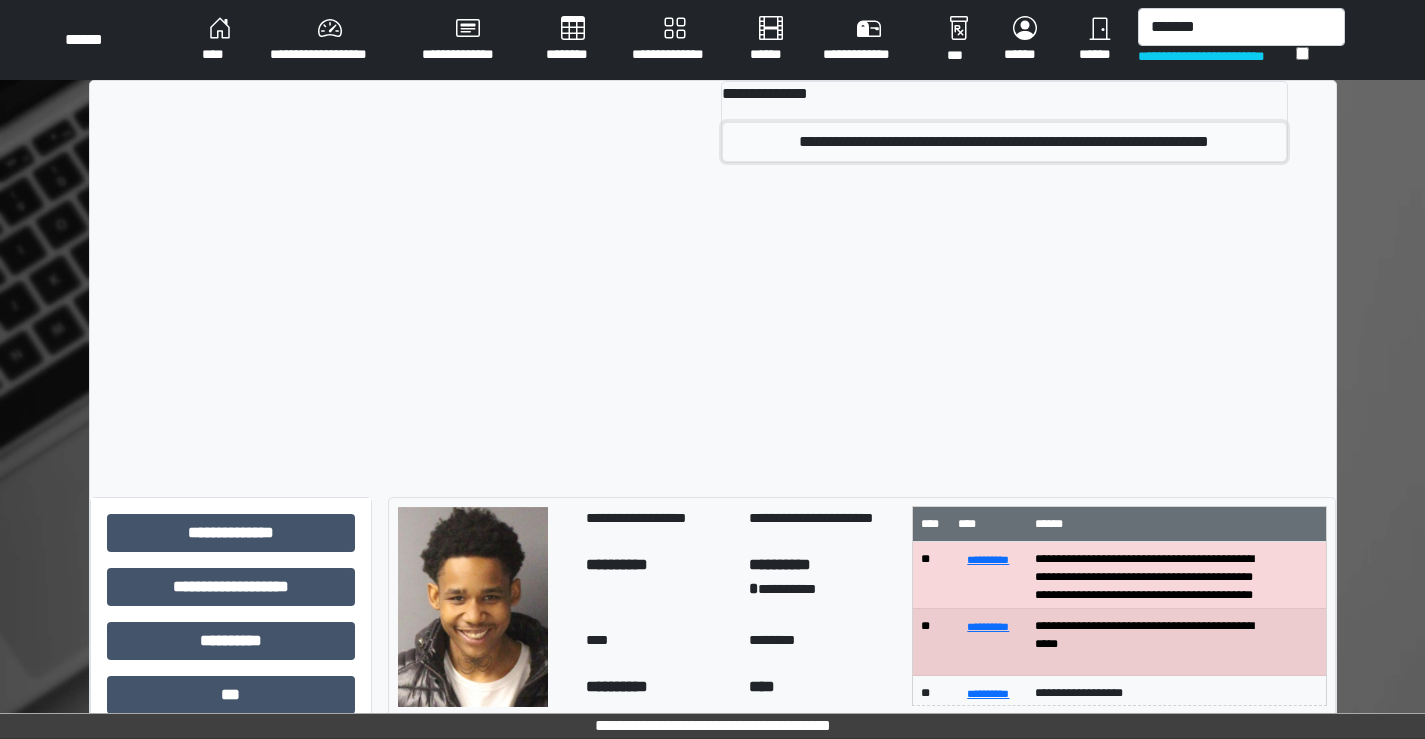 click on "**********" at bounding box center (1004, 142) 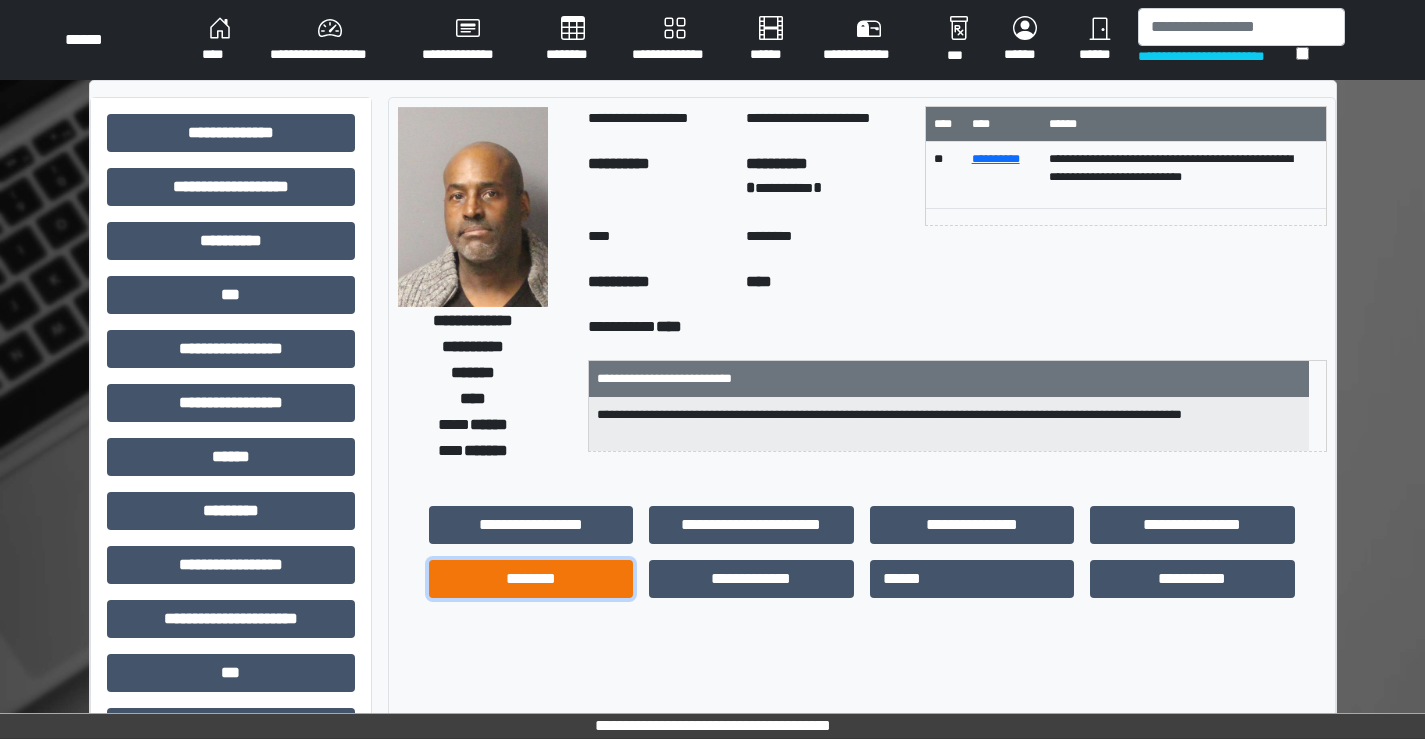 click on "********" at bounding box center [531, 579] 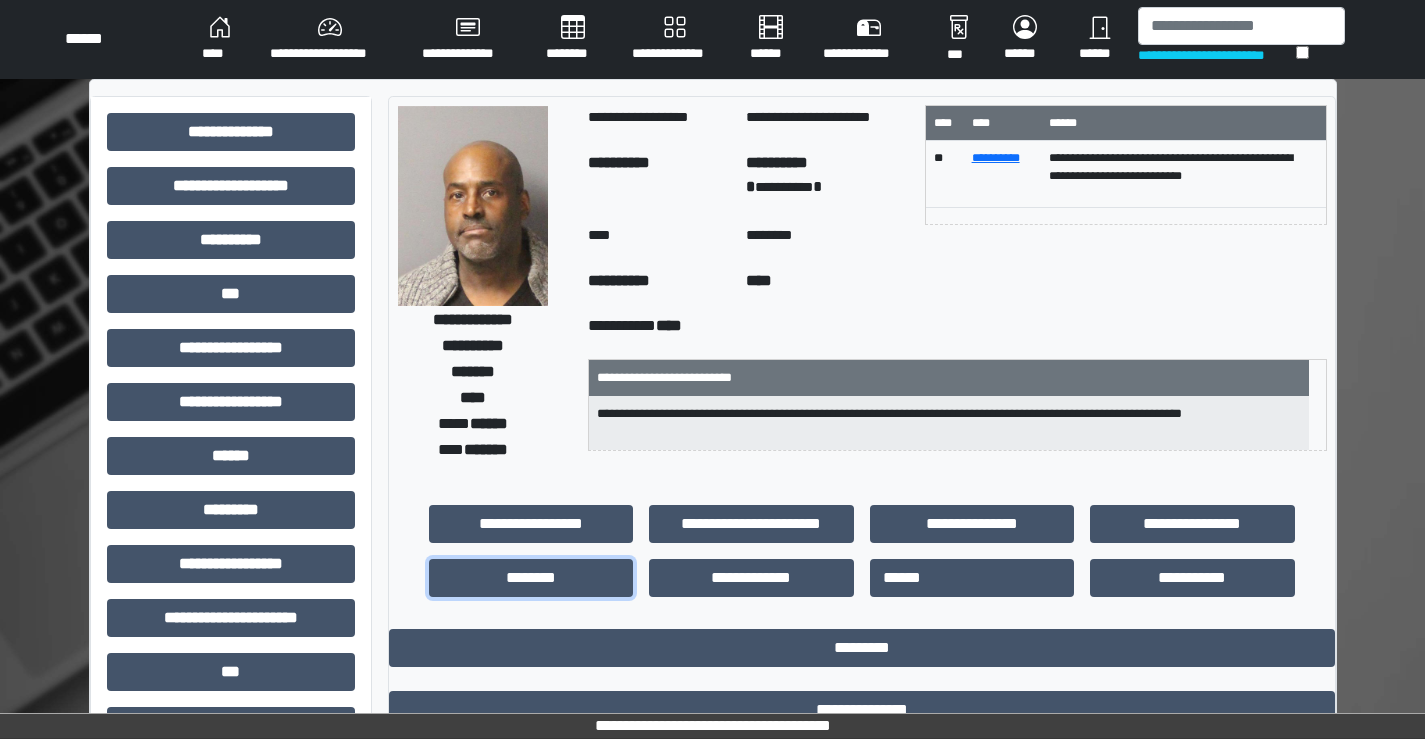 scroll, scrollTop: 0, scrollLeft: 0, axis: both 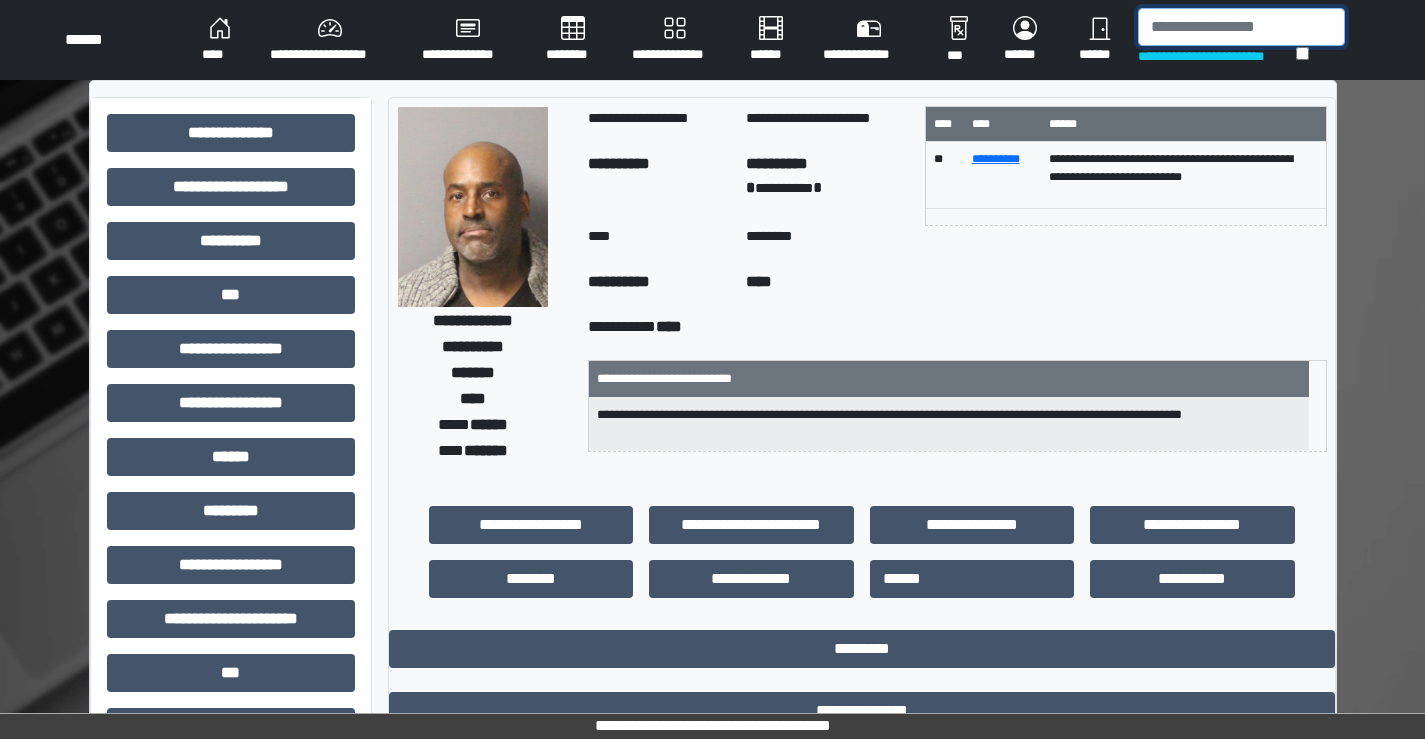 click at bounding box center [1241, 27] 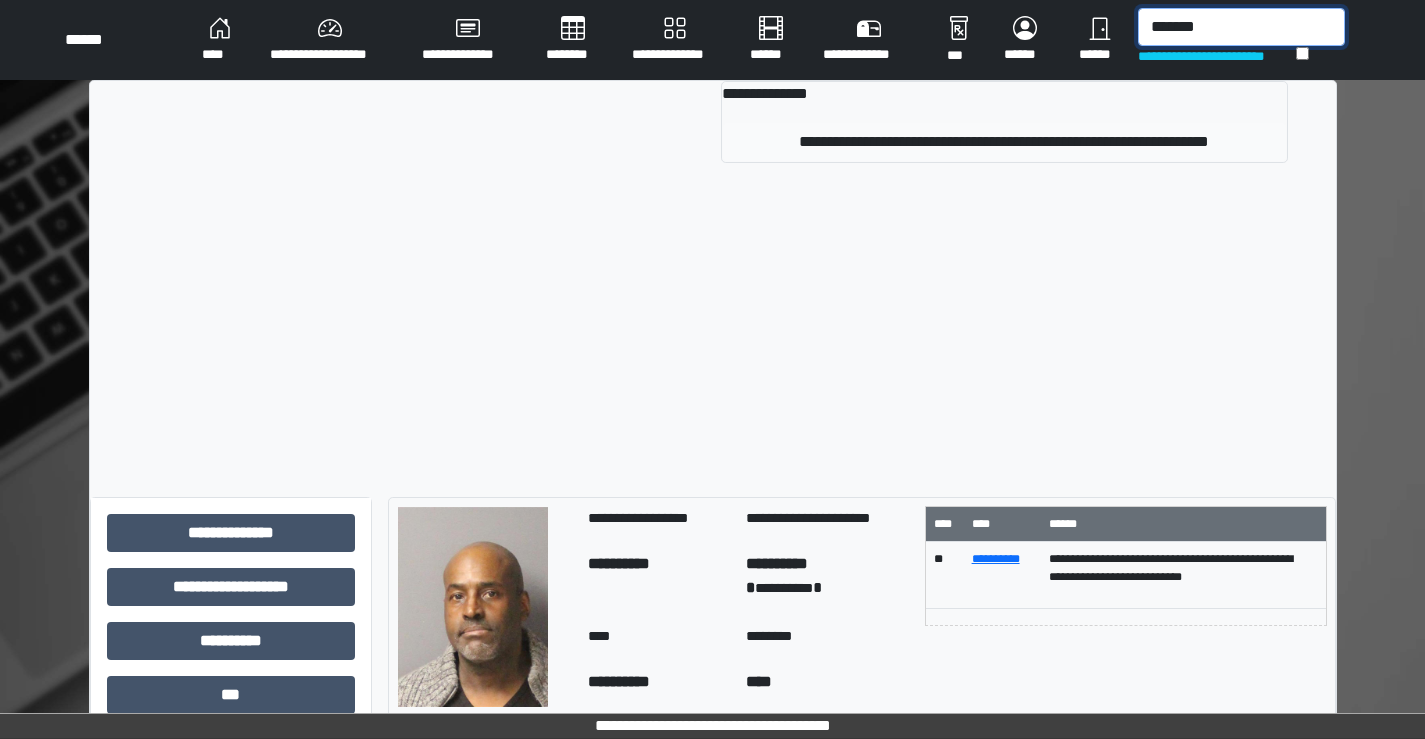 type on "*******" 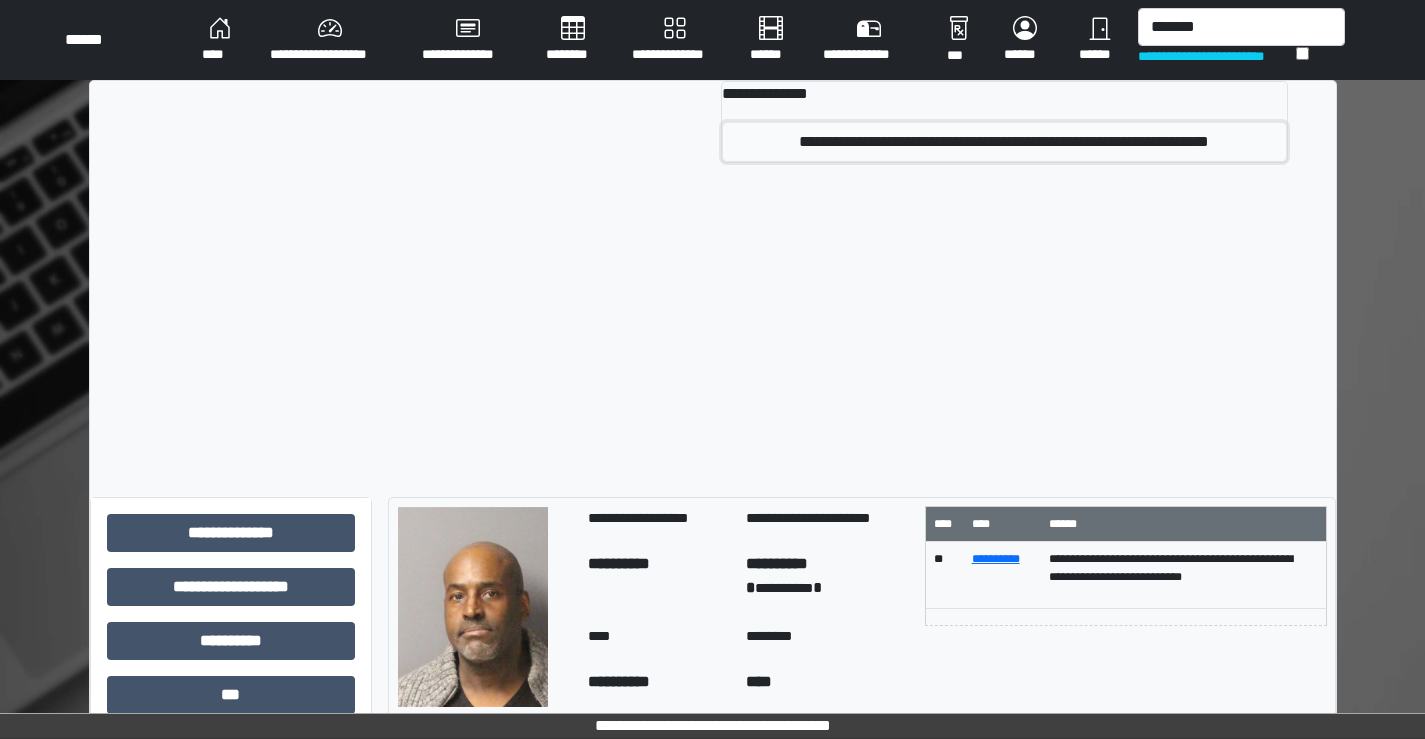 click on "**********" at bounding box center (1004, 142) 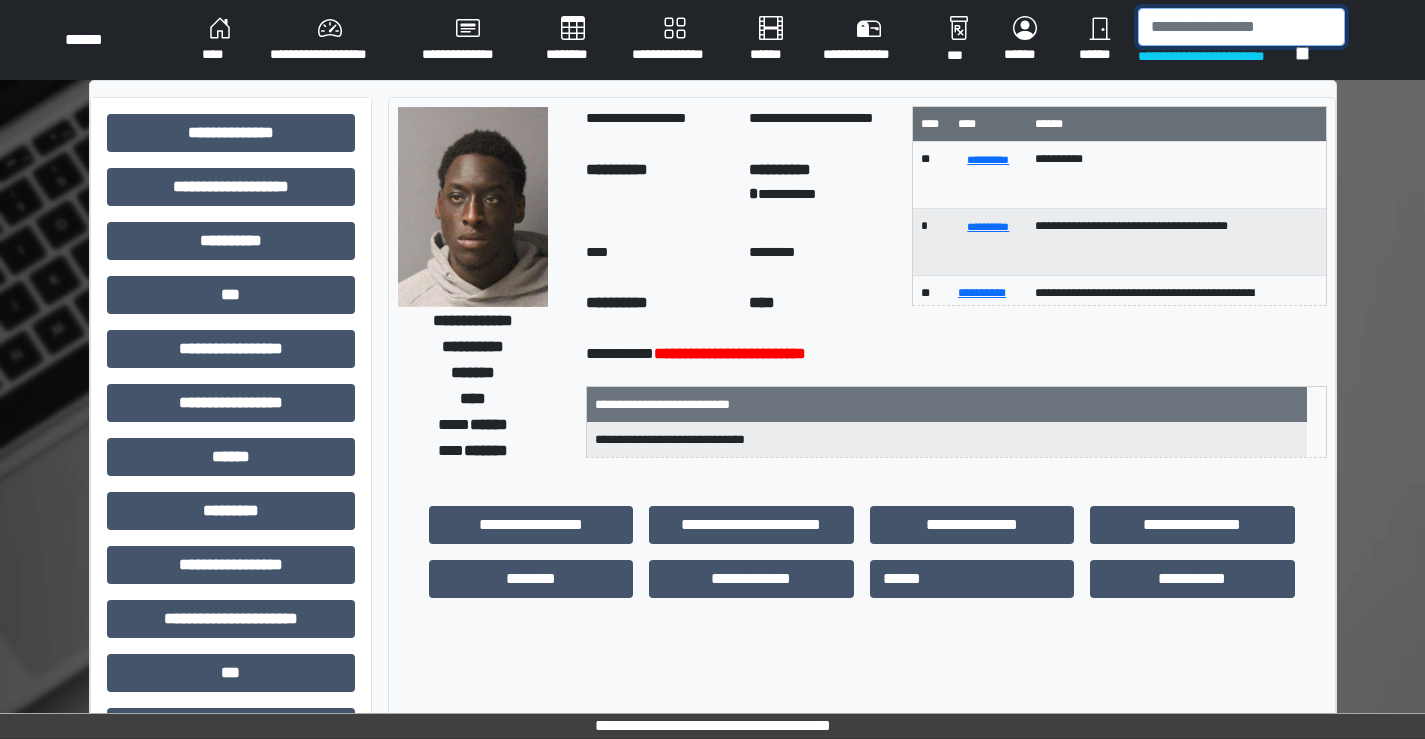 click at bounding box center [1241, 27] 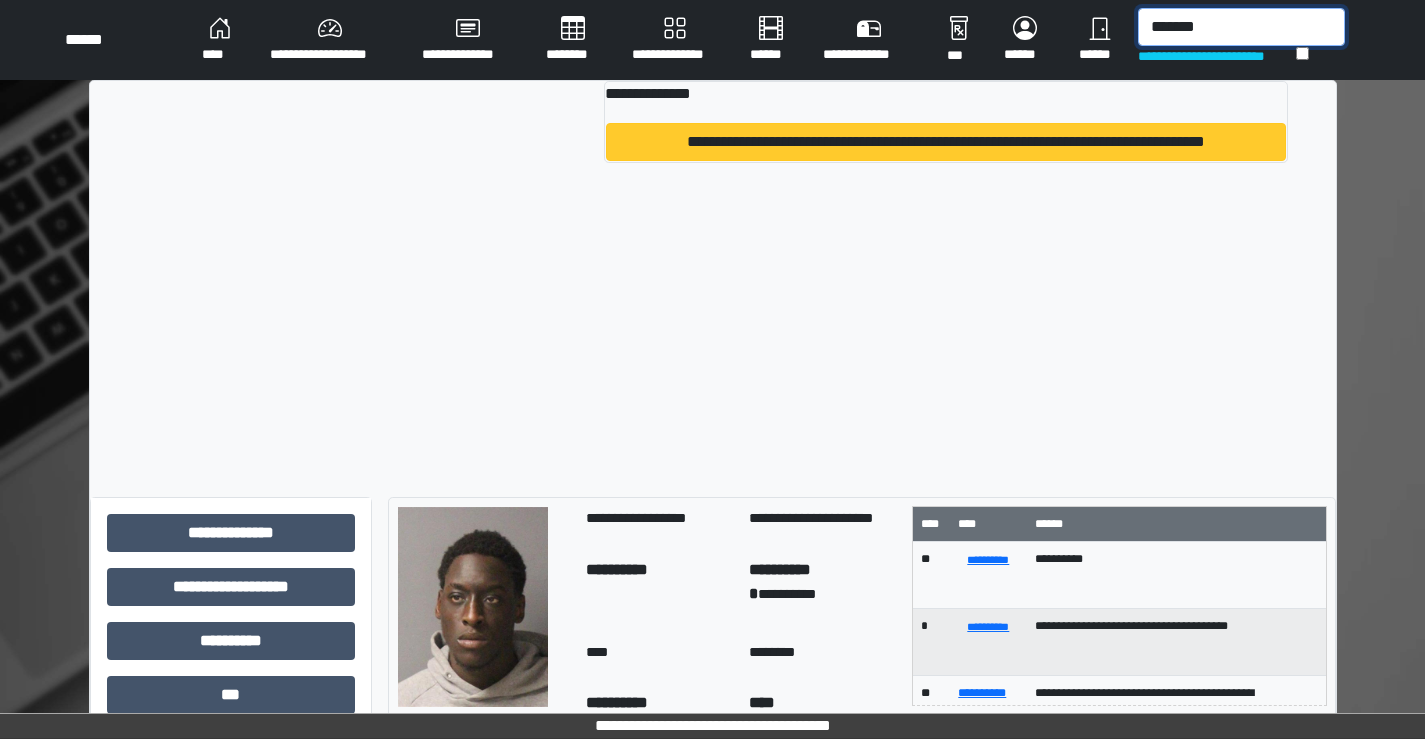 type on "*******" 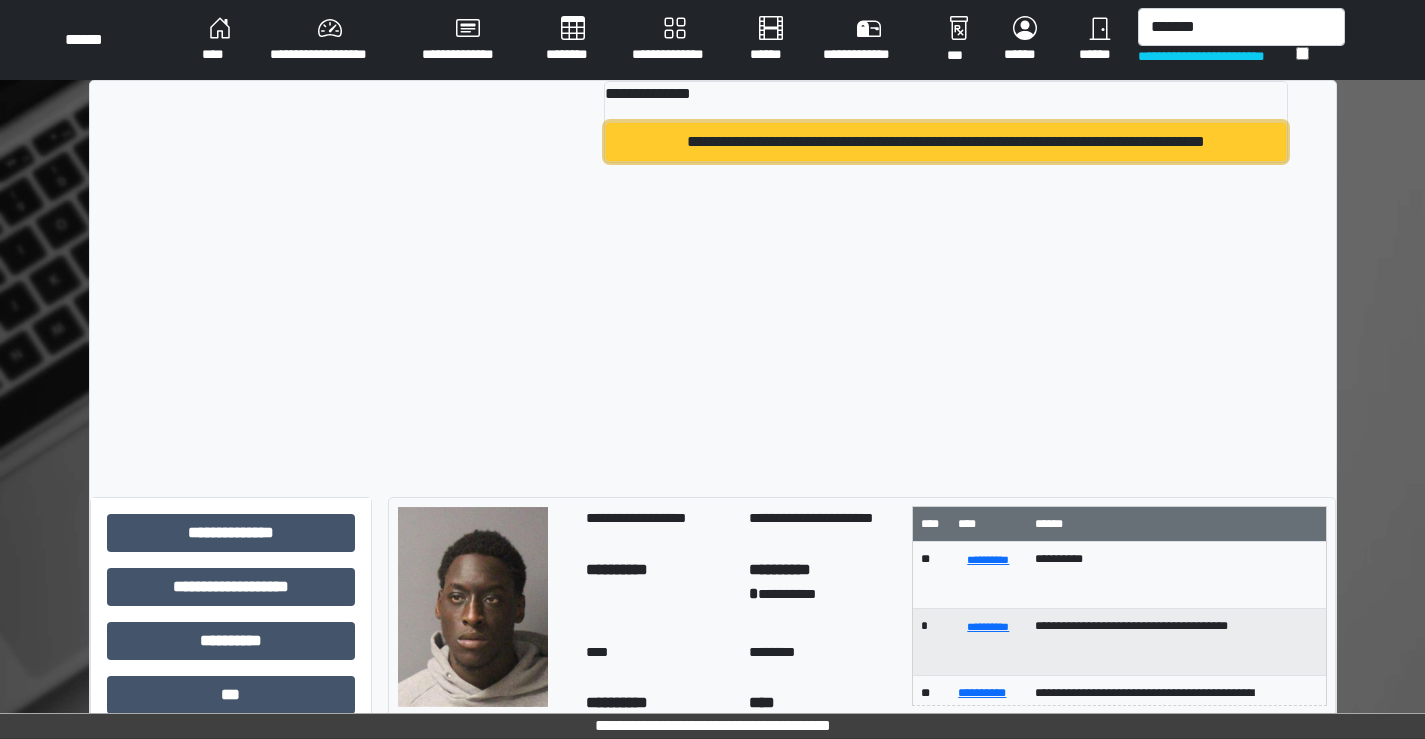 click on "**********" at bounding box center [945, 142] 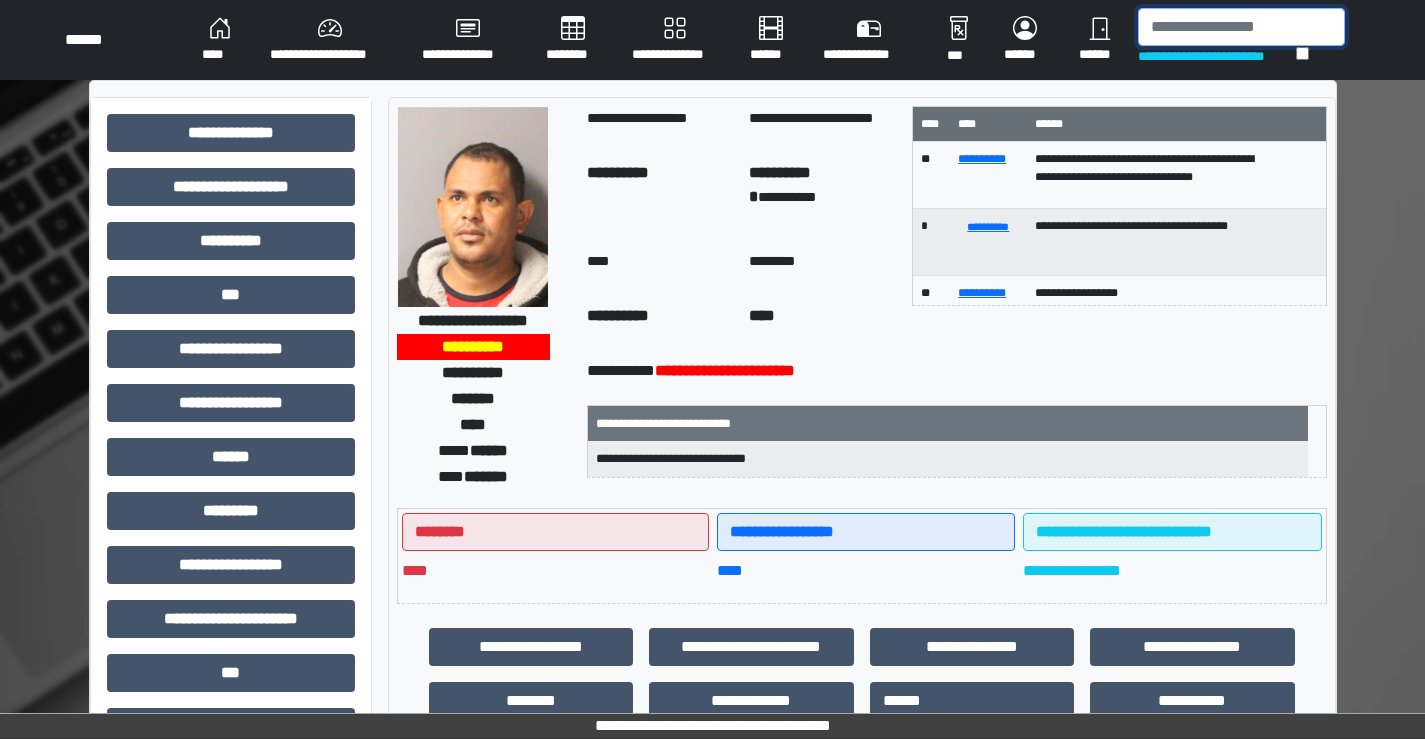 click at bounding box center [1241, 27] 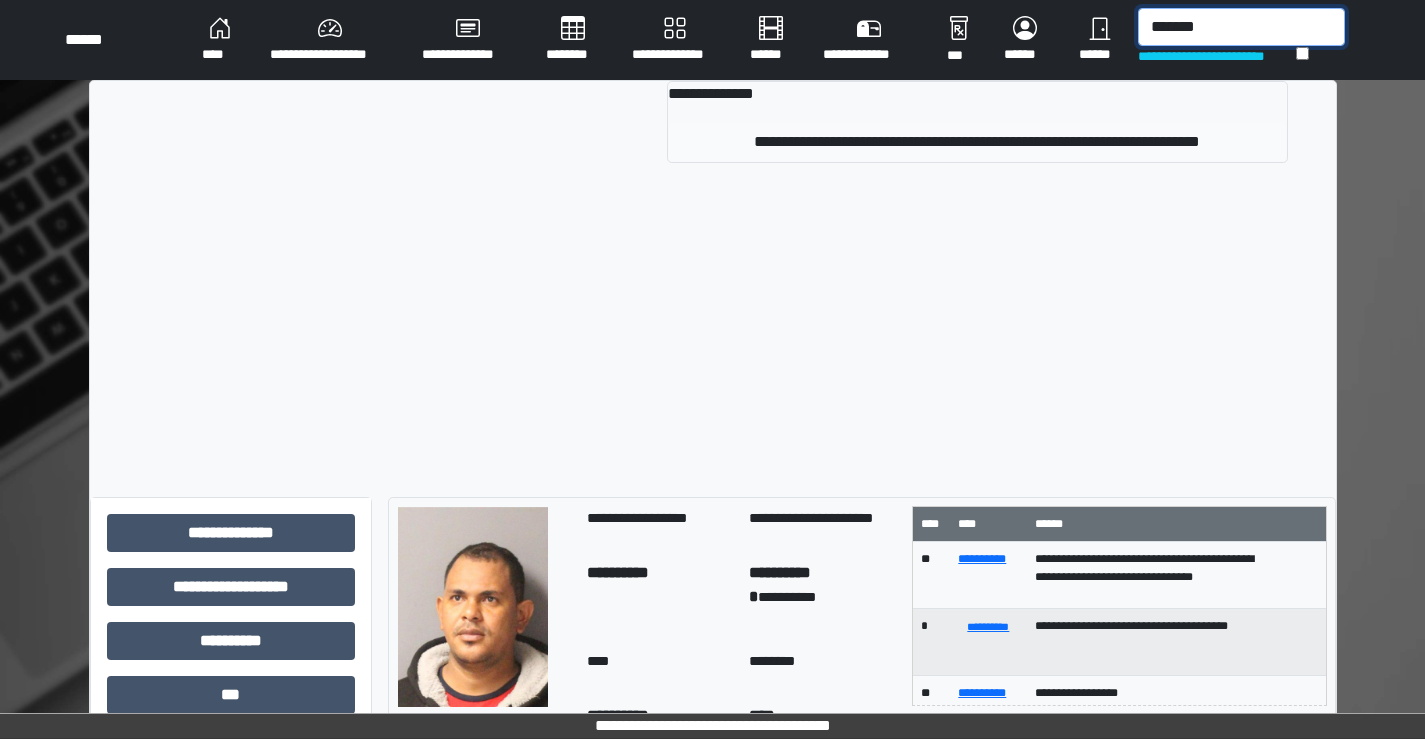 type on "*******" 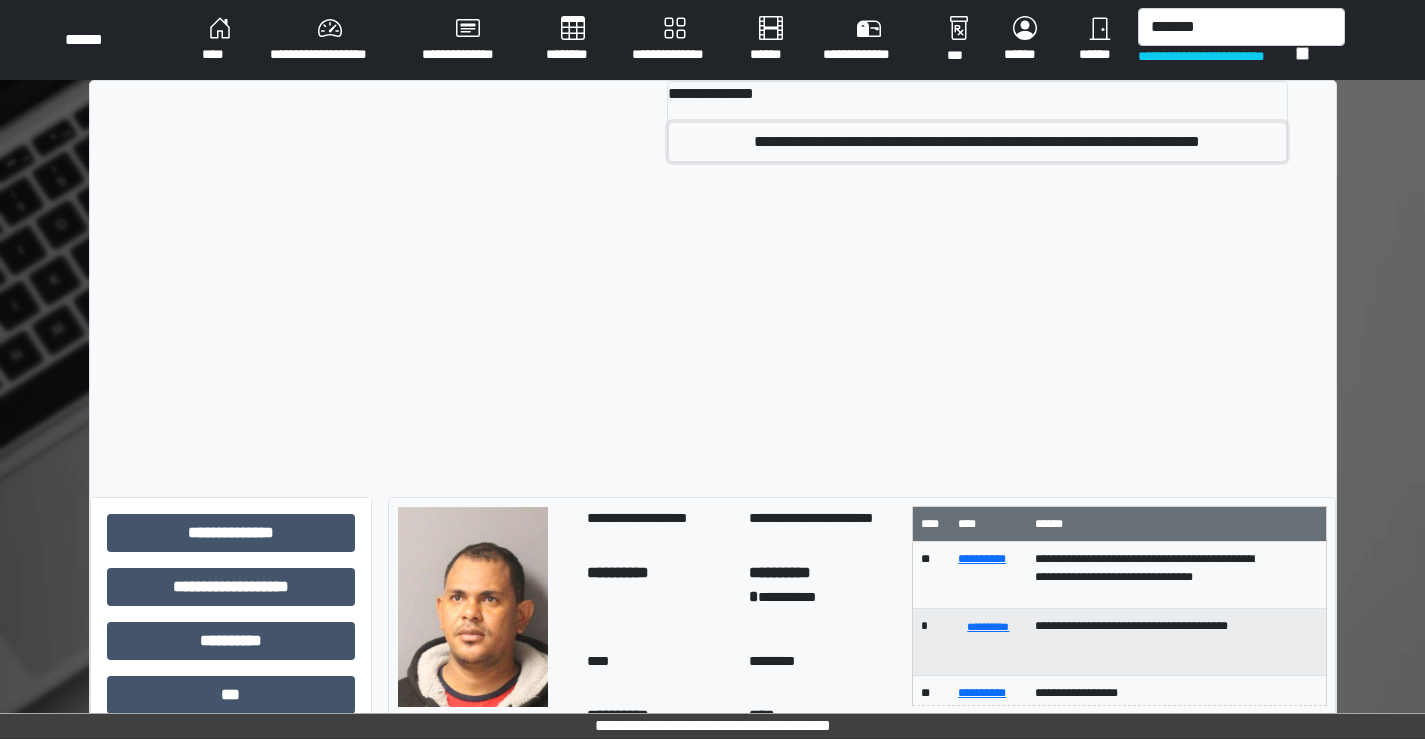 click on "**********" at bounding box center (977, 142) 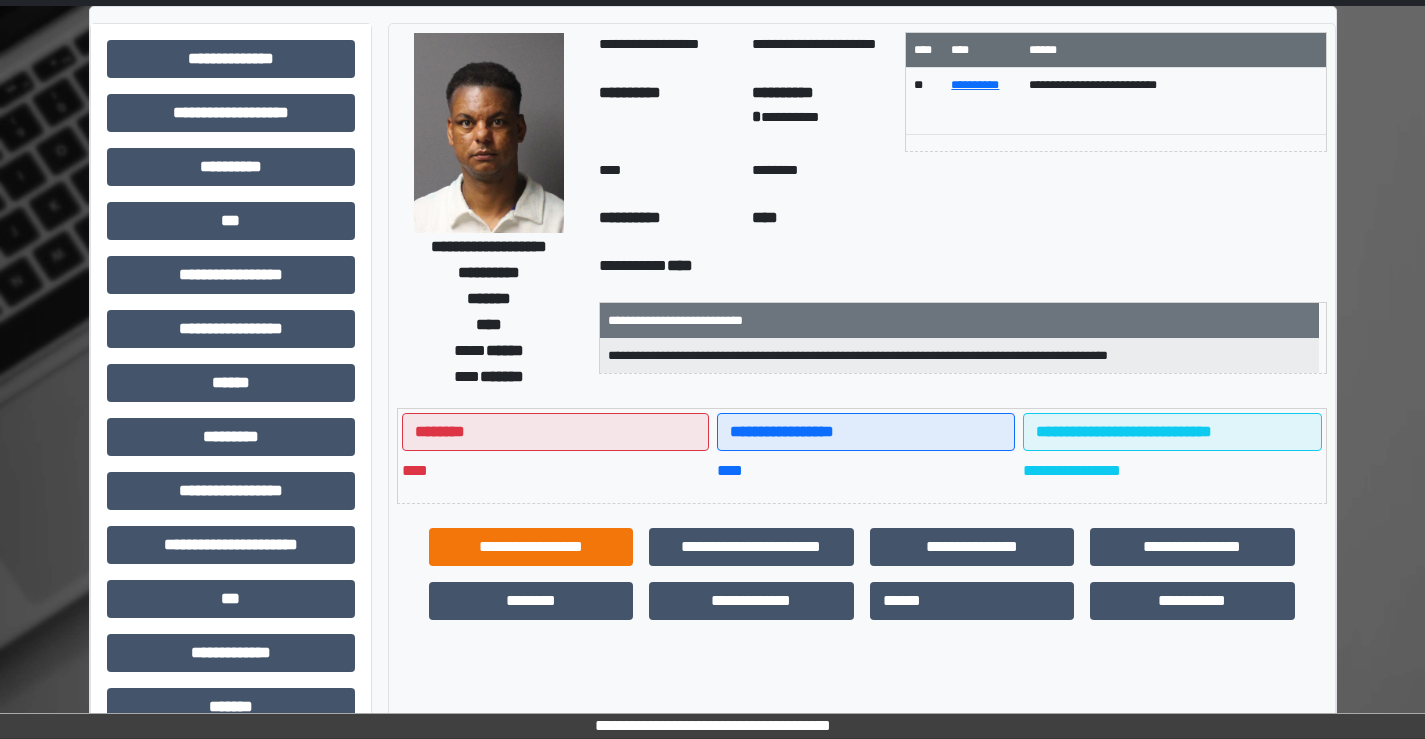 scroll, scrollTop: 200, scrollLeft: 0, axis: vertical 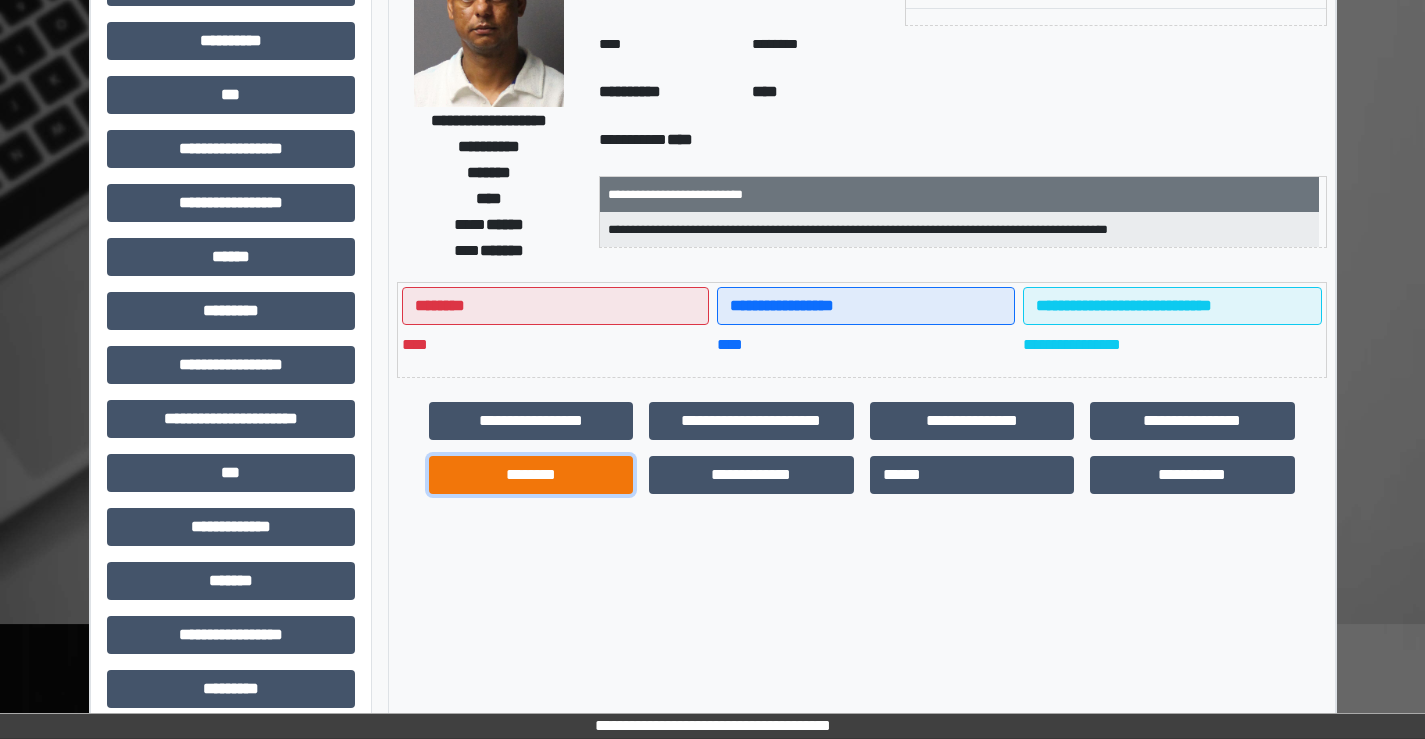 click on "********" at bounding box center [531, 475] 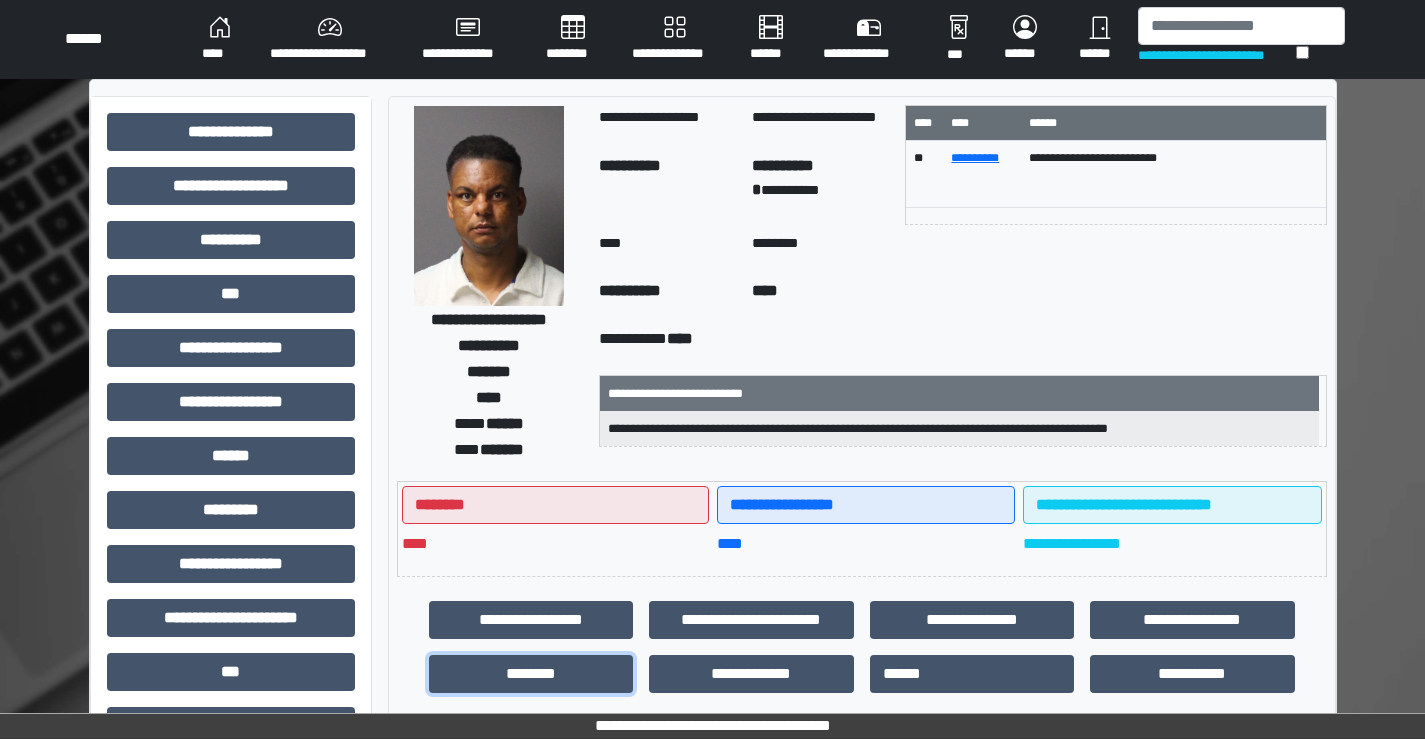 scroll, scrollTop: 0, scrollLeft: 0, axis: both 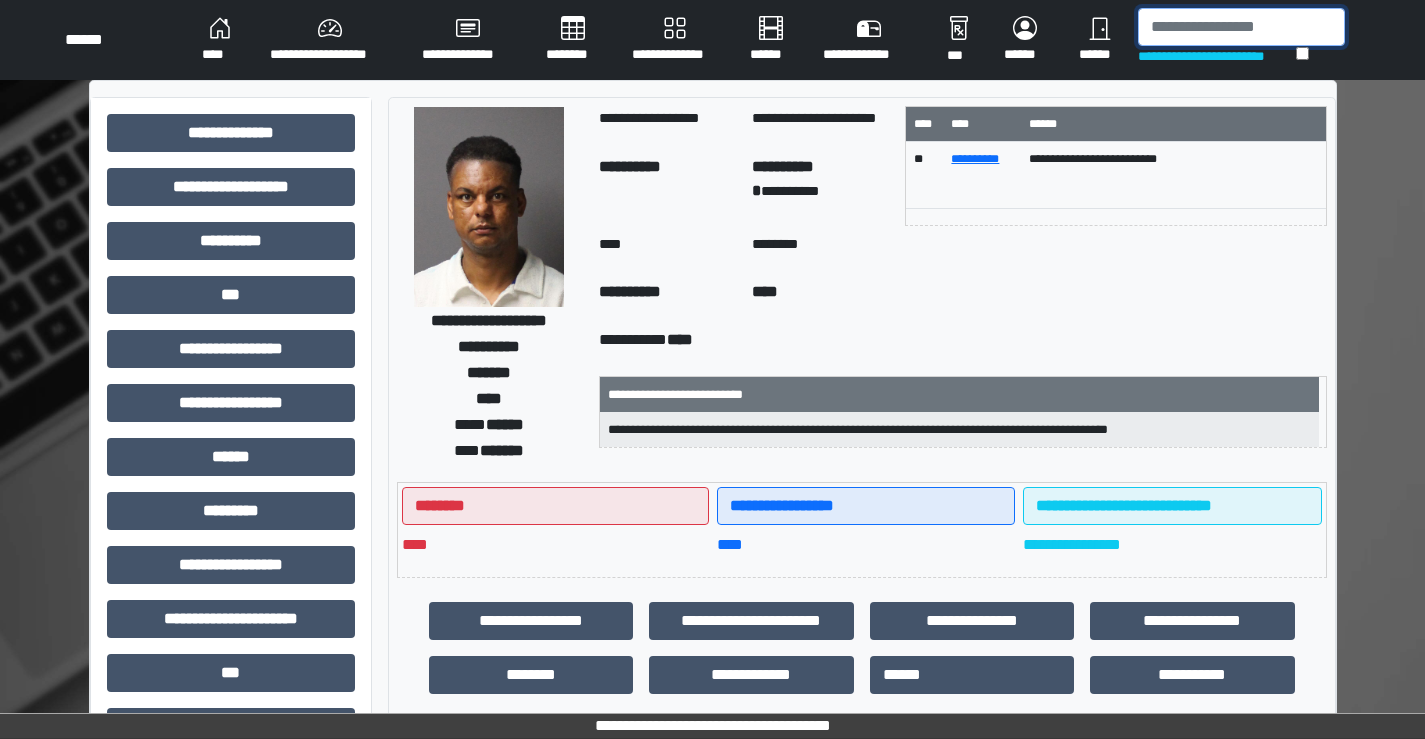 click at bounding box center (1241, 27) 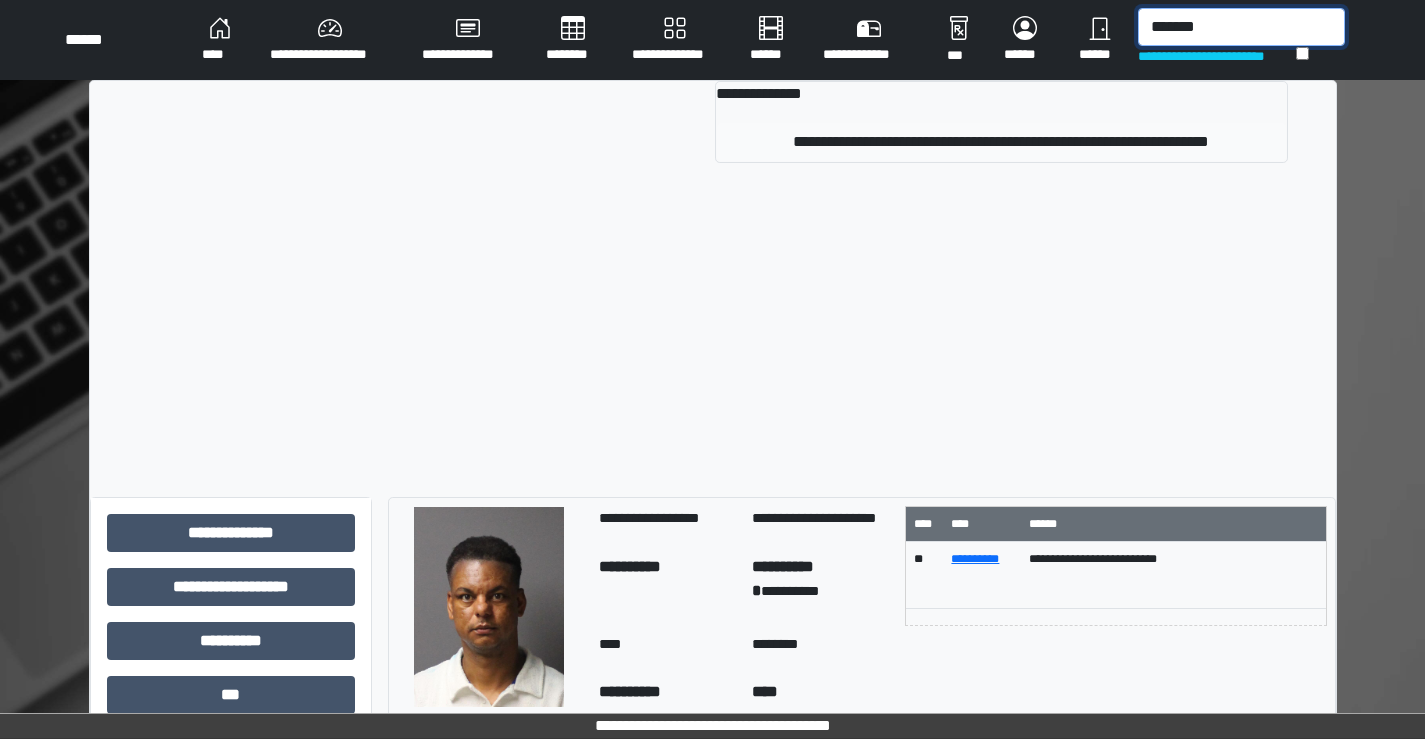 type on "*******" 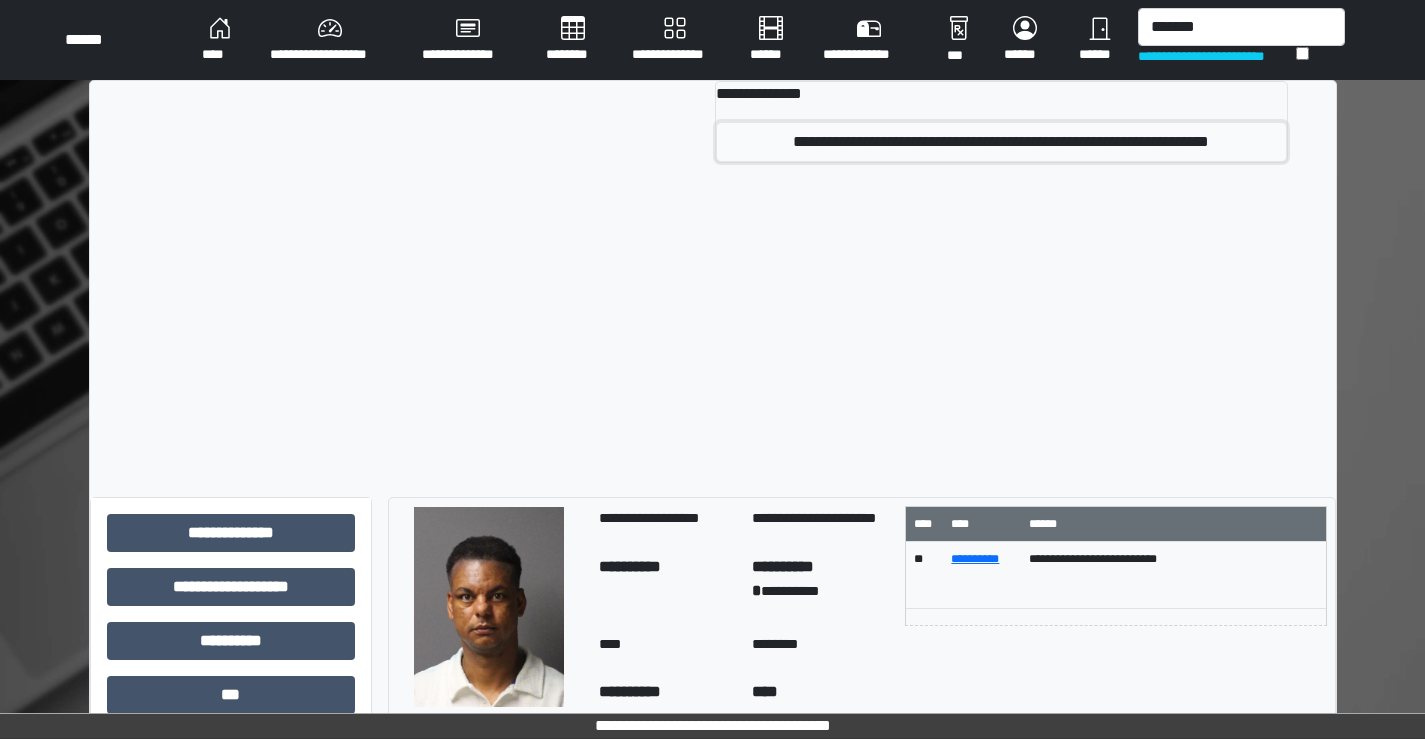 click on "**********" at bounding box center (1001, 142) 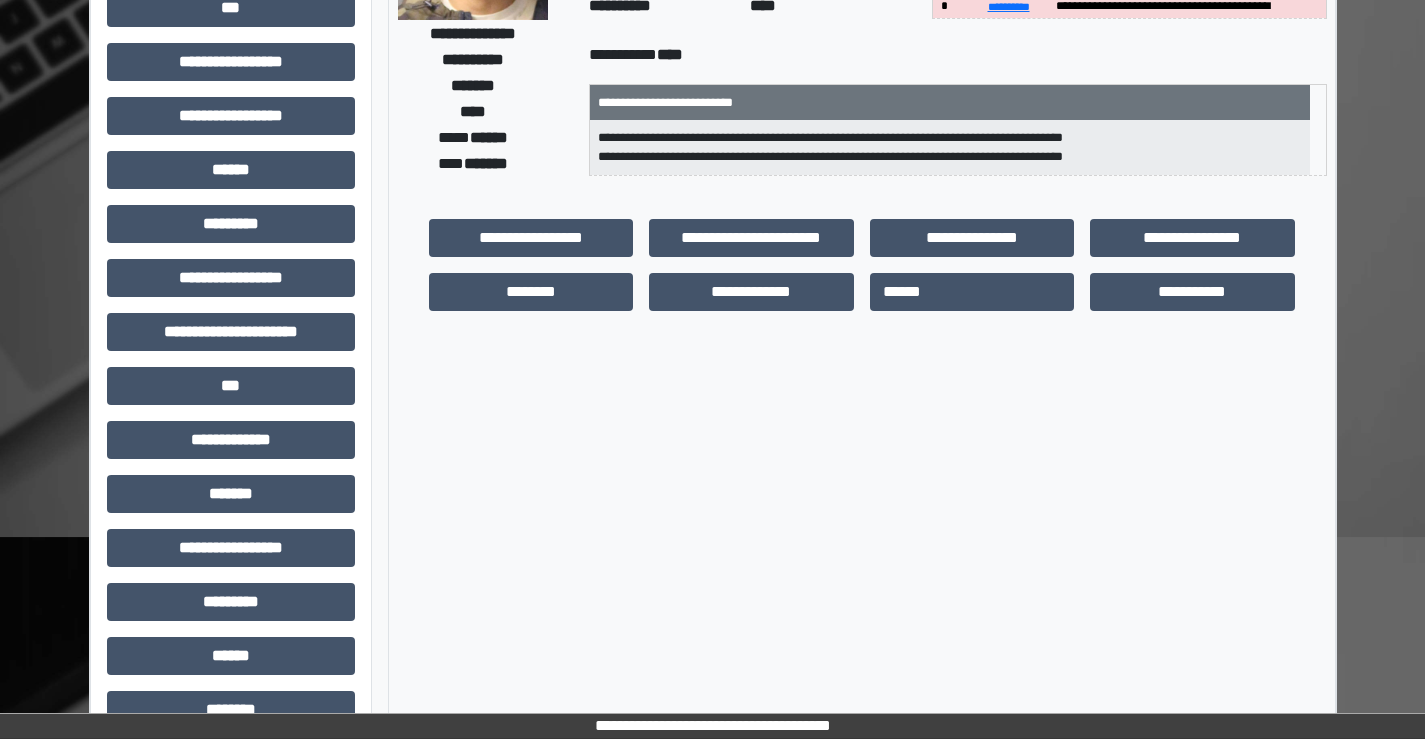 scroll, scrollTop: 300, scrollLeft: 0, axis: vertical 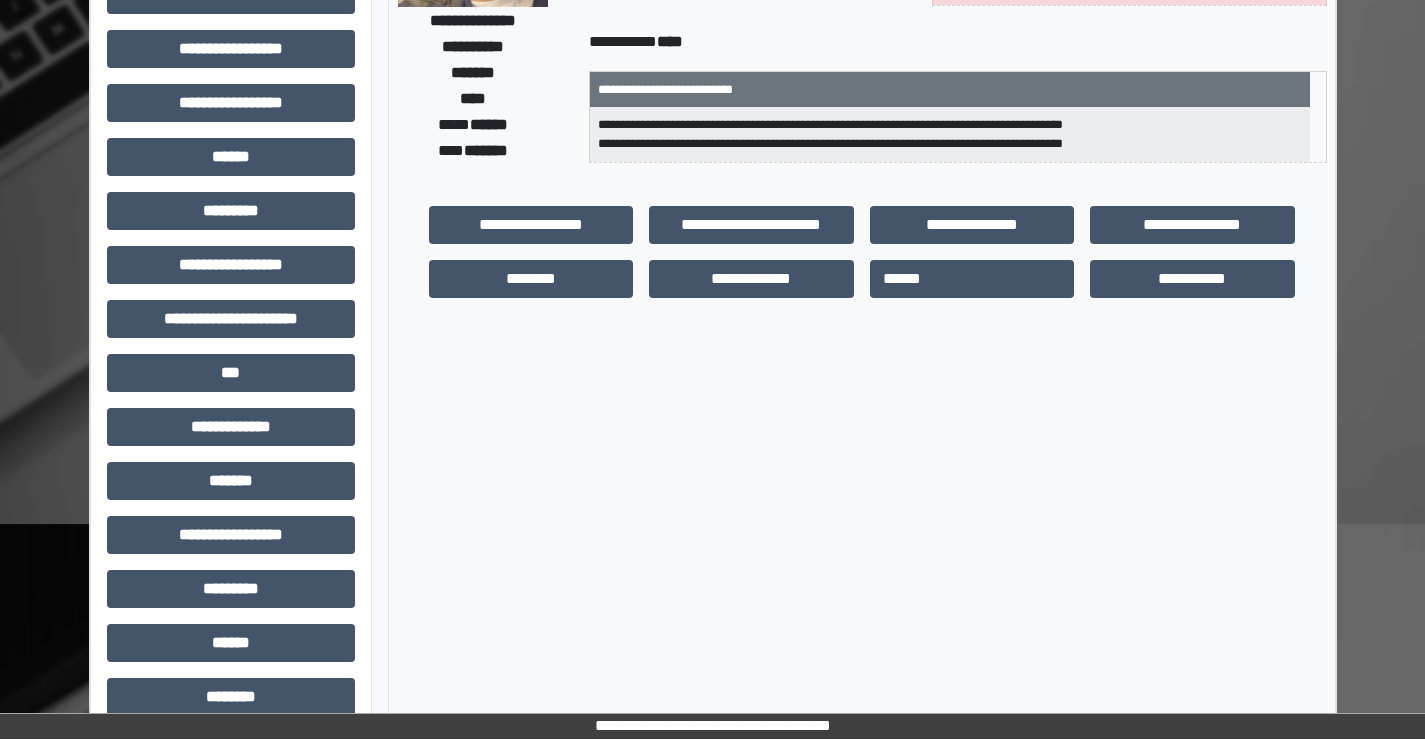 click on "********" at bounding box center (531, 279) 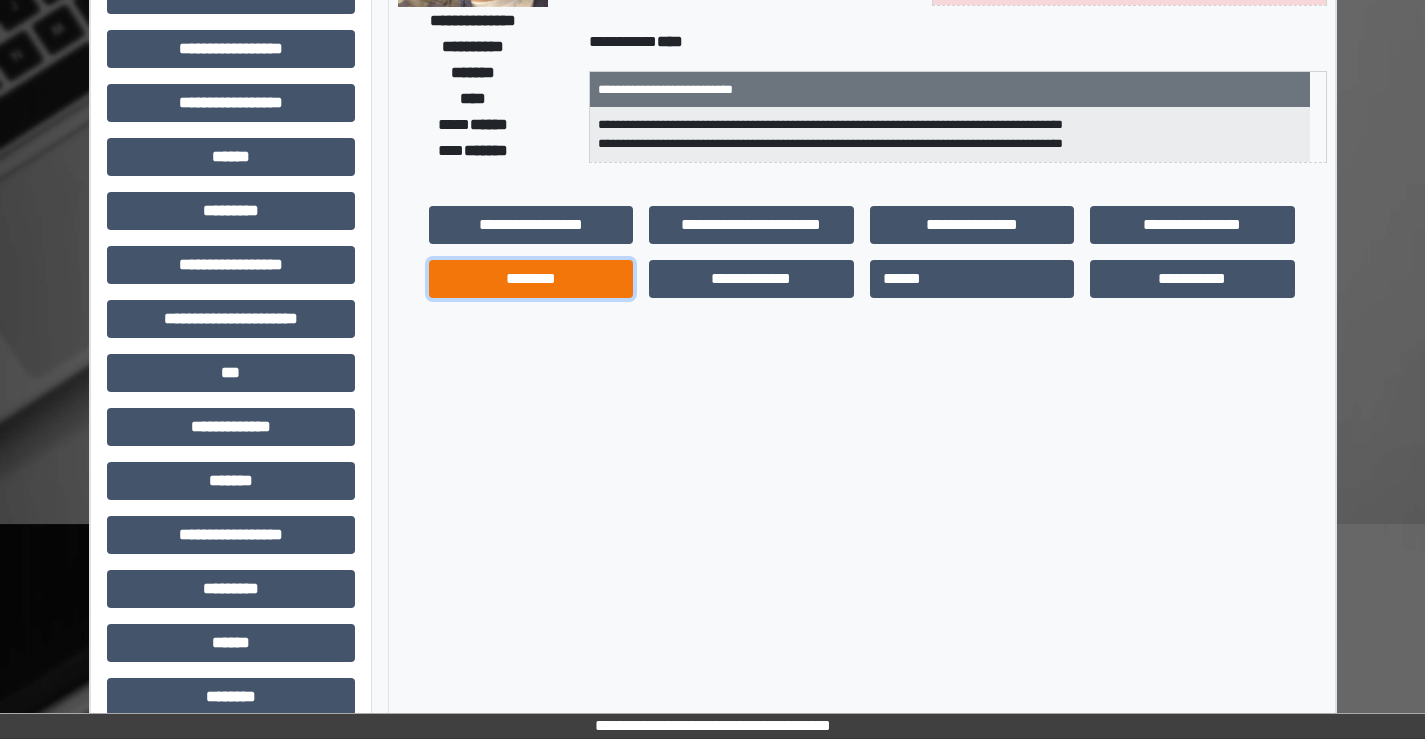 click on "********" at bounding box center [531, 279] 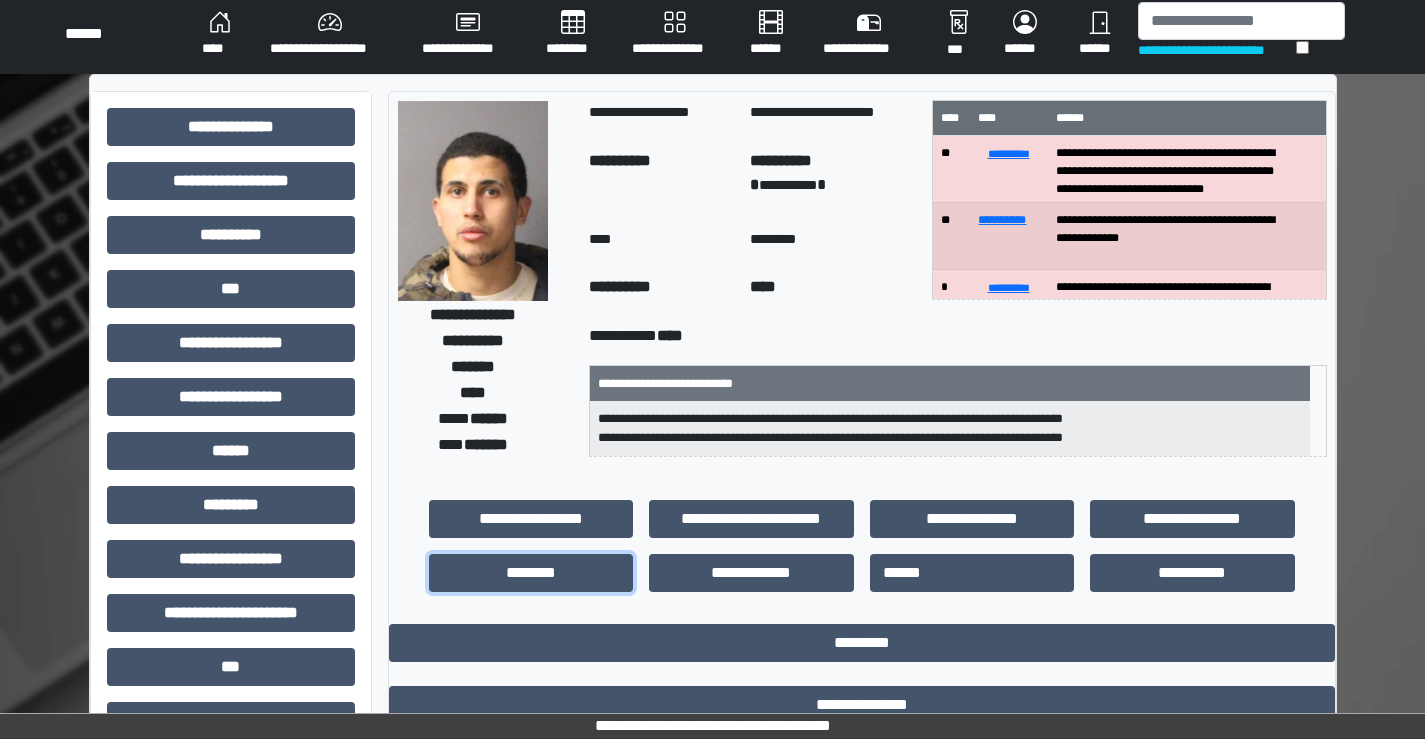 scroll, scrollTop: 0, scrollLeft: 0, axis: both 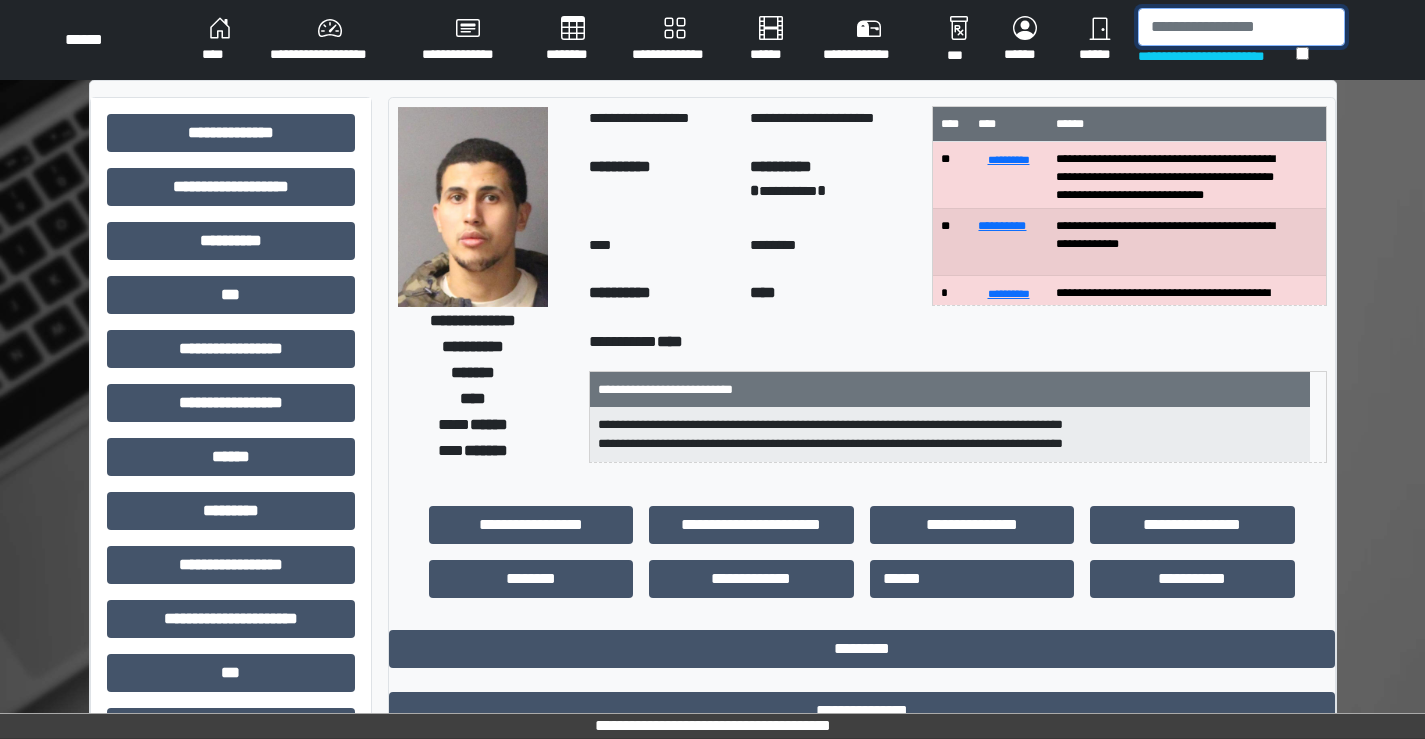 click at bounding box center (1241, 27) 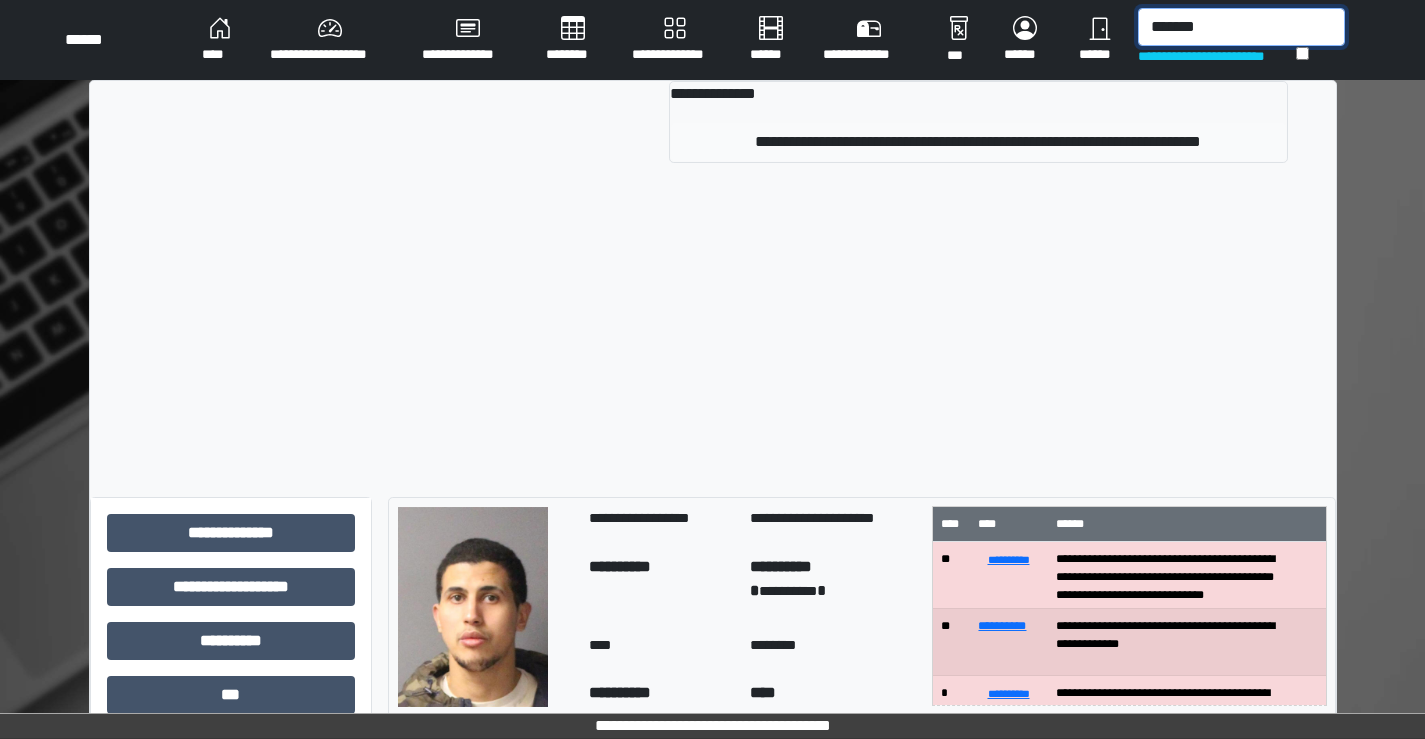 type on "*******" 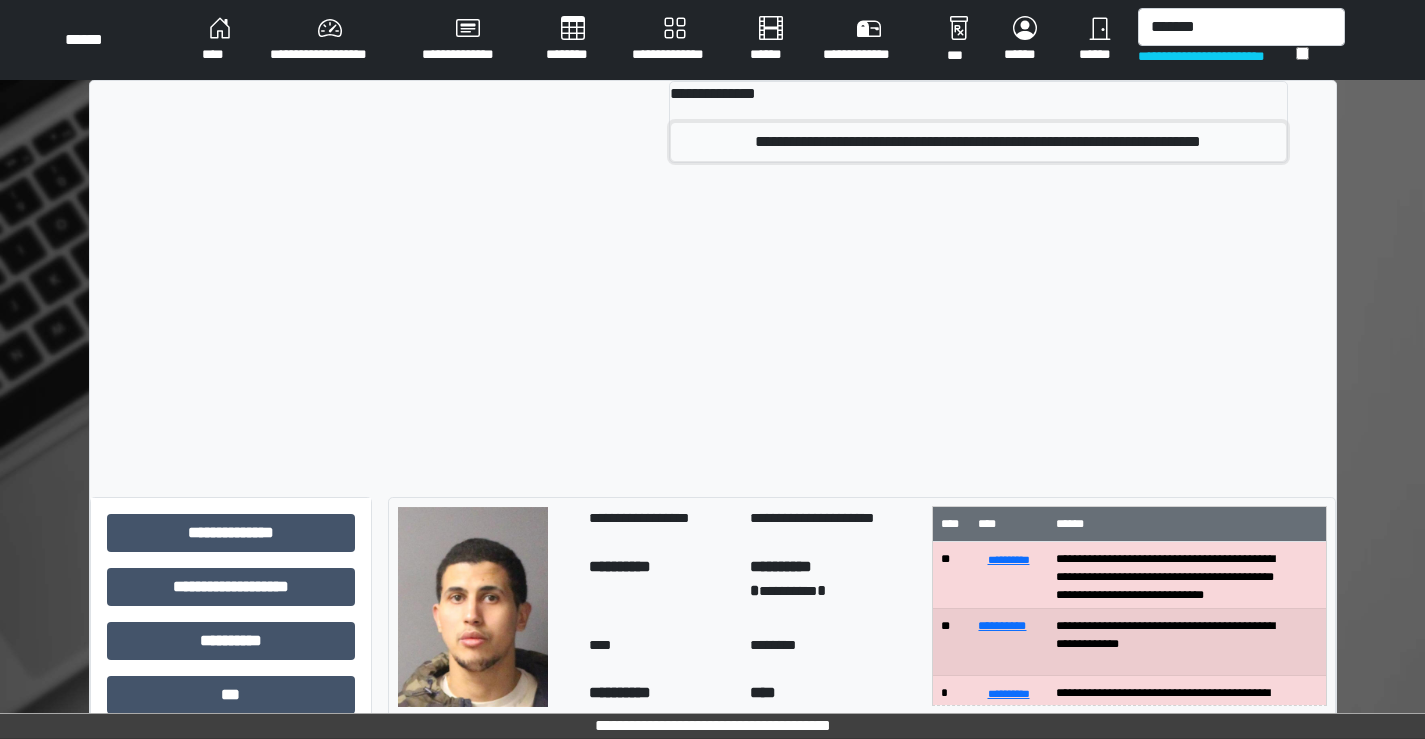 click on "**********" at bounding box center (978, 142) 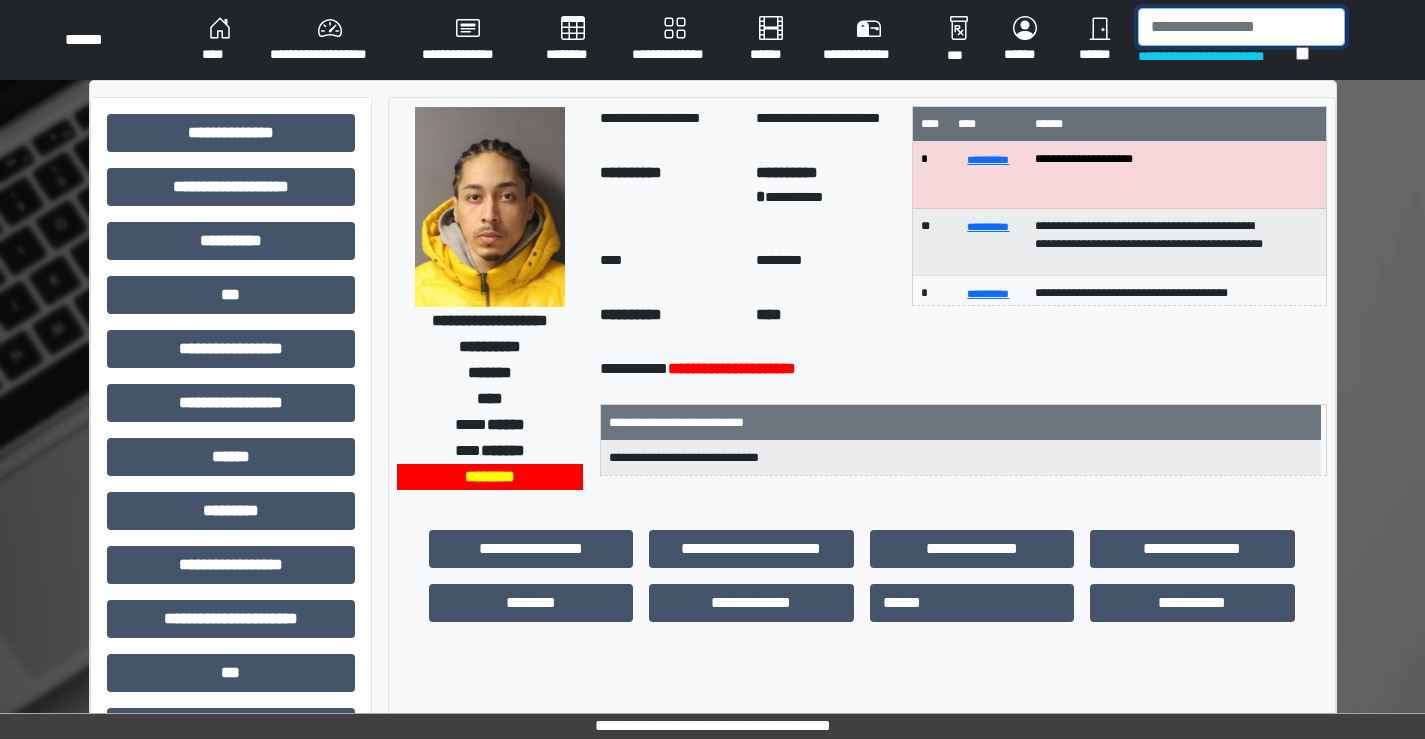 click at bounding box center (1241, 27) 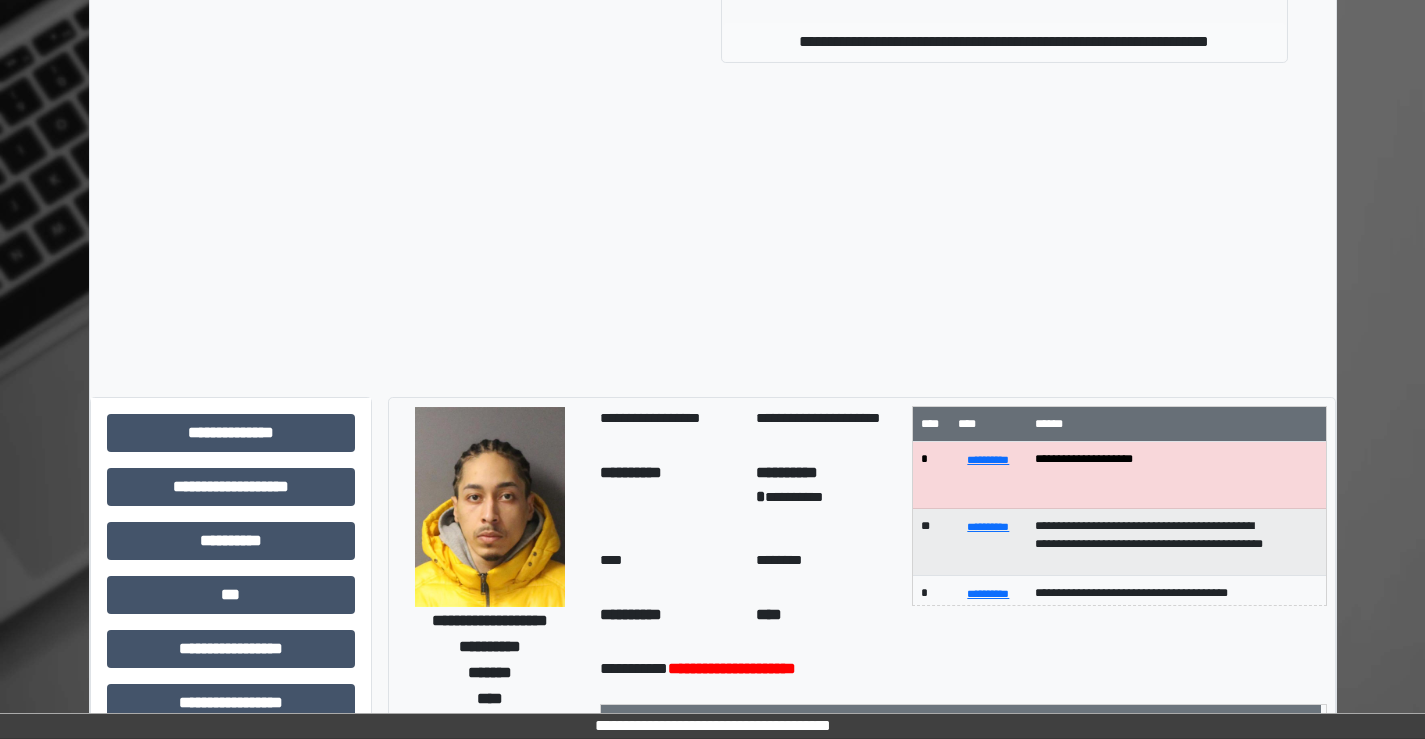 type on "*******" 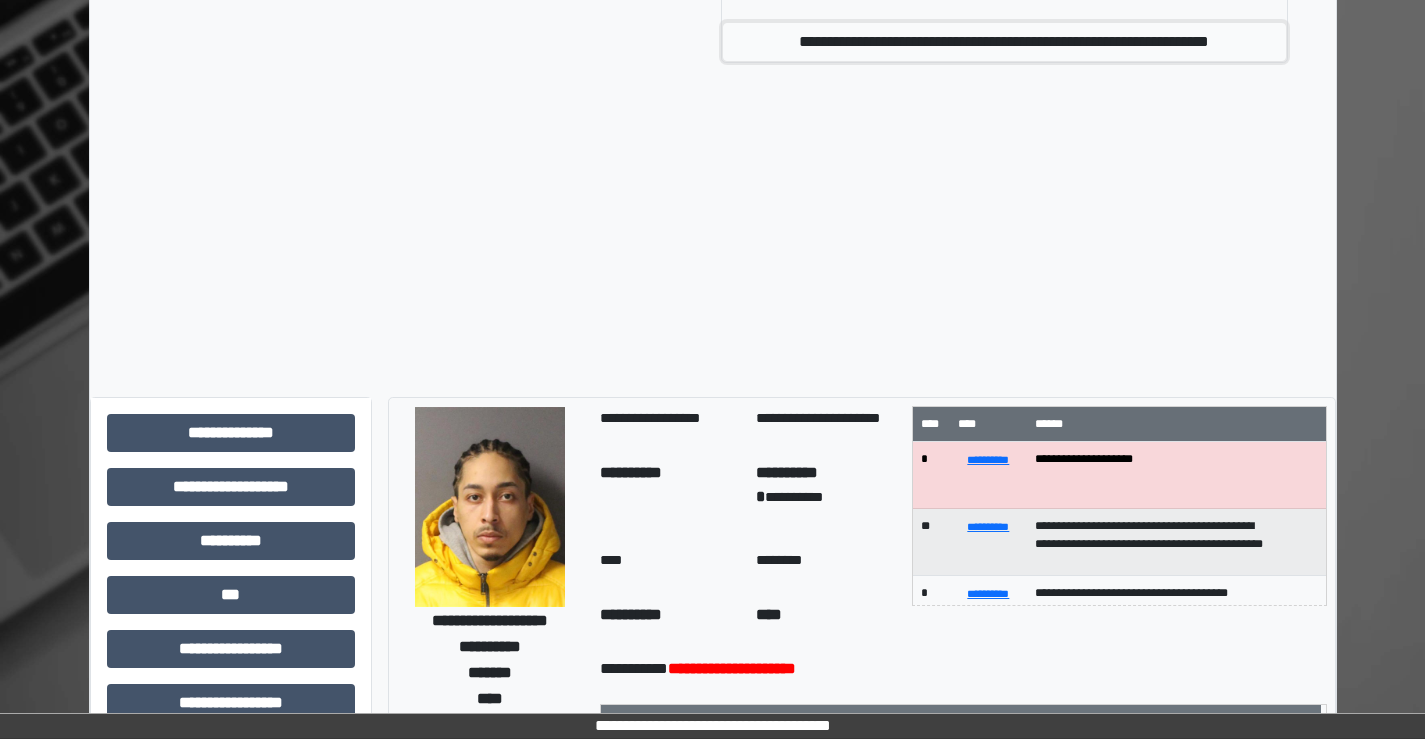 click on "**********" at bounding box center [1004, 42] 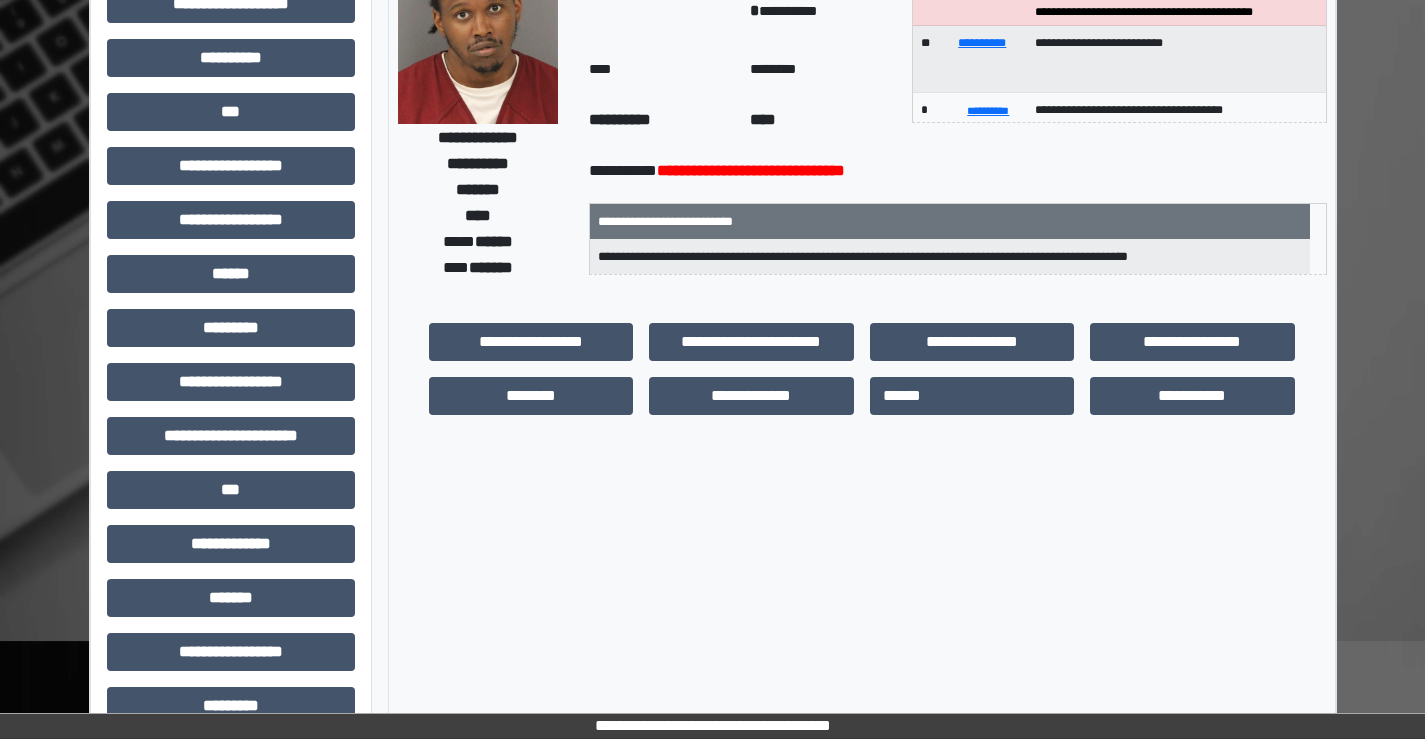 scroll, scrollTop: 216, scrollLeft: 0, axis: vertical 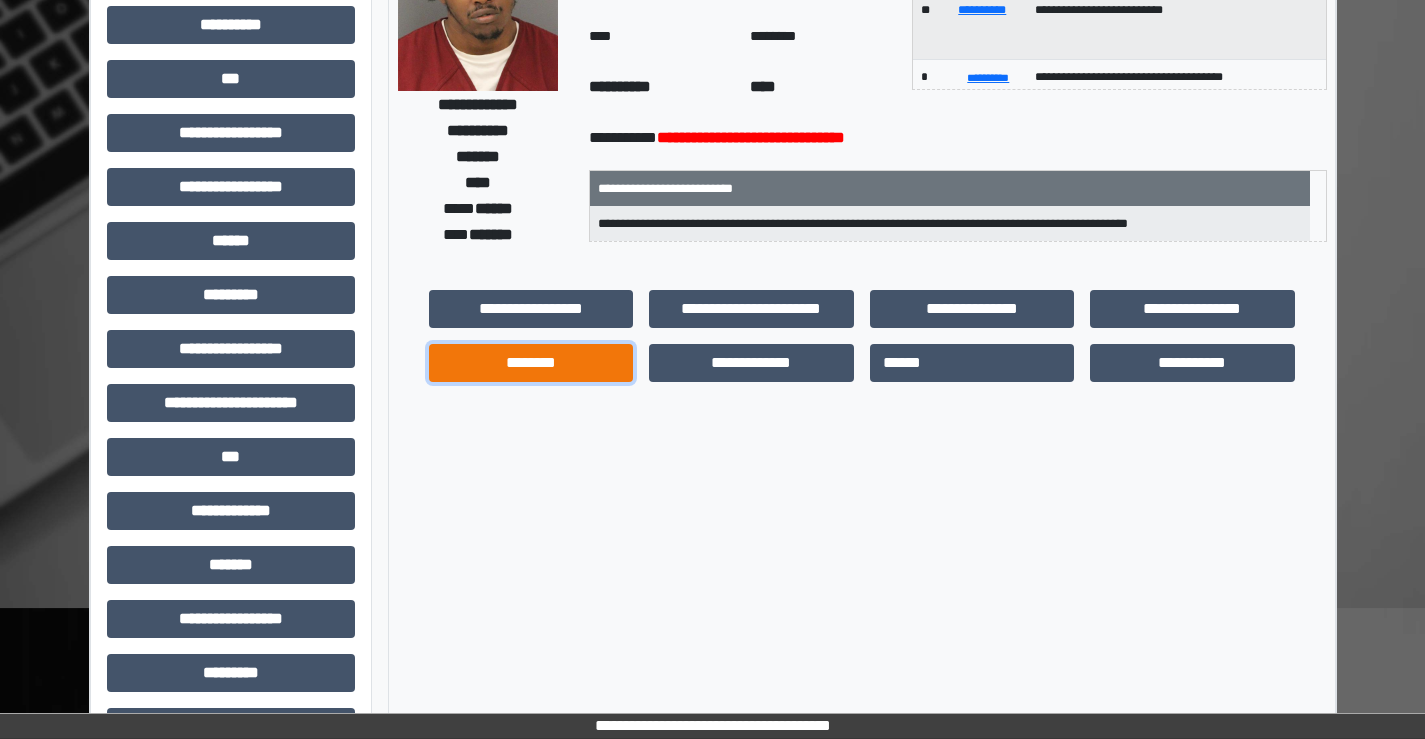 click on "********" at bounding box center (531, 363) 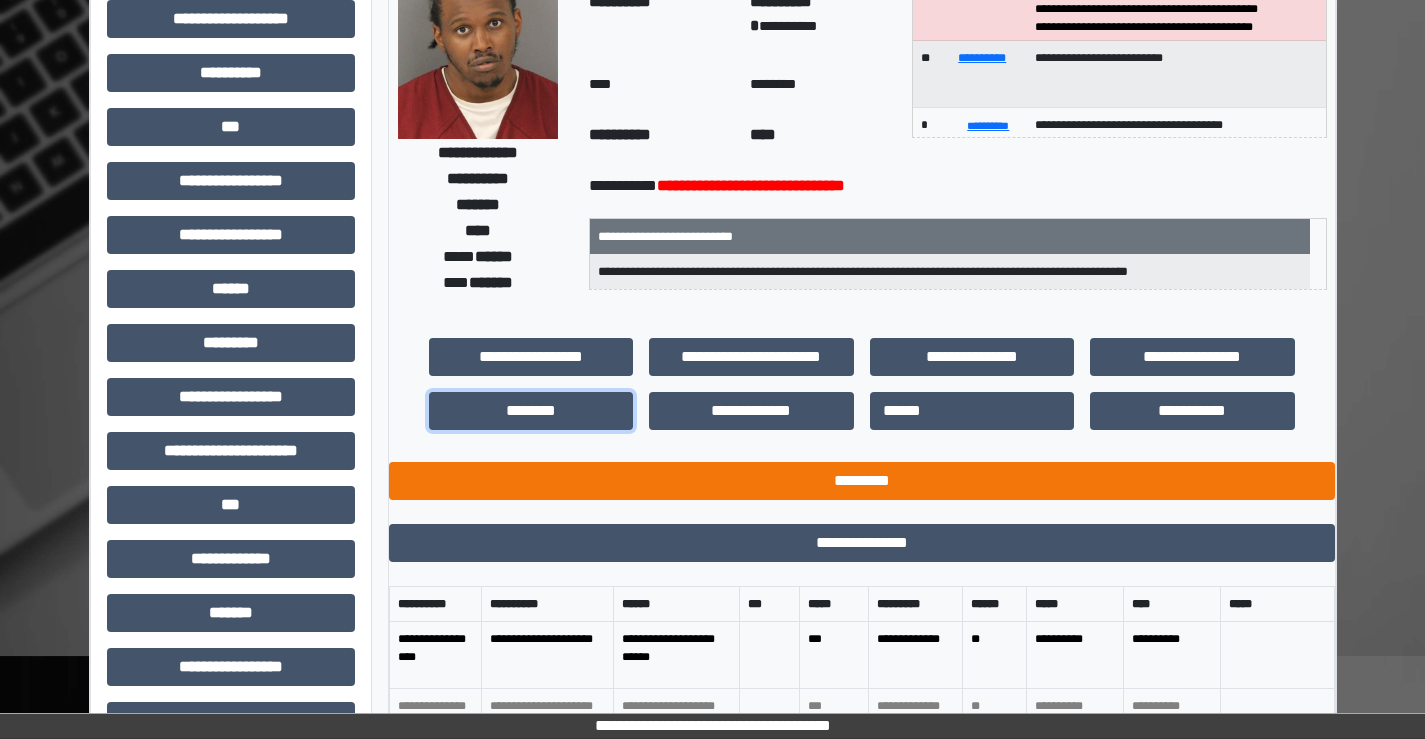 scroll, scrollTop: 0, scrollLeft: 0, axis: both 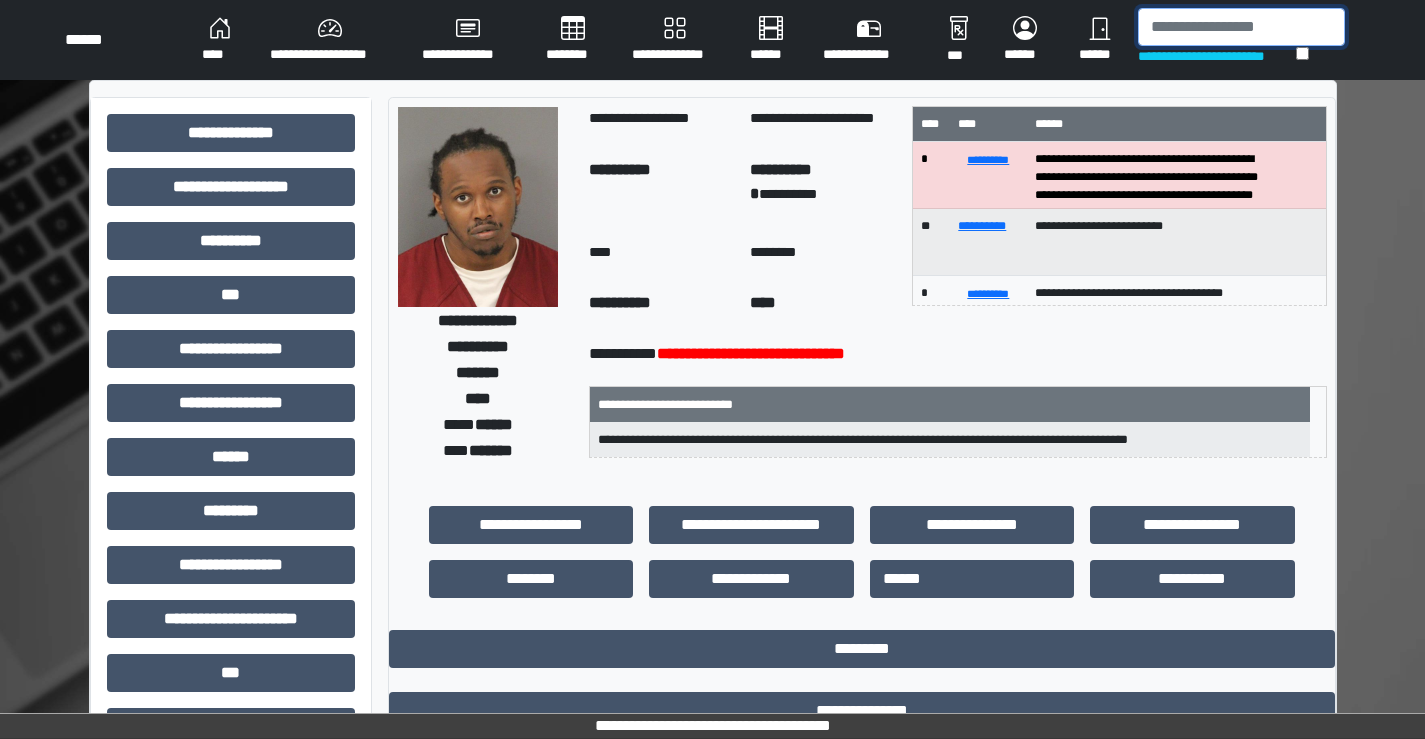 click at bounding box center [1241, 27] 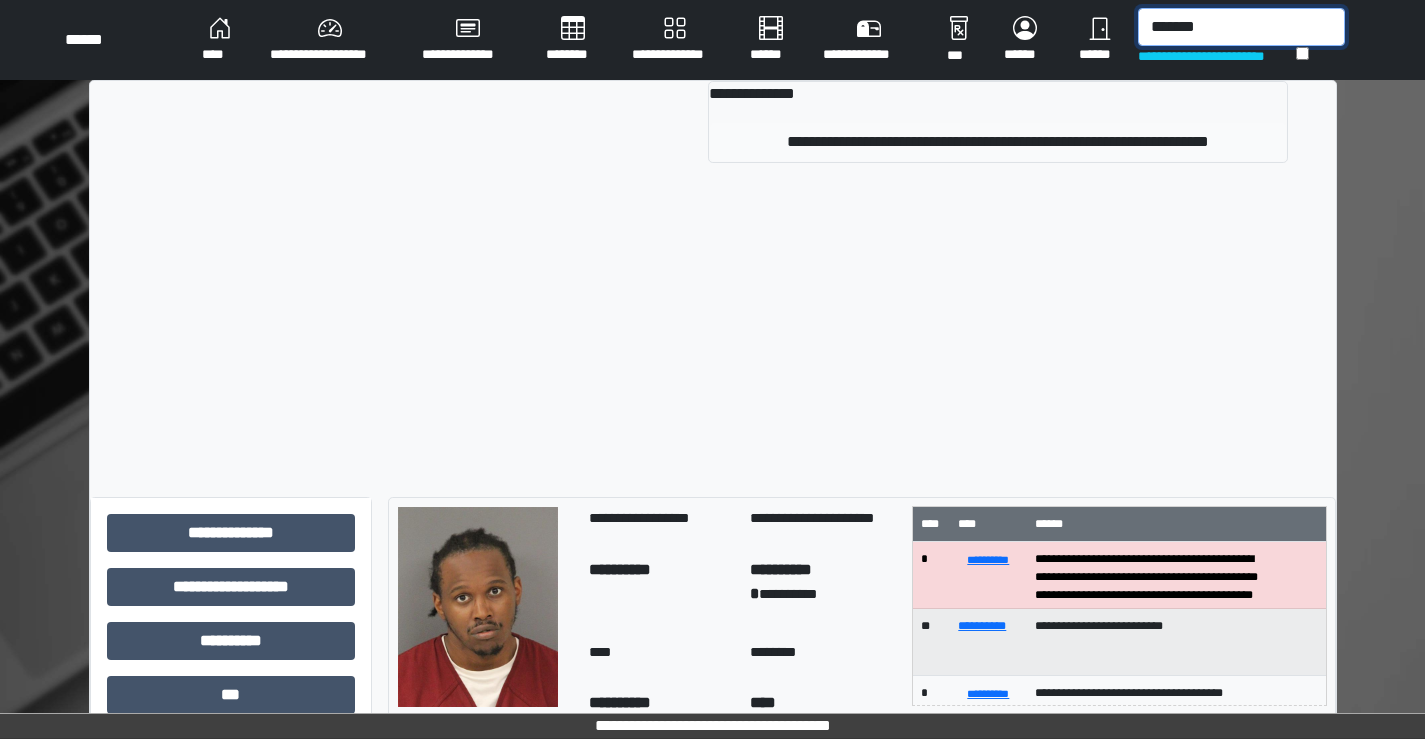 type on "*******" 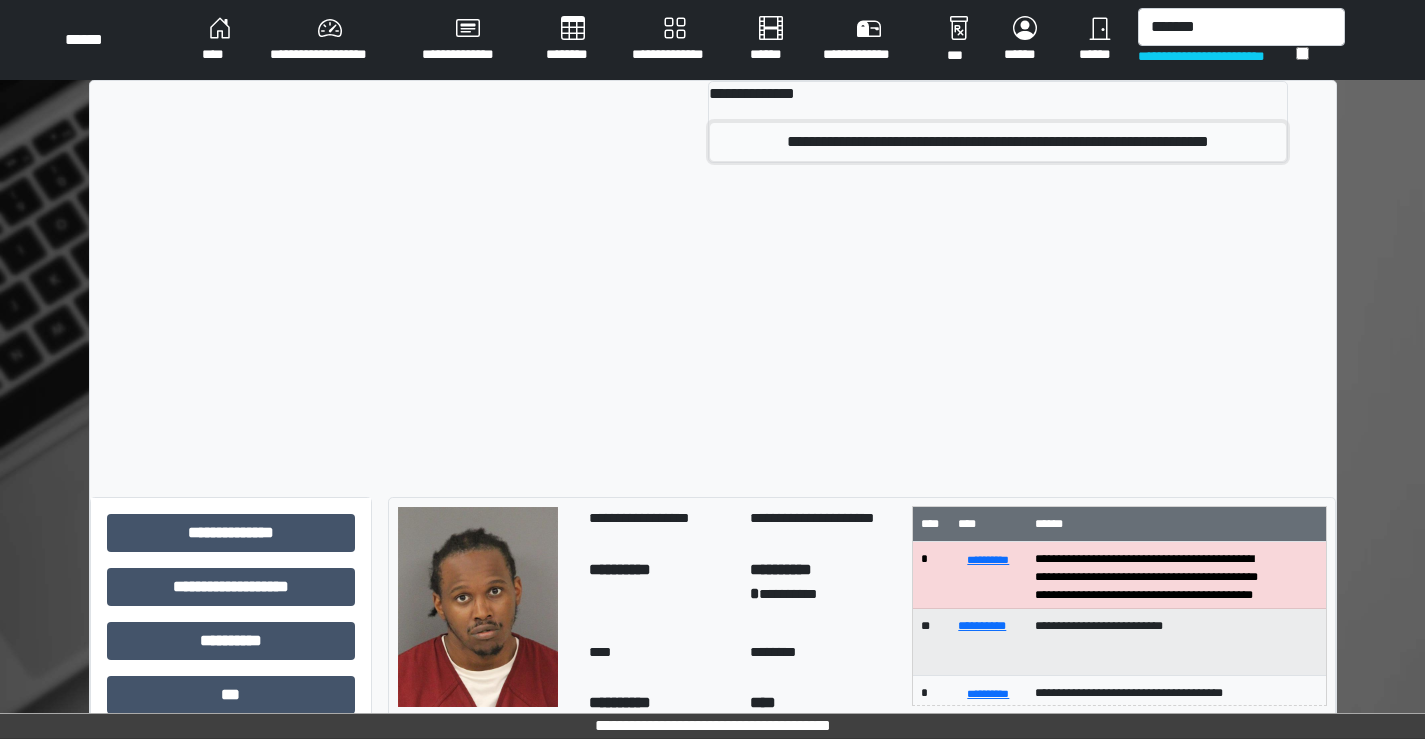 click on "**********" at bounding box center (997, 142) 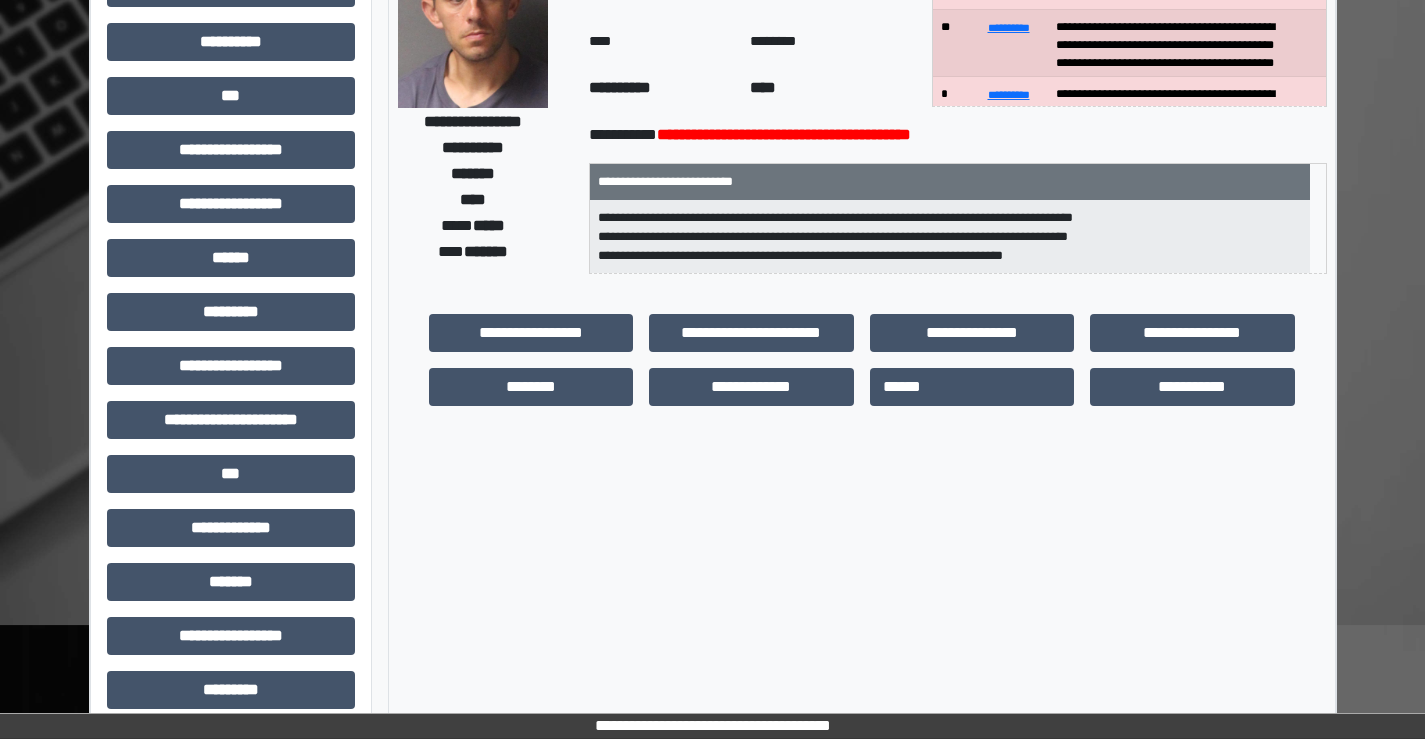 scroll, scrollTop: 200, scrollLeft: 0, axis: vertical 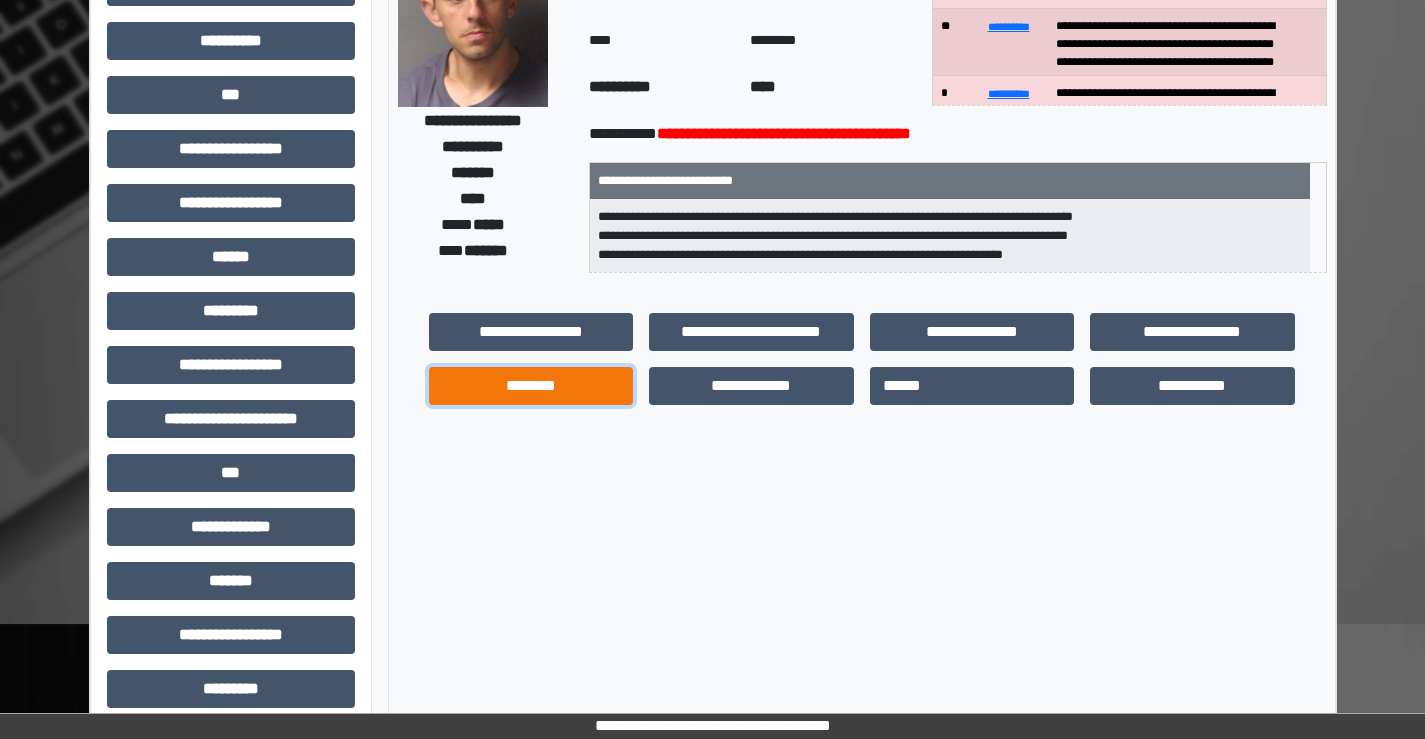 click on "********" at bounding box center [531, 386] 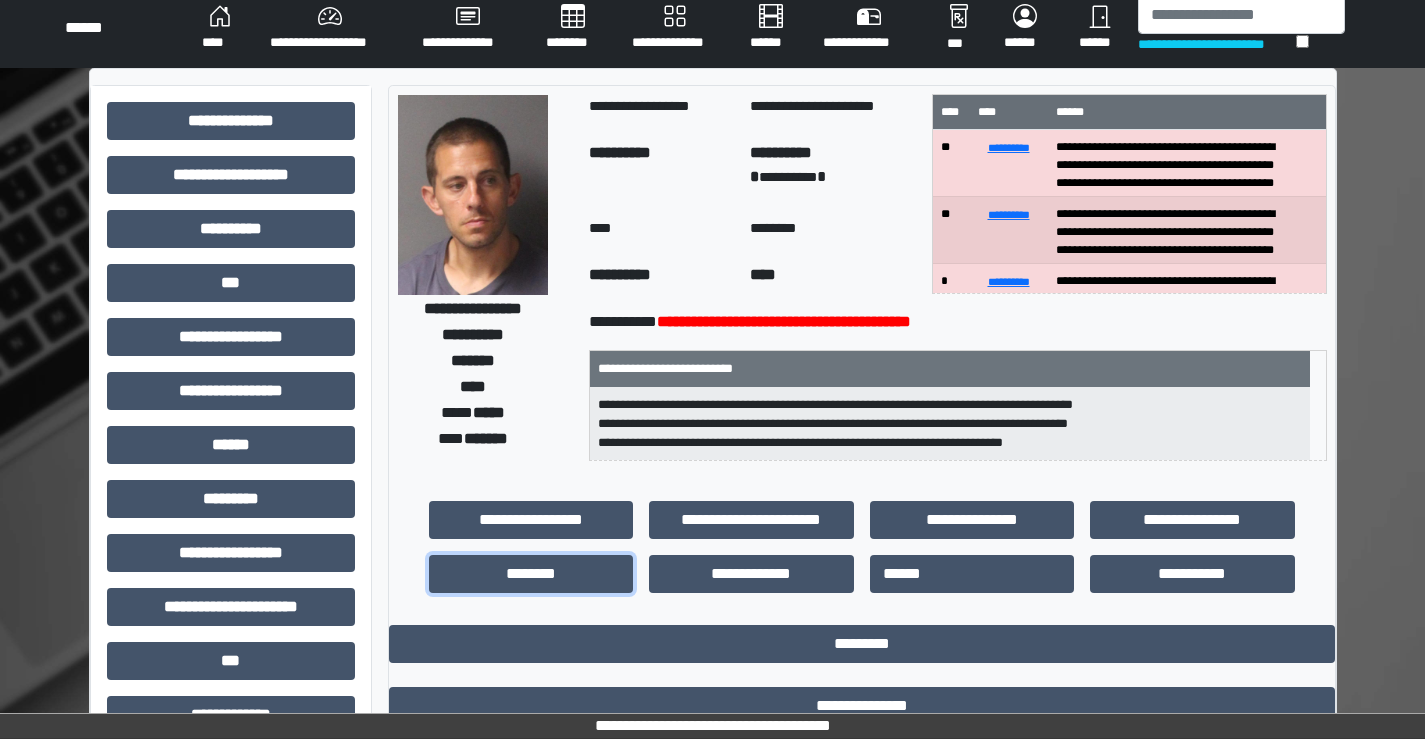 scroll, scrollTop: 0, scrollLeft: 0, axis: both 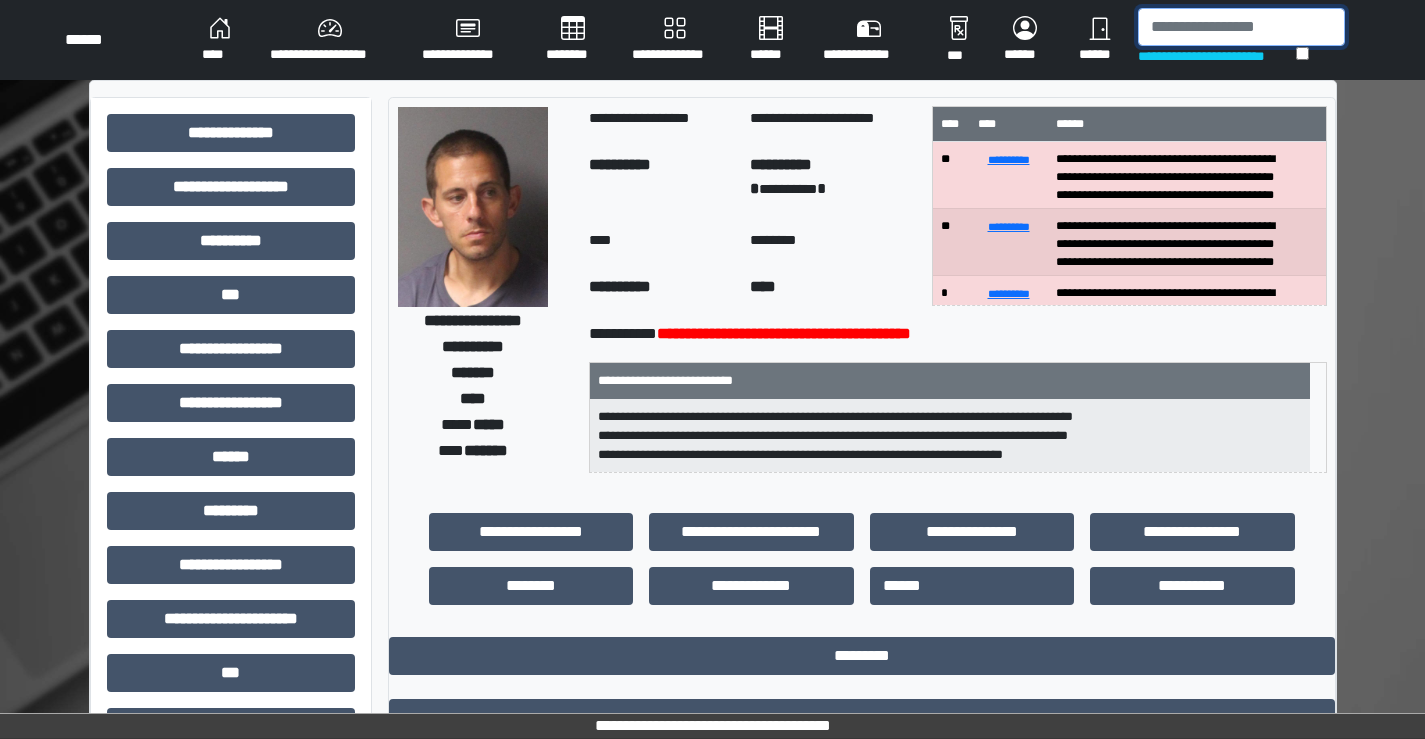 click at bounding box center [1241, 27] 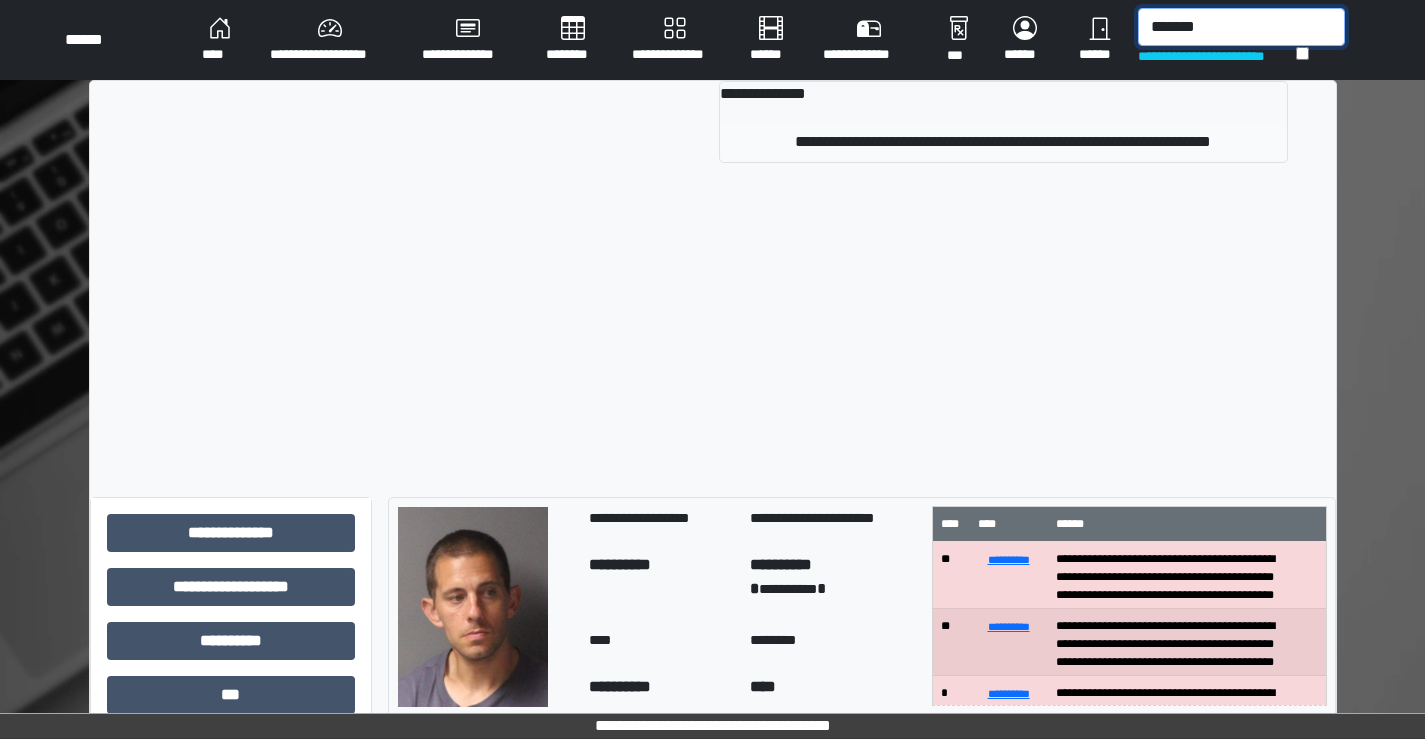 type on "*******" 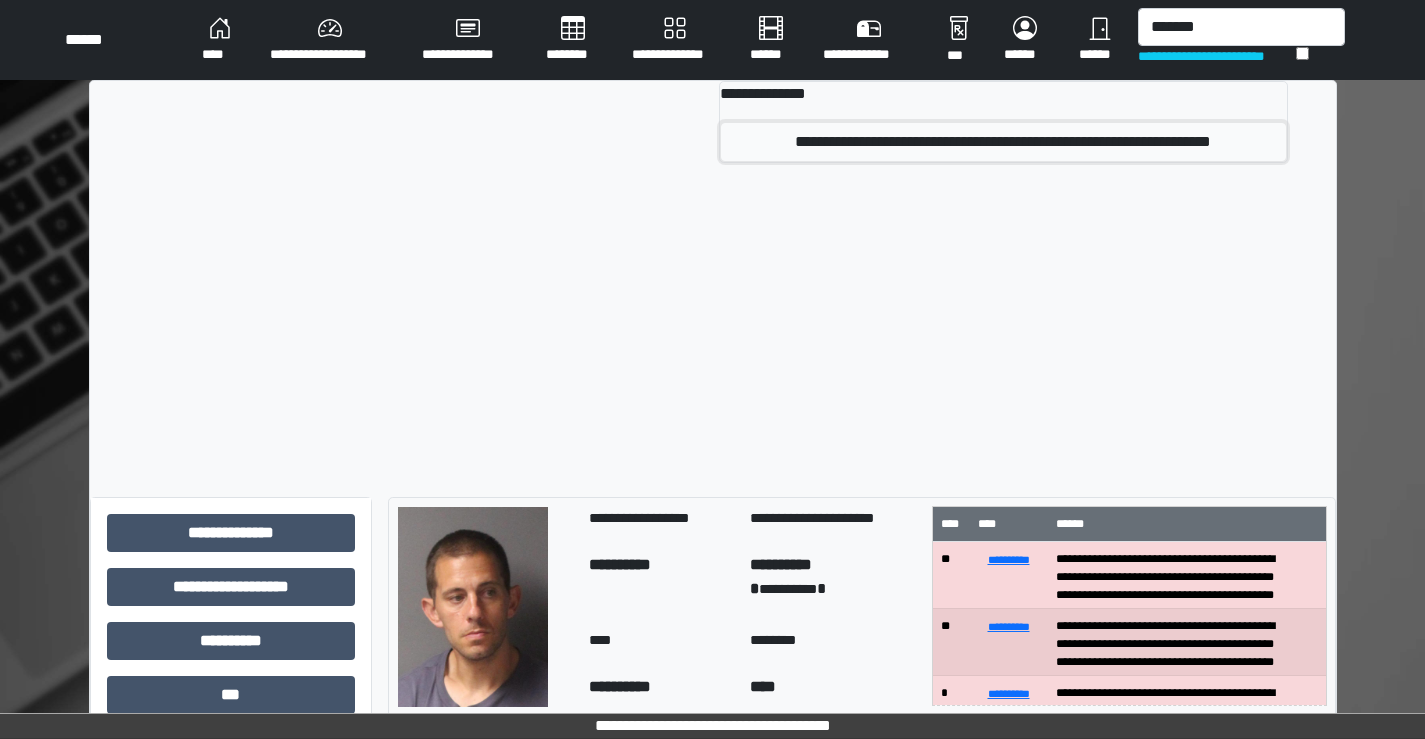click on "**********" at bounding box center [1003, 142] 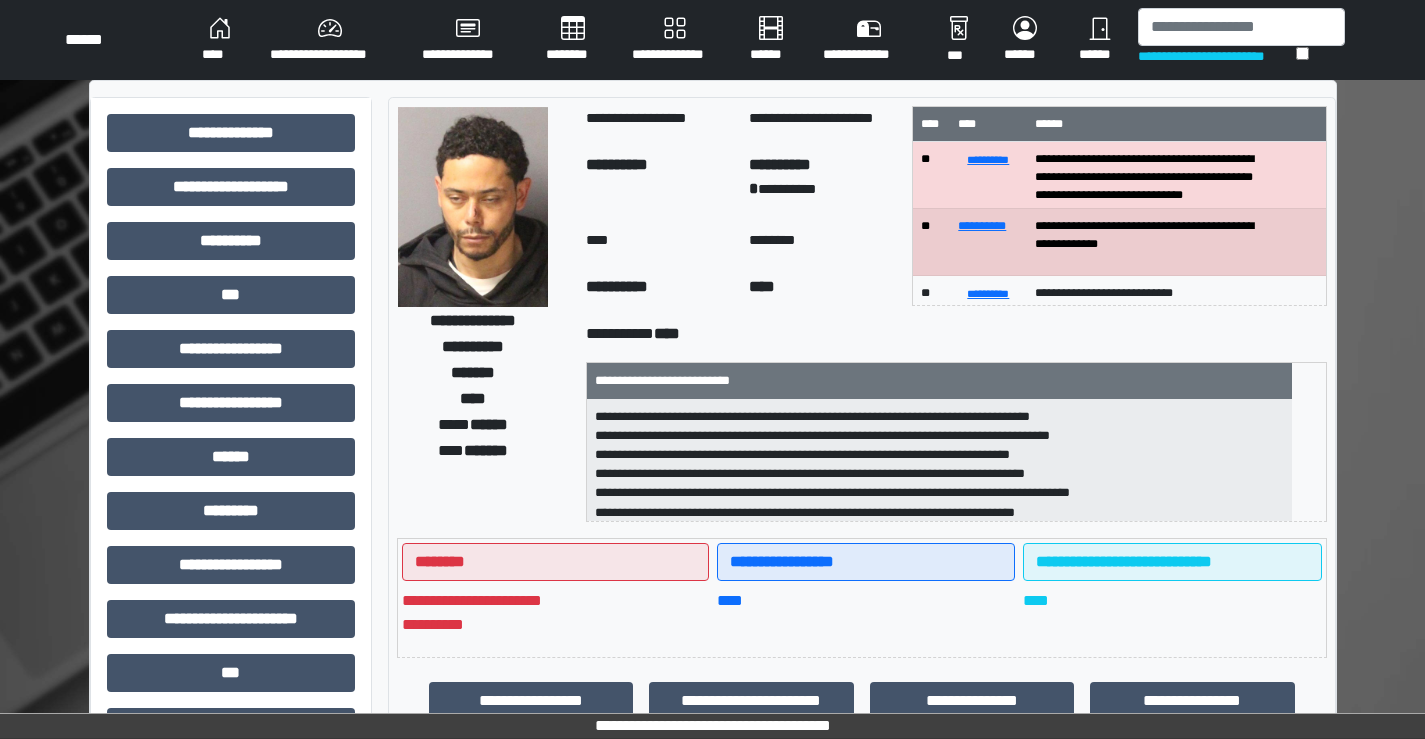 scroll, scrollTop: 2, scrollLeft: 0, axis: vertical 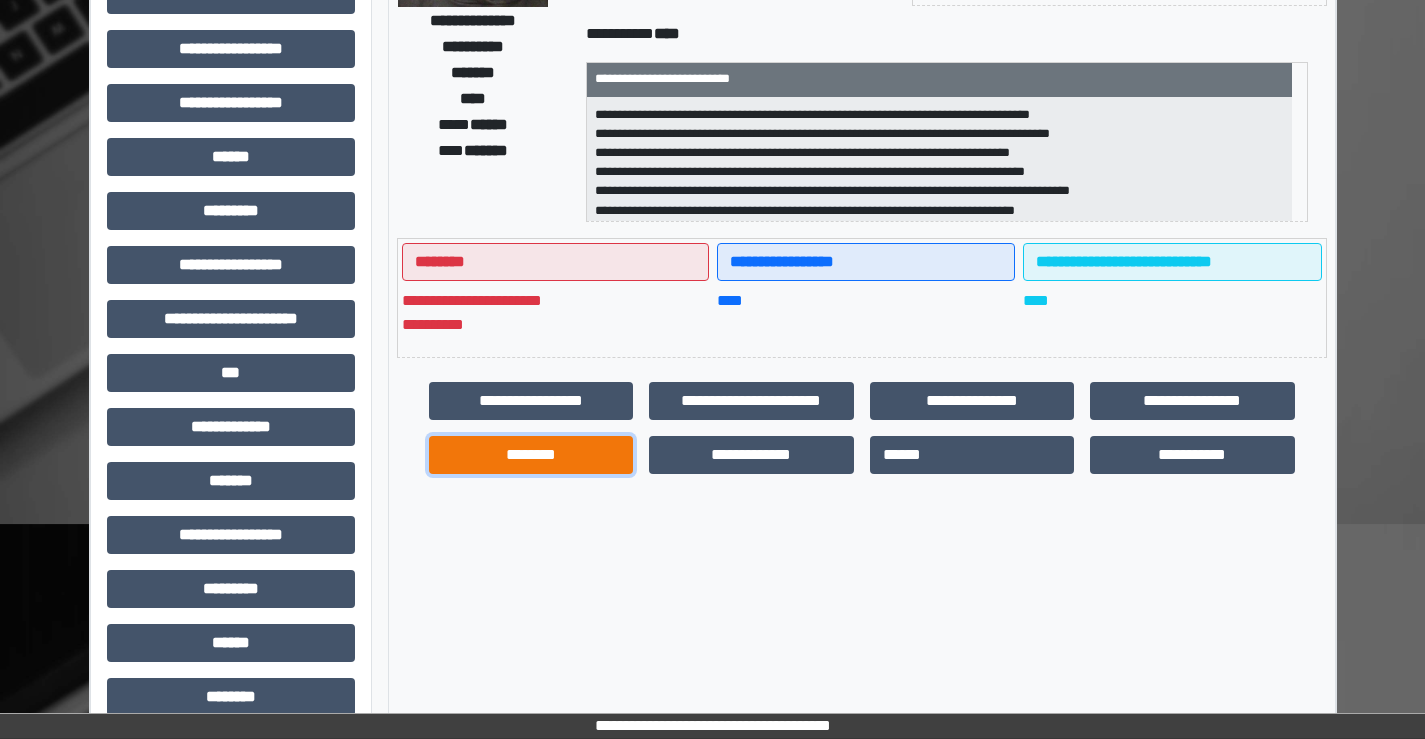 click on "********" at bounding box center [531, 455] 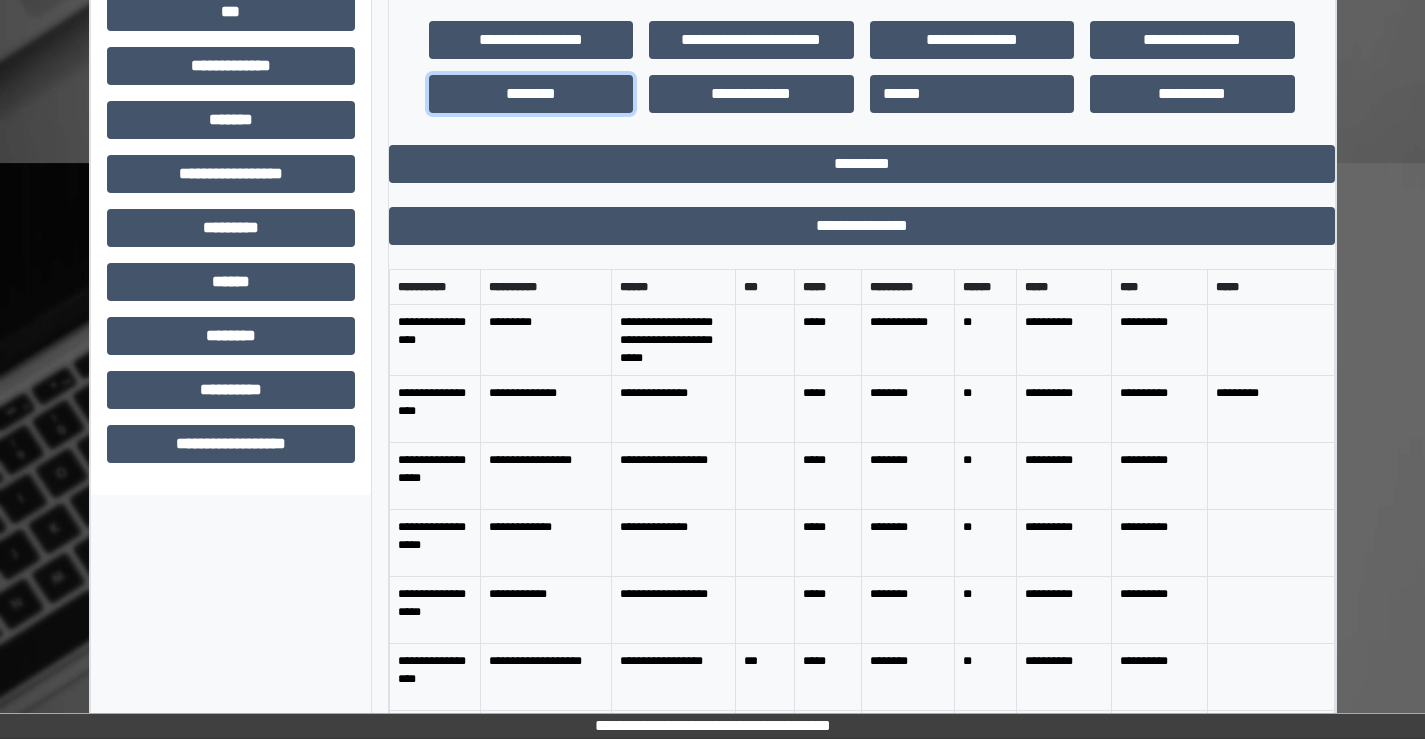 scroll, scrollTop: 689, scrollLeft: 0, axis: vertical 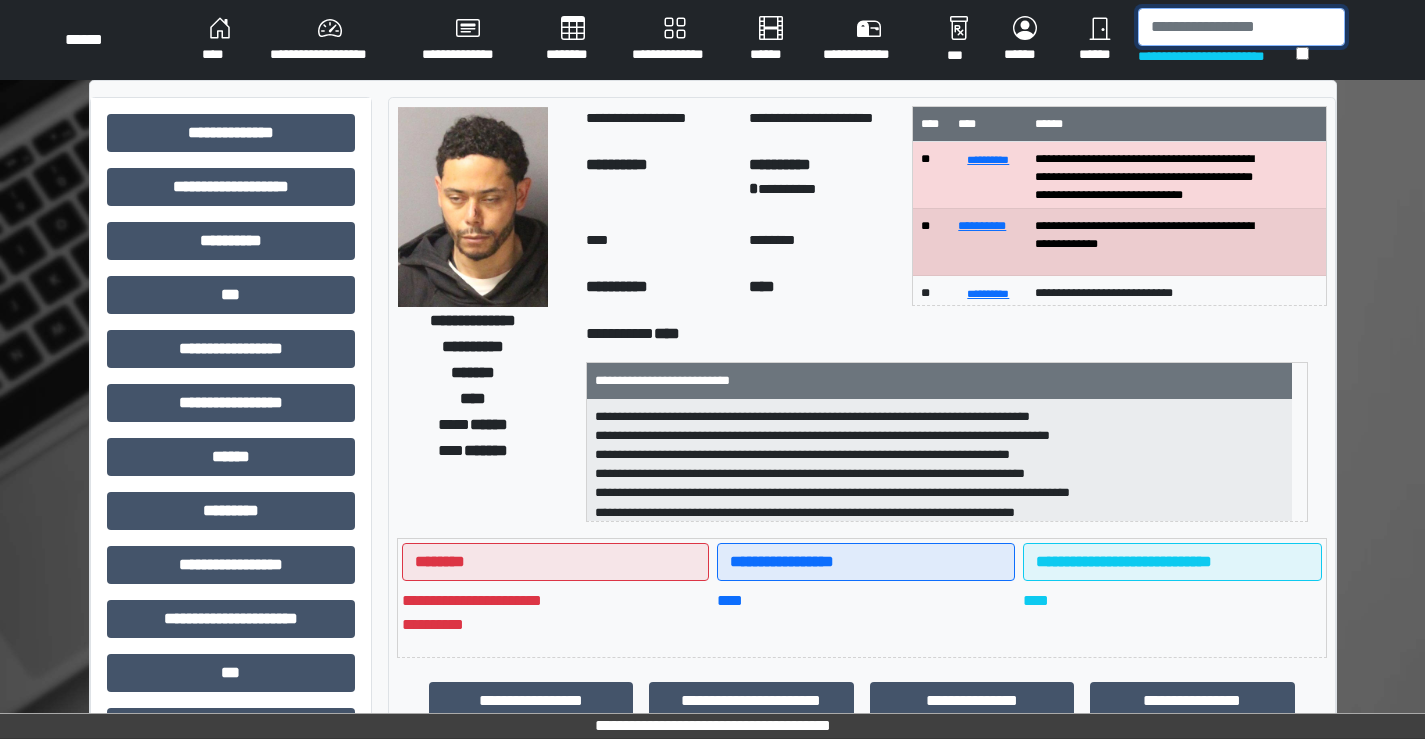 click at bounding box center [1241, 27] 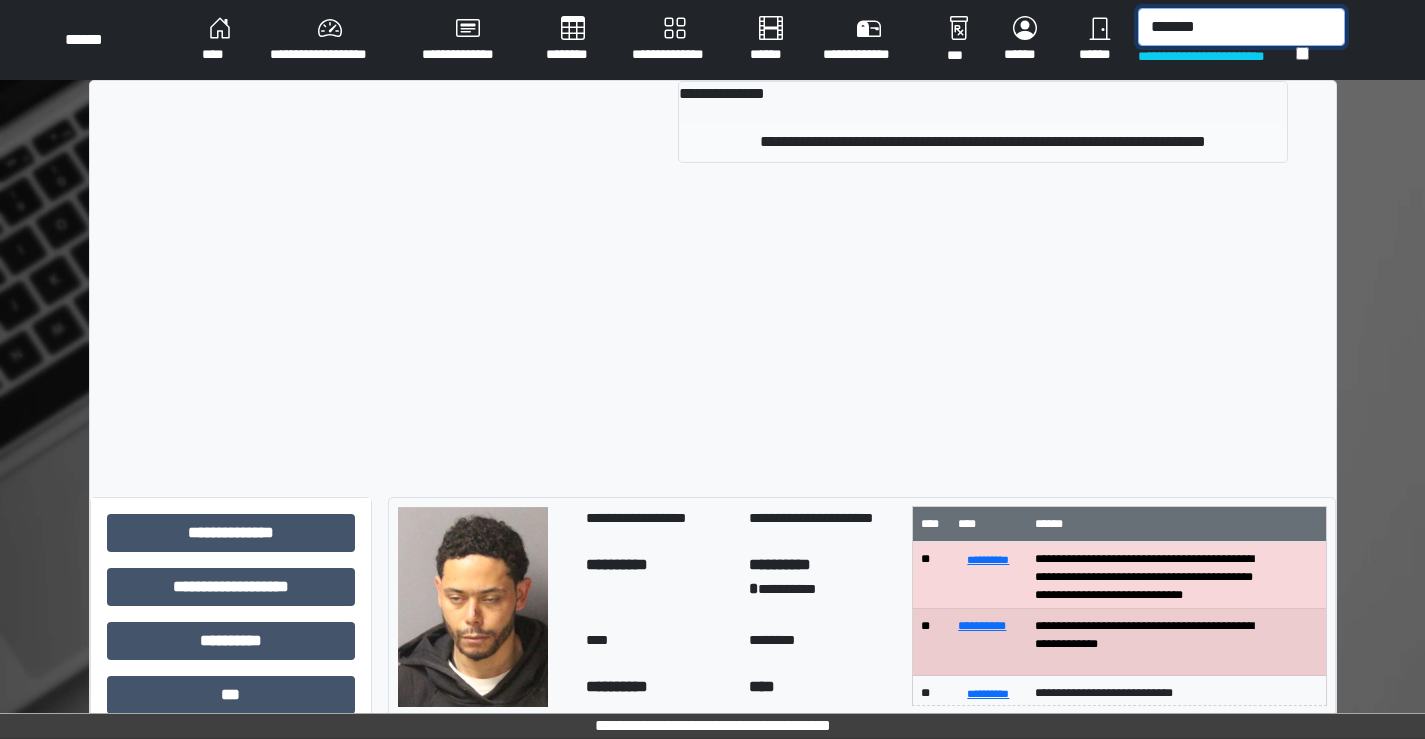 type on "*******" 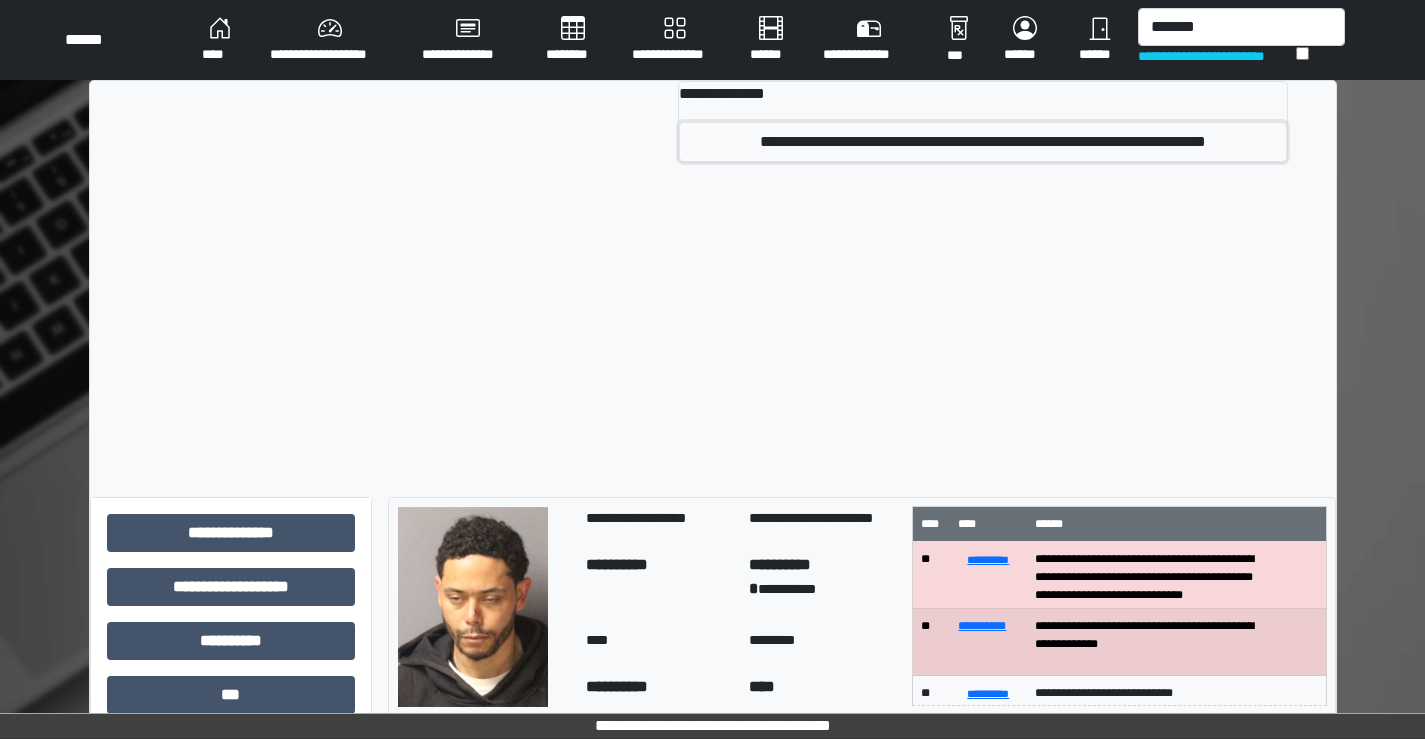 click on "**********" at bounding box center (983, 142) 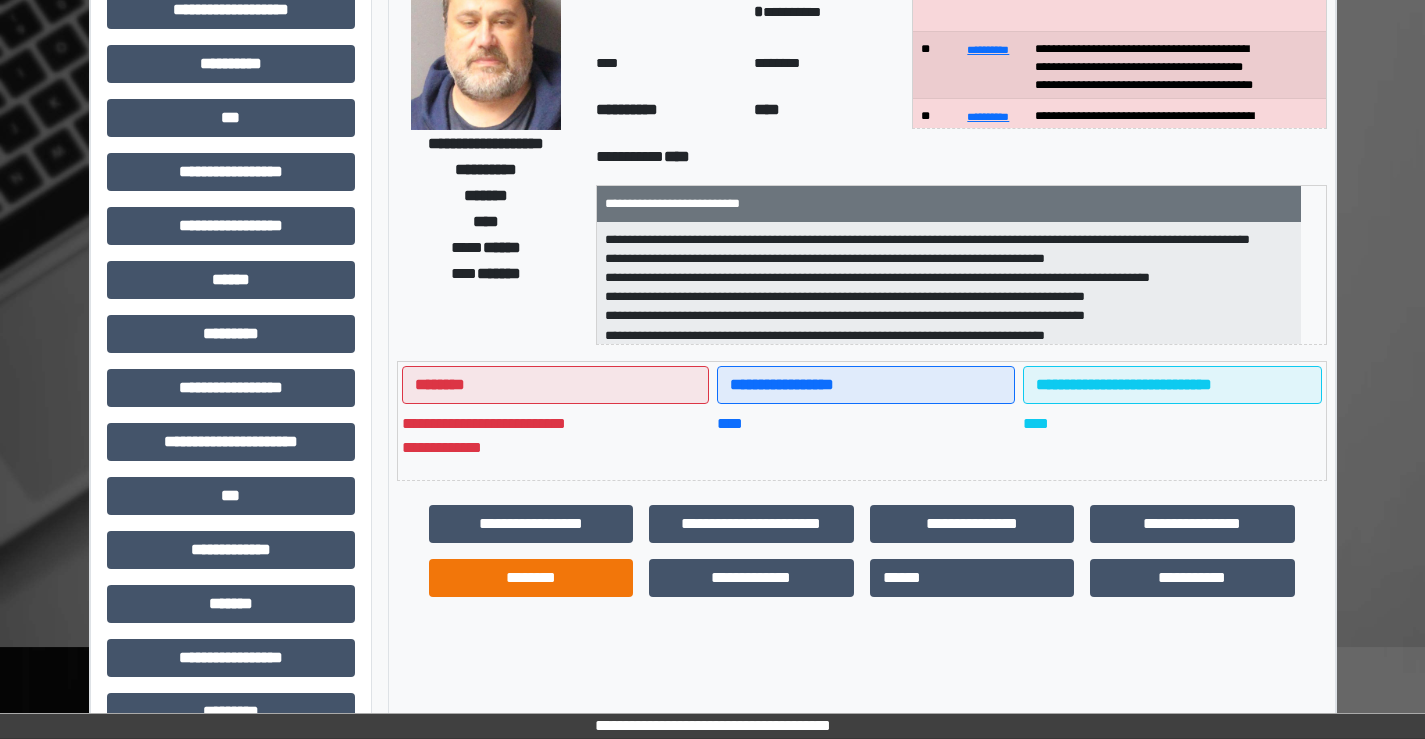 scroll, scrollTop: 300, scrollLeft: 0, axis: vertical 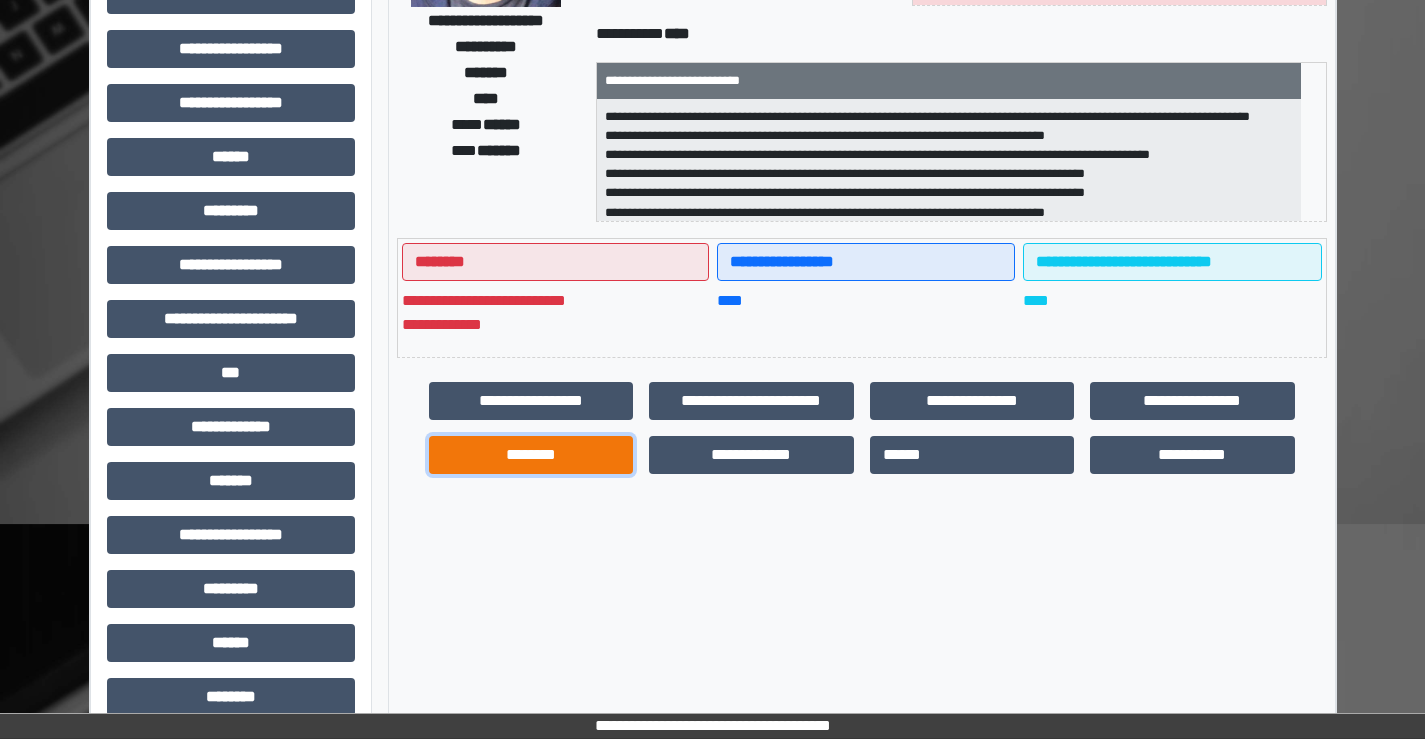 click on "********" at bounding box center (531, 455) 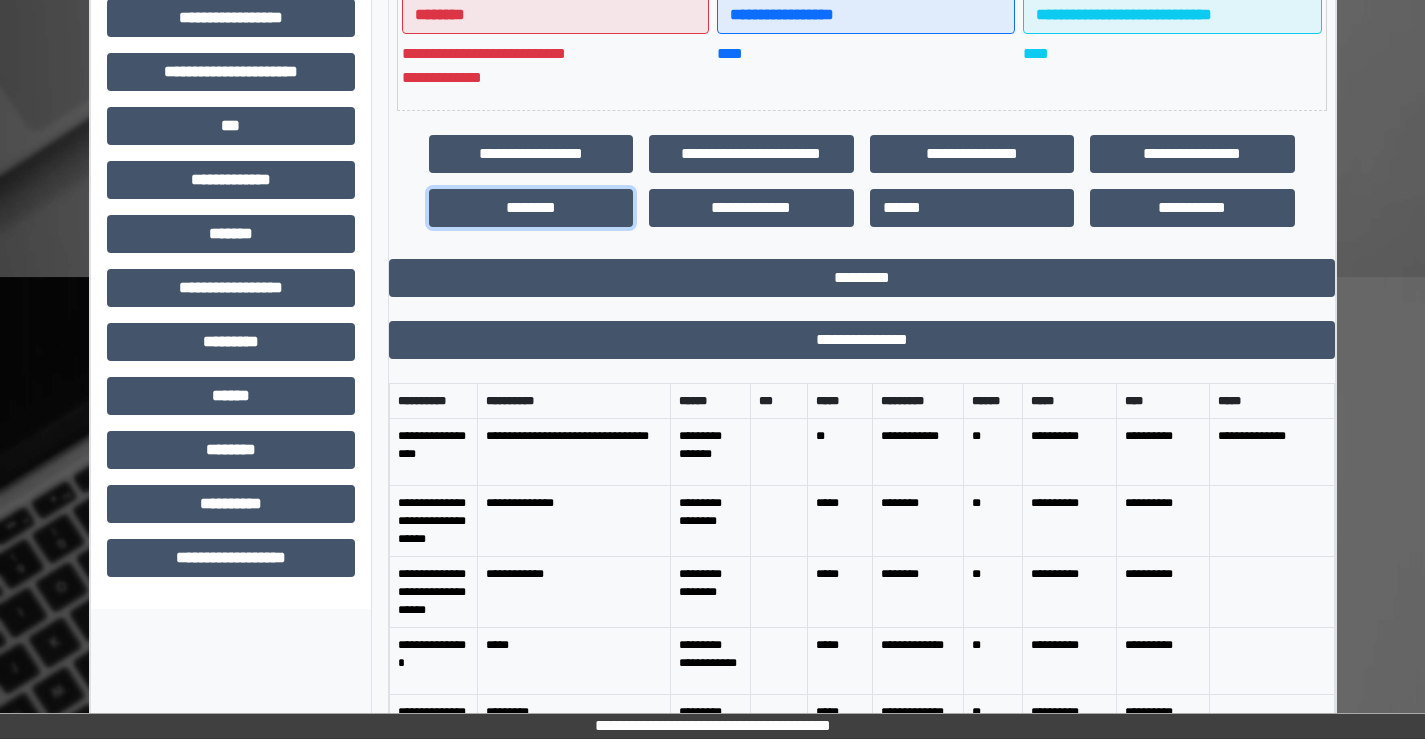 scroll, scrollTop: 600, scrollLeft: 0, axis: vertical 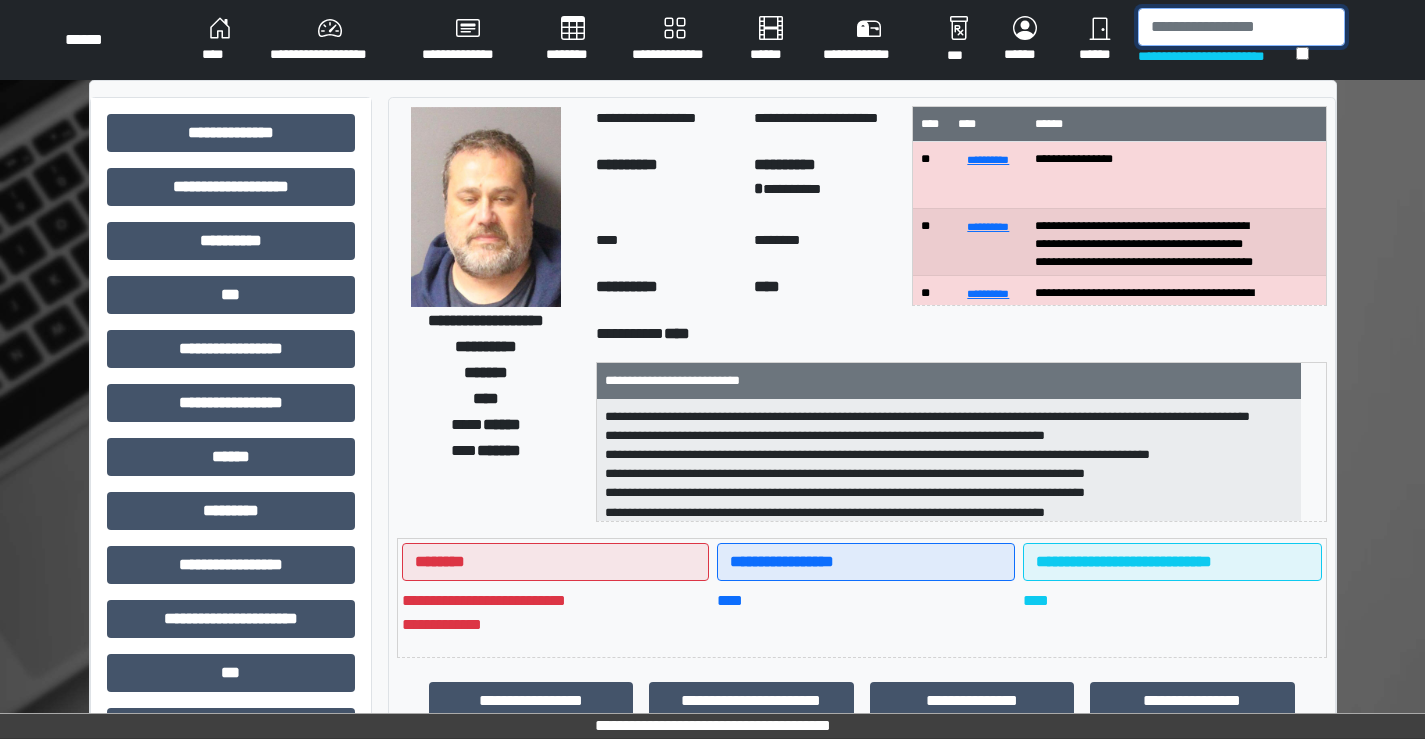 click at bounding box center [1241, 27] 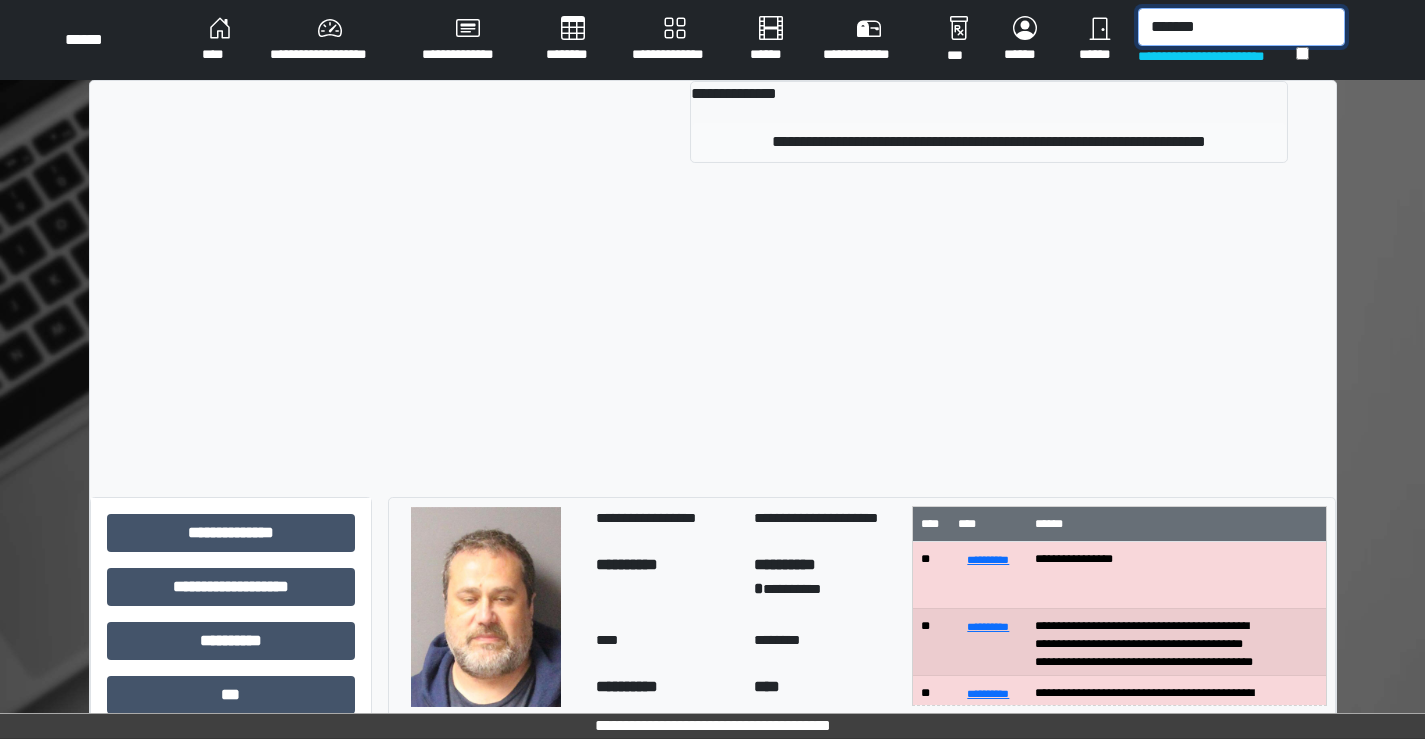 type on "*******" 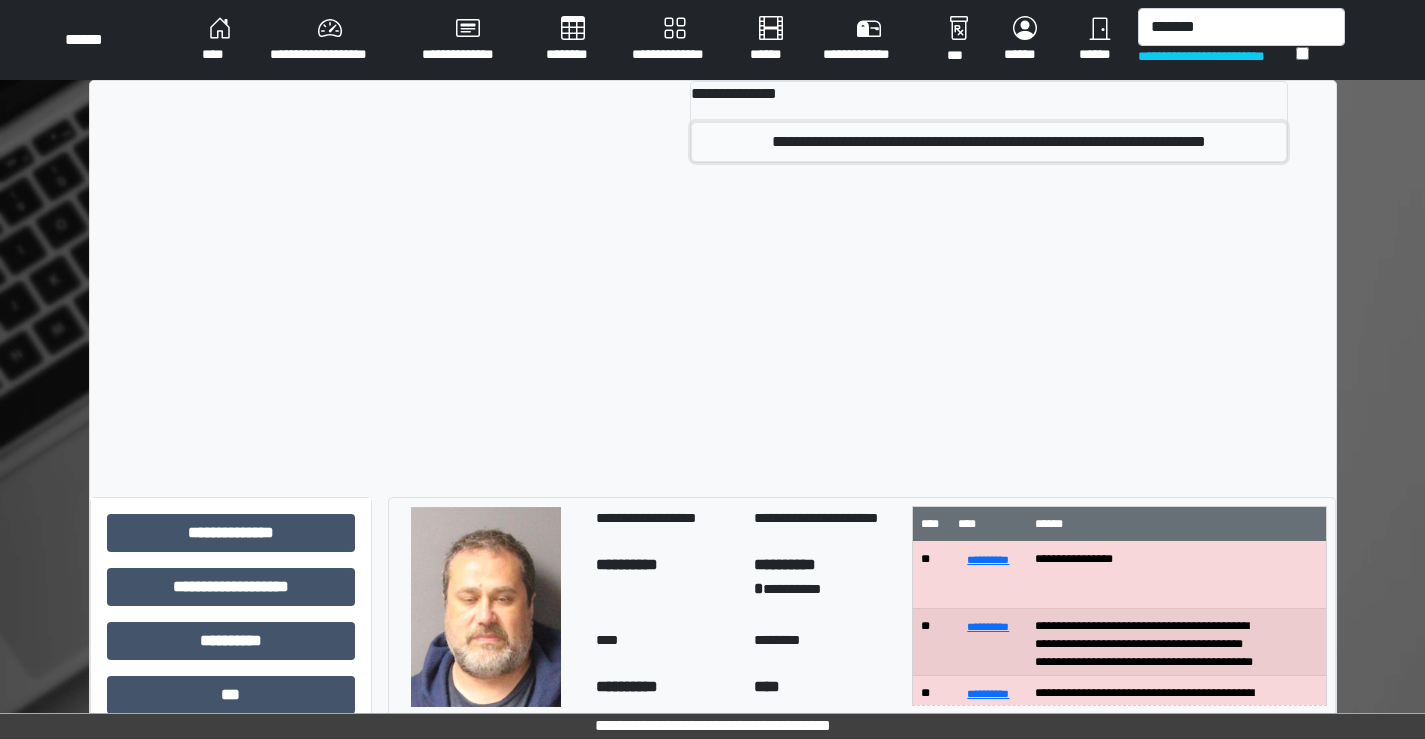 click on "**********" at bounding box center (989, 142) 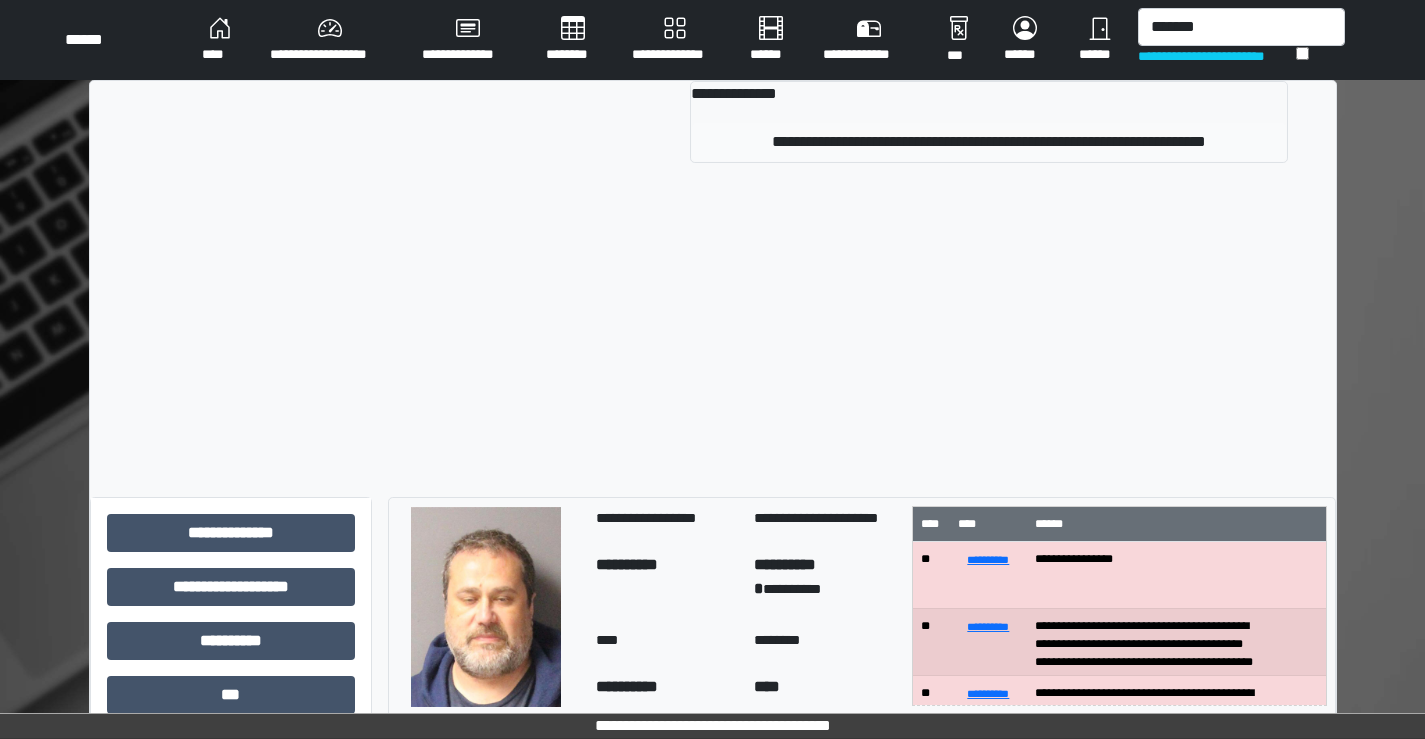 type 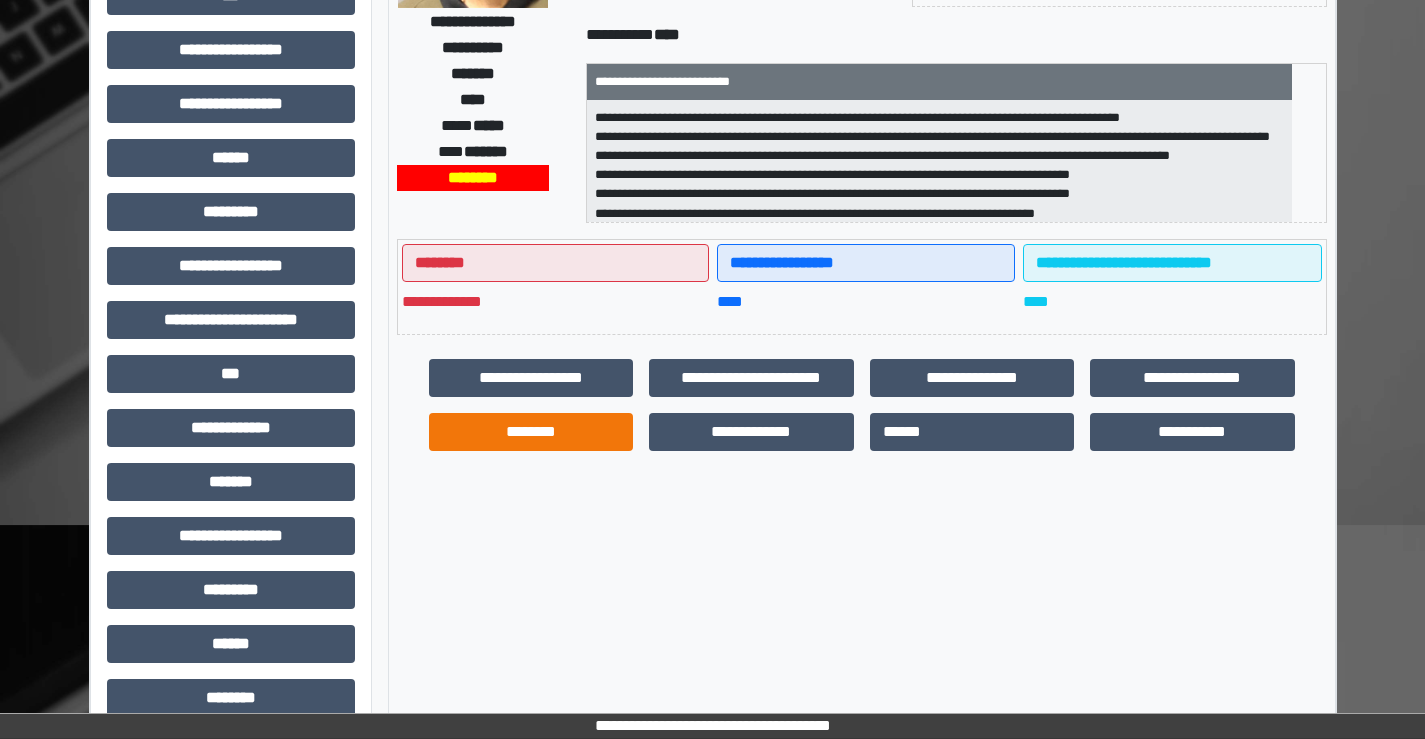 scroll, scrollTop: 300, scrollLeft: 0, axis: vertical 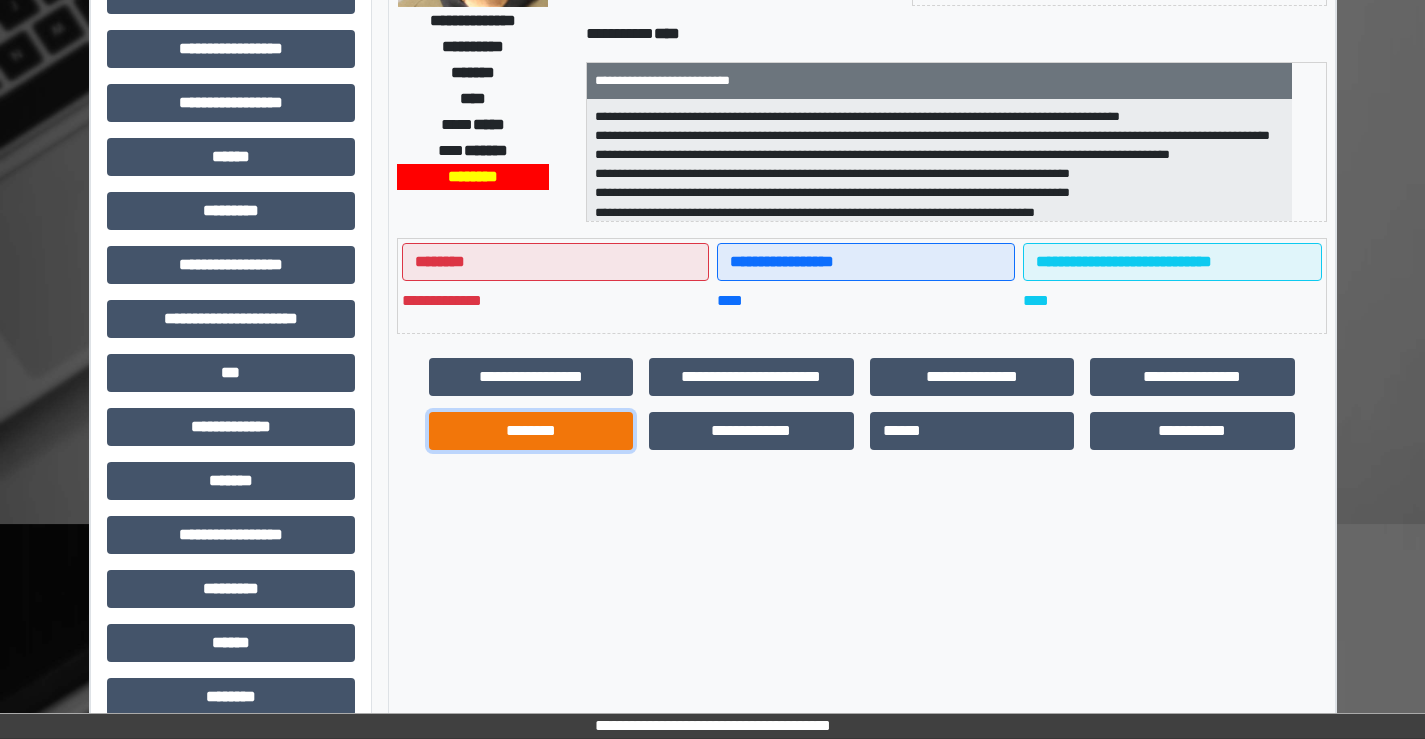 click on "********" at bounding box center [531, 431] 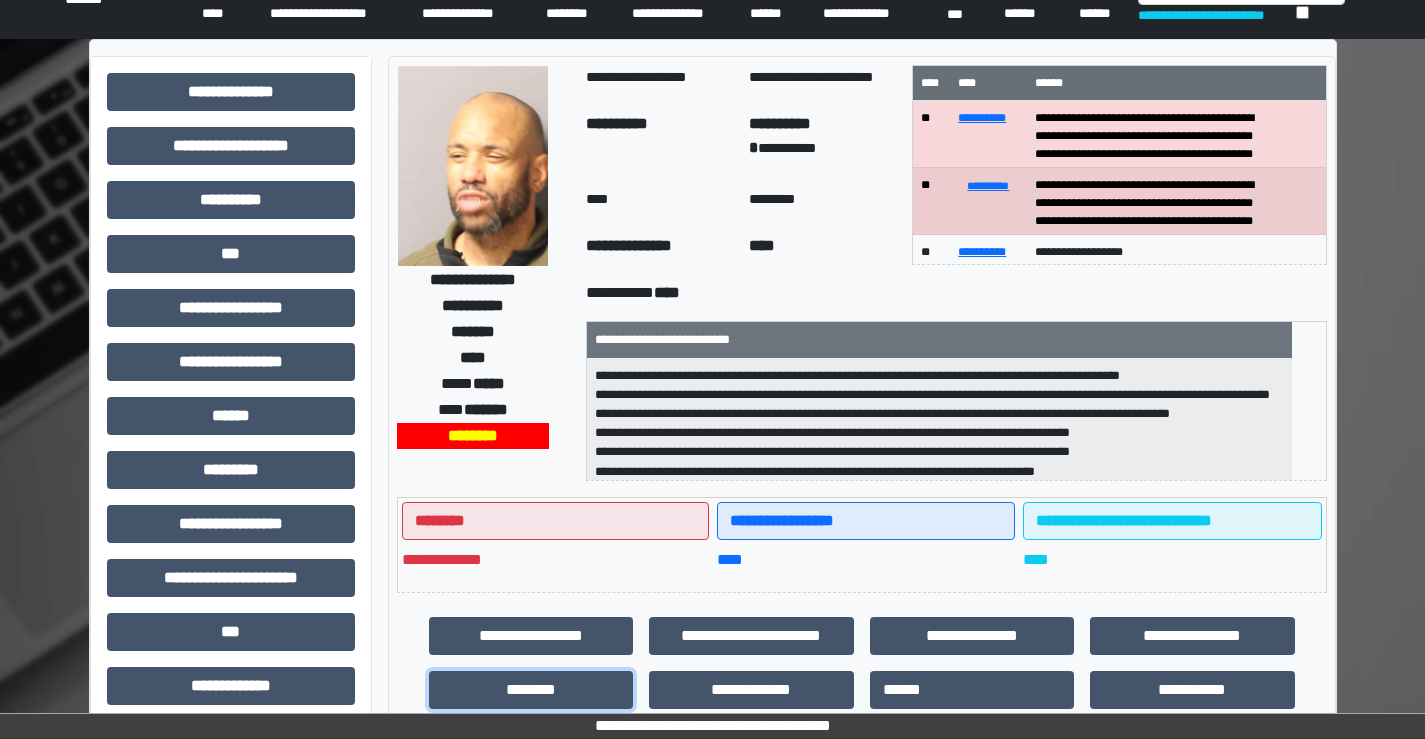 scroll, scrollTop: 0, scrollLeft: 0, axis: both 